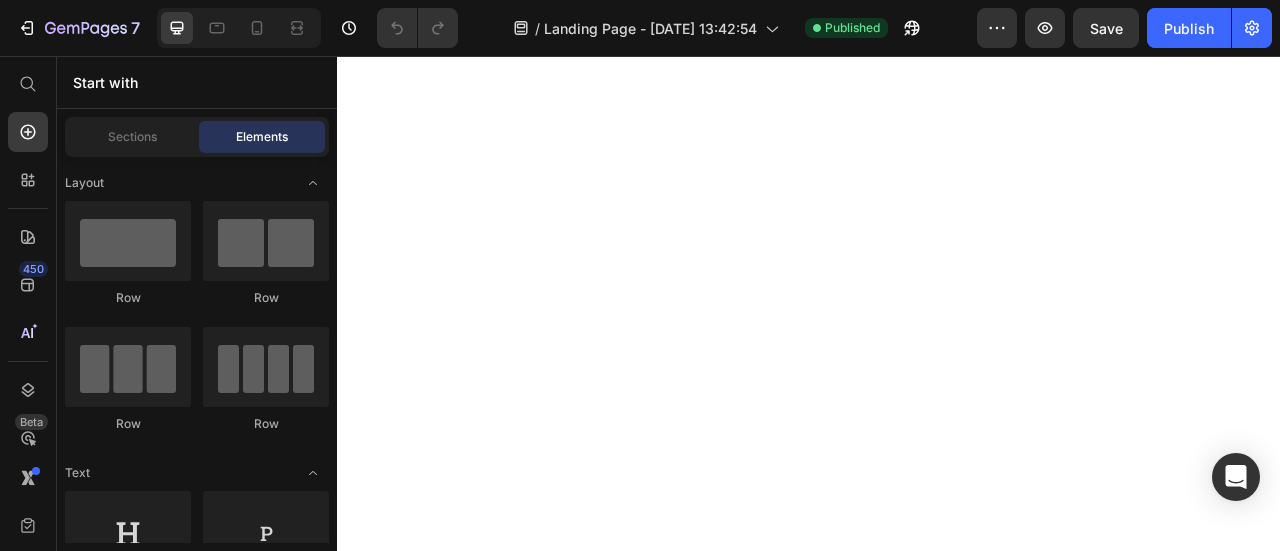 scroll, scrollTop: 0, scrollLeft: 0, axis: both 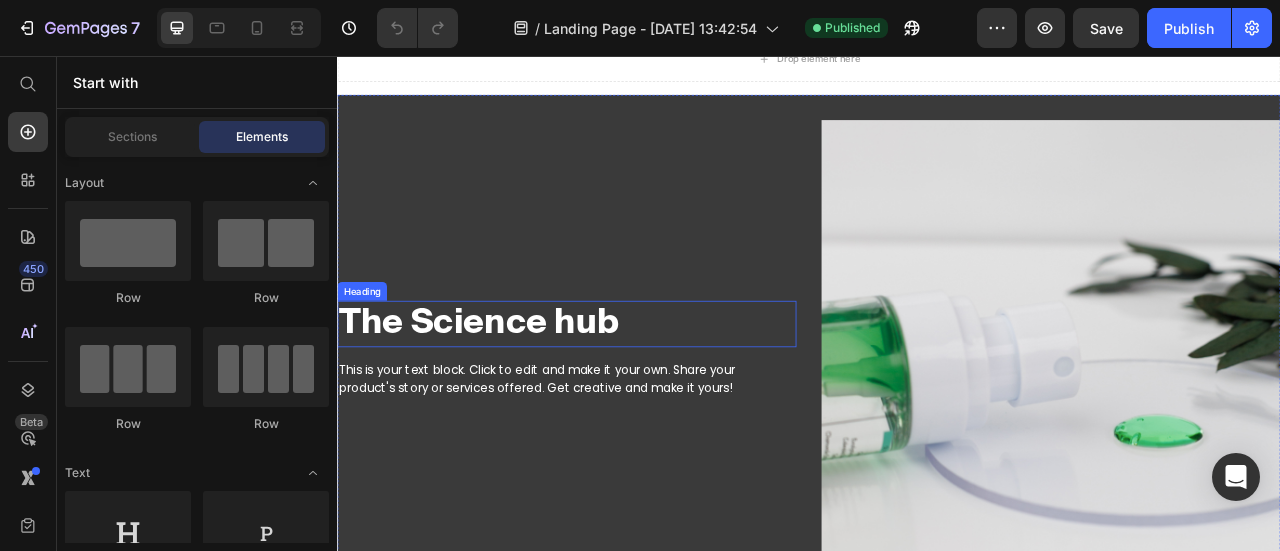 click on "The Science hub" at bounding box center (629, 397) 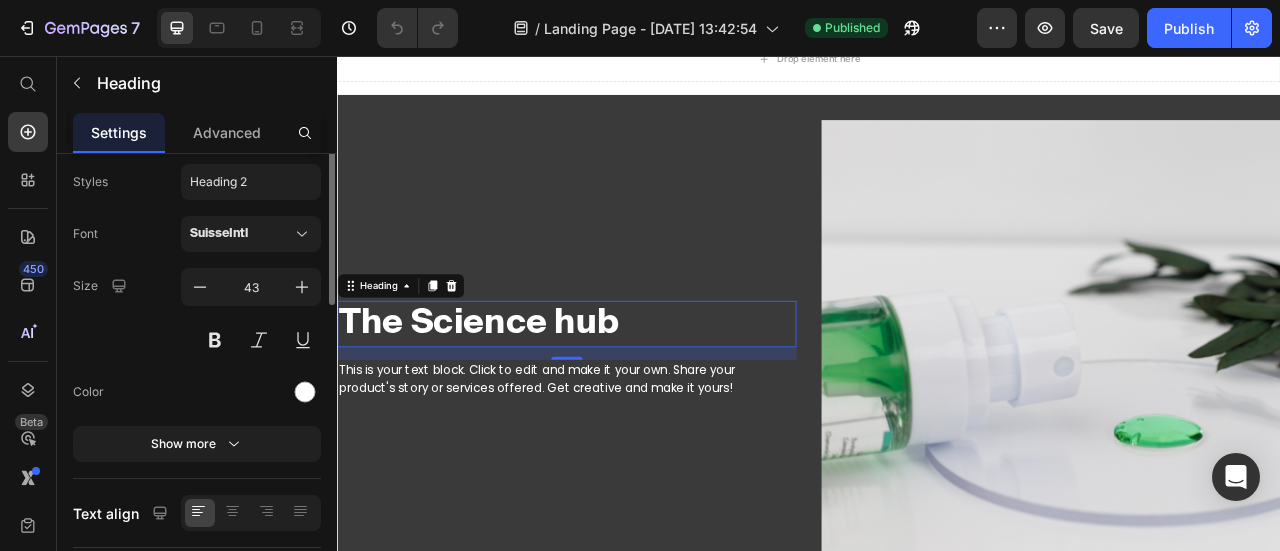 scroll, scrollTop: 0, scrollLeft: 0, axis: both 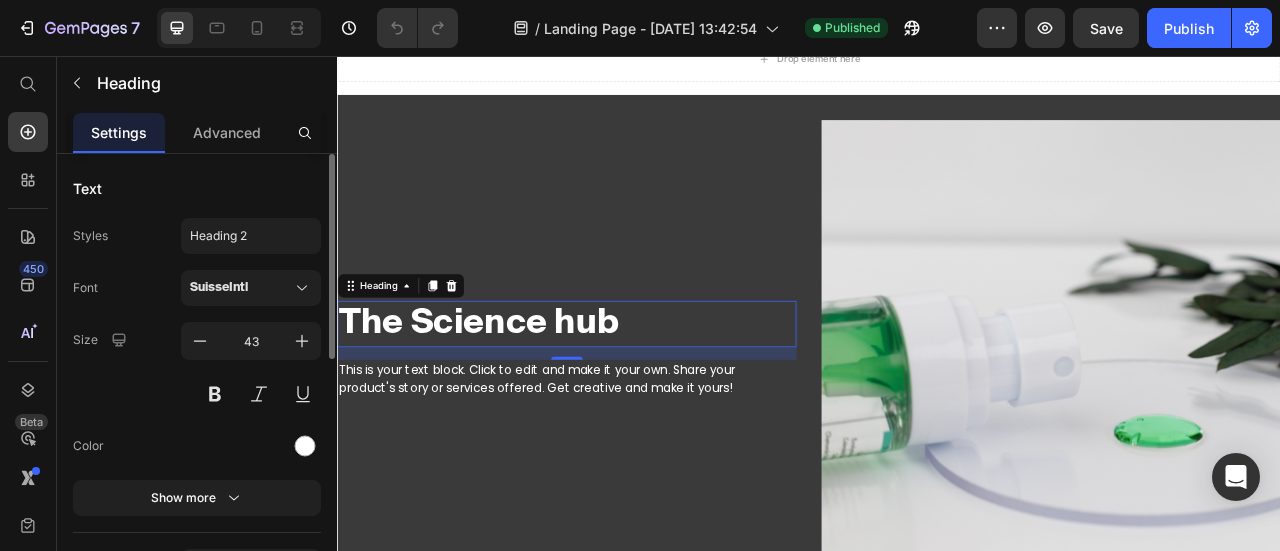 click on "The Science hub" at bounding box center (629, 397) 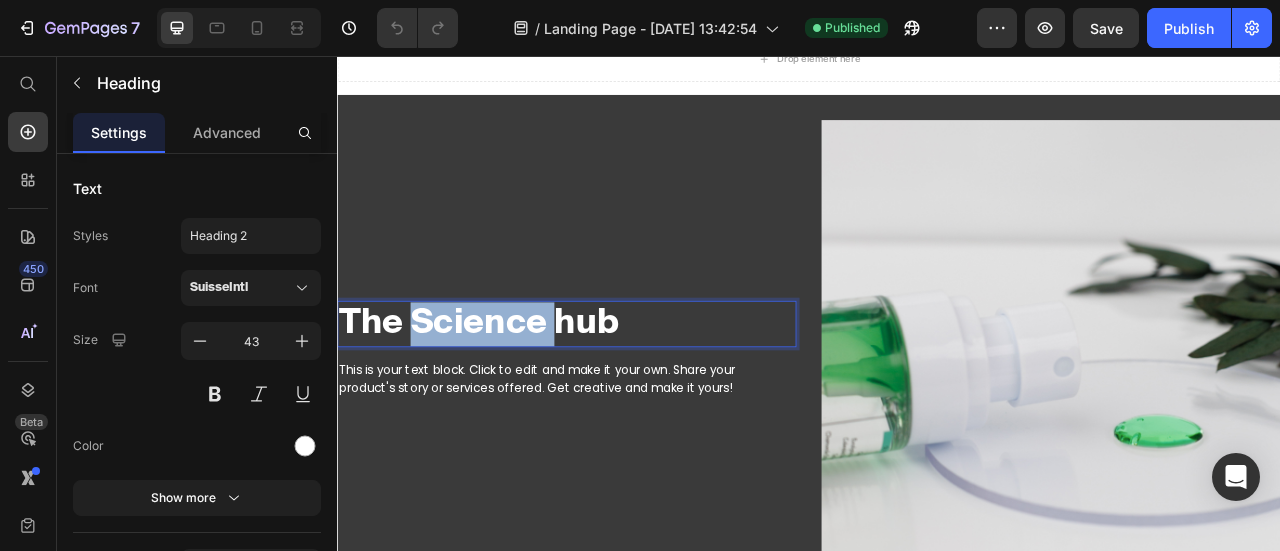 click on "The Science hub" at bounding box center [629, 397] 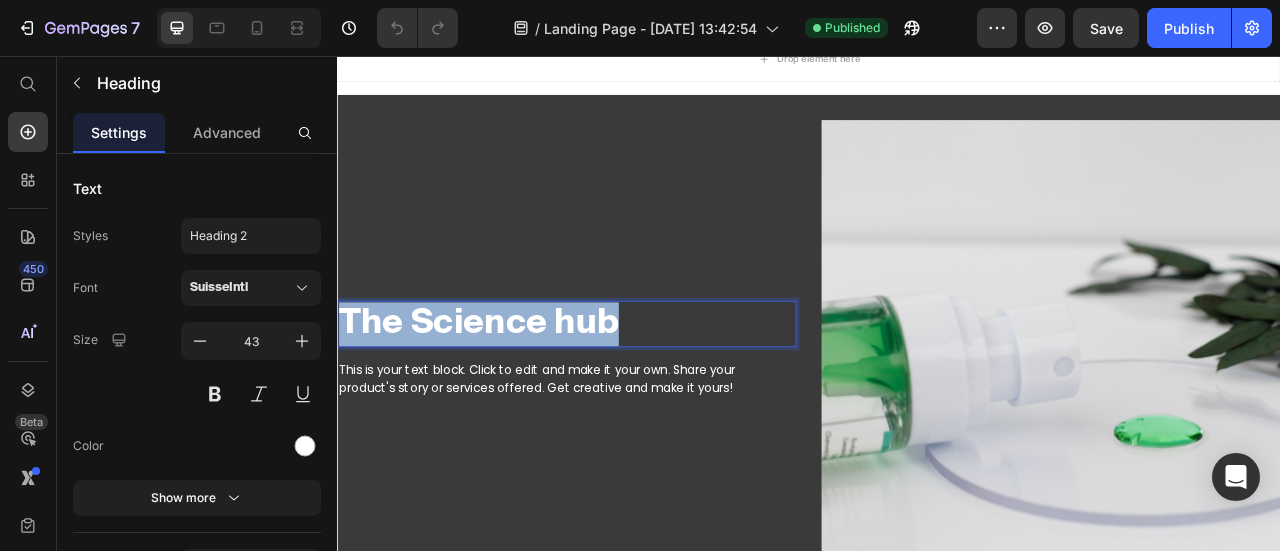 click on "The Science hub" at bounding box center (629, 397) 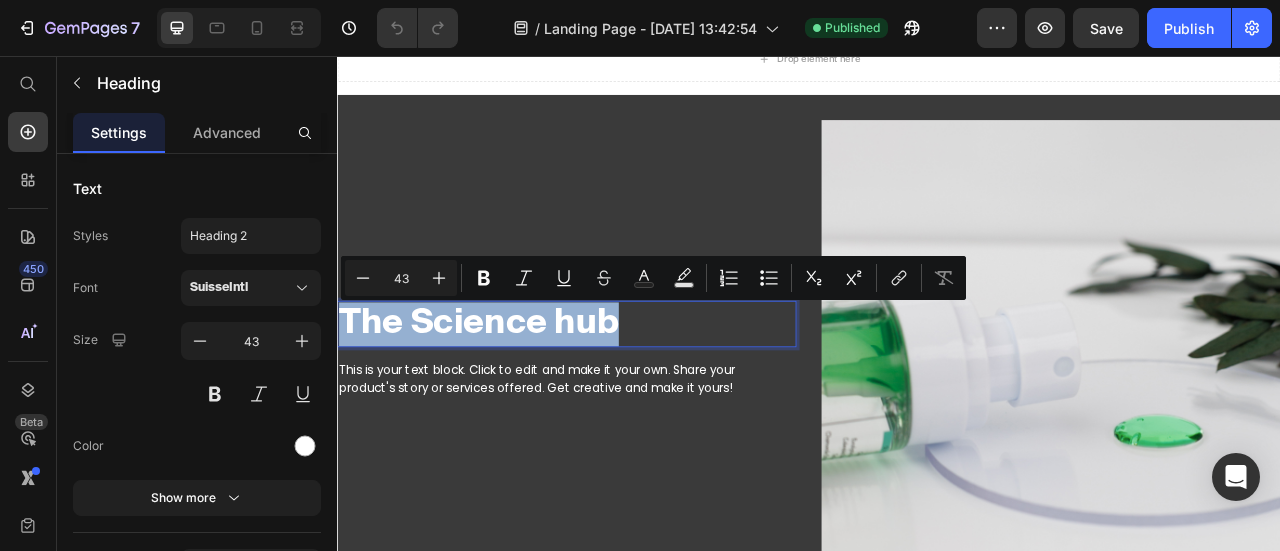 click on "The Science hub" at bounding box center (629, 397) 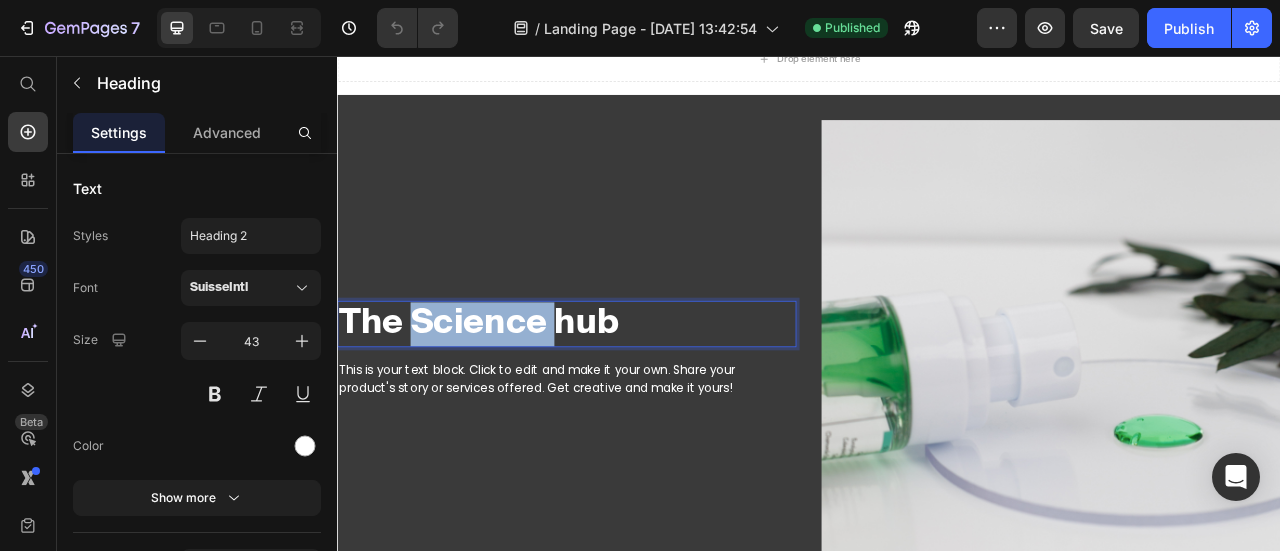 click on "The Science hub" at bounding box center [629, 397] 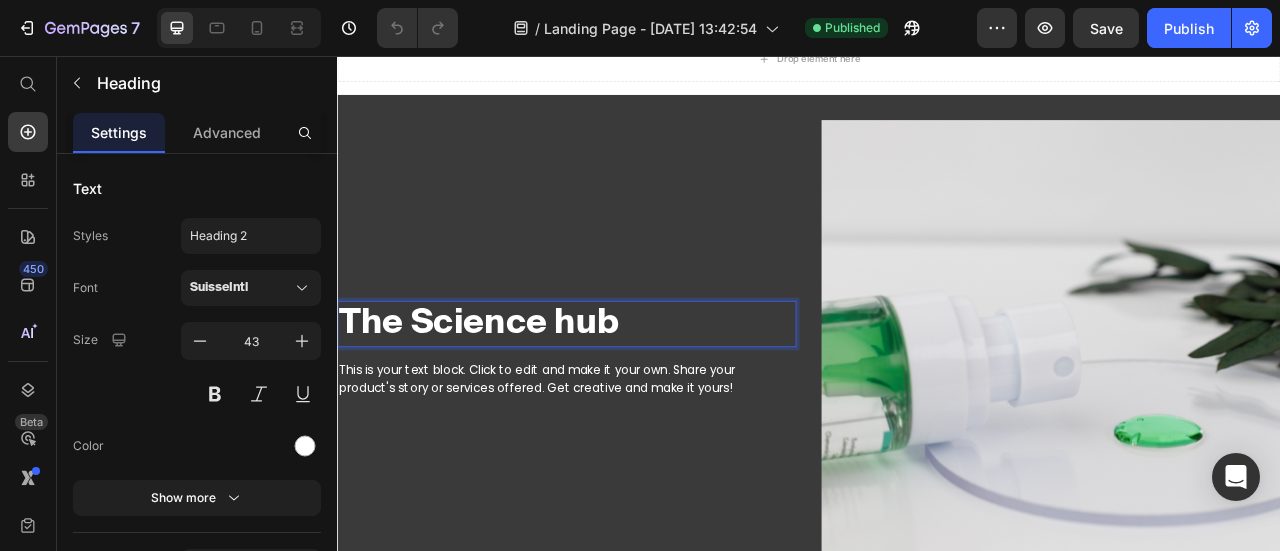 click on "The Science hub" at bounding box center (629, 397) 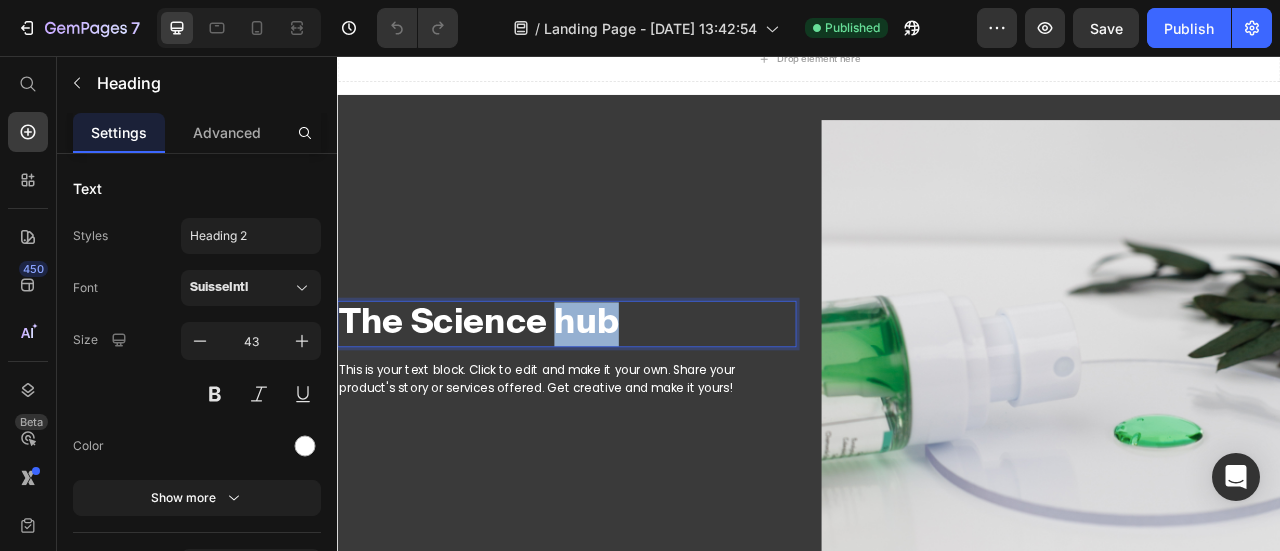 click on "The Science hub" at bounding box center (629, 397) 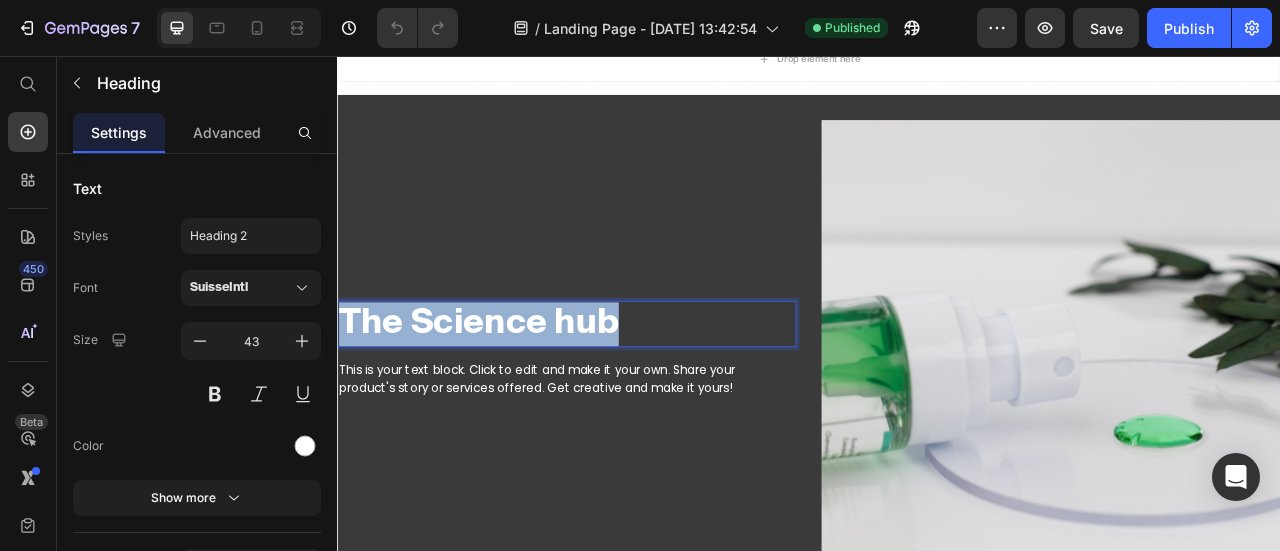 click on "The Science hub" at bounding box center (629, 397) 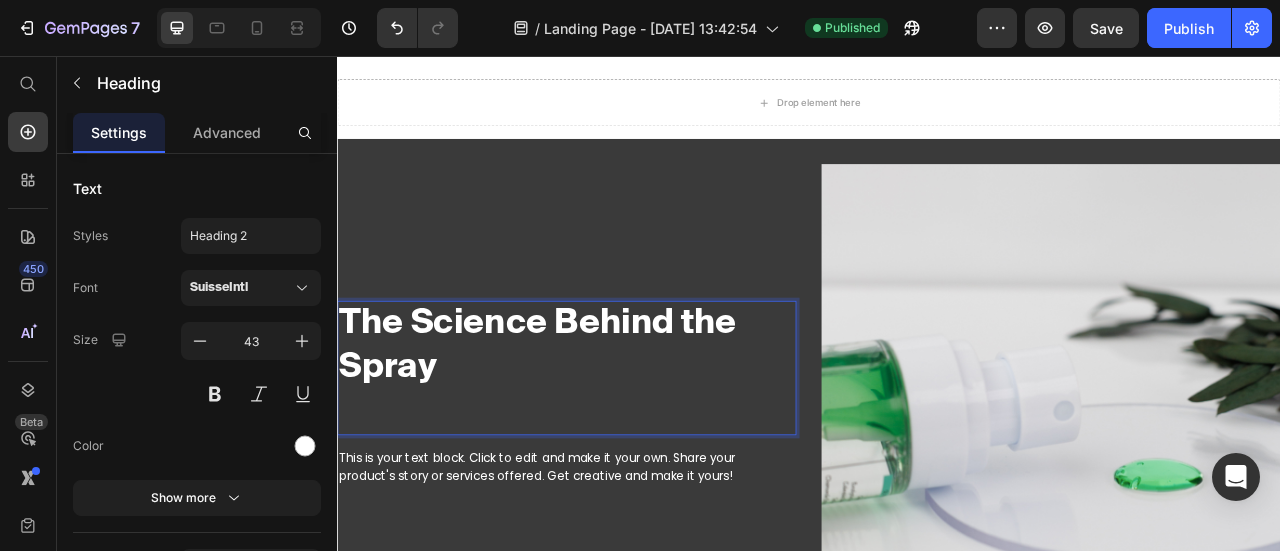 scroll, scrollTop: 72, scrollLeft: 0, axis: vertical 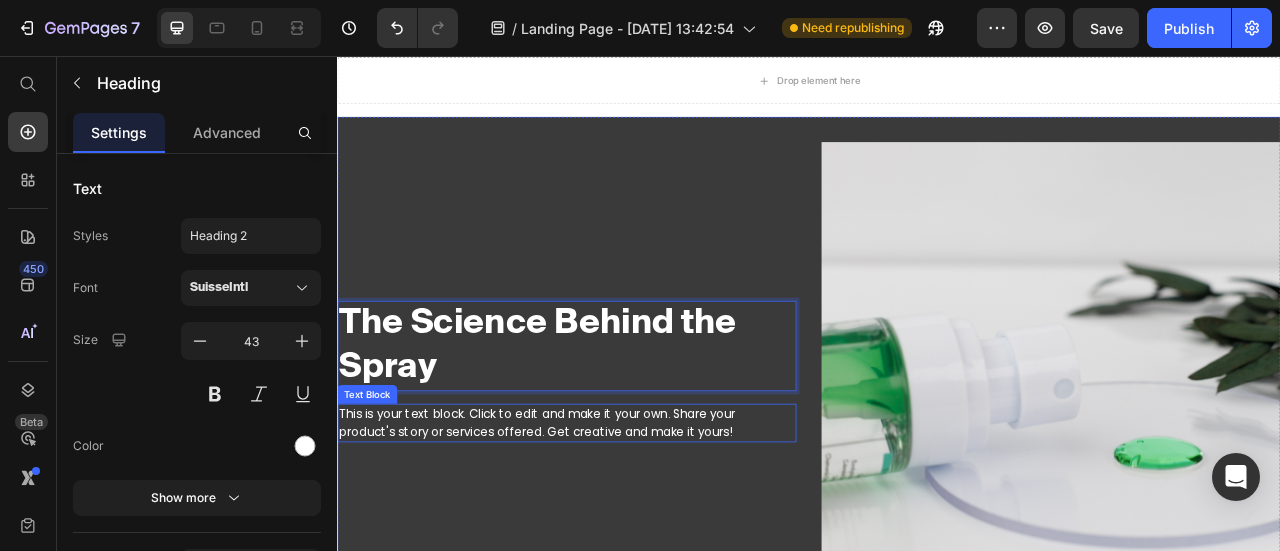 click on "The Science Behind the Spray Heading   16 This is your text block. Click to edit and make it your own. Share your                       product's story or services offered. Get creative and make it yours! Text Block" at bounding box center (629, 457) 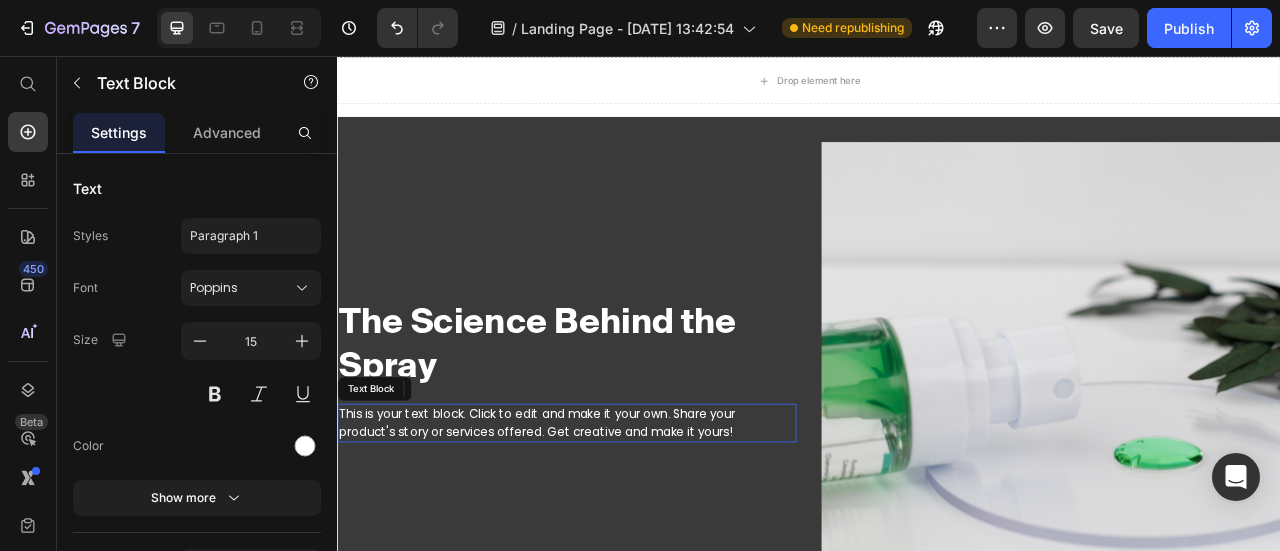 click on "This is your text block. Click to edit and make it your own. Share your product's story or services offered. Get creative and make it yours!" at bounding box center (629, 522) 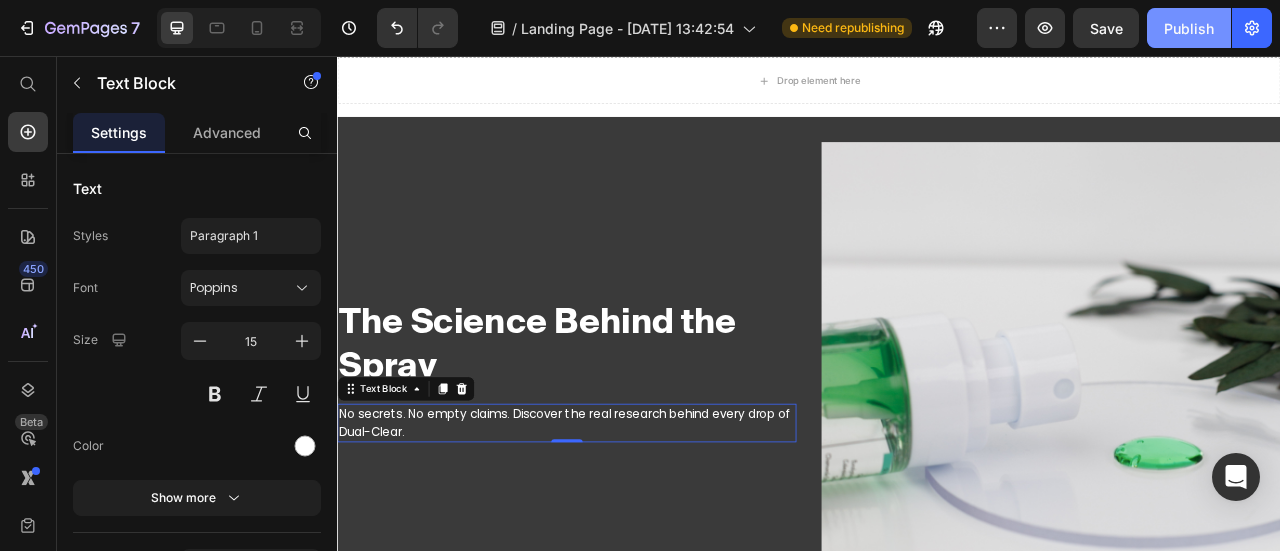 click on "Publish" at bounding box center (1189, 28) 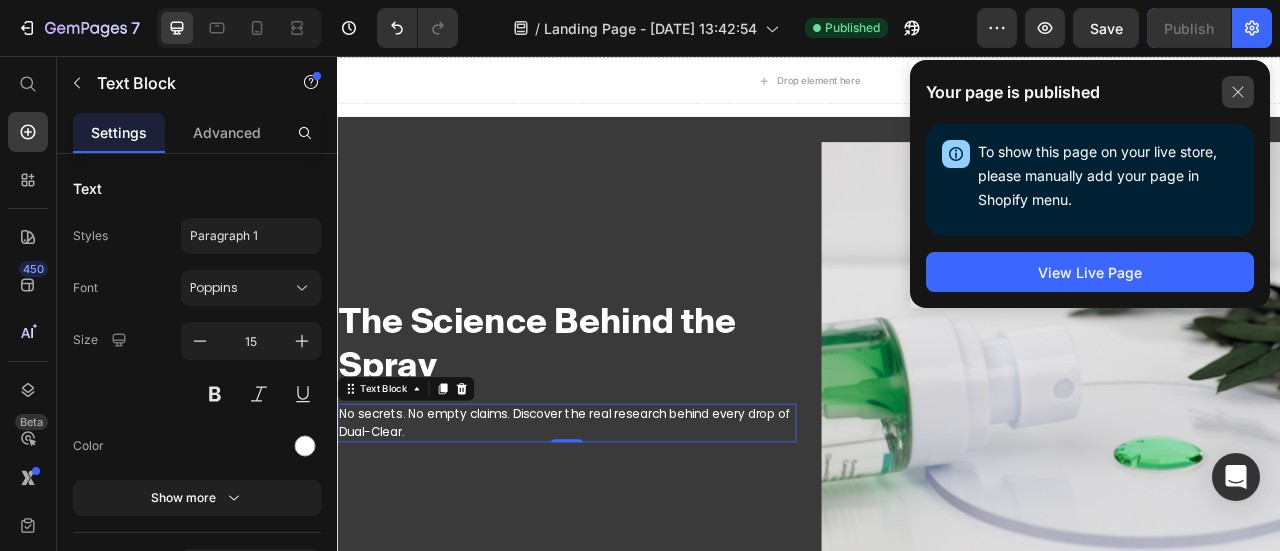 click 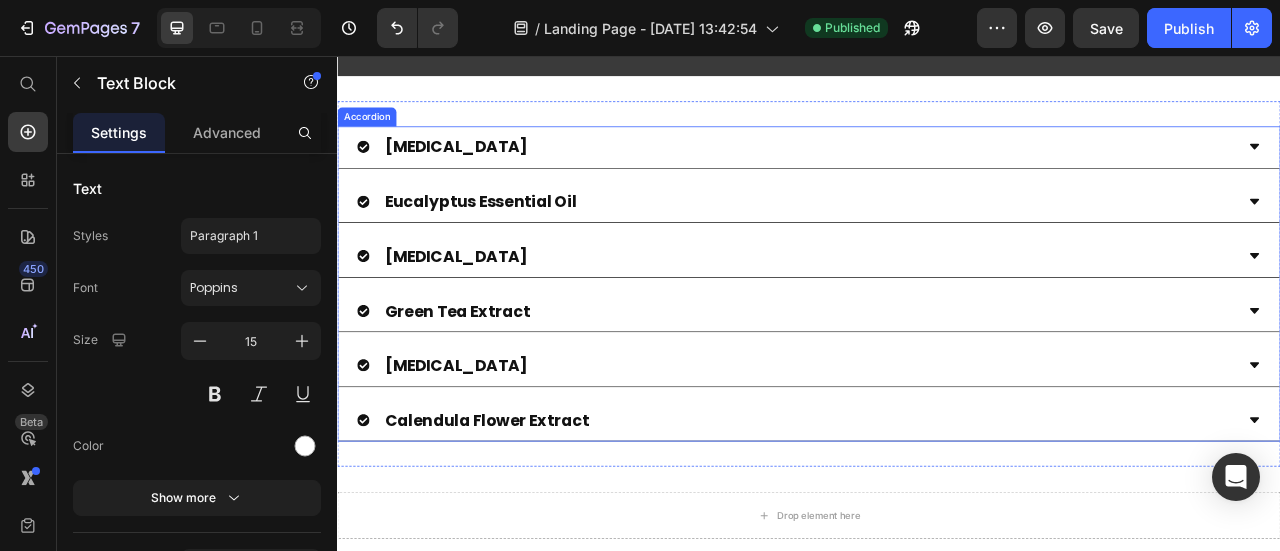 scroll, scrollTop: 972, scrollLeft: 0, axis: vertical 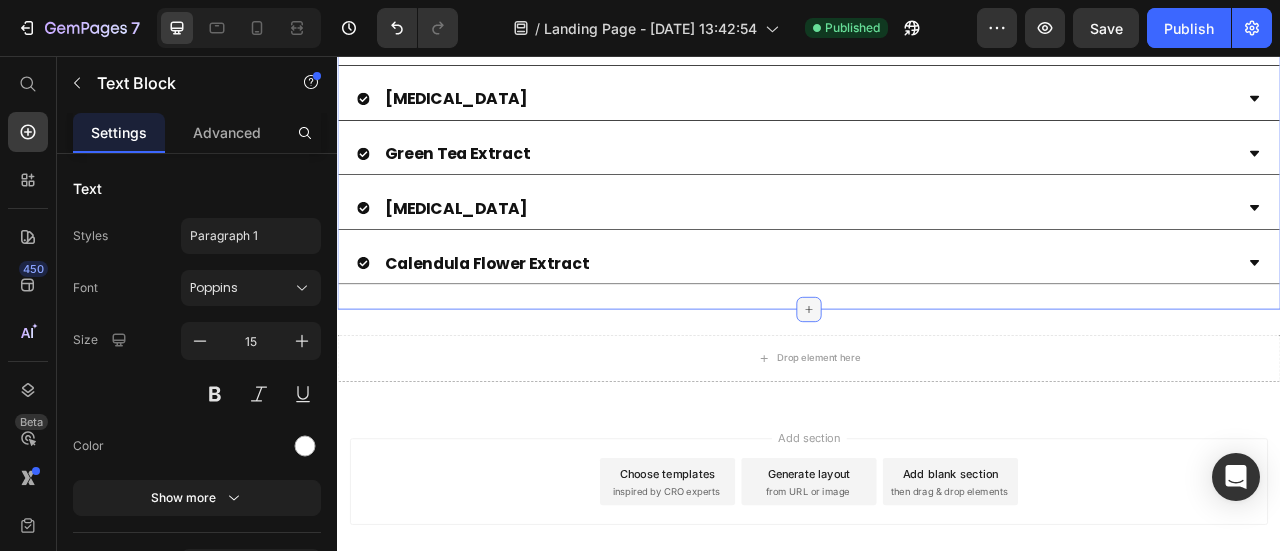 click at bounding box center [937, 378] 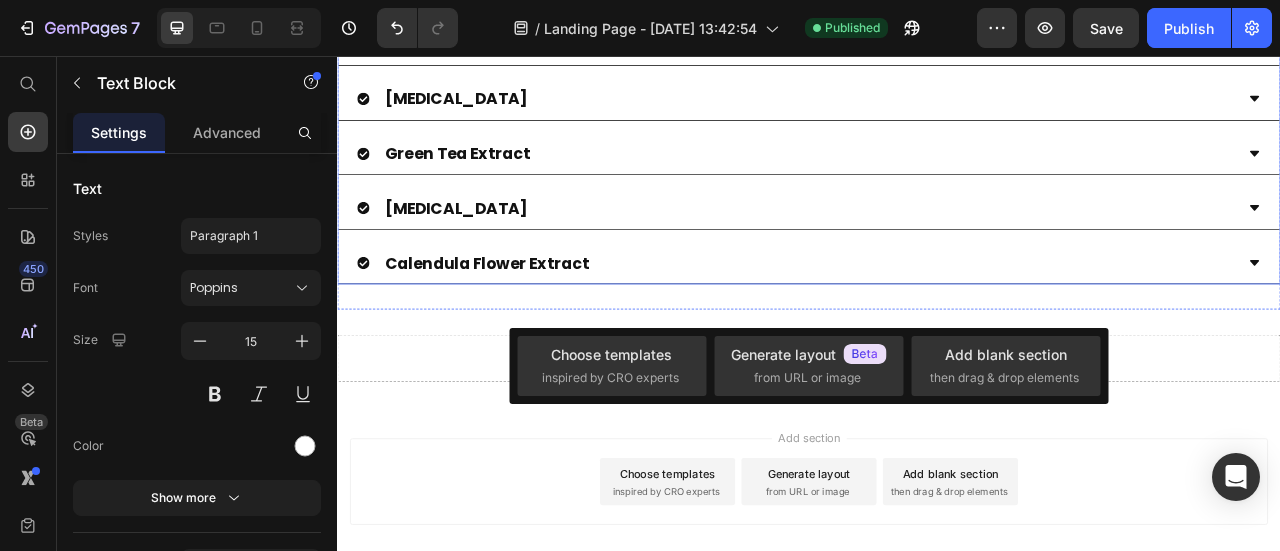 click on "Calendula Flower Extract" at bounding box center [527, 319] 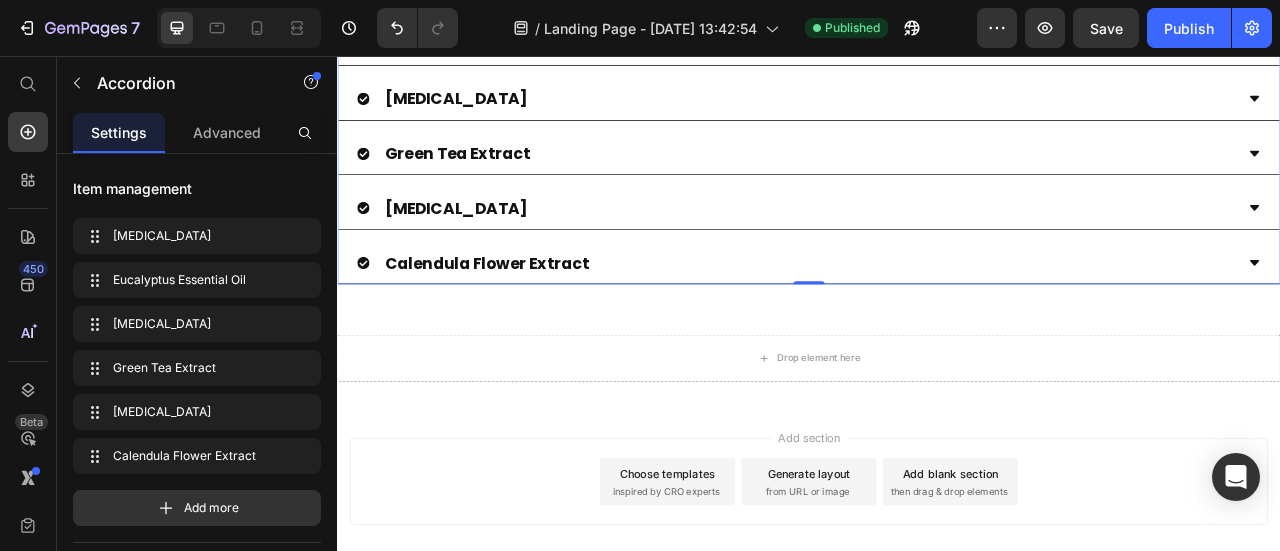click on "[MEDICAL_DATA]
Eucalyptus Essential Oil
[MEDICAL_DATA]
Green Tea Extract
[MEDICAL_DATA]
Calendula Flower Extract" at bounding box center [937, 145] 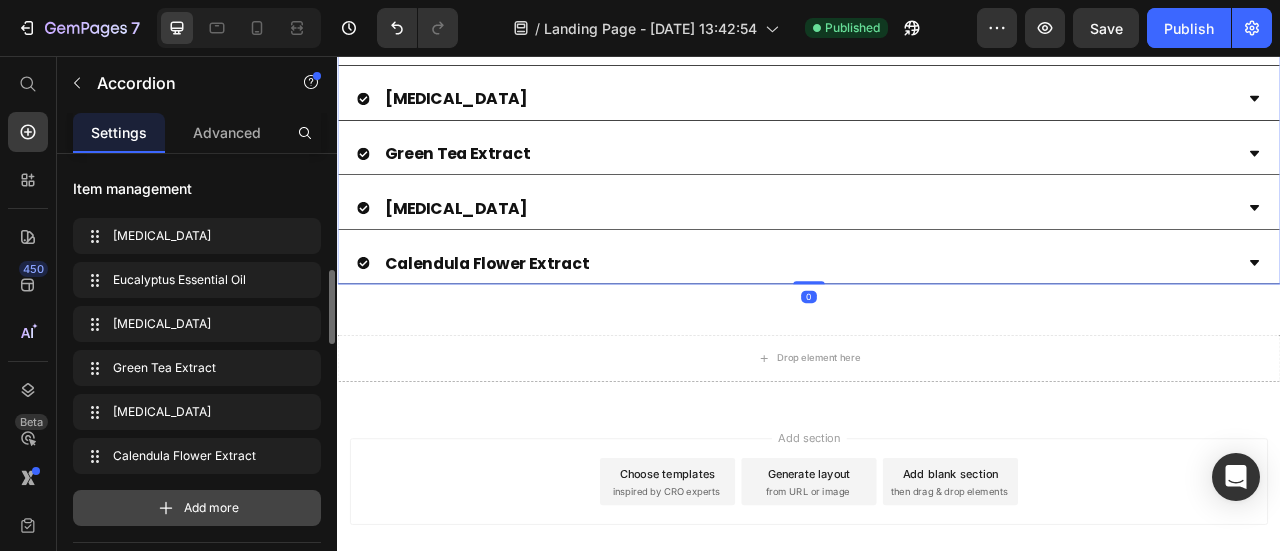 scroll, scrollTop: 100, scrollLeft: 0, axis: vertical 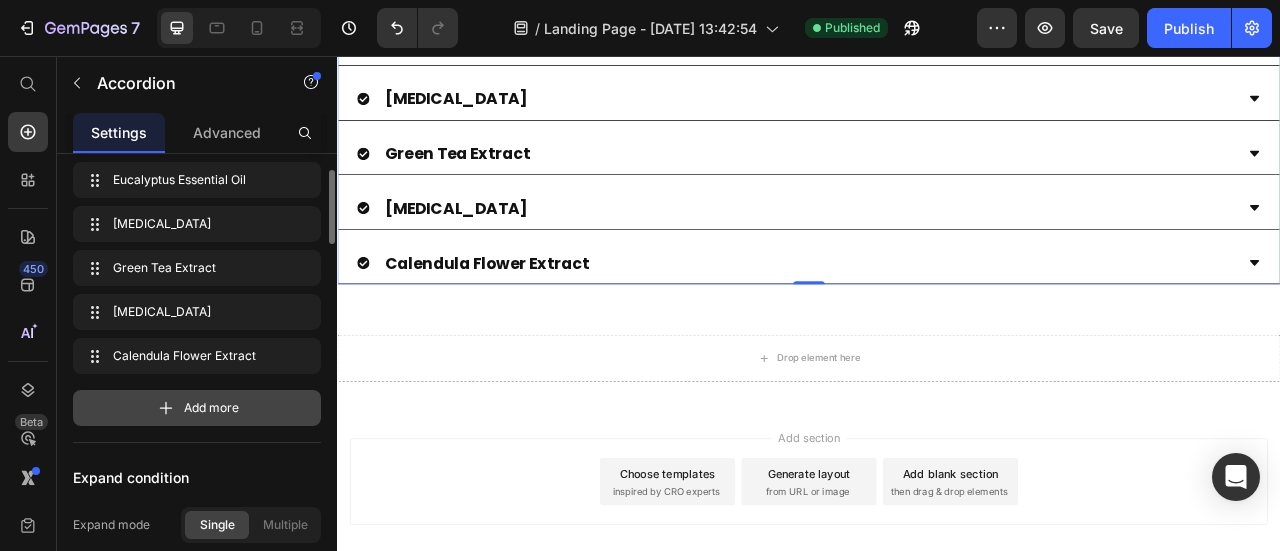 click on "Add more" at bounding box center (197, 408) 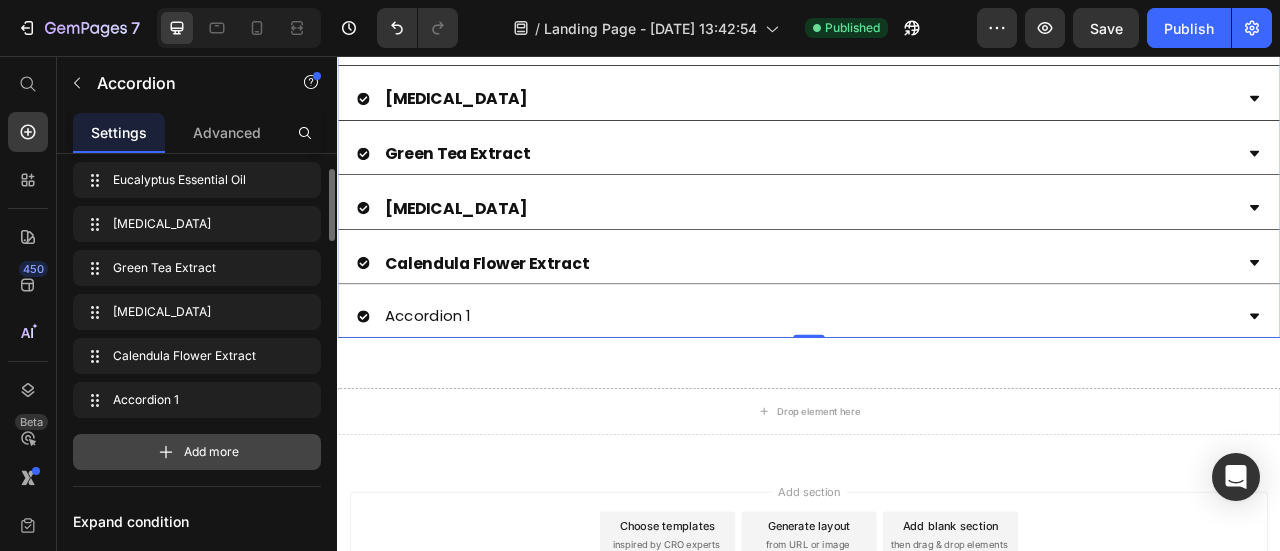 click on "Add more" at bounding box center (211, 452) 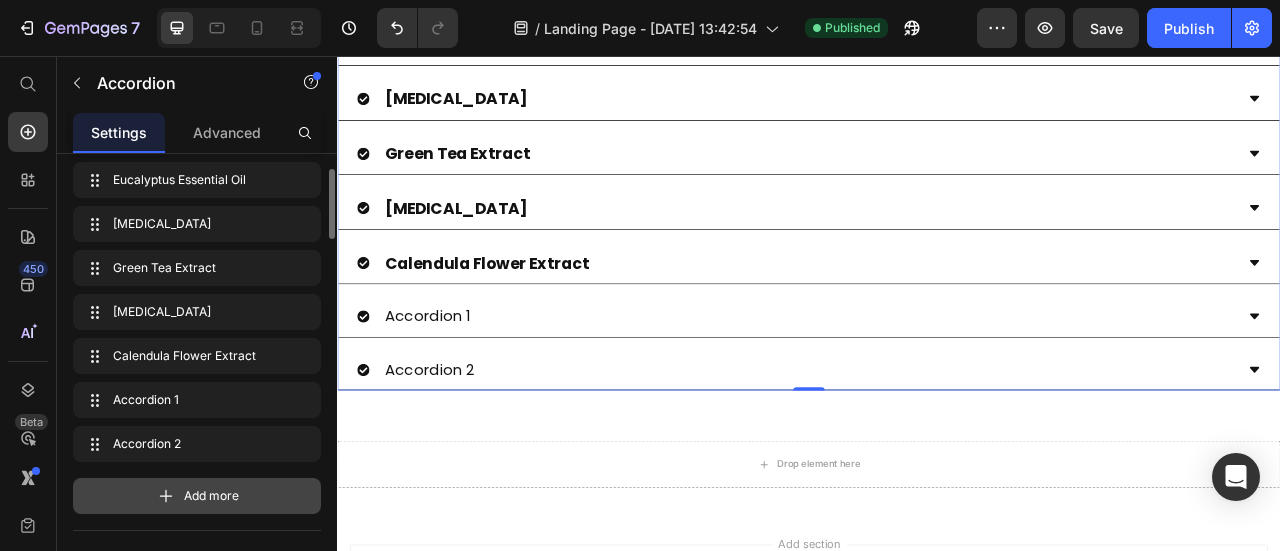 click on "Add more" at bounding box center (211, 496) 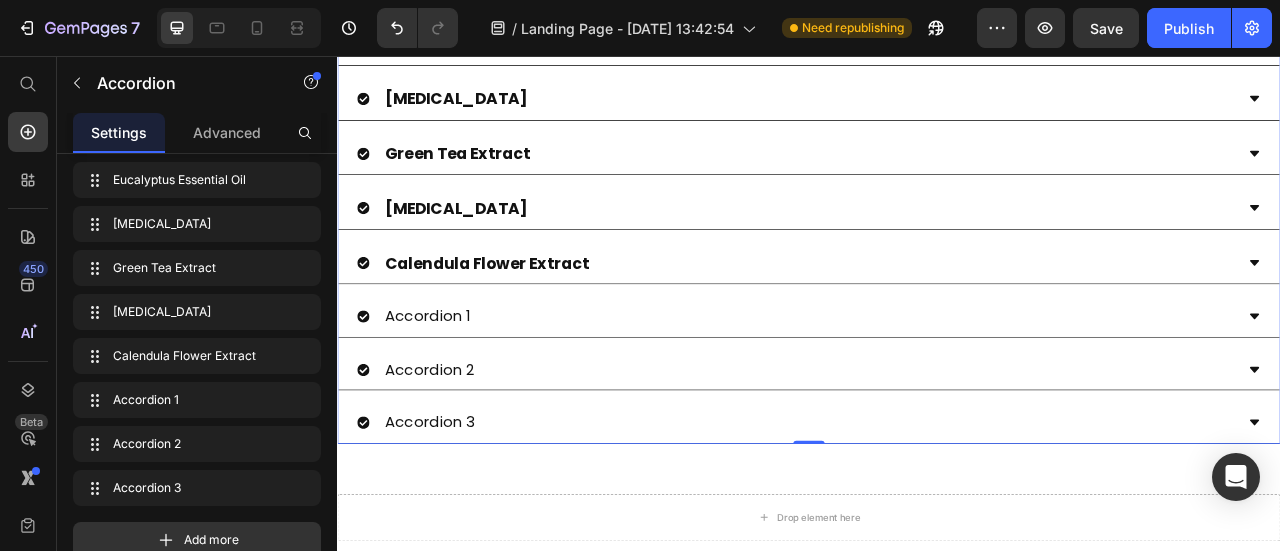 click on "Accordion 1" at bounding box center [452, 387] 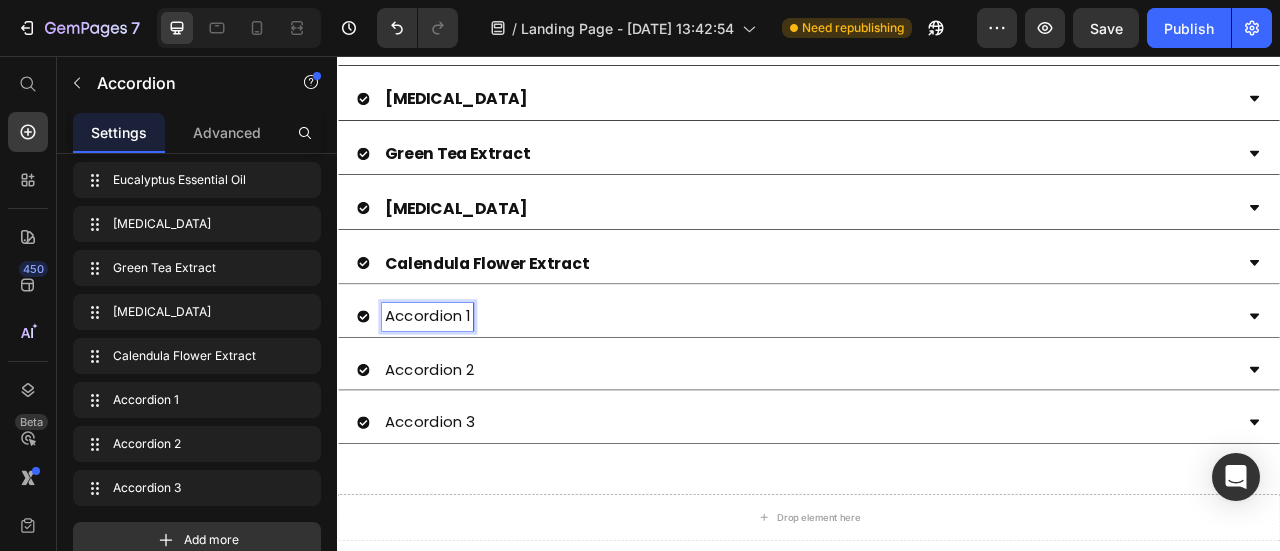 click on "Accordion 1" at bounding box center [452, 387] 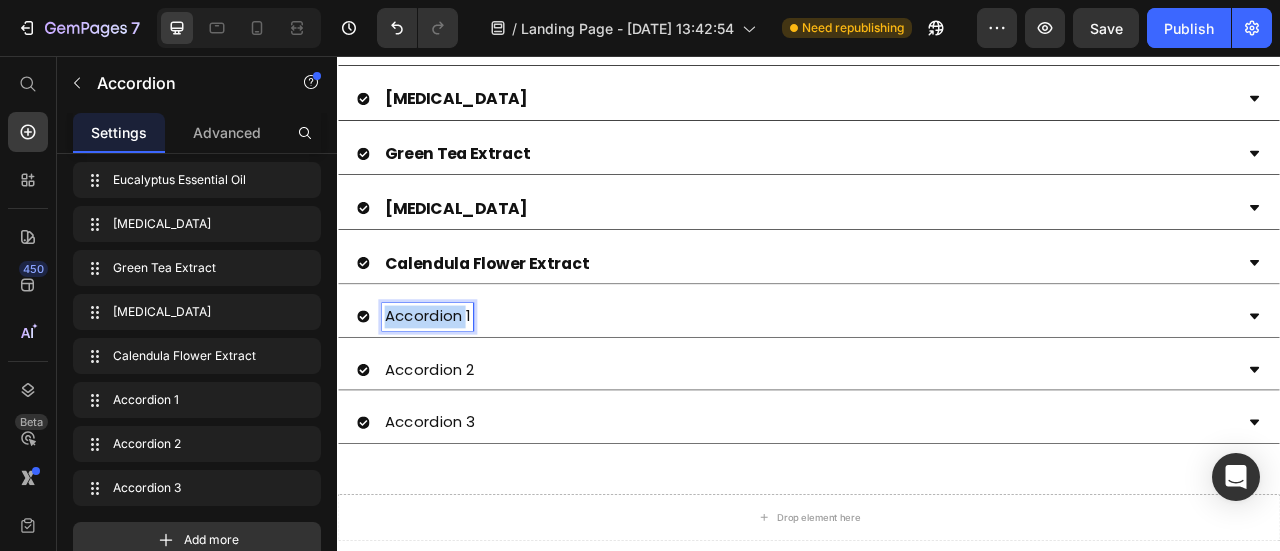click on "Accordion 1" at bounding box center (452, 387) 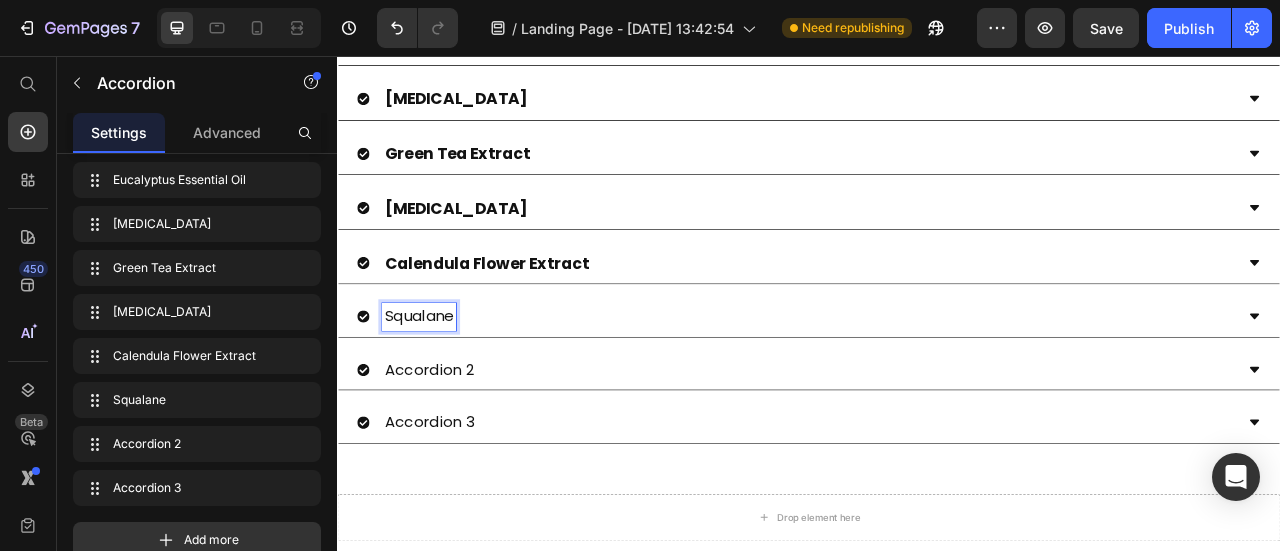 click on "Accordion 2" at bounding box center (937, 456) 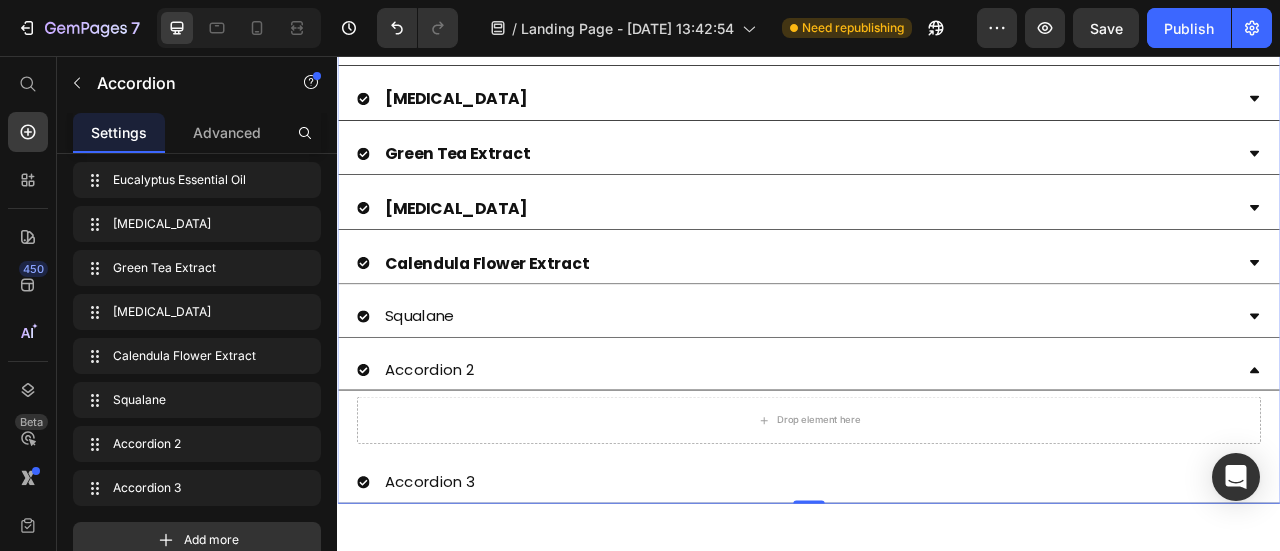 click on "Accordion 2" at bounding box center [454, 455] 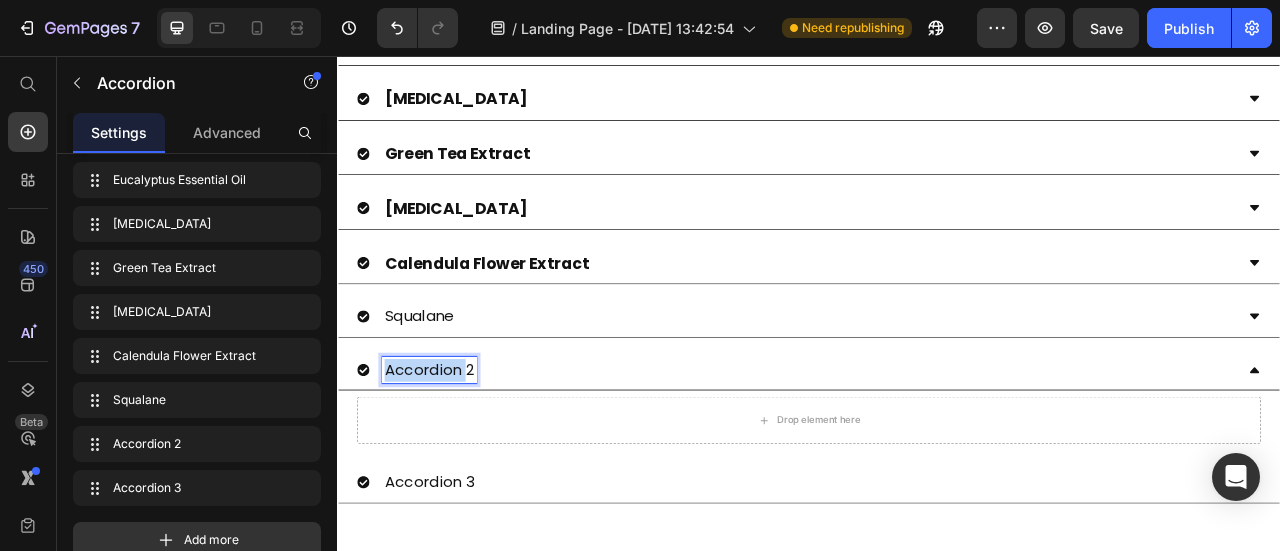click on "Accordion 2" at bounding box center (454, 455) 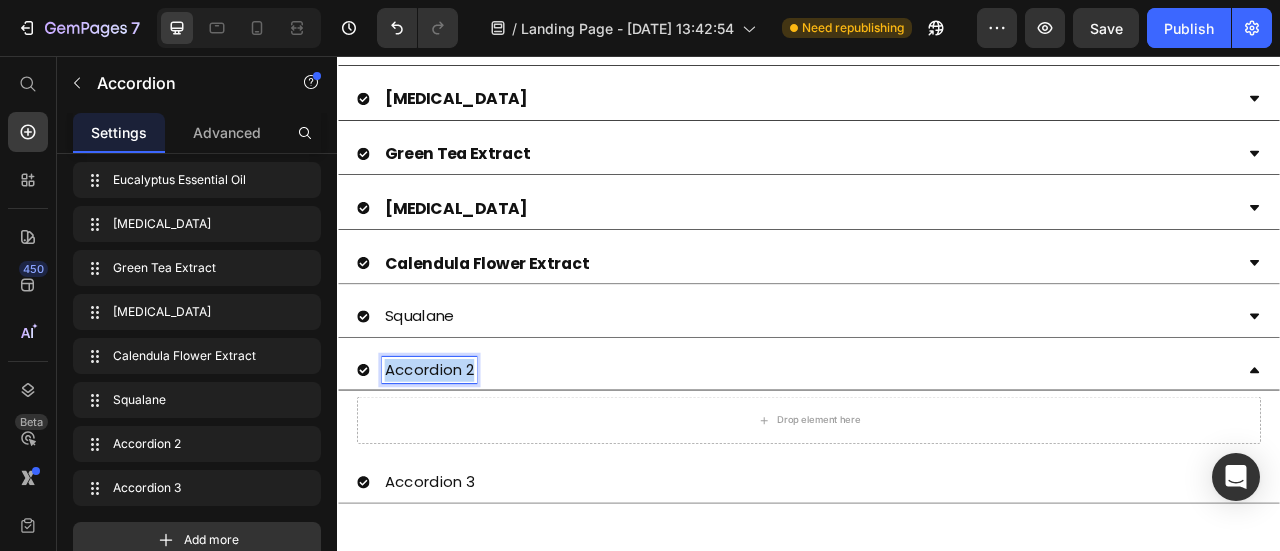 click on "Accordion 2" at bounding box center [454, 455] 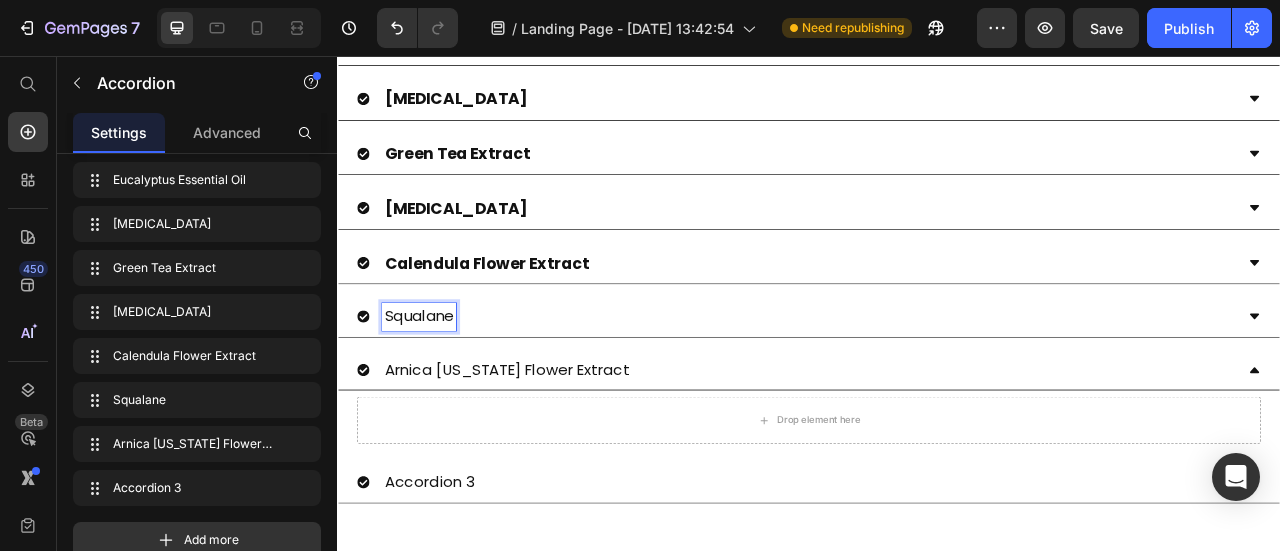 click on "Squalane" at bounding box center (441, 387) 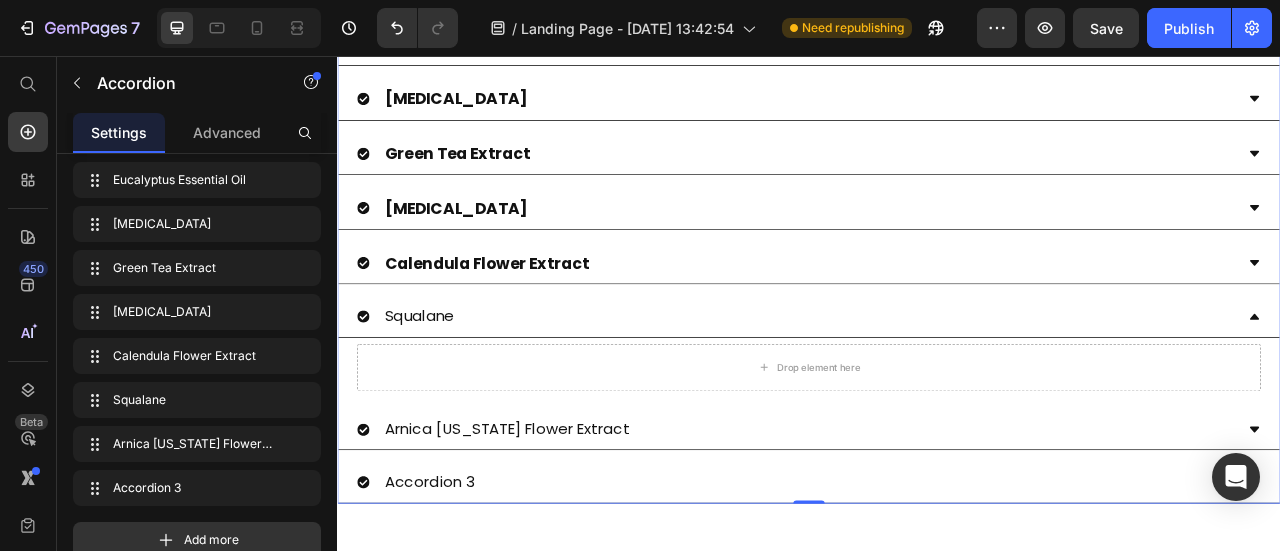 click on "Squalane" at bounding box center [441, 387] 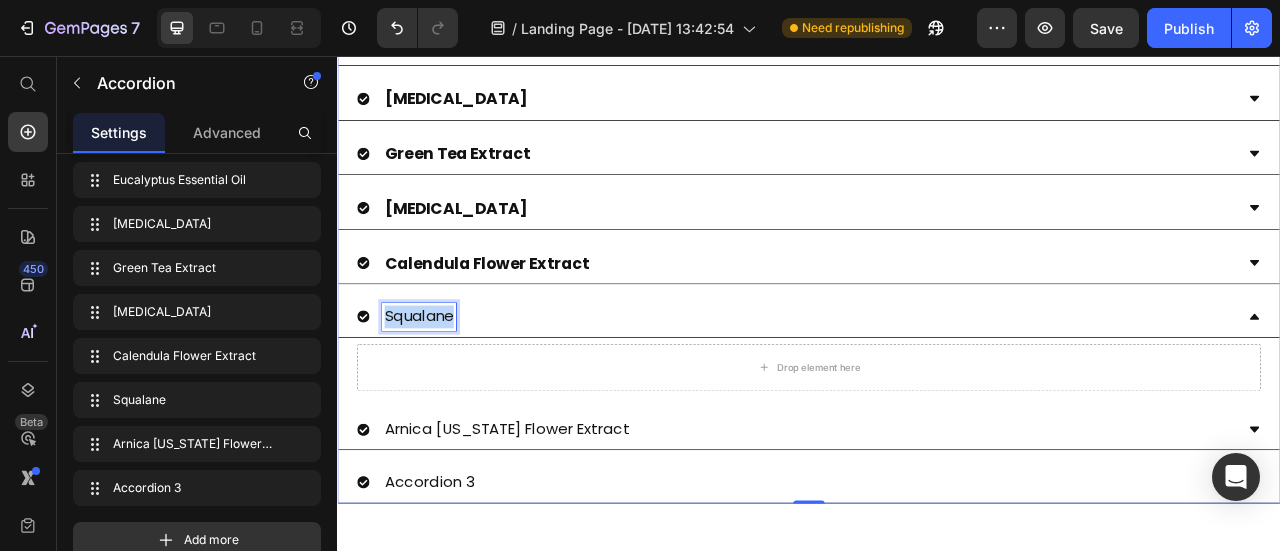 click on "Squalane" at bounding box center [441, 387] 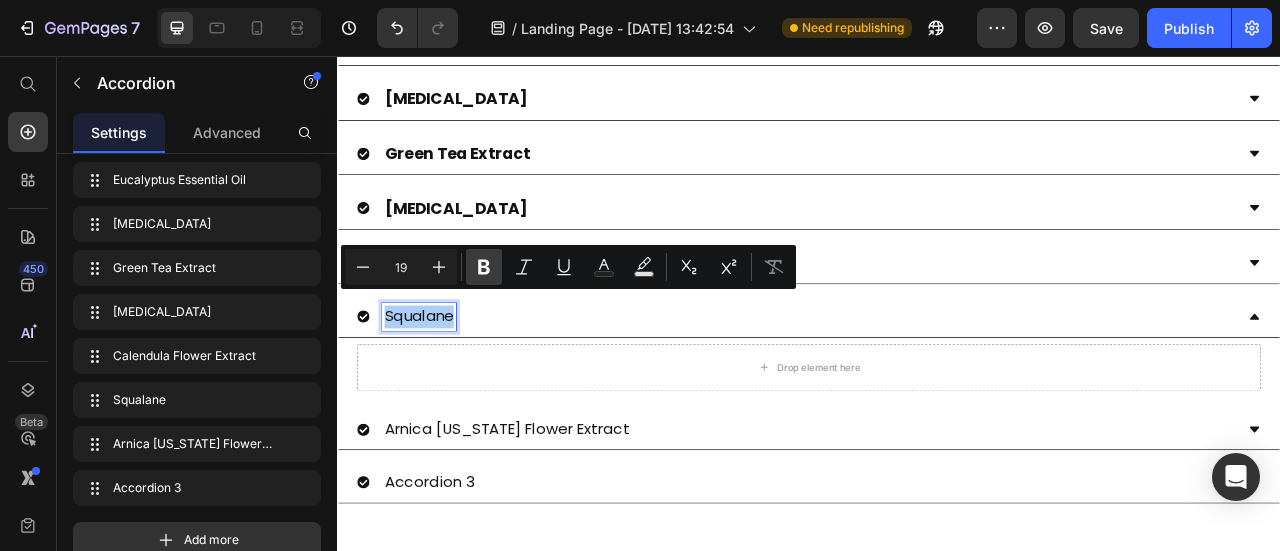 click 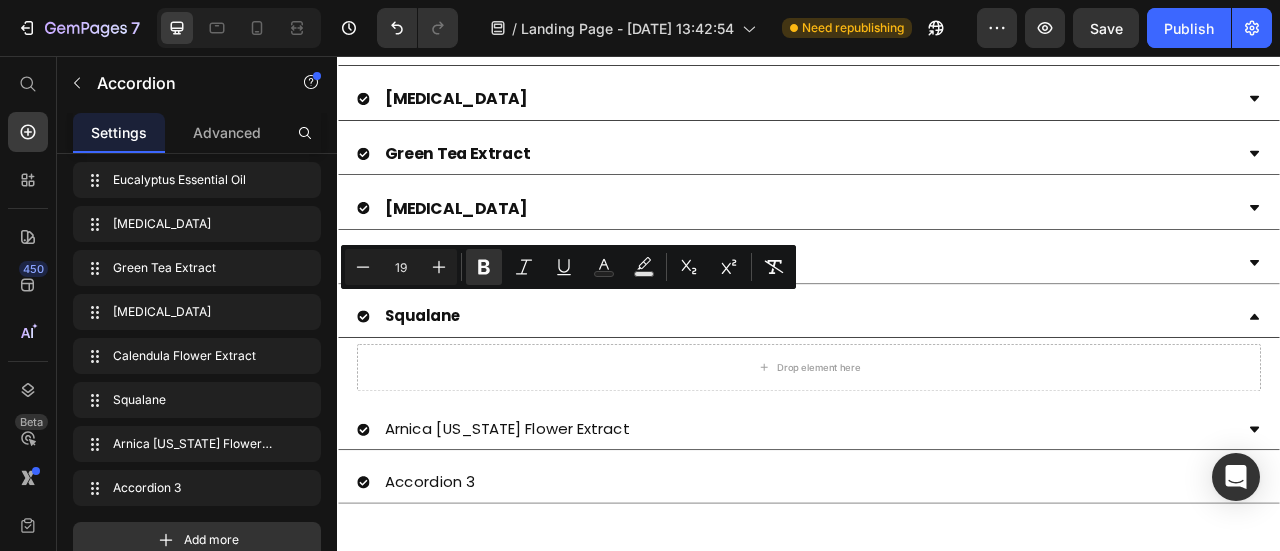 click on "[MEDICAL_DATA]
Eucalyptus Essential Oil
[MEDICAL_DATA]
Green Tea Extract
[MEDICAL_DATA]
Calendula Flower Extract
Squalane
Drop element here
Arnica [US_STATE] Flower Extract
Accordion 3" at bounding box center [937, 285] 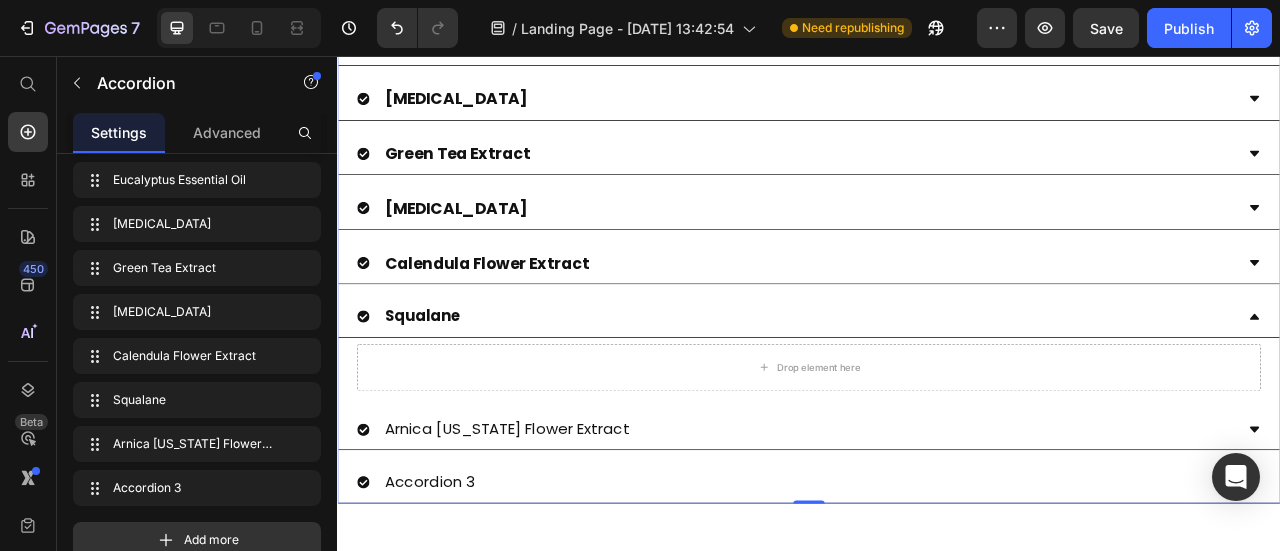 click on "Calendula Flower Extract" at bounding box center (527, 319) 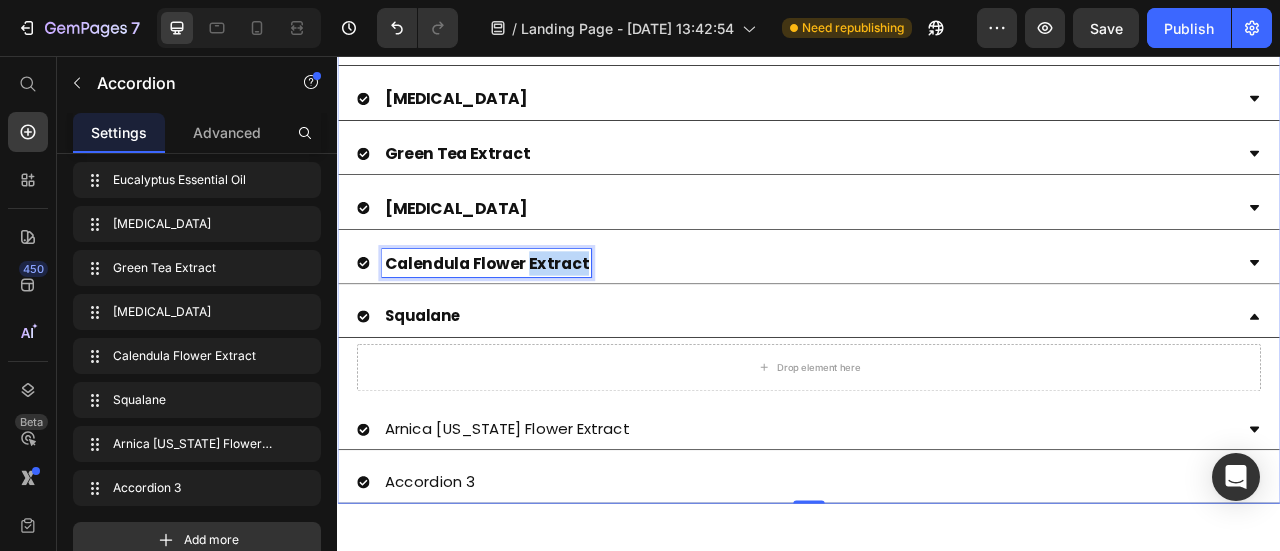 click on "Calendula Flower Extract" at bounding box center [527, 319] 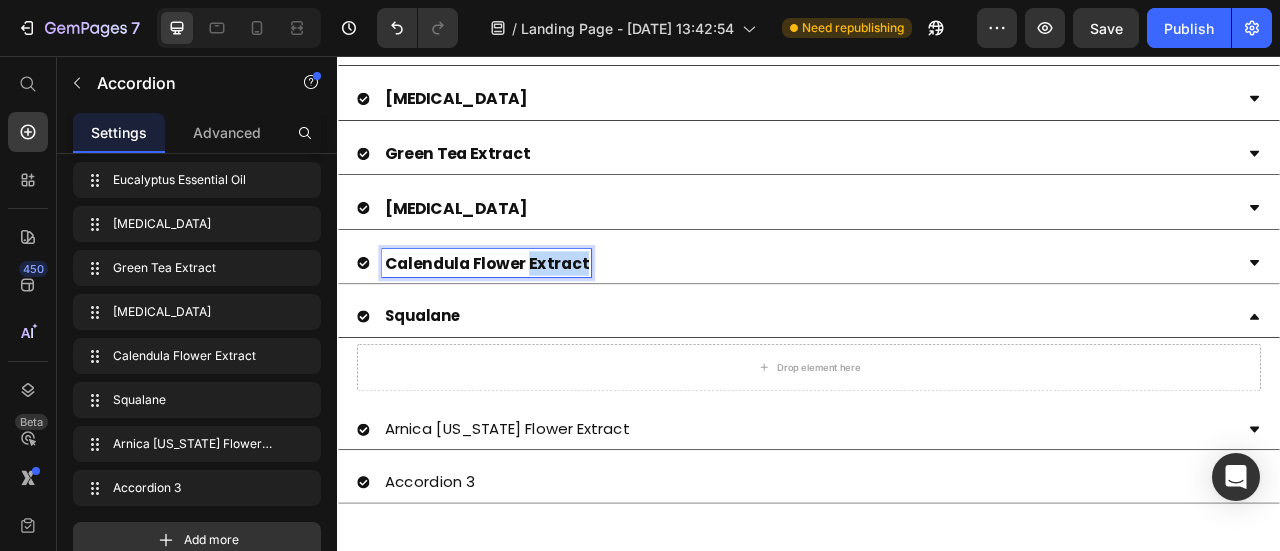 click on "Calendula Flower Extract" at bounding box center [527, 319] 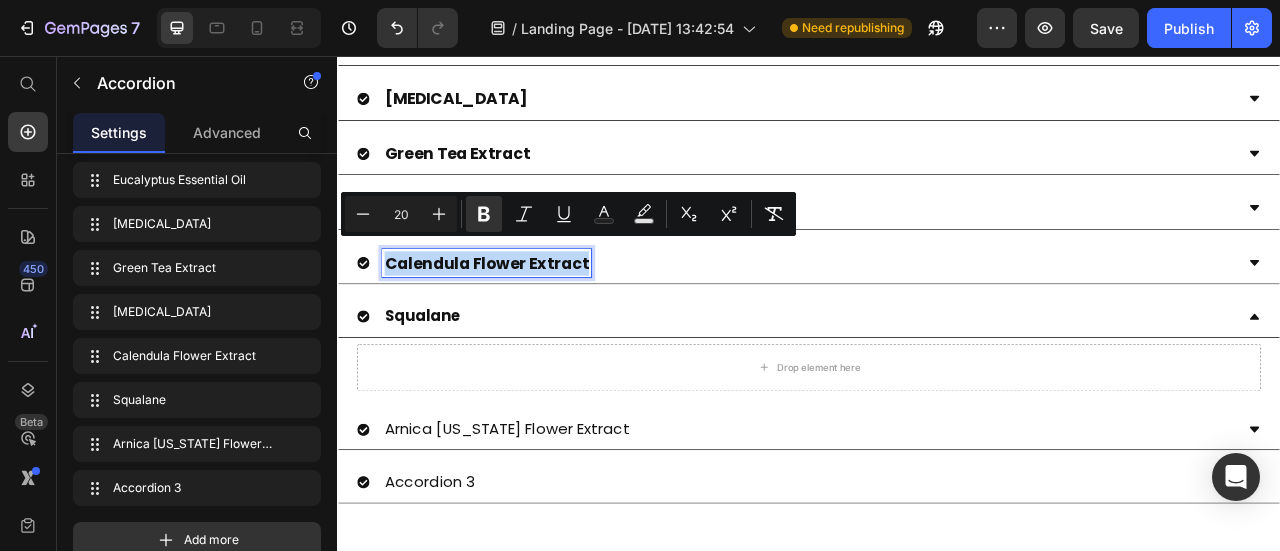 click on "Calendula Flower Extract" at bounding box center [527, 319] 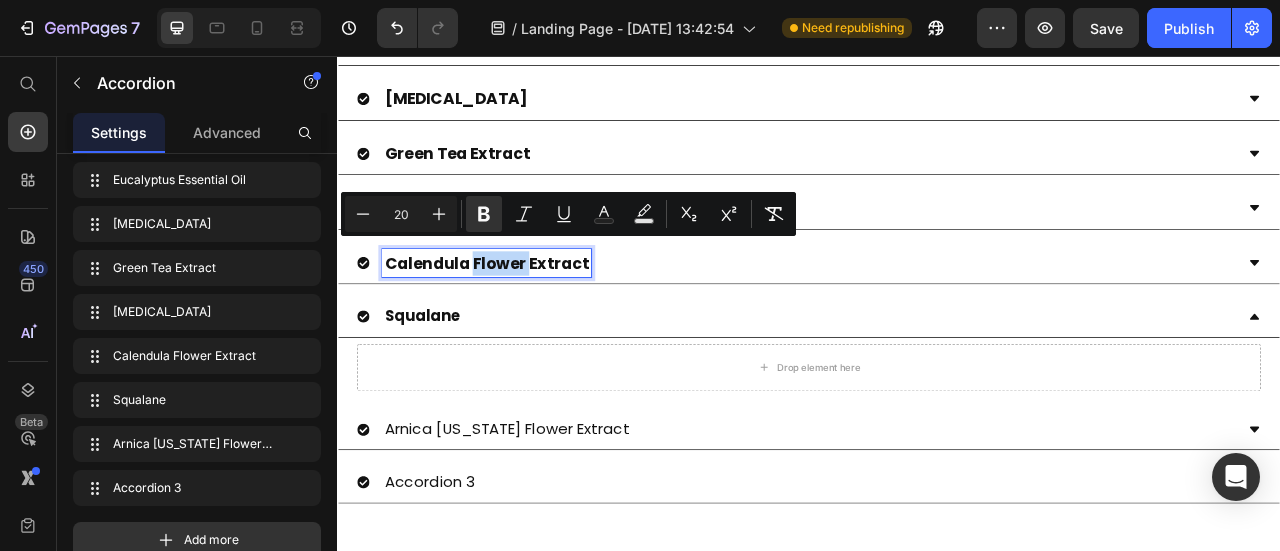 click on "Calendula Flower Extract" at bounding box center (527, 319) 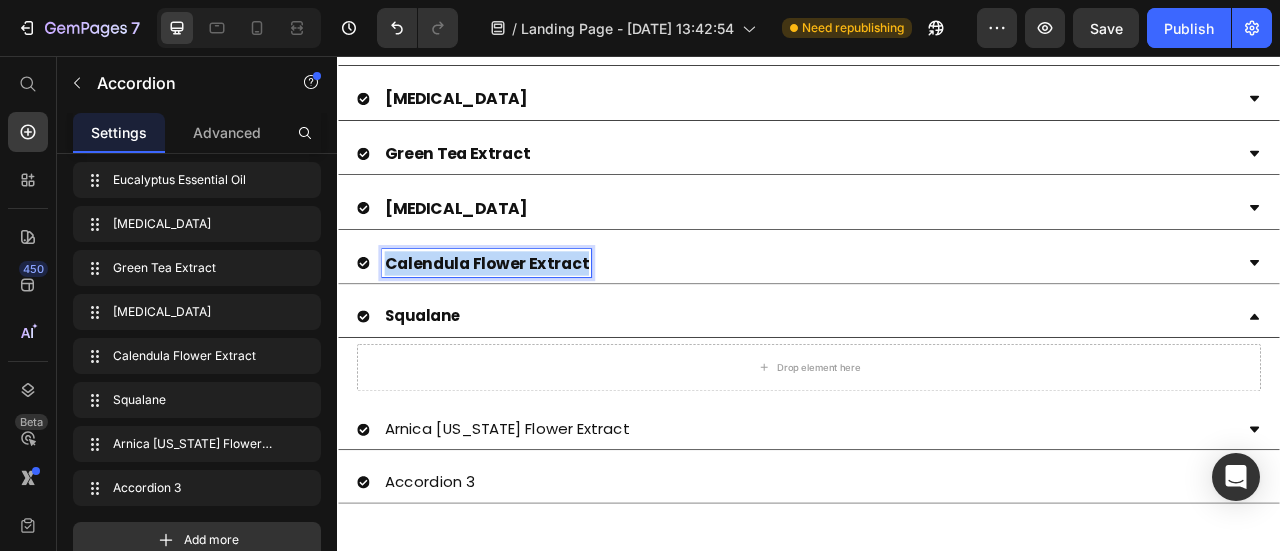 click on "Calendula Flower Extract" at bounding box center (527, 319) 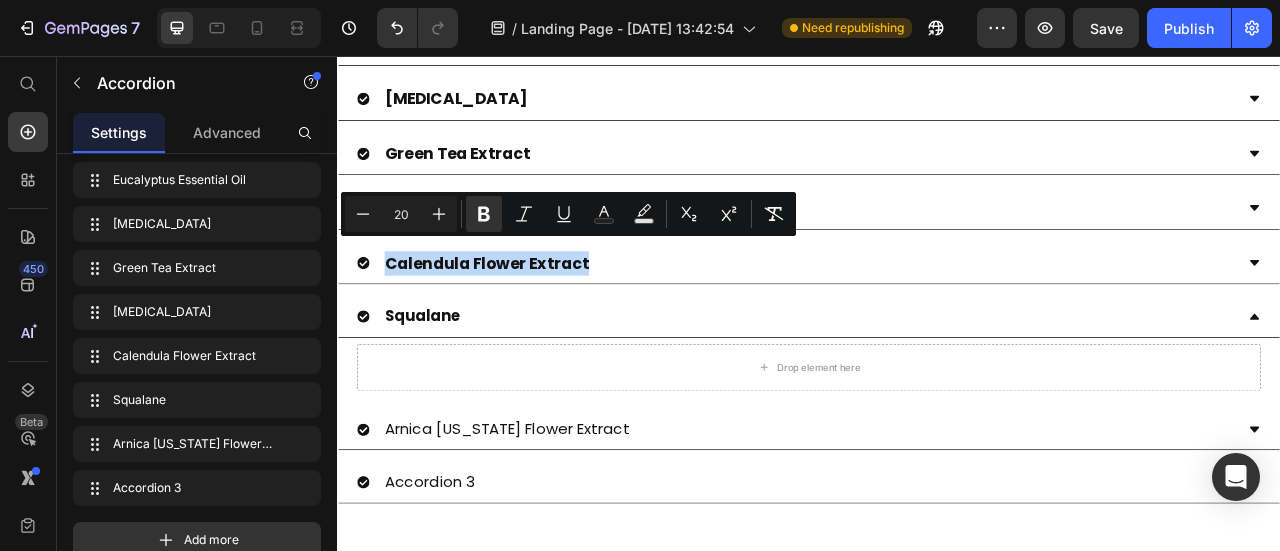 click on "Squalane" at bounding box center [921, 387] 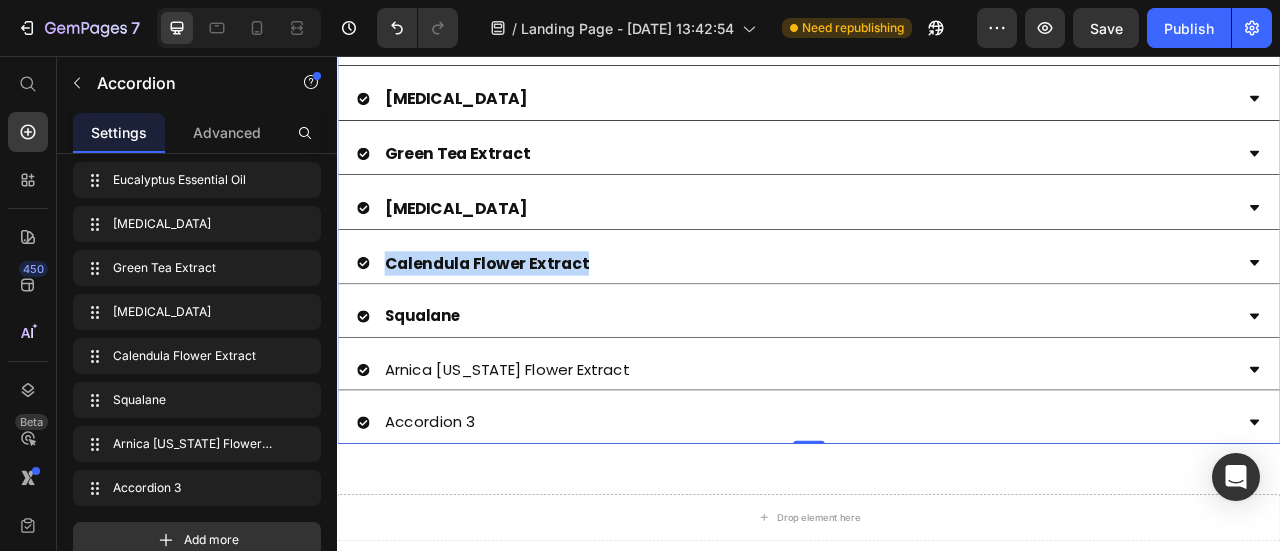 click on "Calendula Flower Extract" at bounding box center [921, 319] 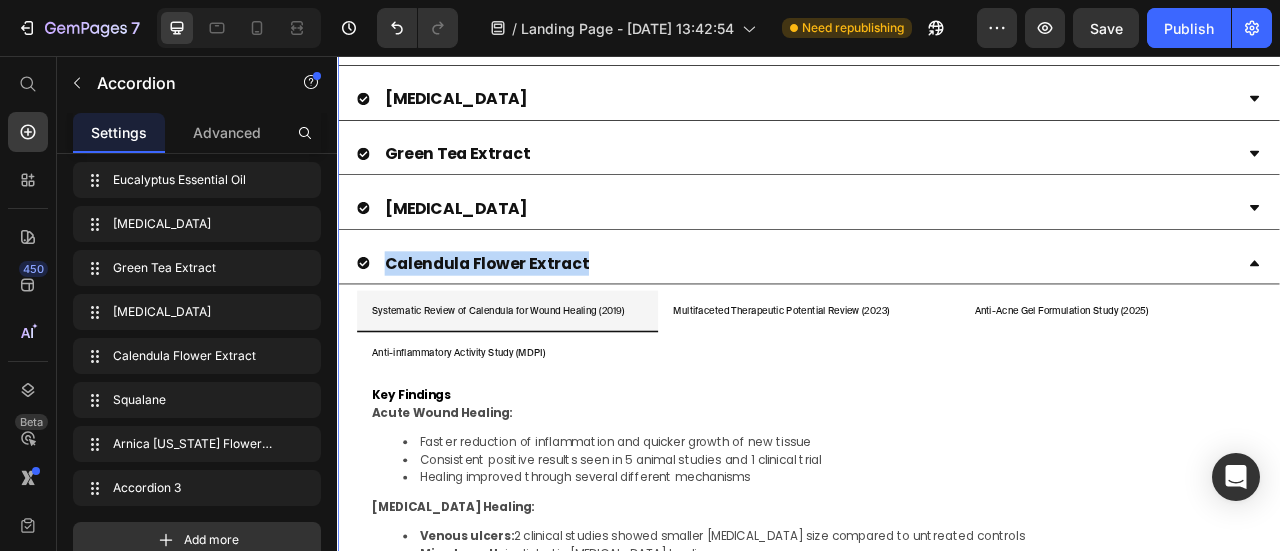 click on "Calendula Flower Extract" at bounding box center [921, 319] 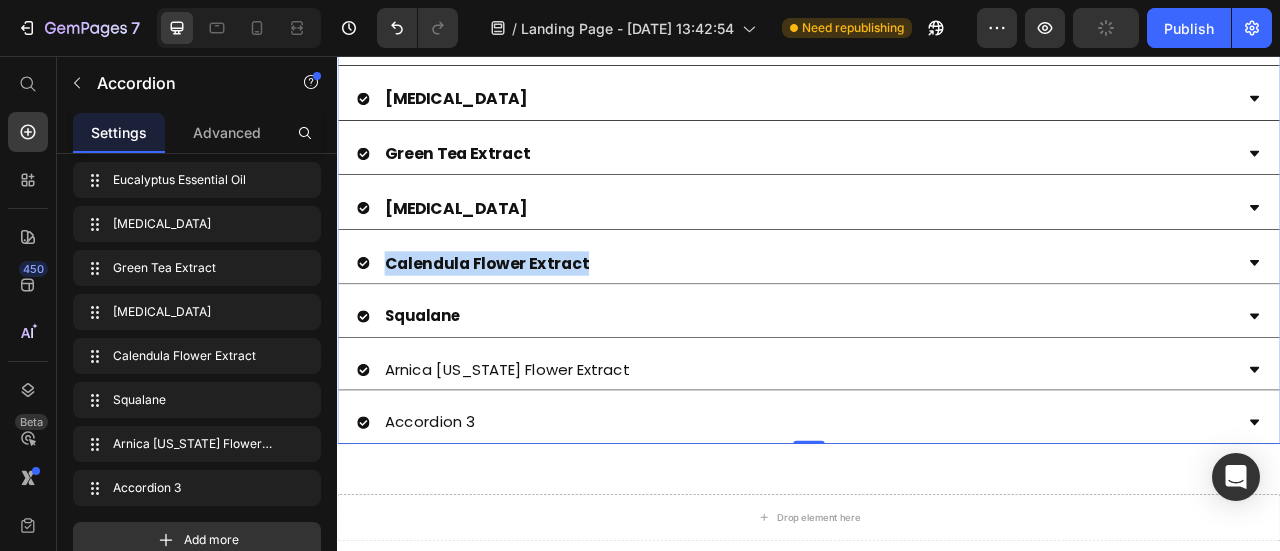 click on "Squalane" at bounding box center (921, 387) 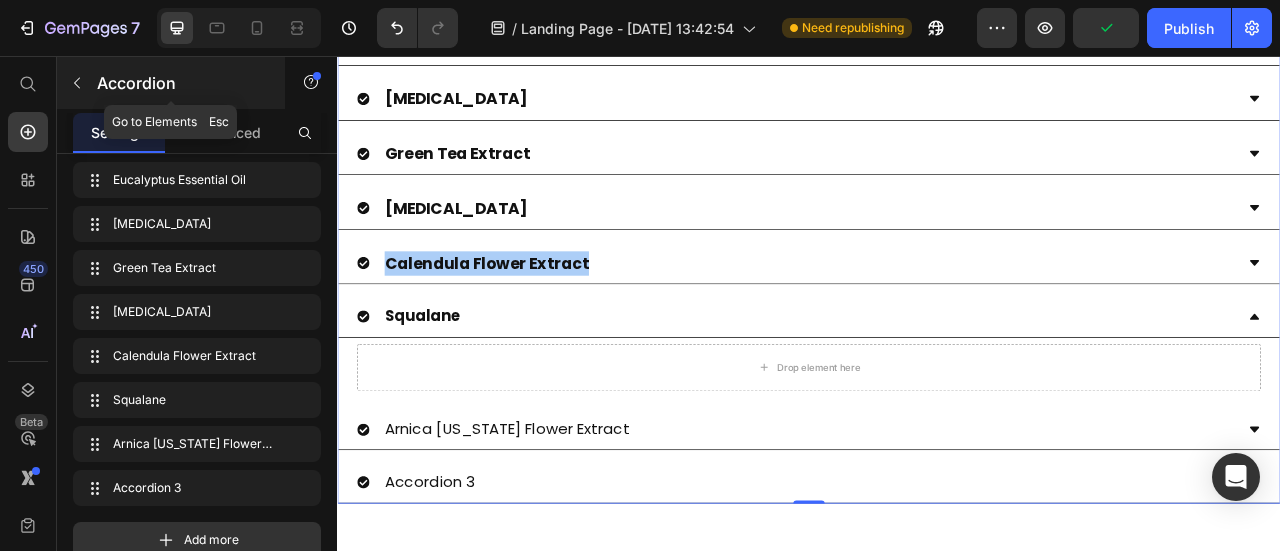 click 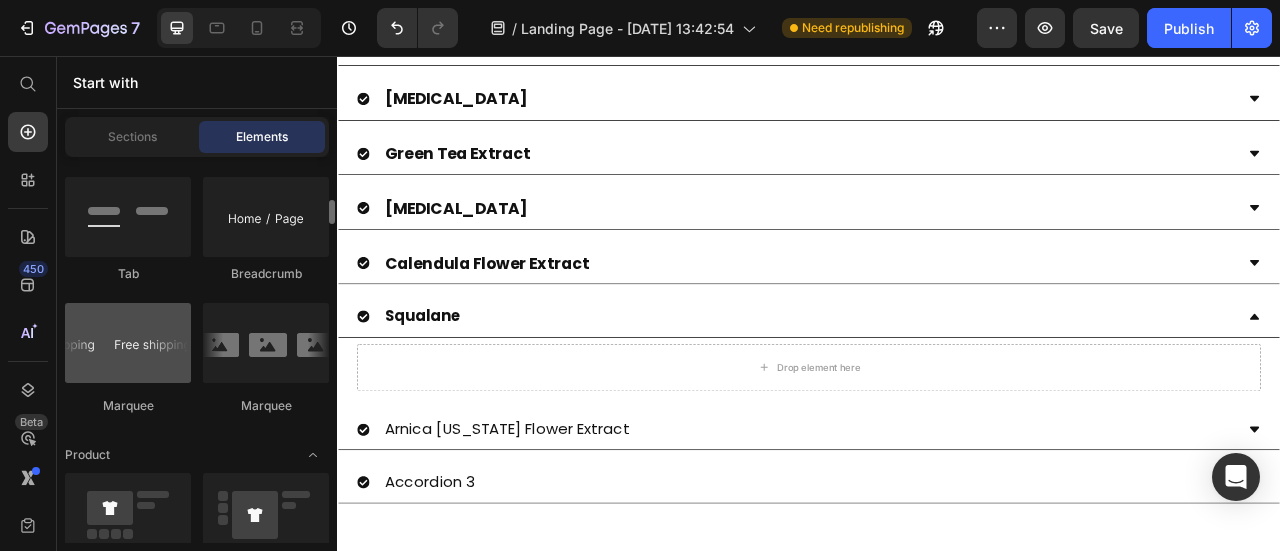 scroll, scrollTop: 2300, scrollLeft: 0, axis: vertical 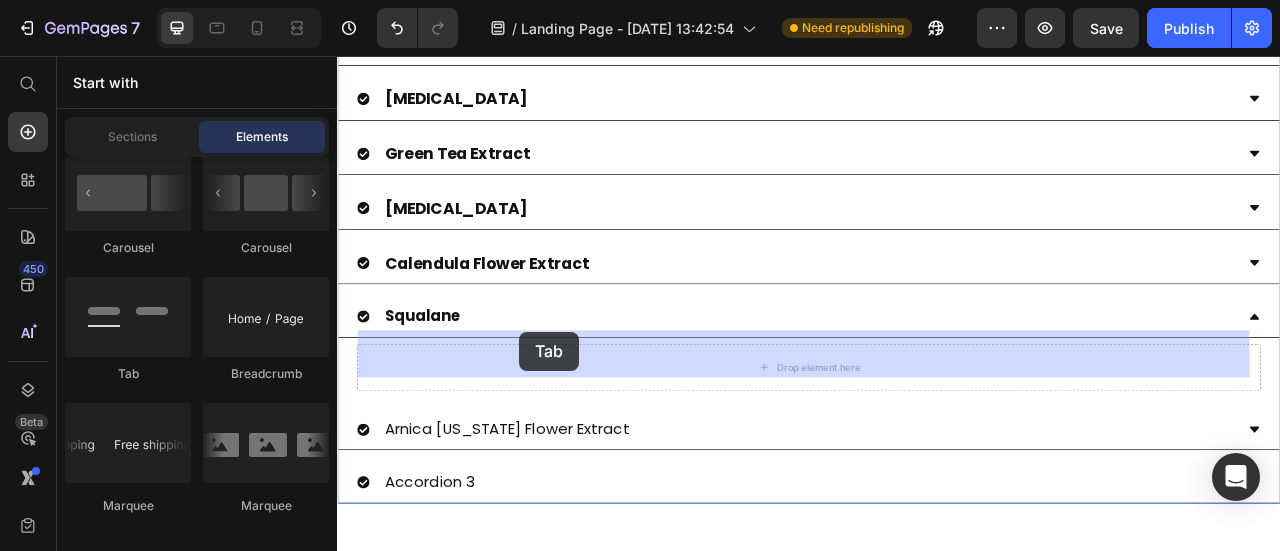 drag, startPoint x: 476, startPoint y: 393, endPoint x: 568, endPoint y: 407, distance: 93.05912 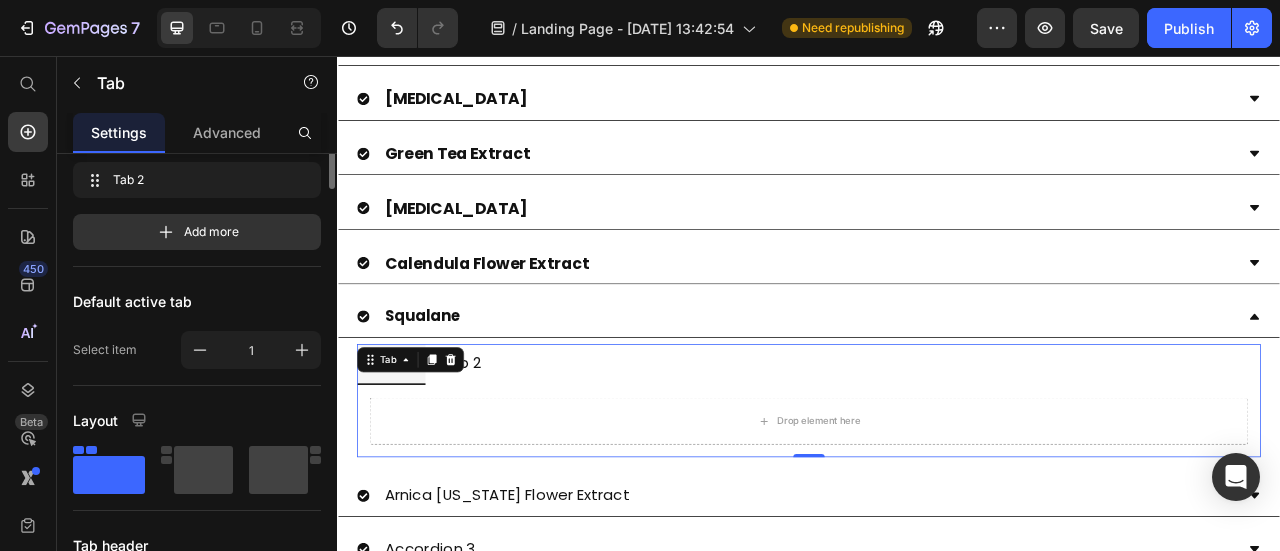 scroll, scrollTop: 0, scrollLeft: 0, axis: both 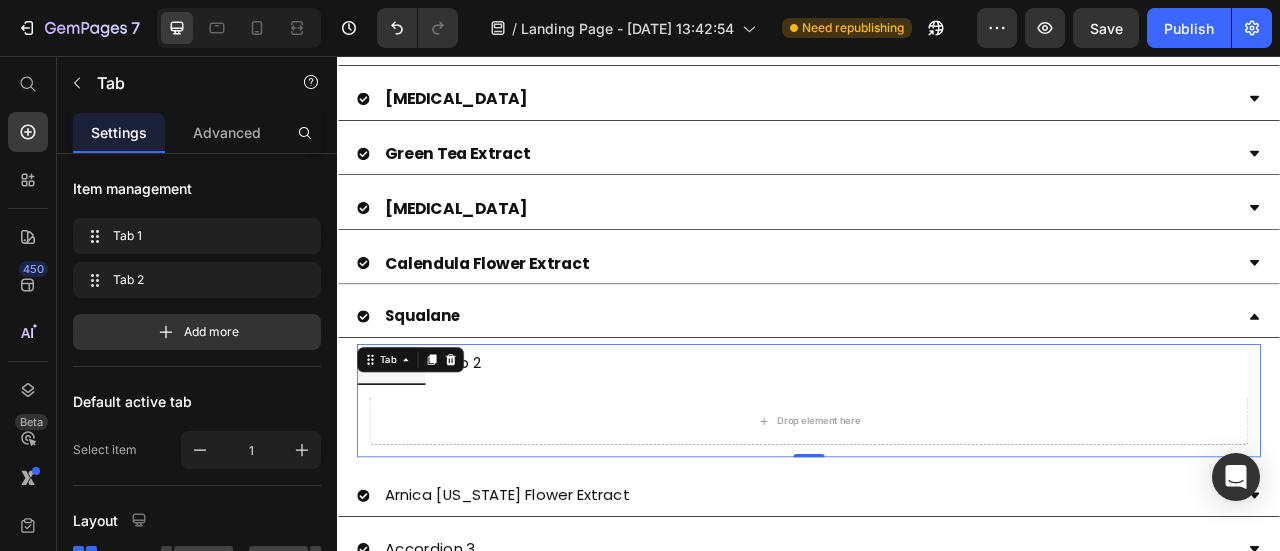click on "Tab 2" at bounding box center [494, 448] 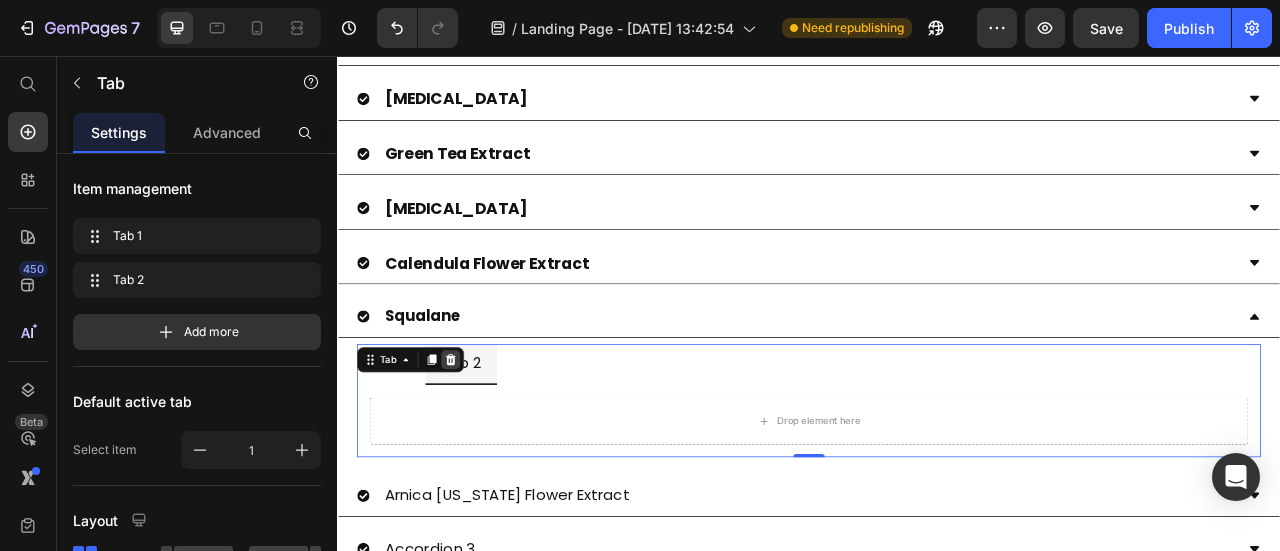 click 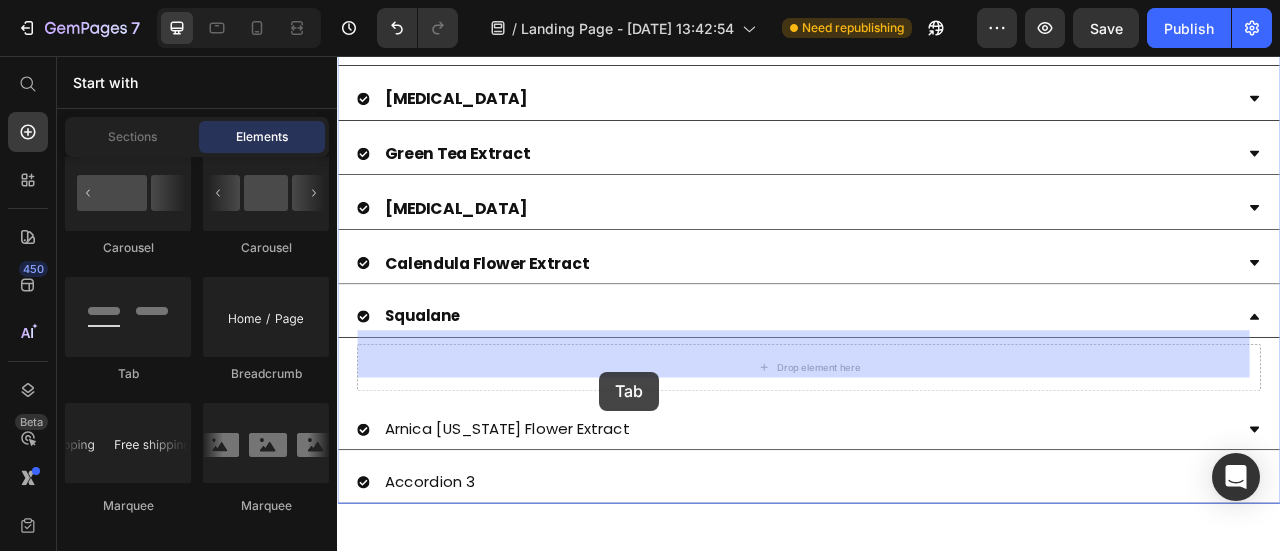 drag, startPoint x: 492, startPoint y: 377, endPoint x: 677, endPoint y: 445, distance: 197.1015 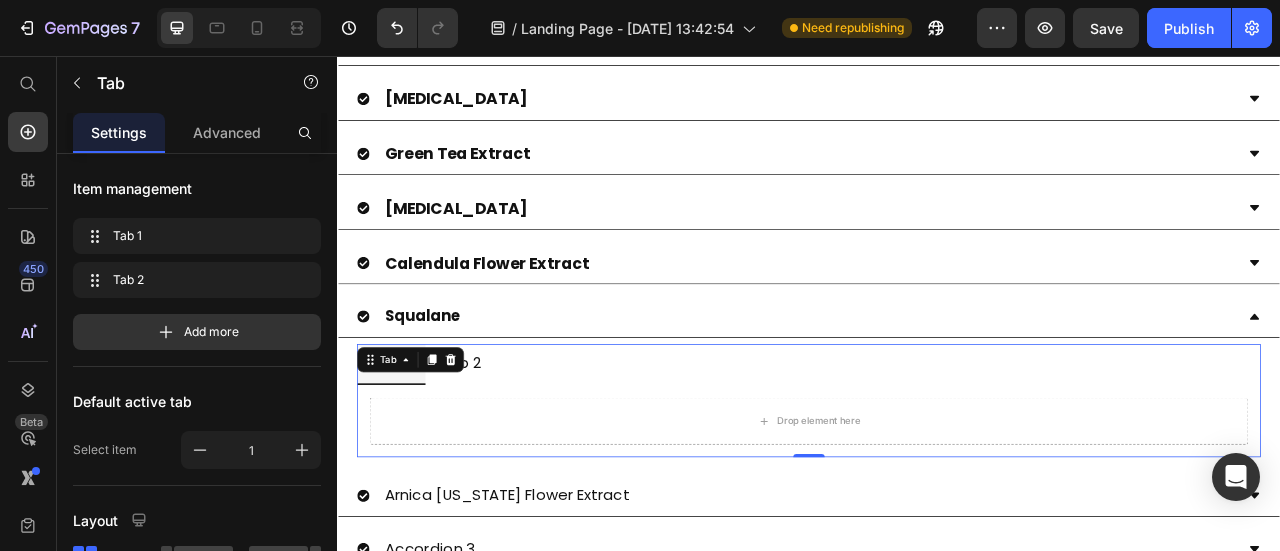 click on "Tab 2" at bounding box center (494, 447) 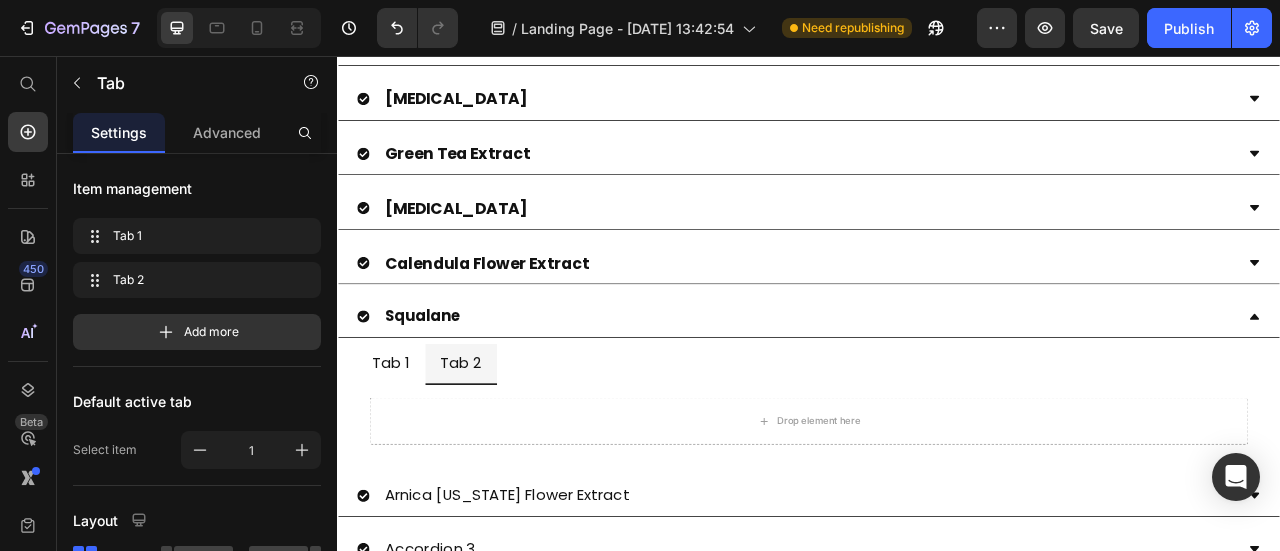 click on "Tab 2" at bounding box center (494, 448) 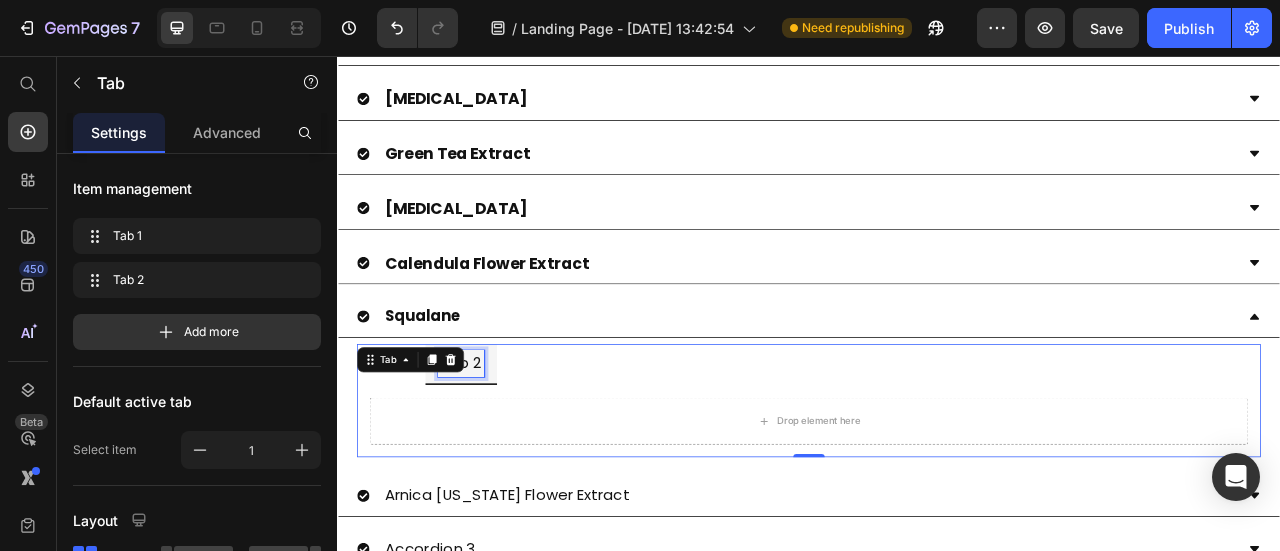 click on "Tab 2" at bounding box center (494, 447) 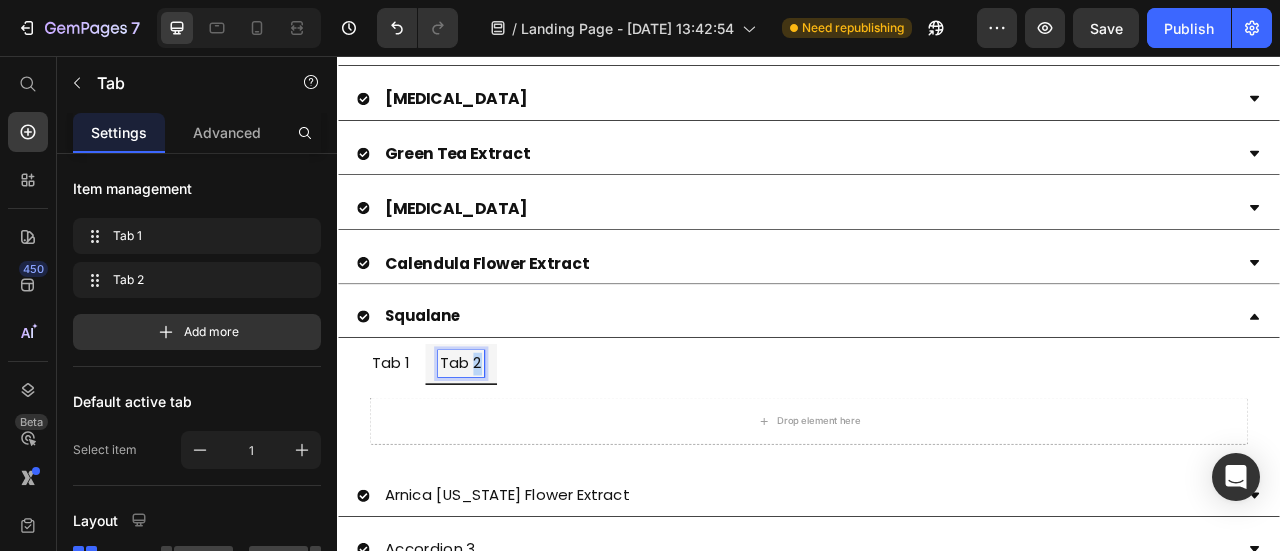 click on "Tab 2" at bounding box center (494, 447) 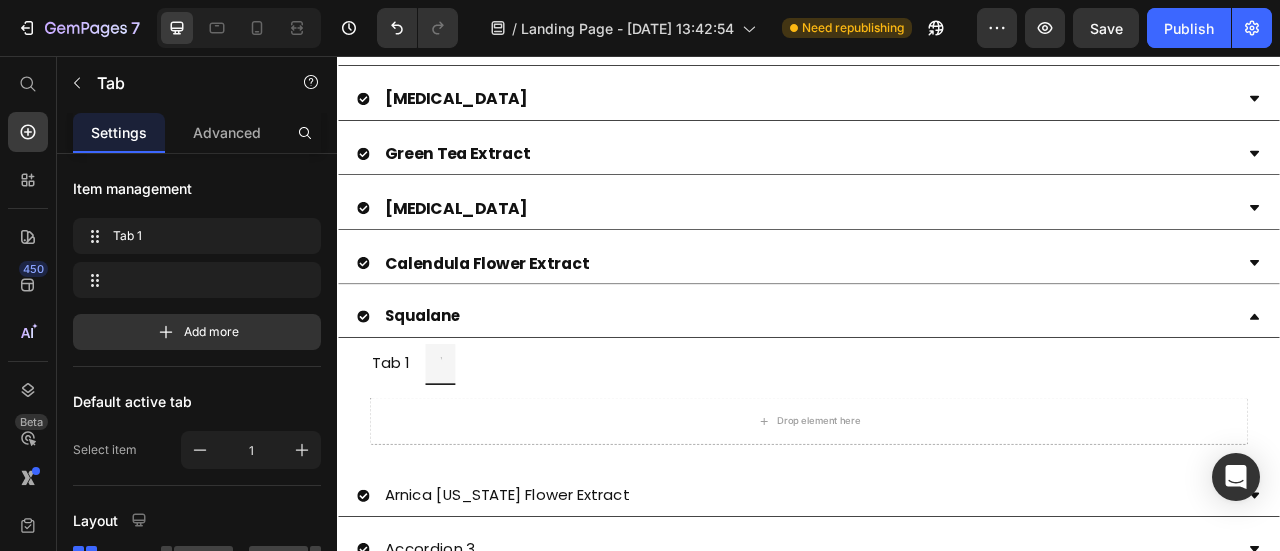 click on "Tab 1" at bounding box center [405, 447] 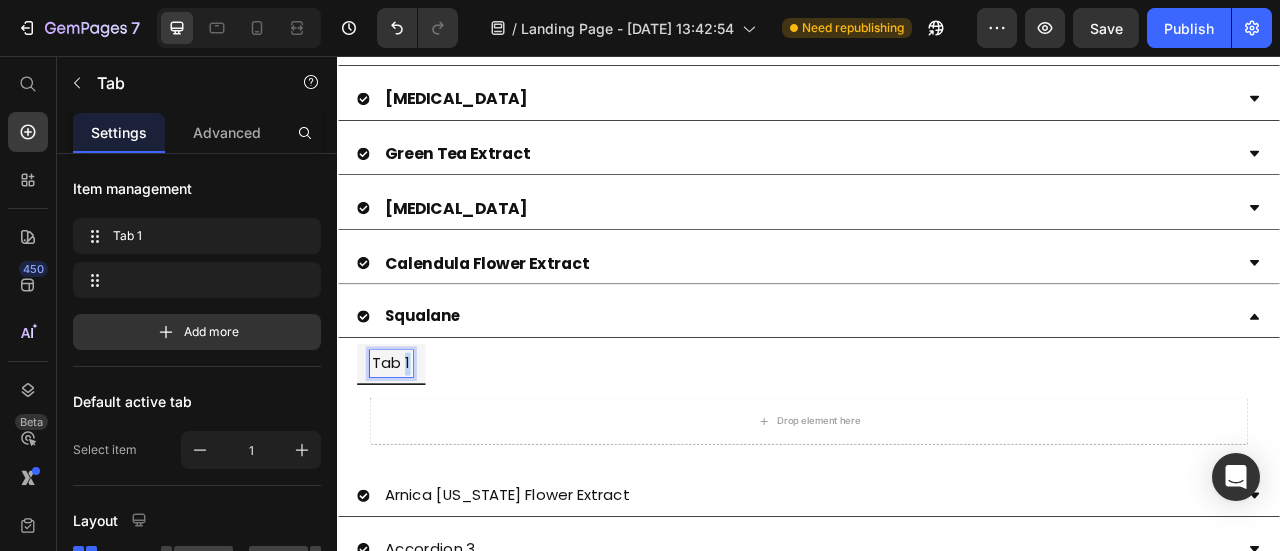 click on "Tab 1" at bounding box center [405, 447] 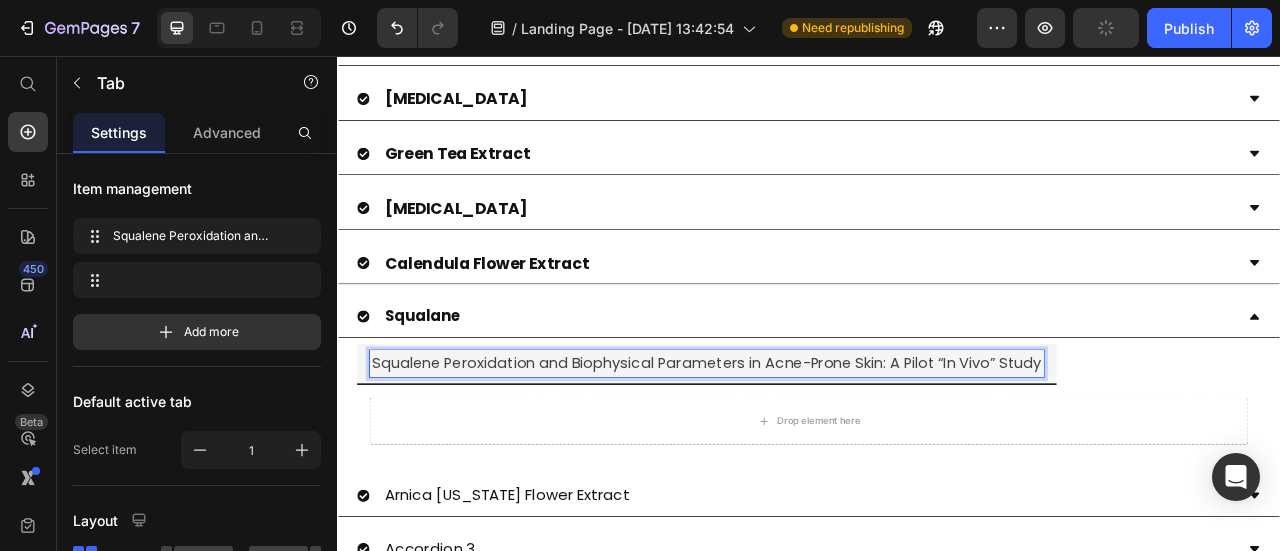 click on "Drop element here" at bounding box center (937, 520) 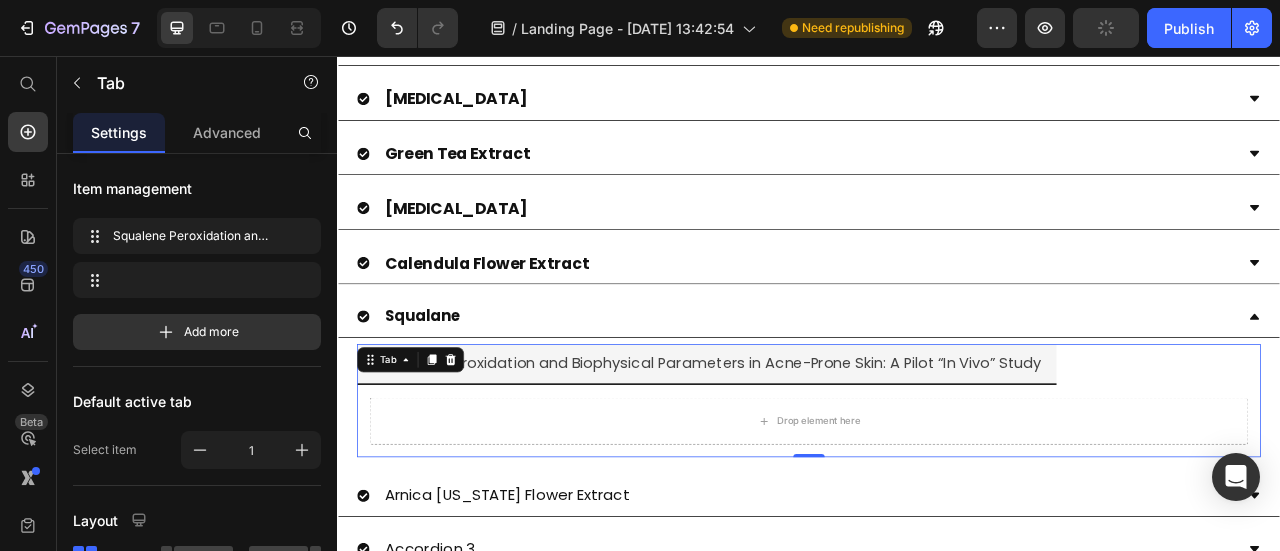 click on "Squalene Peroxidation and Biophysical Parameters in Acne-Prone Skin: A Pilot “In Vivo” Study" at bounding box center (807, 446) 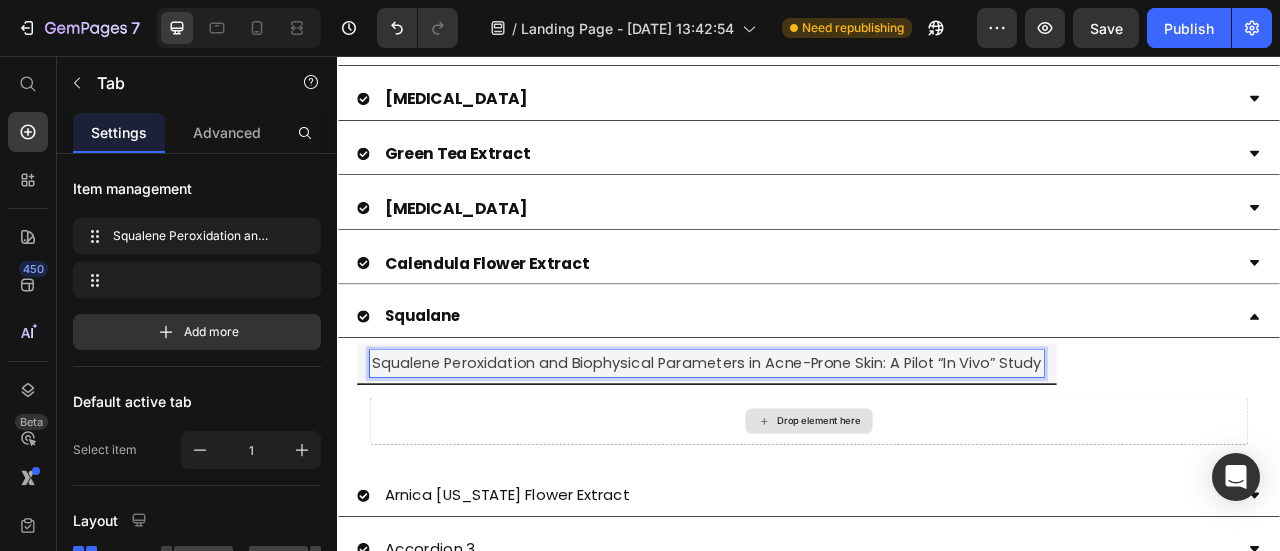 click on "Drop element here" at bounding box center (937, 520) 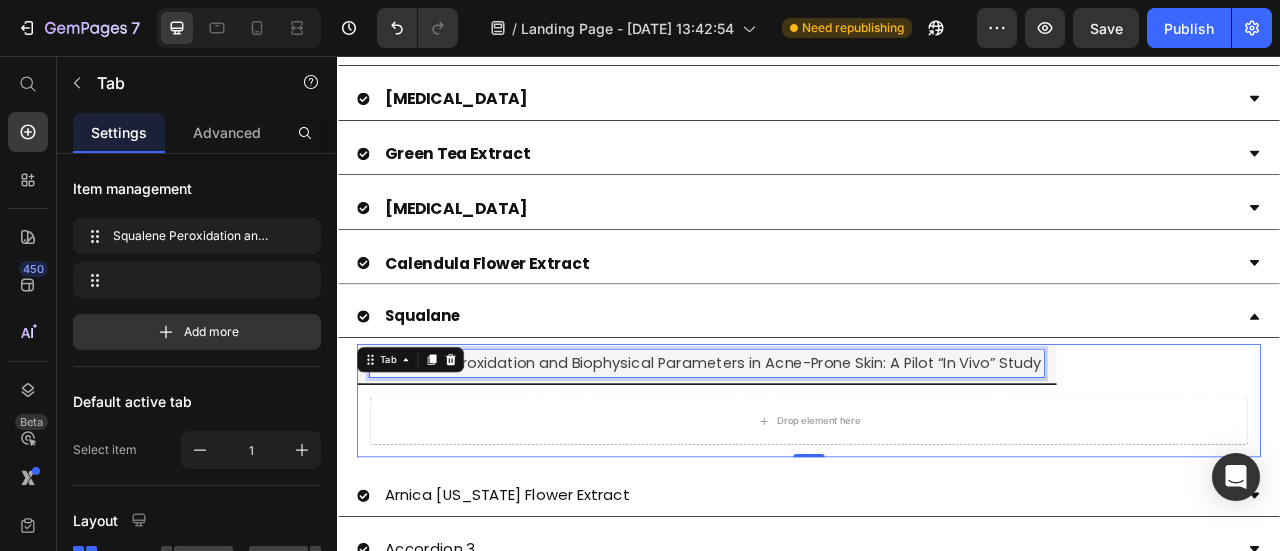 click on "Squalene Peroxidation and Biophysical Parameters in Acne-Prone Skin: A Pilot “In Vivo” Study" at bounding box center [807, 446] 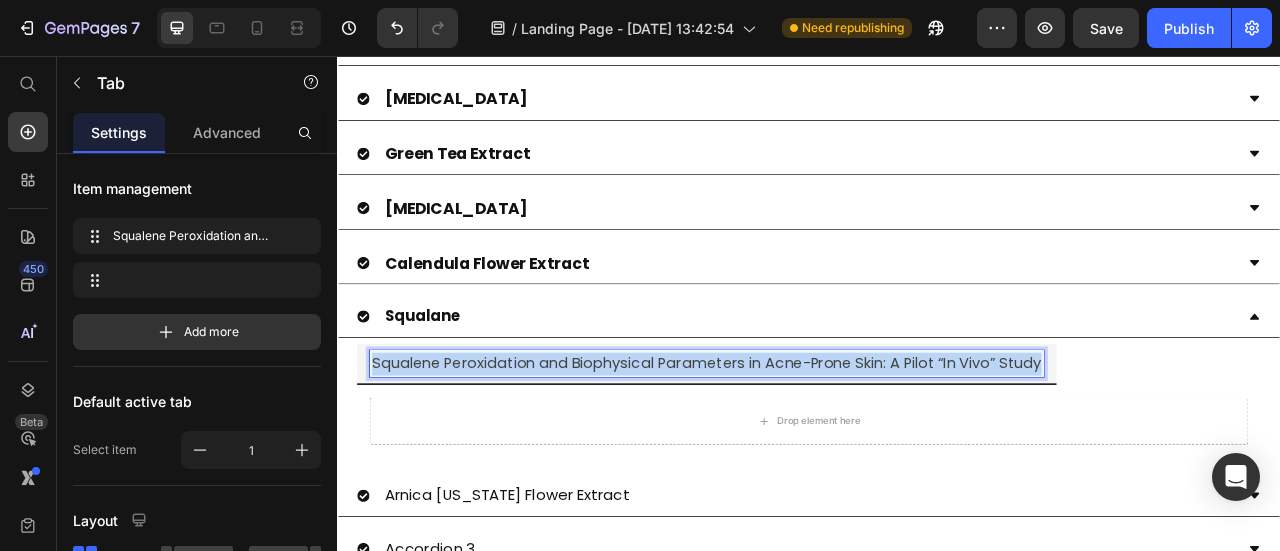 click on "Squalene Peroxidation and Biophysical Parameters in Acne-Prone Skin: A Pilot “In Vivo” Study" at bounding box center [807, 446] 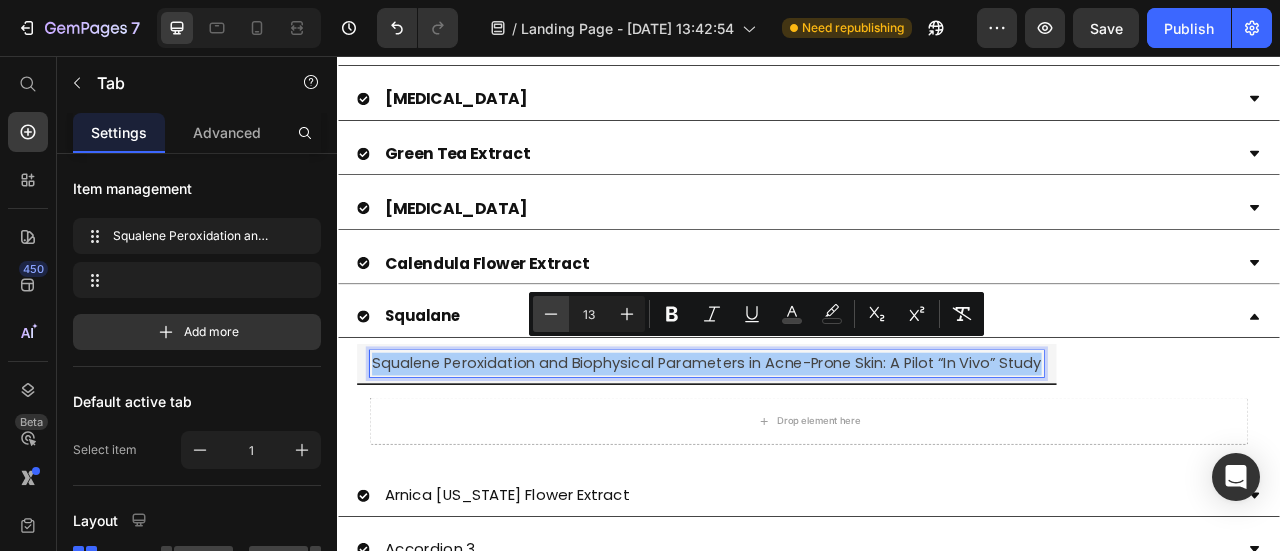 click 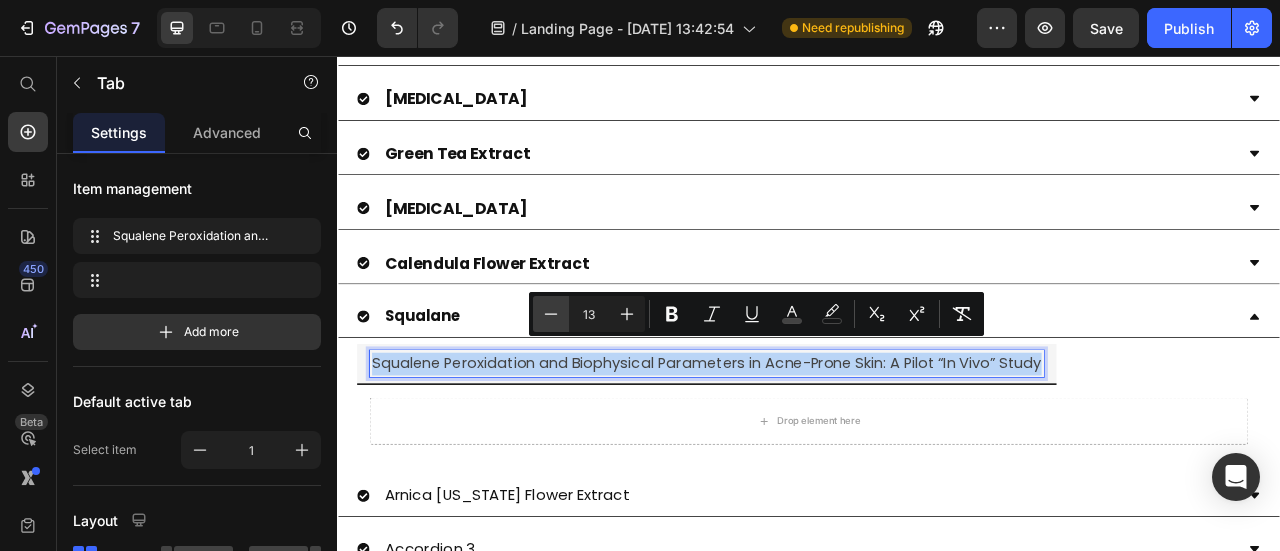 type on "12" 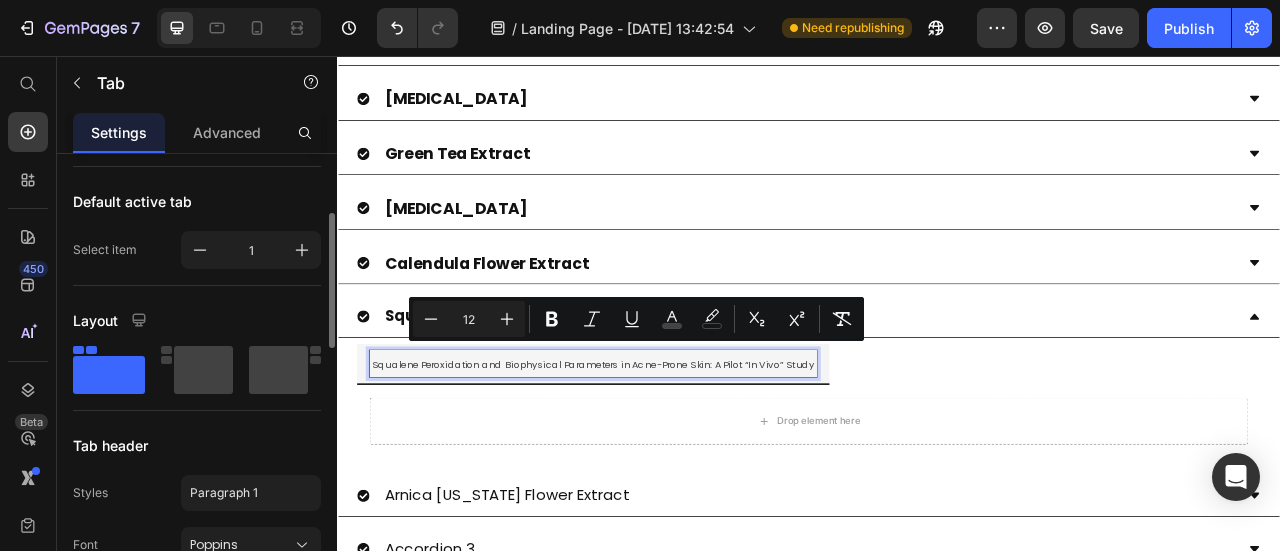 scroll, scrollTop: 400, scrollLeft: 0, axis: vertical 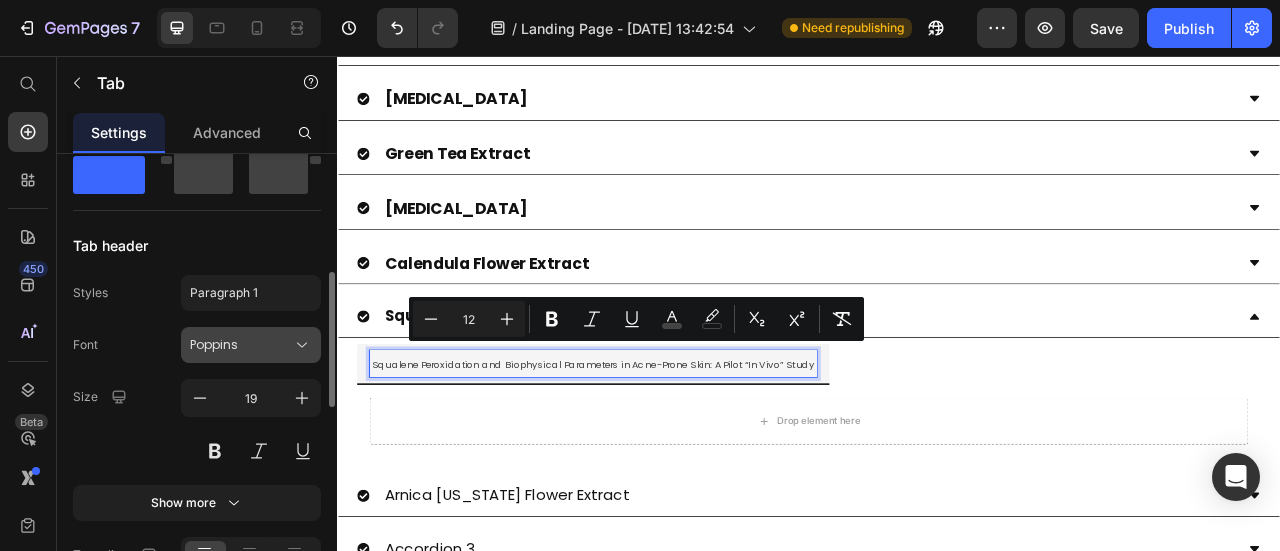 click on "Poppins" at bounding box center [241, 345] 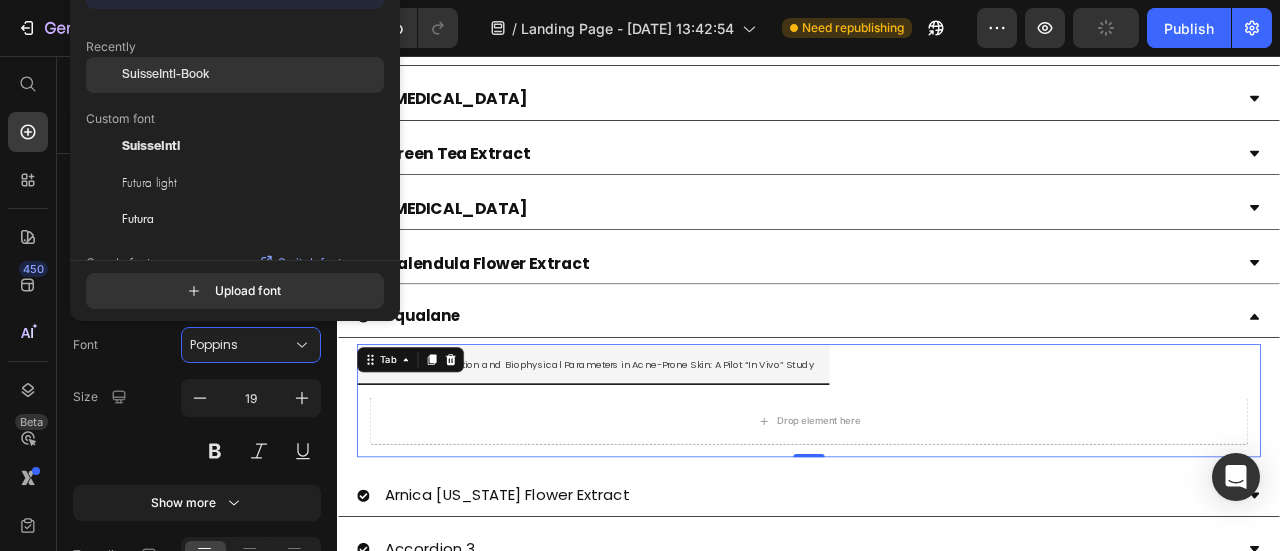 click on "SuisseIntl-Book" at bounding box center (165, 75) 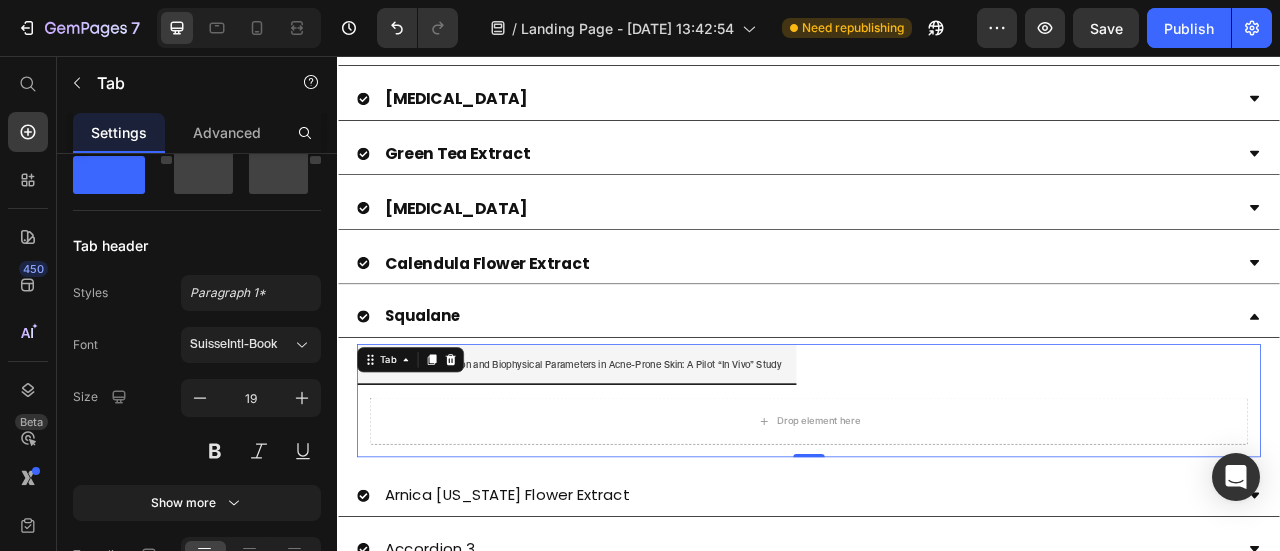 click on "Squalene Peroxidation and Biophysical Parameters in Acne-Prone Skin: A Pilot “In Vivo” Study" at bounding box center (937, 448) 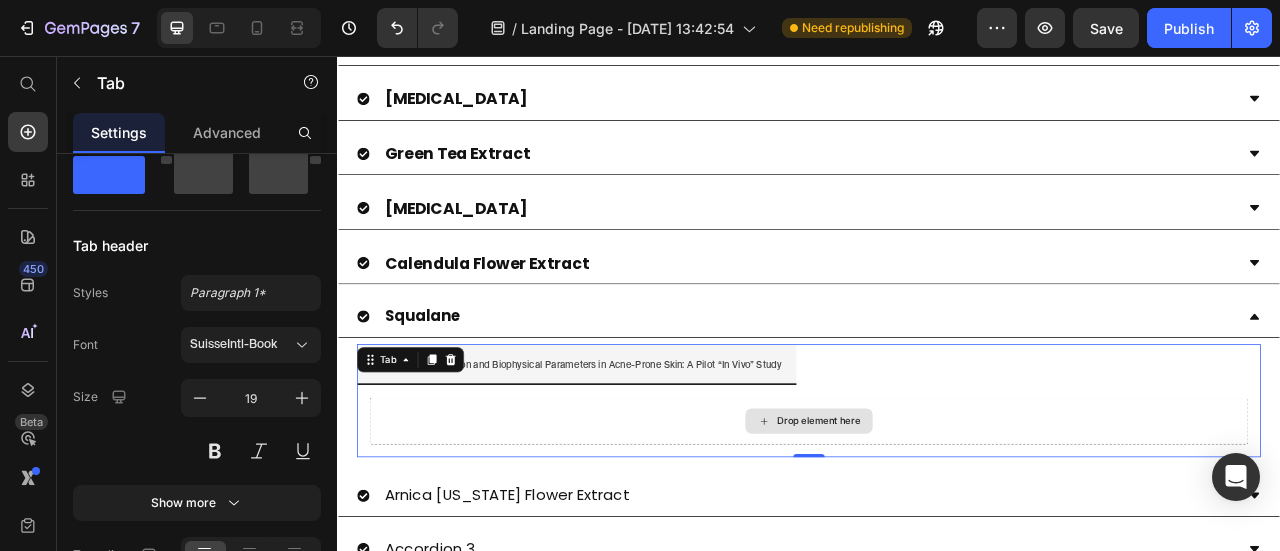 click on "Drop element here" at bounding box center [937, 520] 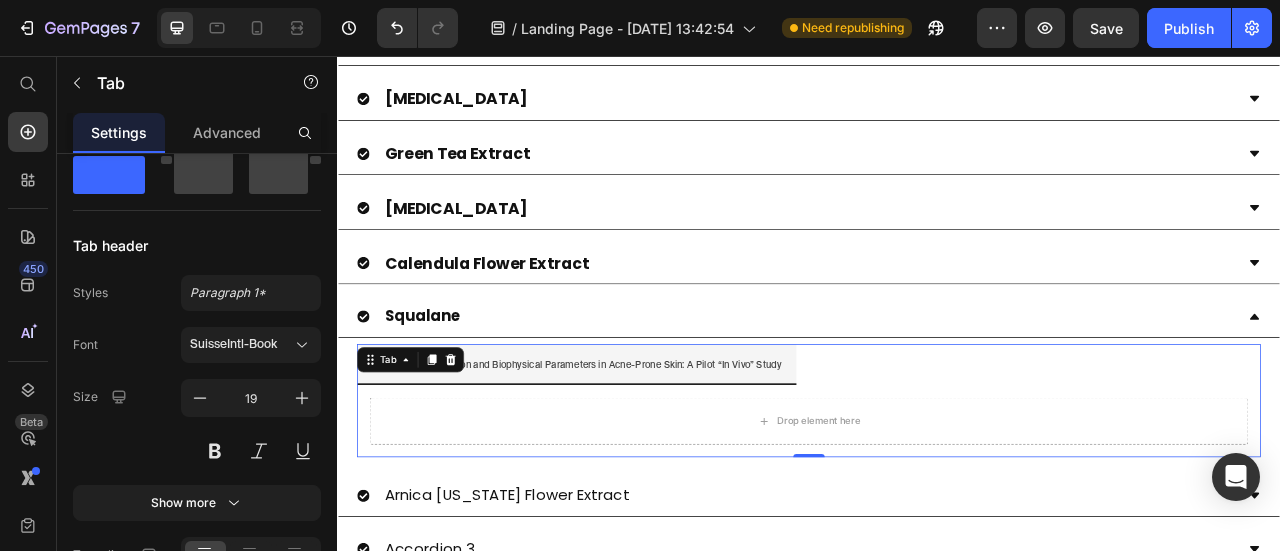 click on "Squalene Peroxidation and Biophysical Parameters in Acne-Prone Skin: A Pilot “In Vivo” Study" at bounding box center [937, 448] 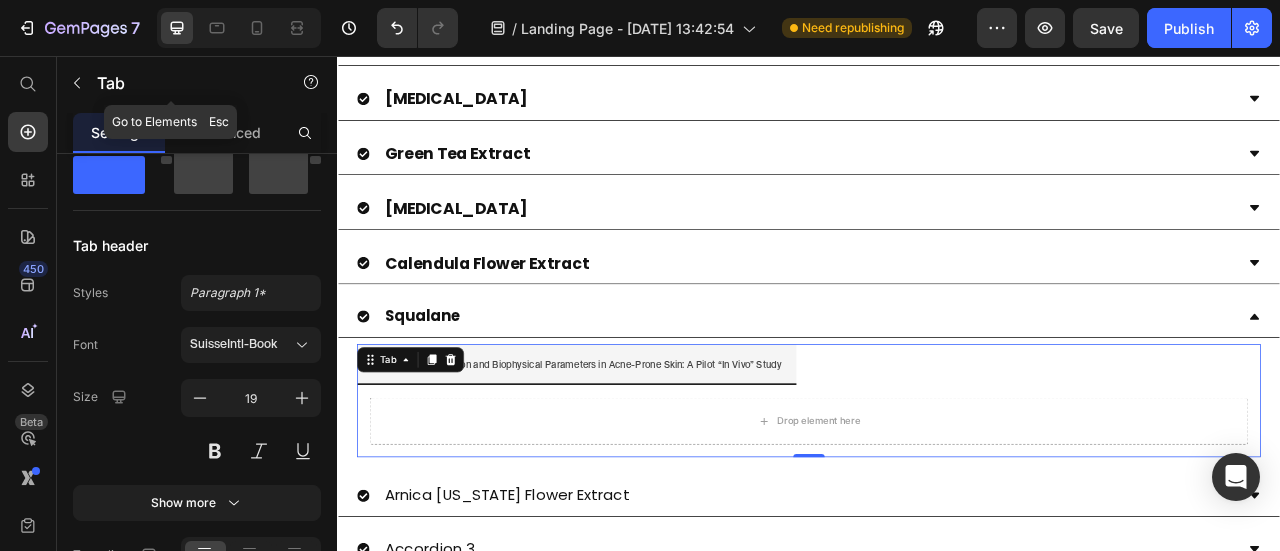 click at bounding box center [77, 83] 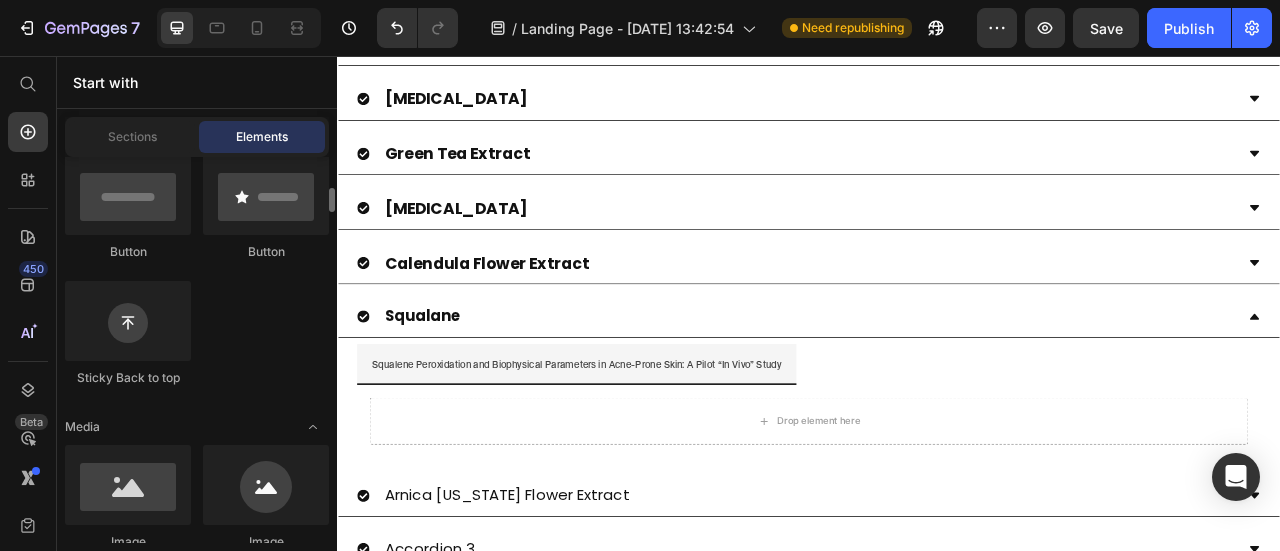 scroll, scrollTop: 100, scrollLeft: 0, axis: vertical 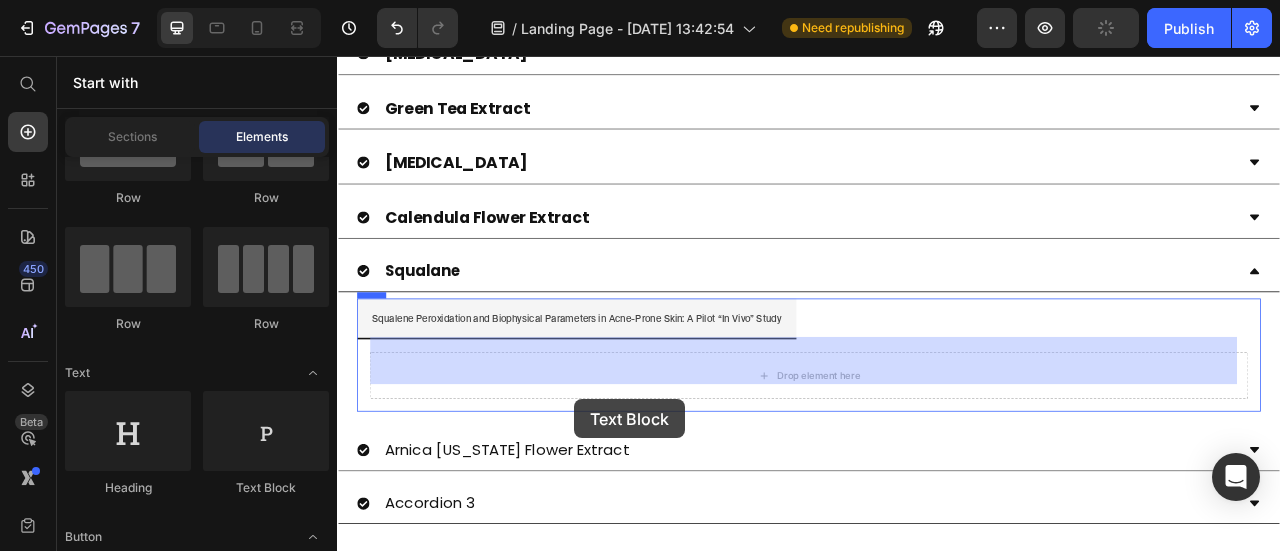 drag, startPoint x: 627, startPoint y: 491, endPoint x: 639, endPoint y: 493, distance: 12.165525 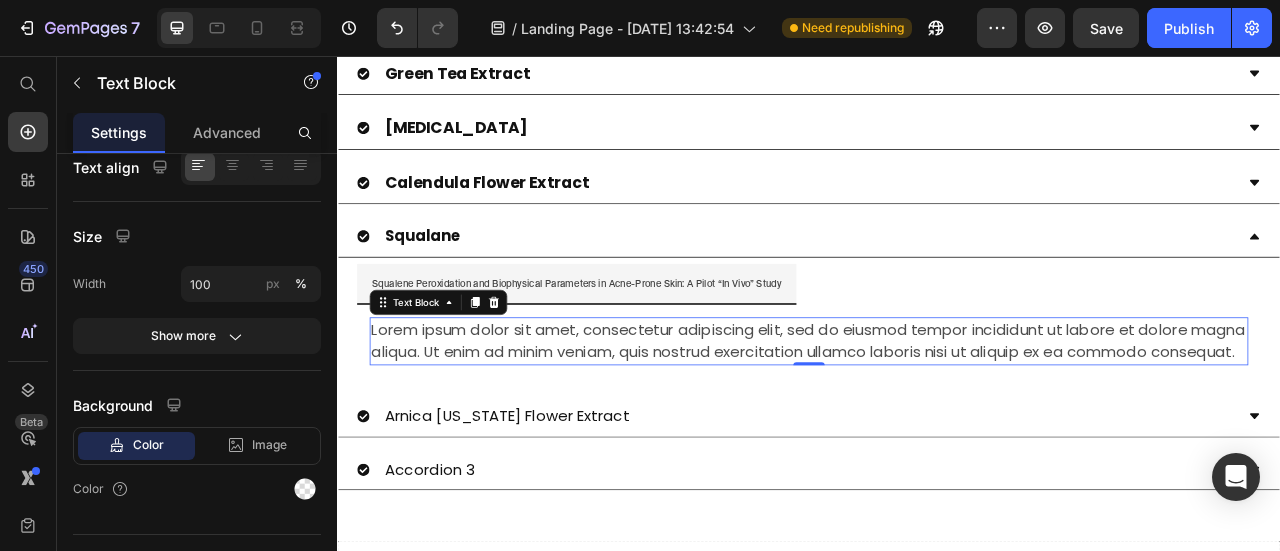 scroll, scrollTop: 0, scrollLeft: 0, axis: both 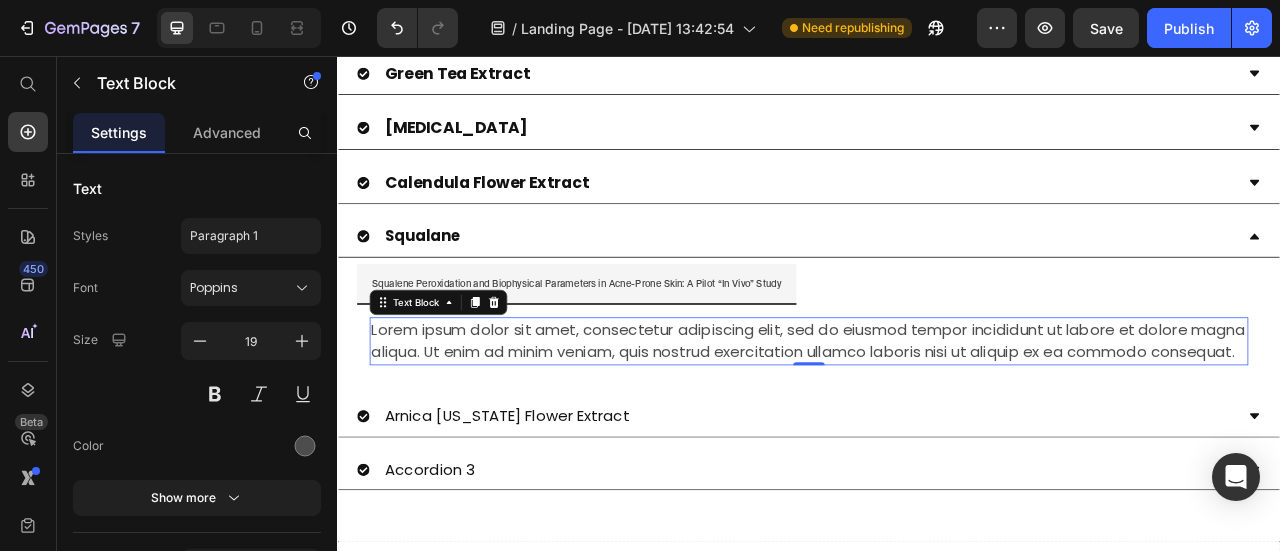 click on "Lorem ipsum dolor sit amet, consectetur adipiscing elit, sed do eiusmod tempor incididunt ut labore et dolore magna aliqua. Ut enim ad minim veniam, quis nostrud exercitation ullamco laboris nisi ut aliquip ex ea commodo consequat." at bounding box center (937, 418) 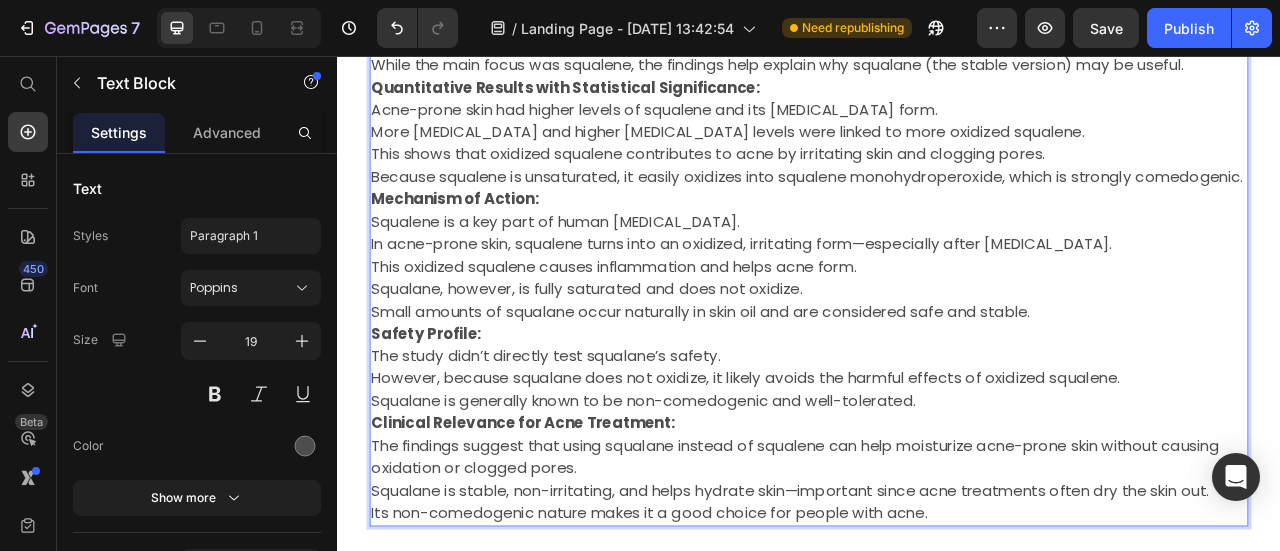 scroll, scrollTop: 1462, scrollLeft: 0, axis: vertical 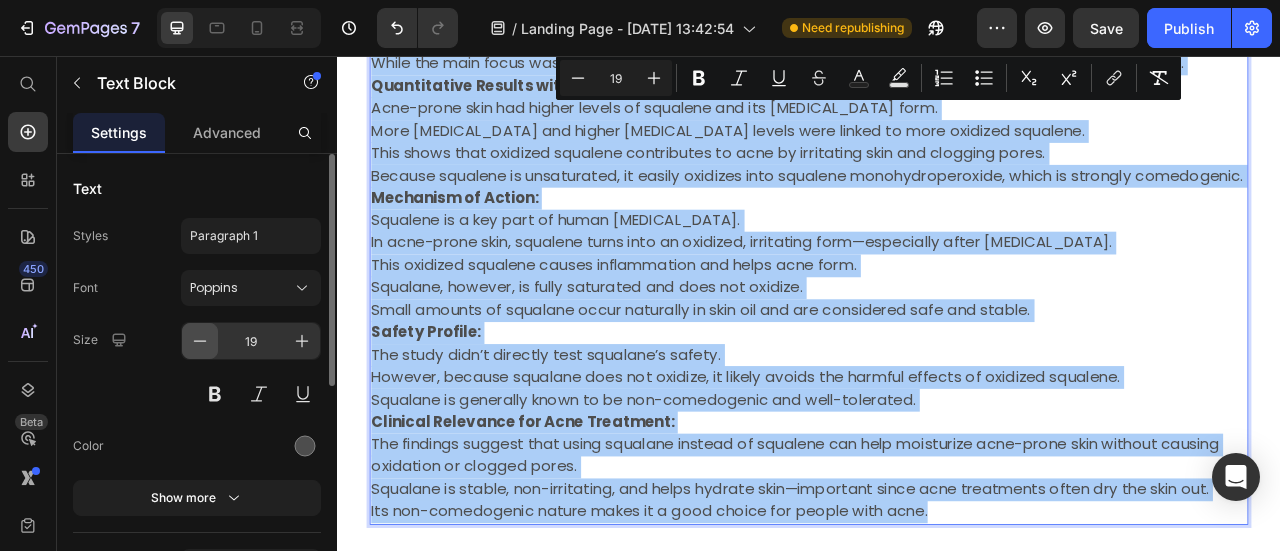 click 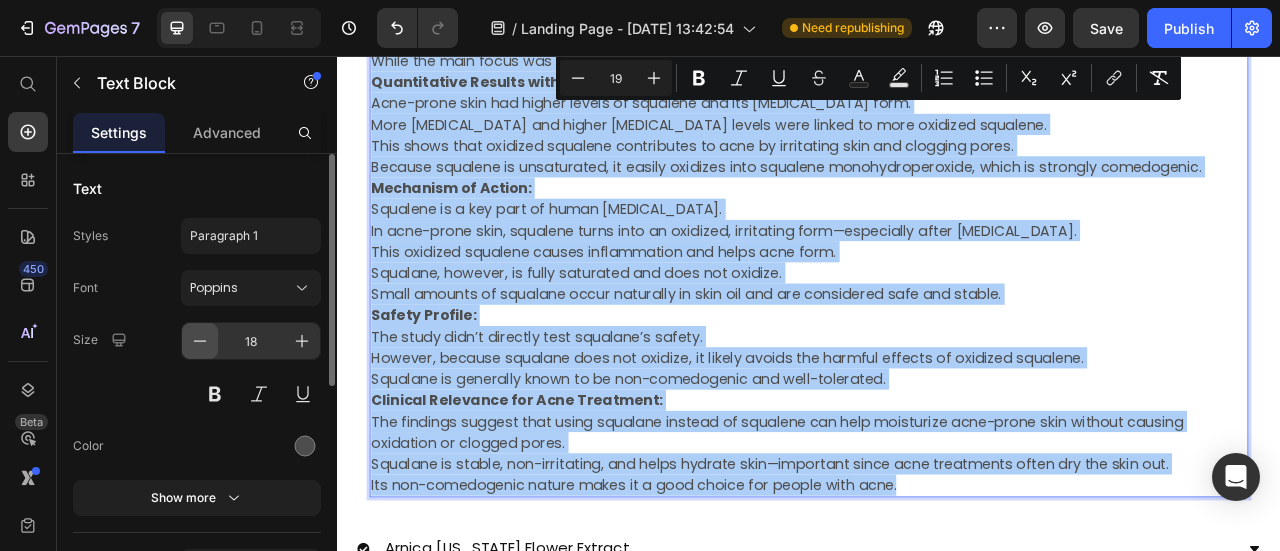 click 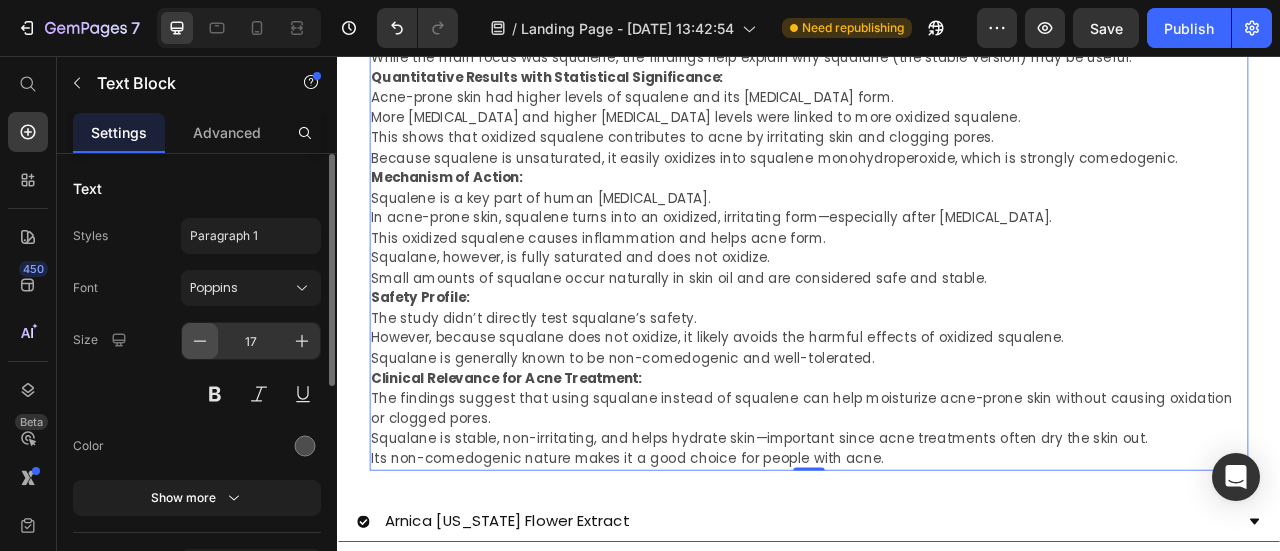 click 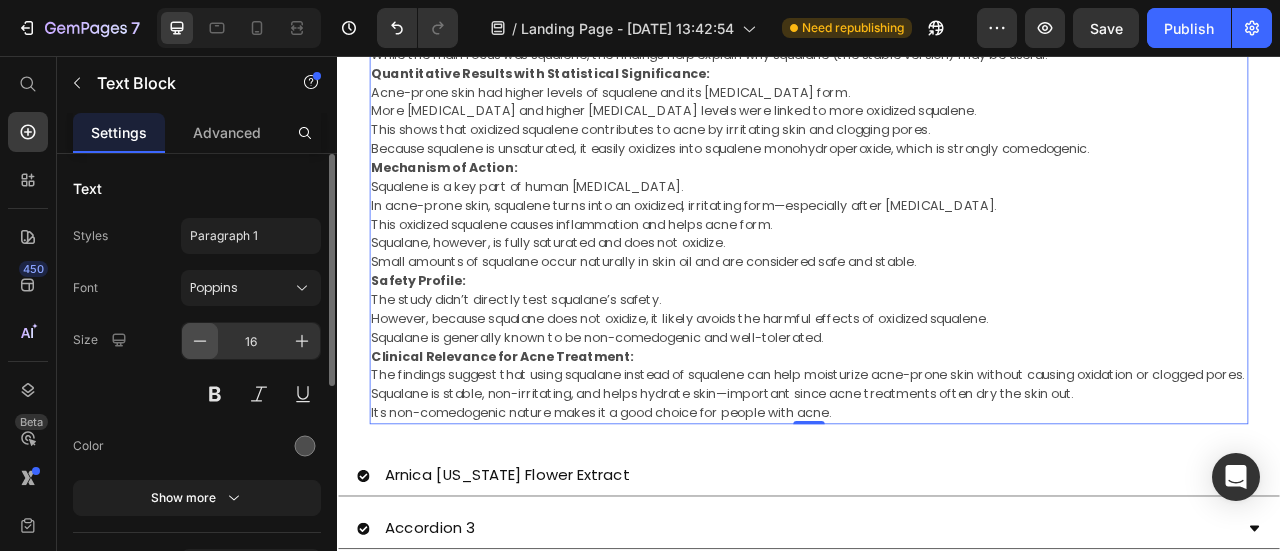 click 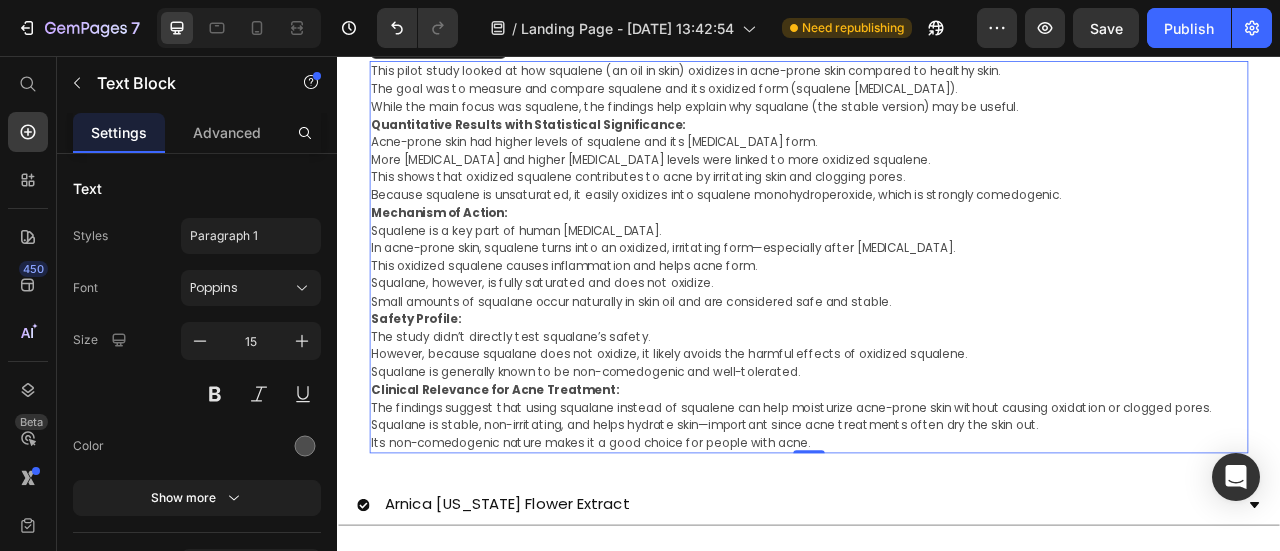 scroll, scrollTop: 1262, scrollLeft: 0, axis: vertical 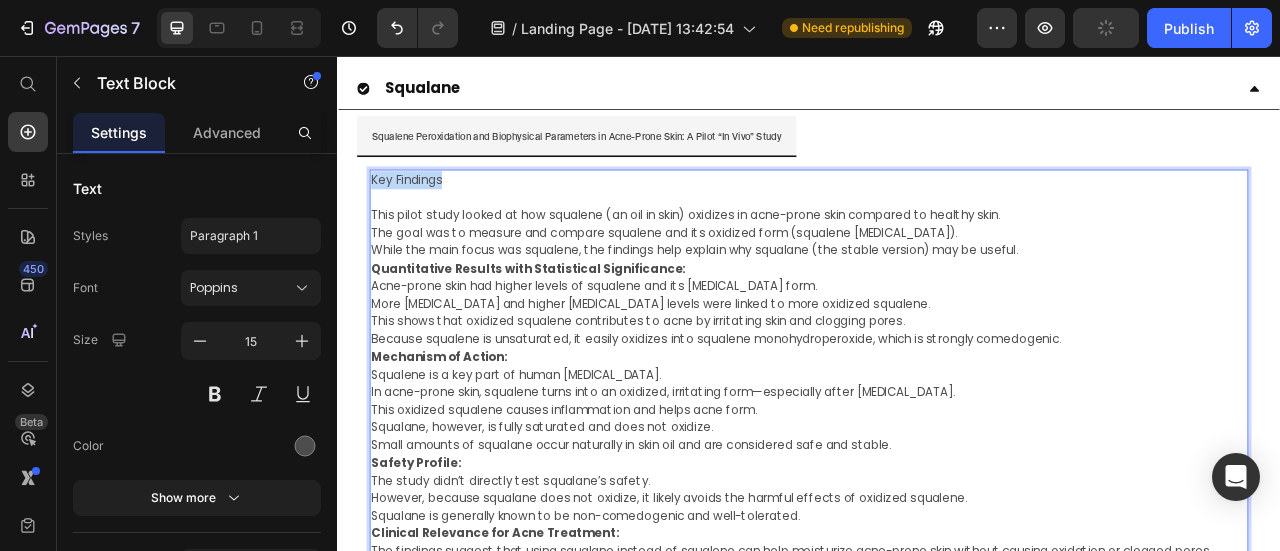 drag, startPoint x: 496, startPoint y: 201, endPoint x: 381, endPoint y: 193, distance: 115.27792 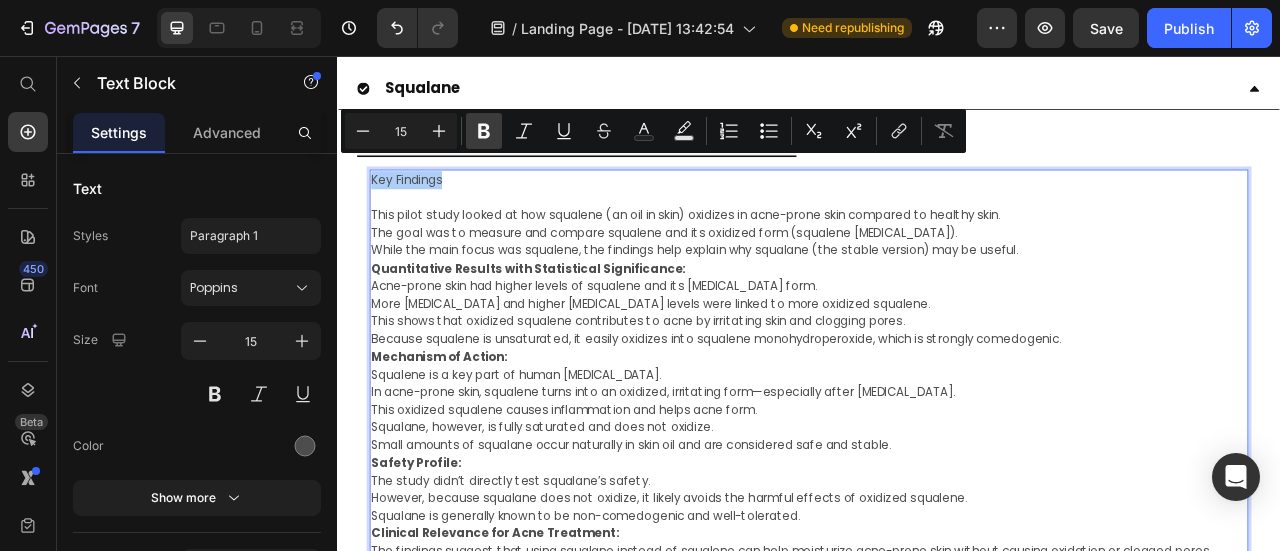 click on "Bold" at bounding box center (484, 131) 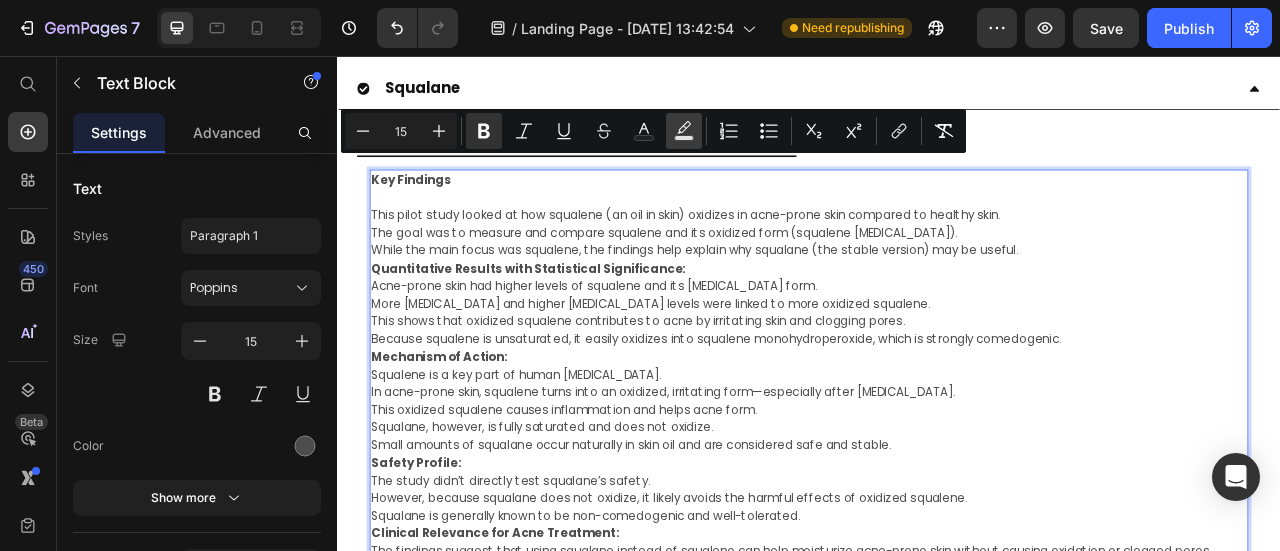 click 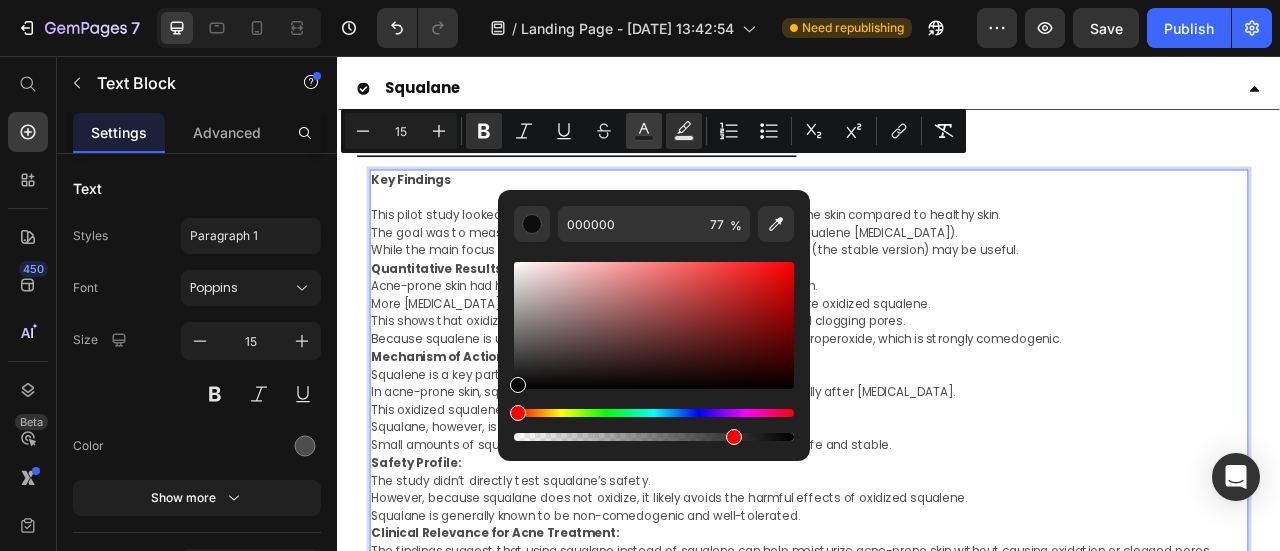 click 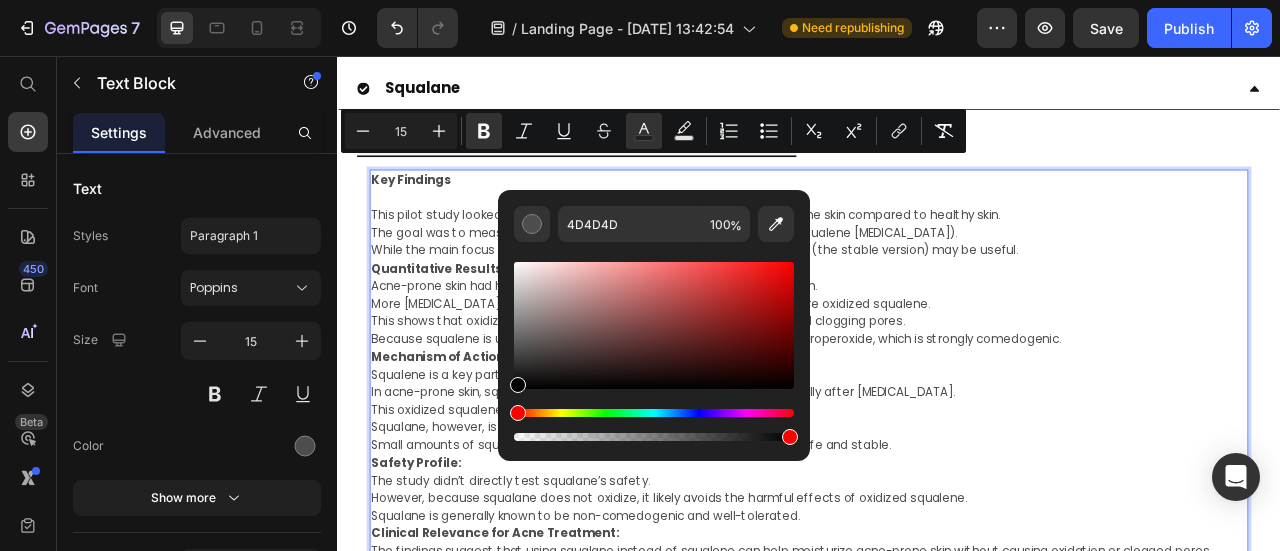 type on "000000" 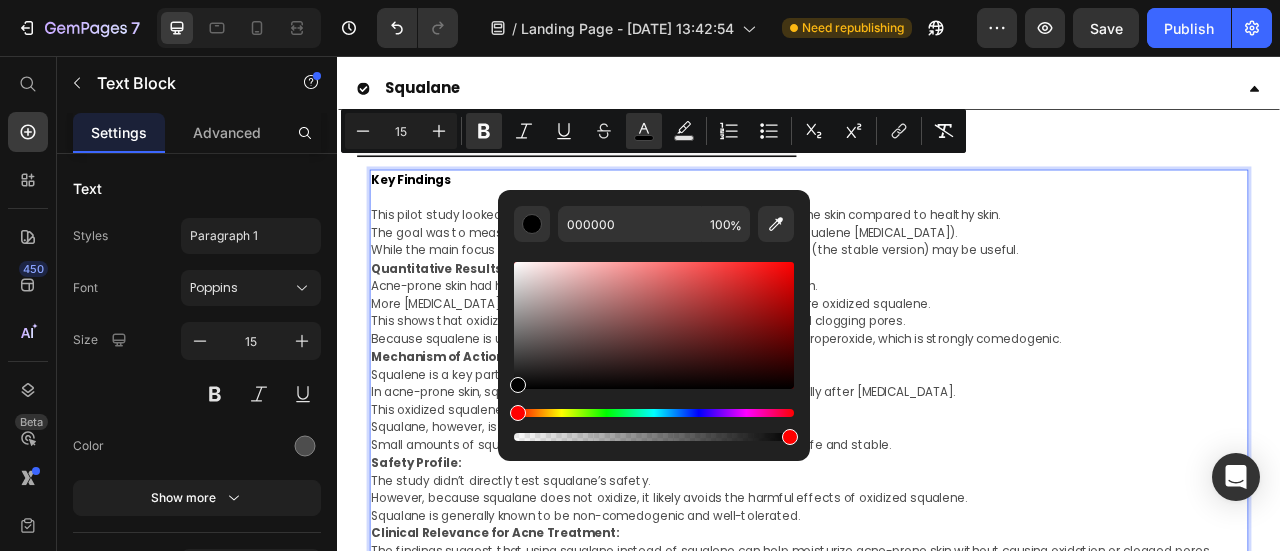 drag, startPoint x: 511, startPoint y: 379, endPoint x: 505, endPoint y: 406, distance: 27.658634 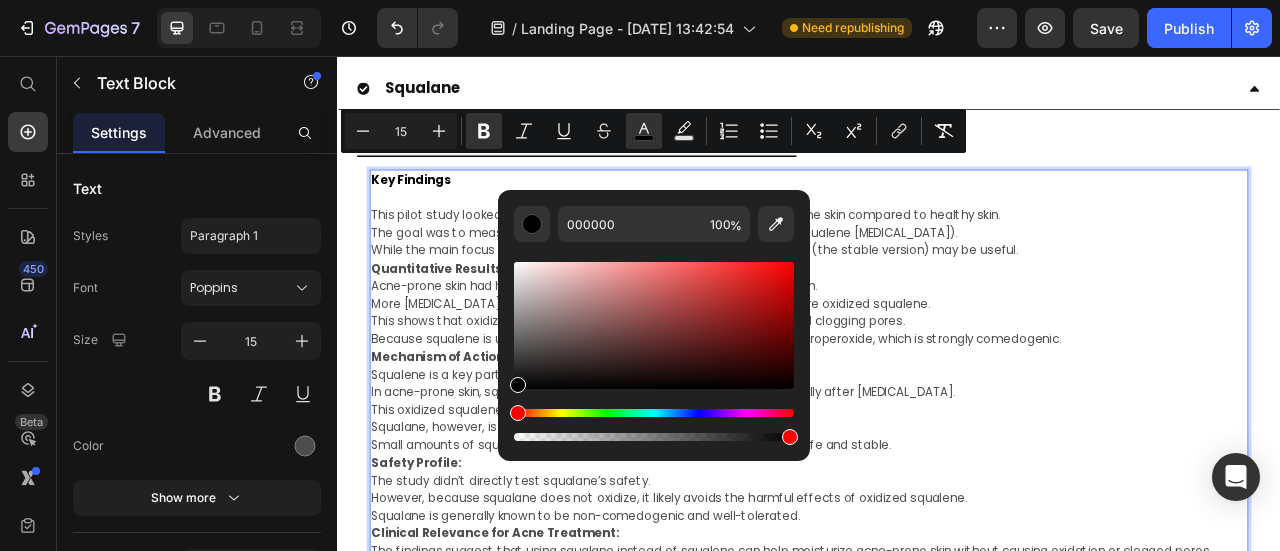 click on "In acne-prone skin, squalene turns into an oxidized, irritating form—especially after [MEDICAL_DATA]." at bounding box center (937, 483) 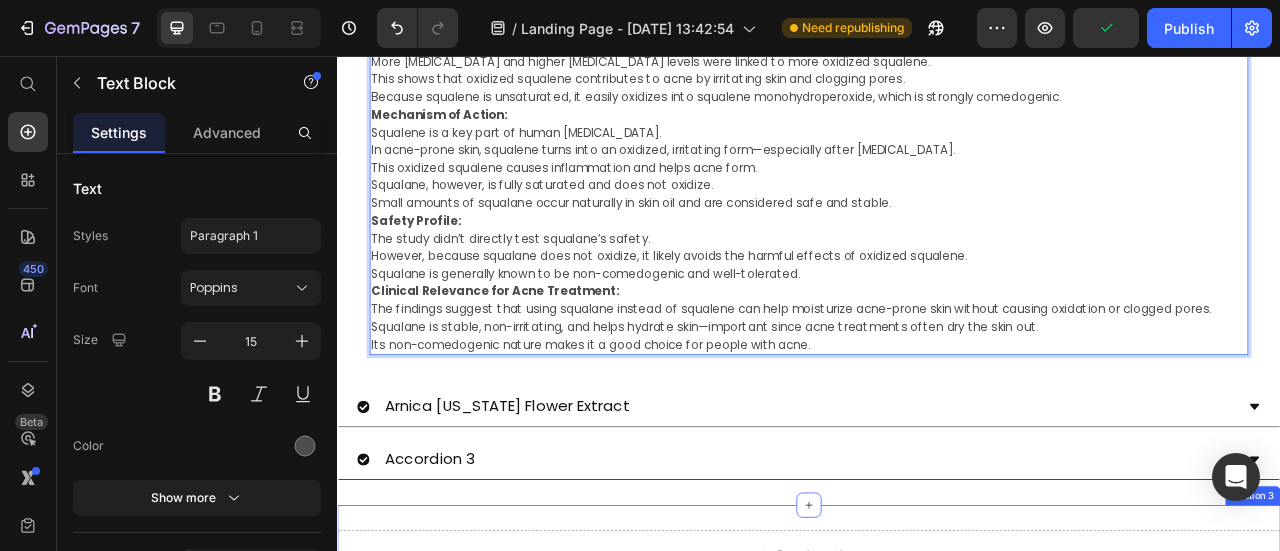 scroll, scrollTop: 1562, scrollLeft: 0, axis: vertical 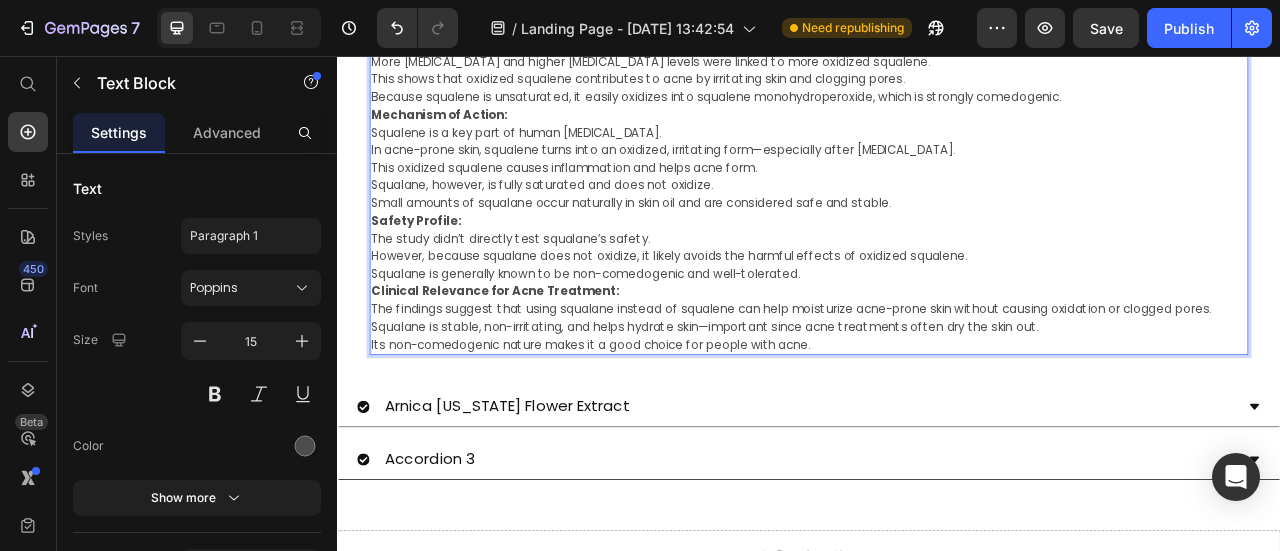 click on "Its non-comedogenic nature makes it a good choice for people with acne." at bounding box center (937, 423) 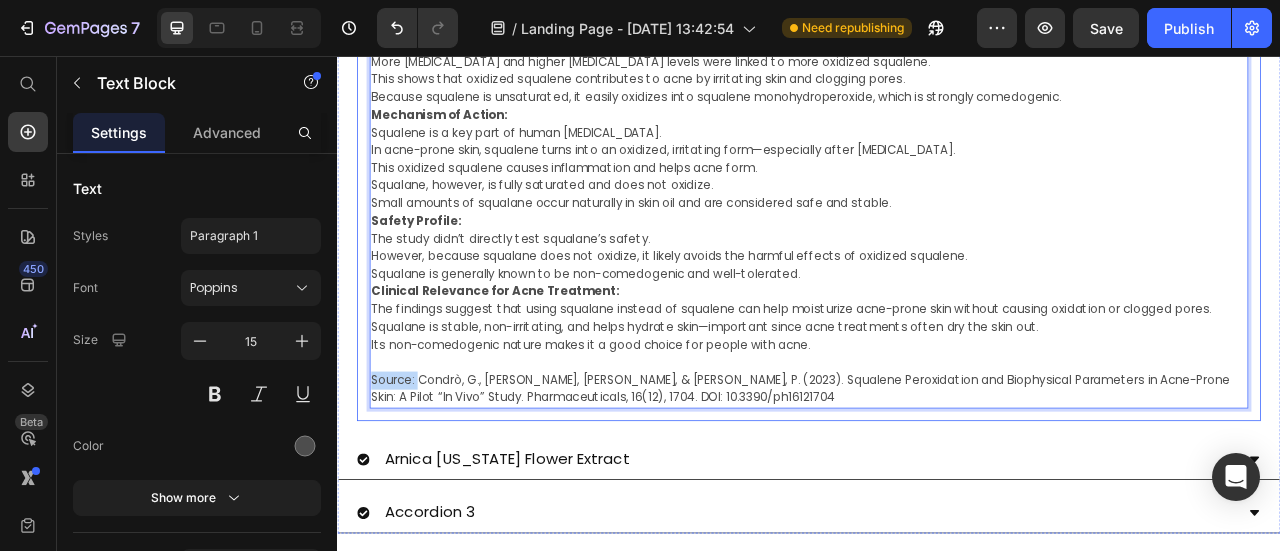 drag, startPoint x: 429, startPoint y: 455, endPoint x: 369, endPoint y: 453, distance: 60.033325 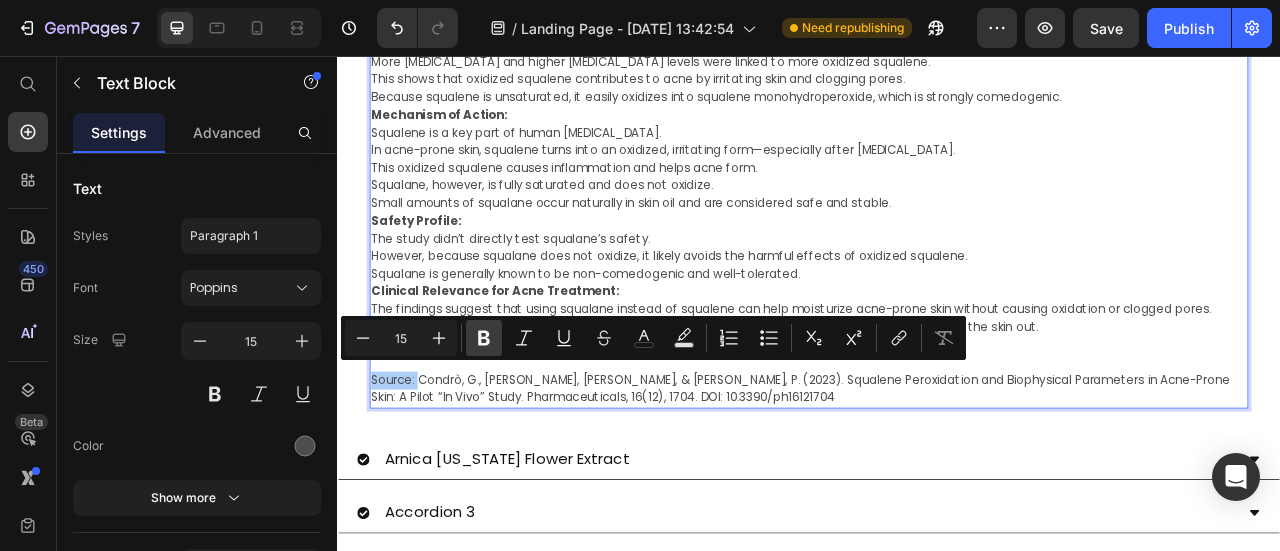 click 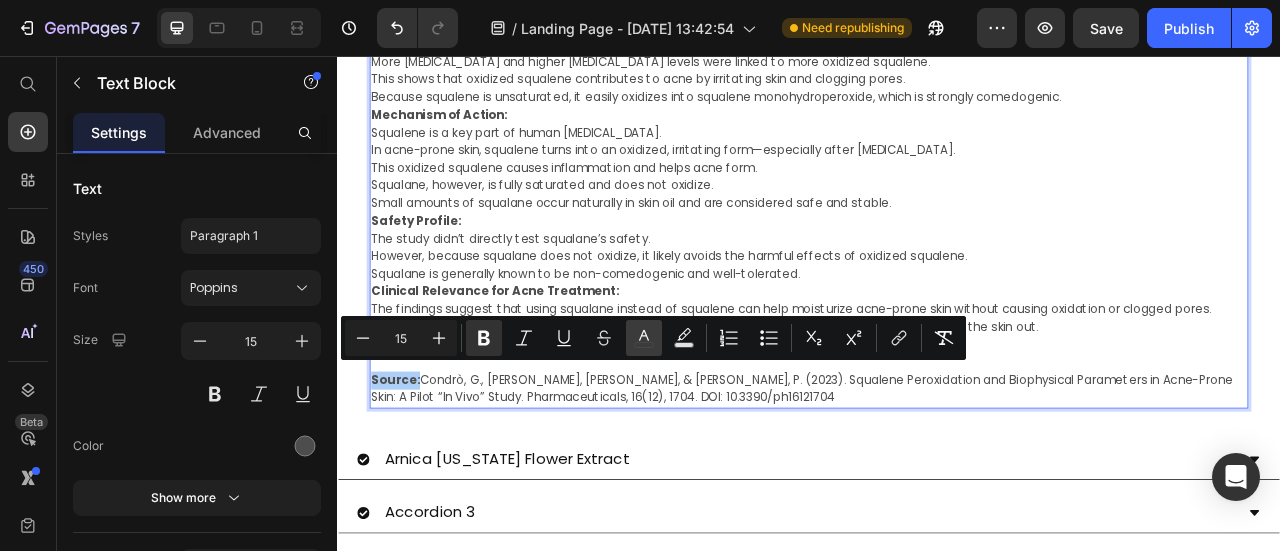 click 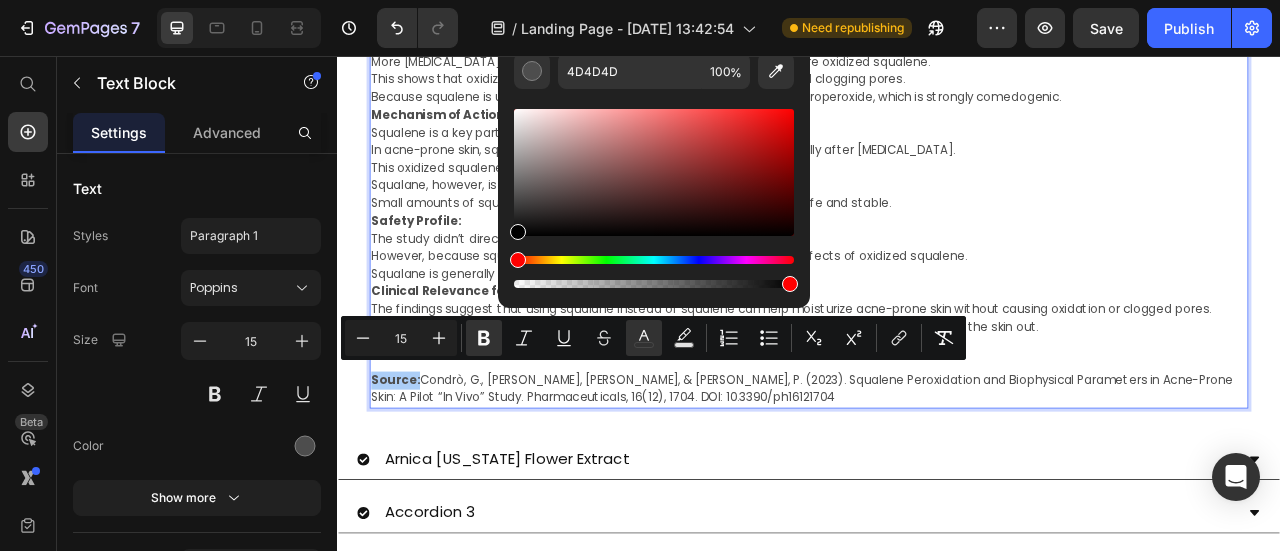 drag, startPoint x: 519, startPoint y: 201, endPoint x: 511, endPoint y: 261, distance: 60.530983 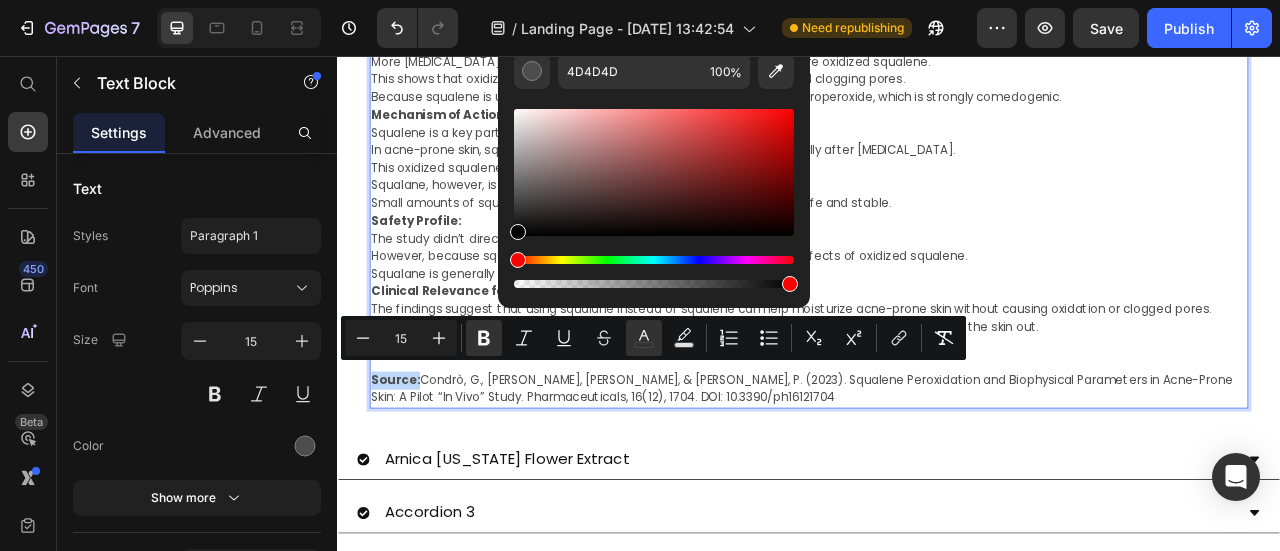 type on "000000" 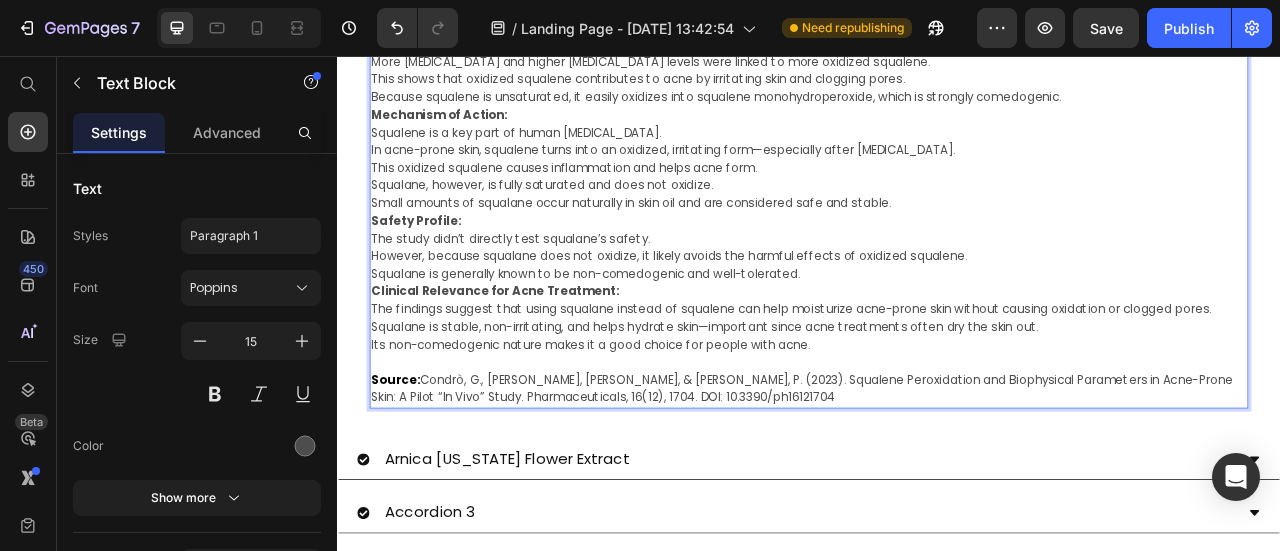 click on "Squalane is generally known to be non-comedogenic and well-tolerated." at bounding box center [937, 333] 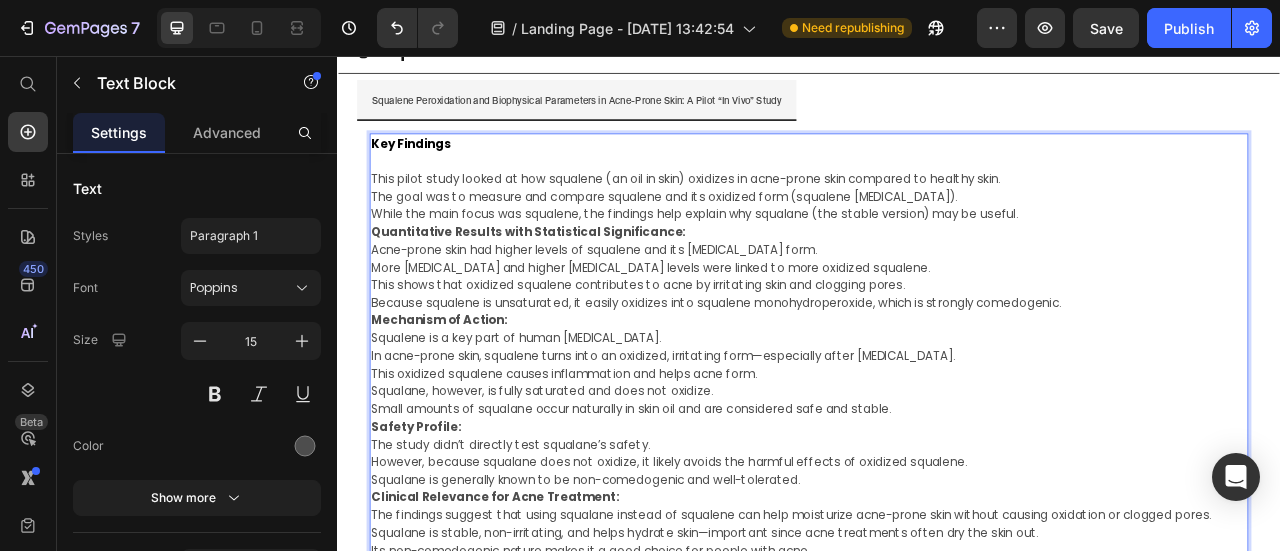 scroll, scrollTop: 1262, scrollLeft: 0, axis: vertical 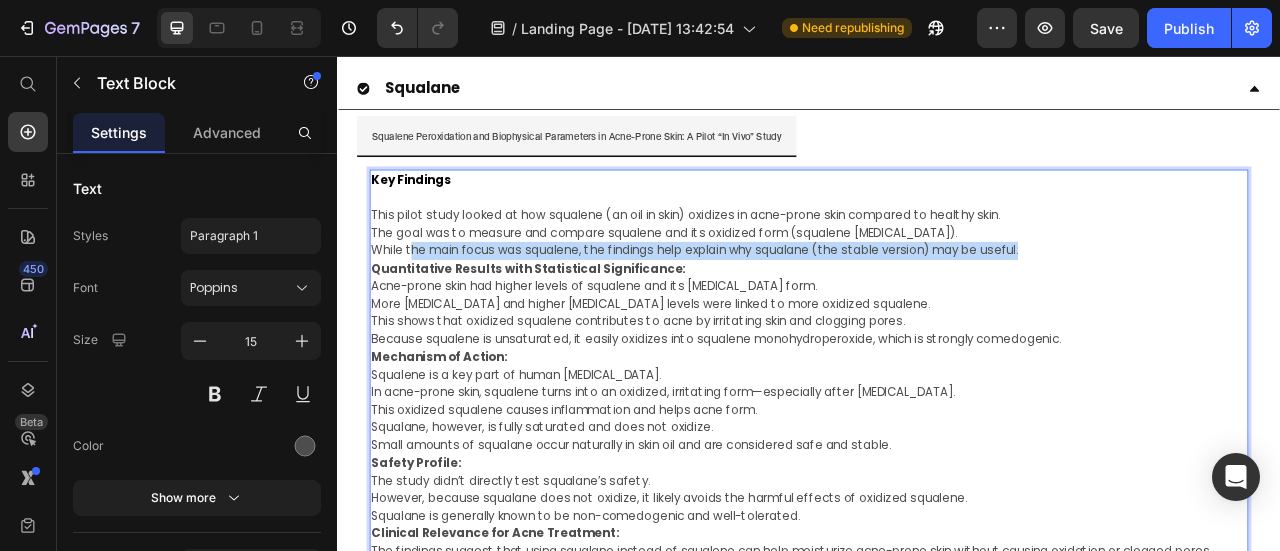 drag, startPoint x: 1236, startPoint y: 286, endPoint x: 428, endPoint y: 277, distance: 808.0501 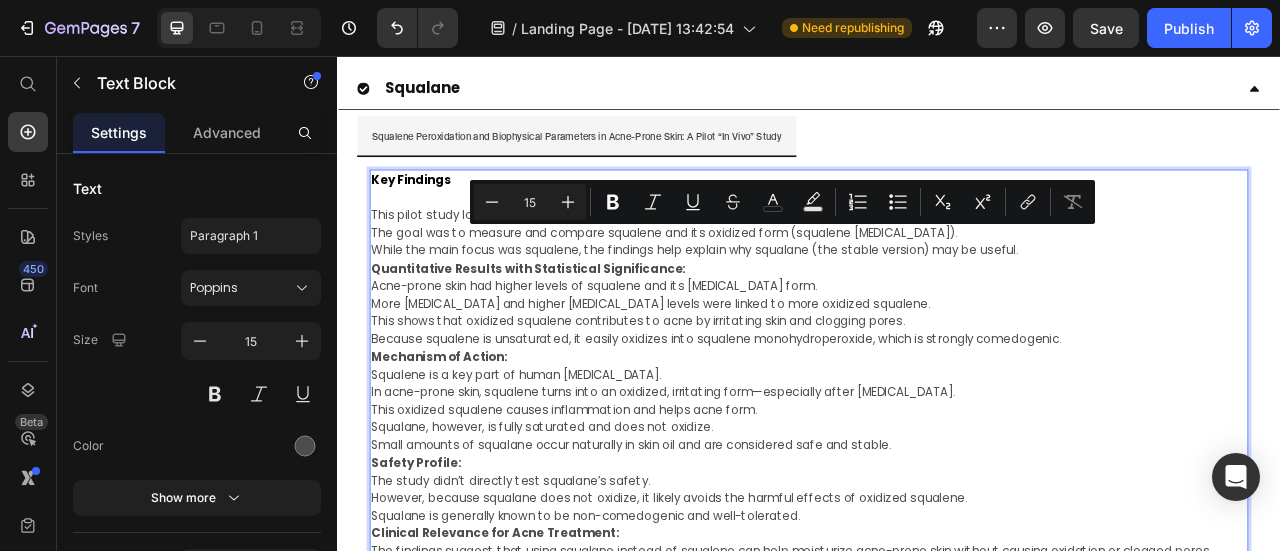 click on "Acne-prone skin had higher levels of squalene and its [MEDICAL_DATA] form." at bounding box center [937, 348] 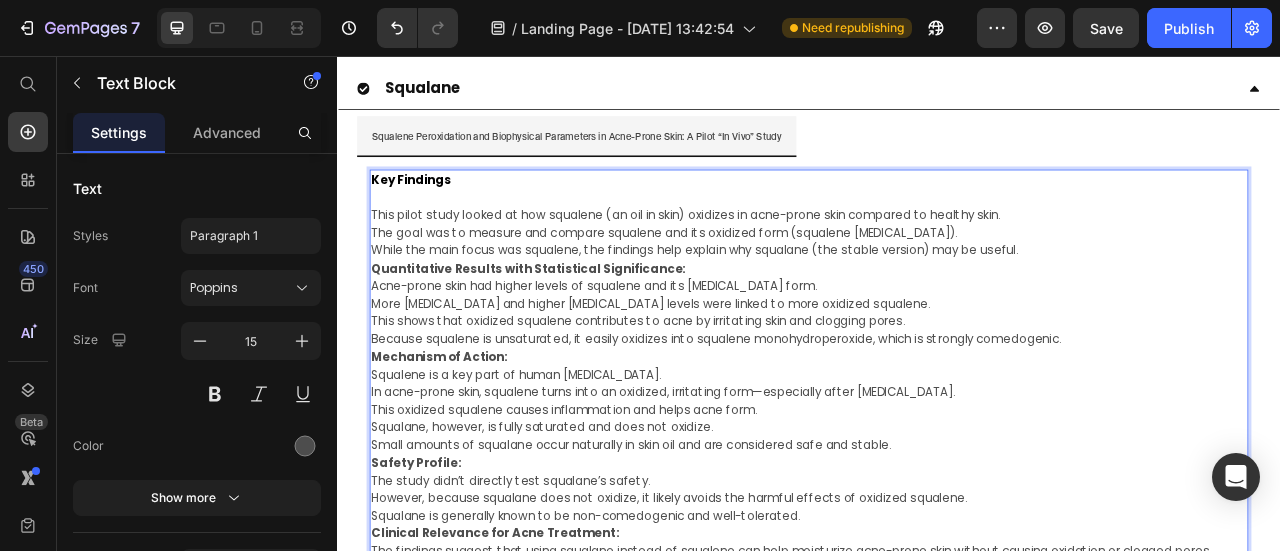 click on "While the main focus was squalene, the findings help explain why squalane (the stable version) may be useful." at bounding box center (937, 303) 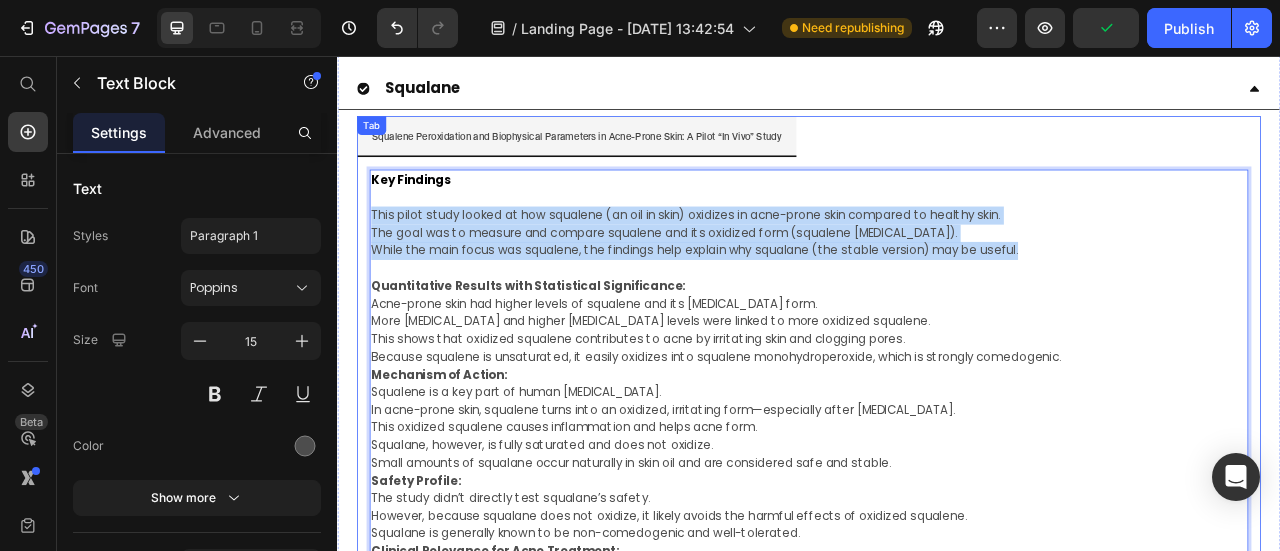 drag, startPoint x: 1230, startPoint y: 288, endPoint x: 374, endPoint y: 238, distance: 857.45905 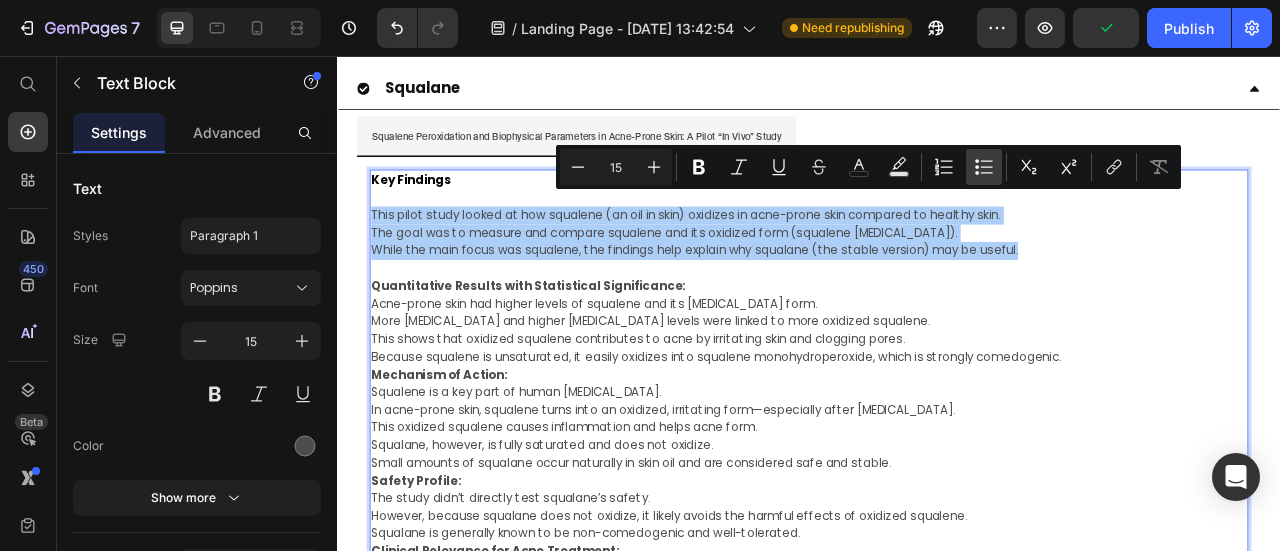 click 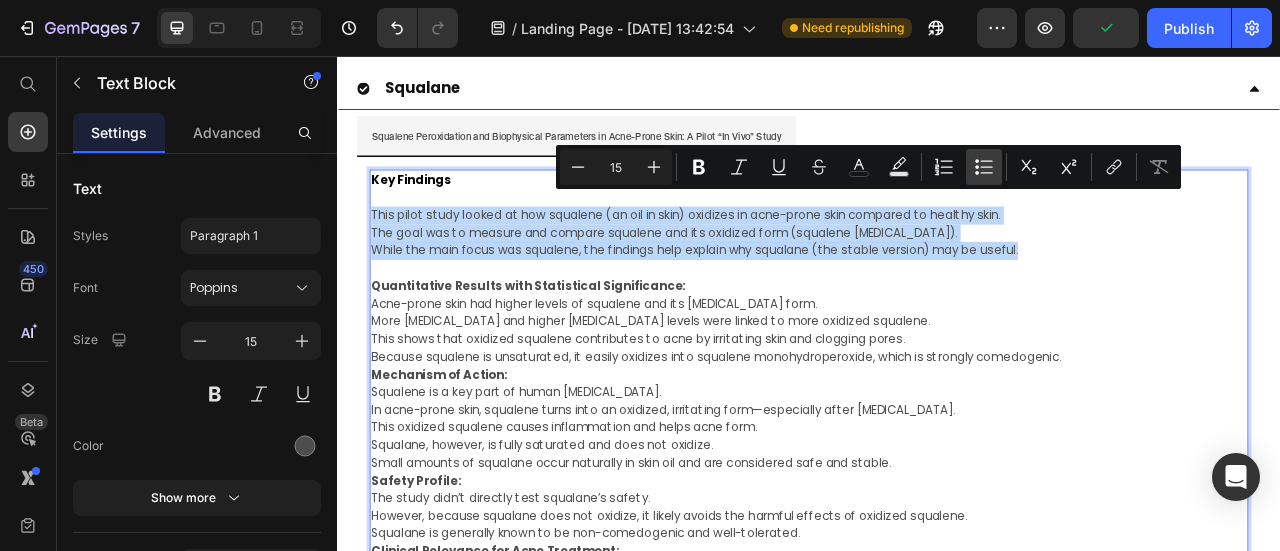 type on "15" 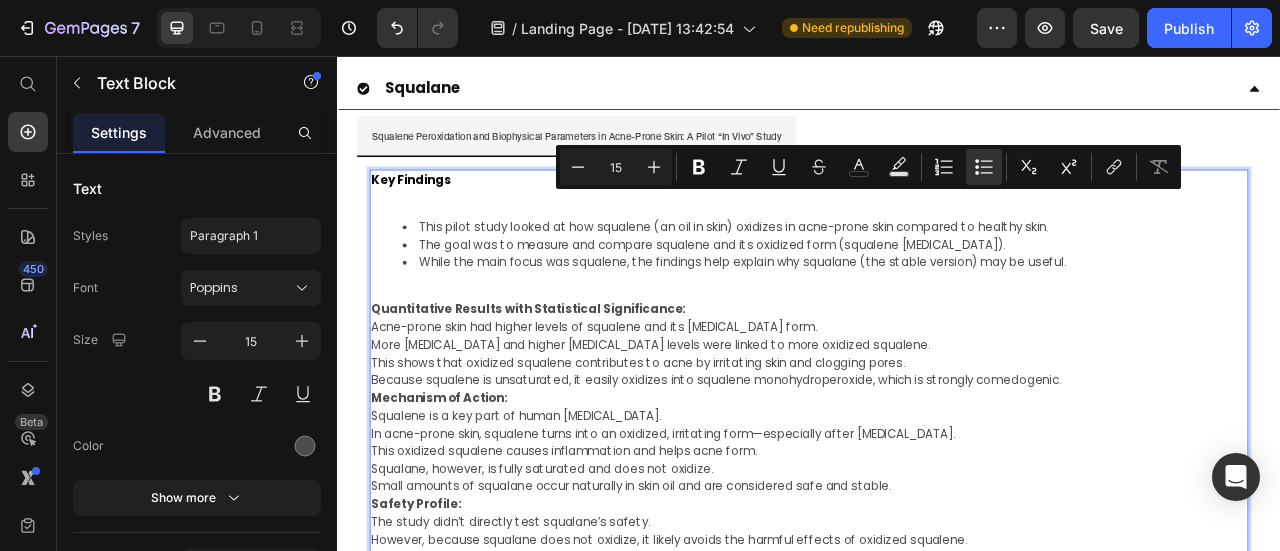 click on "Key Findings This pilot study looked at how squalene (an oil in skin) oxidizes in acne-prone skin compared to healthy skin. The goal was to measure and compare squalene and its oxidized form (squalene [MEDICAL_DATA]). While the main focus was squalene, the findings help explain why squalane (the stable version) may be useful. Quantitative Results with Statistical Significance: Acne-prone skin had higher levels of squalene and its [MEDICAL_DATA] form. More [MEDICAL_DATA] and higher [MEDICAL_DATA] levels were linked to more oxidized squalene. This shows that oxidized squalene contributes to acne by irritating skin and clogging pores. Because squalene is unsaturated, it easily oxidizes into squalene monohydroperoxide, which is strongly comedogenic. Mechanism of Action: Squalene is a key part of human [MEDICAL_DATA]. In acne-prone skin, squalene turns into an oxidized, irritating form—especially after [MEDICAL_DATA]. This oxidized squalene causes inflammation and helps acne form. Squalane, however, is fully saturated and does not oxidize. Source:" at bounding box center [937, 532] 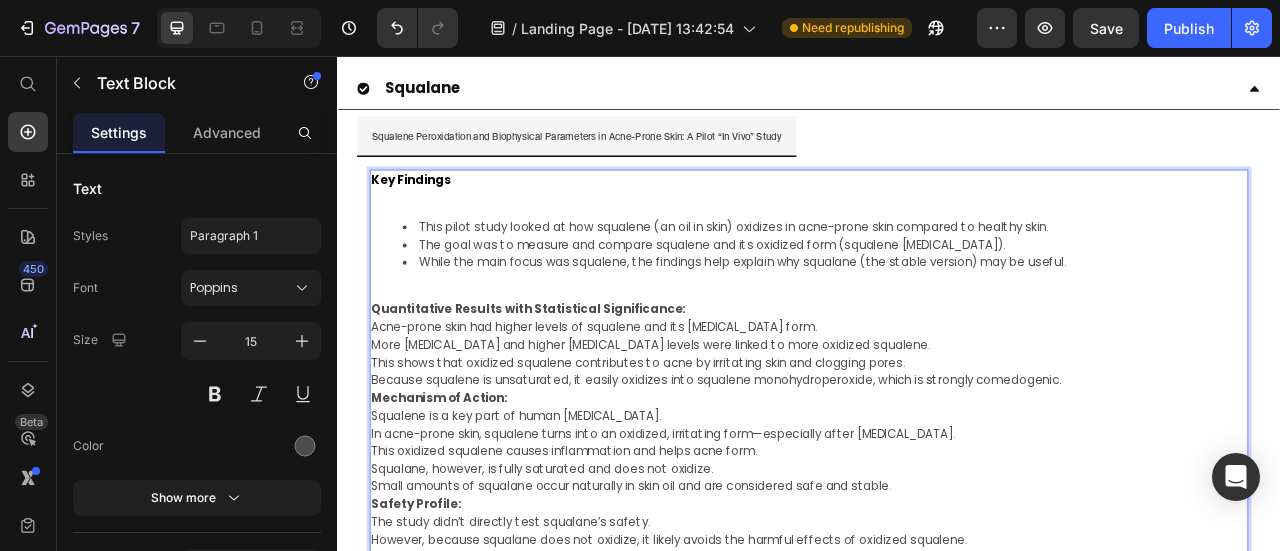 click at bounding box center (937, 236) 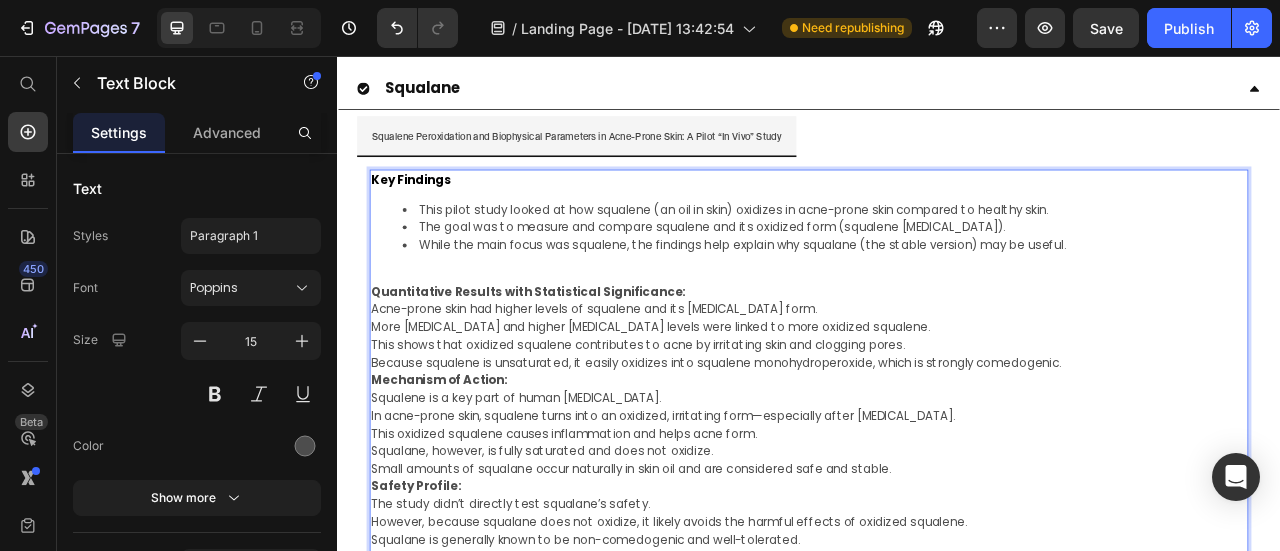 click on "Because squalene is unsaturated, it easily oxidizes into squalene monohydroperoxide, which is strongly comedogenic." at bounding box center (937, 446) 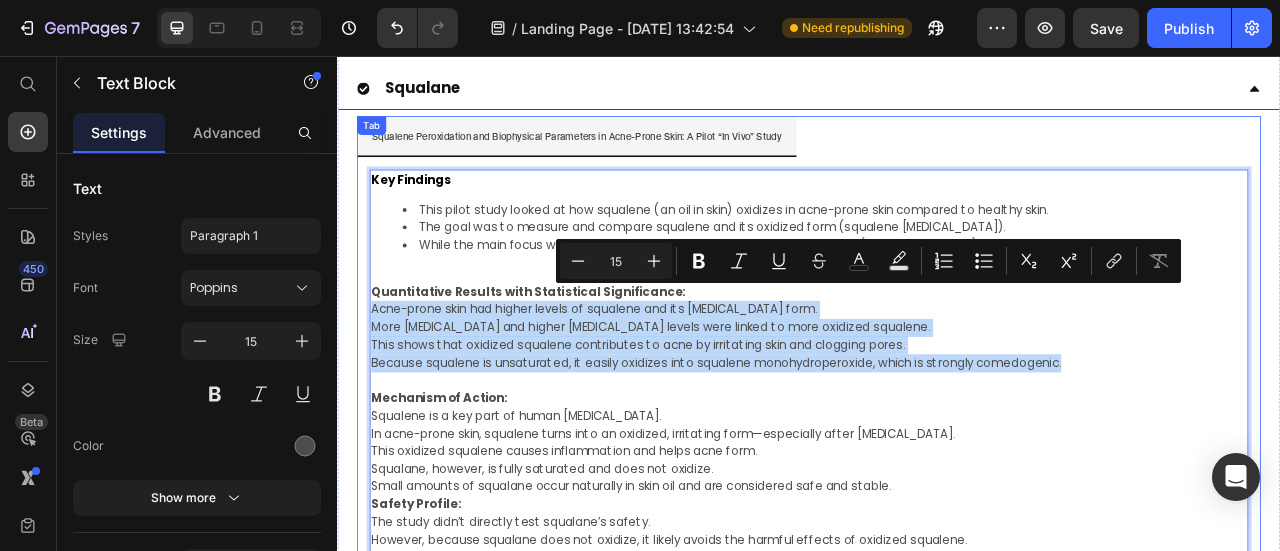 drag, startPoint x: 1293, startPoint y: 422, endPoint x: 367, endPoint y: 356, distance: 928.34906 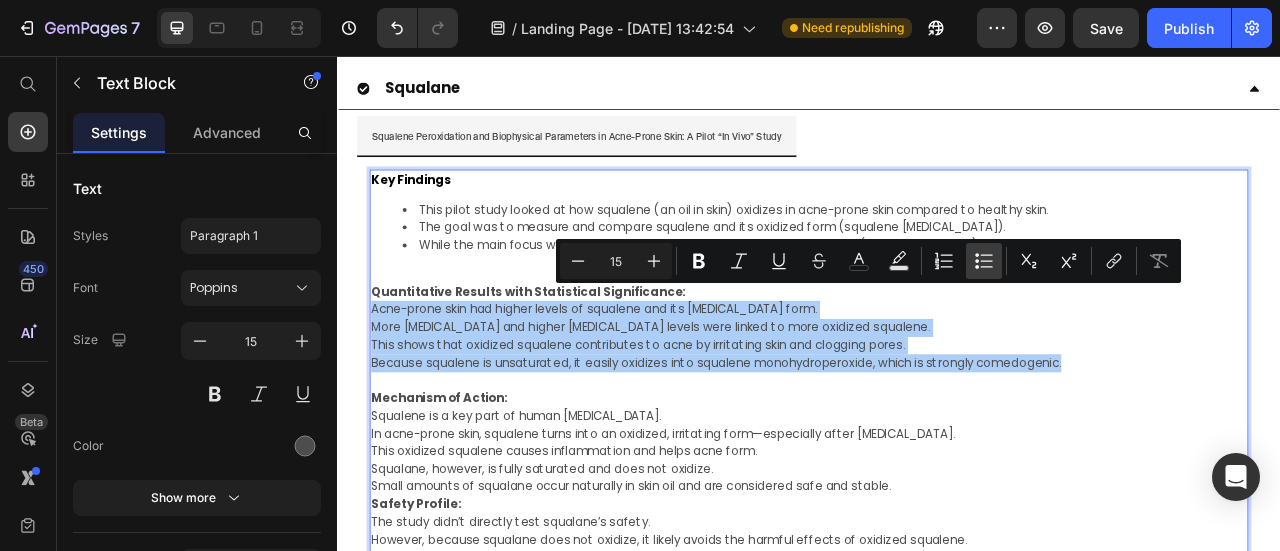click 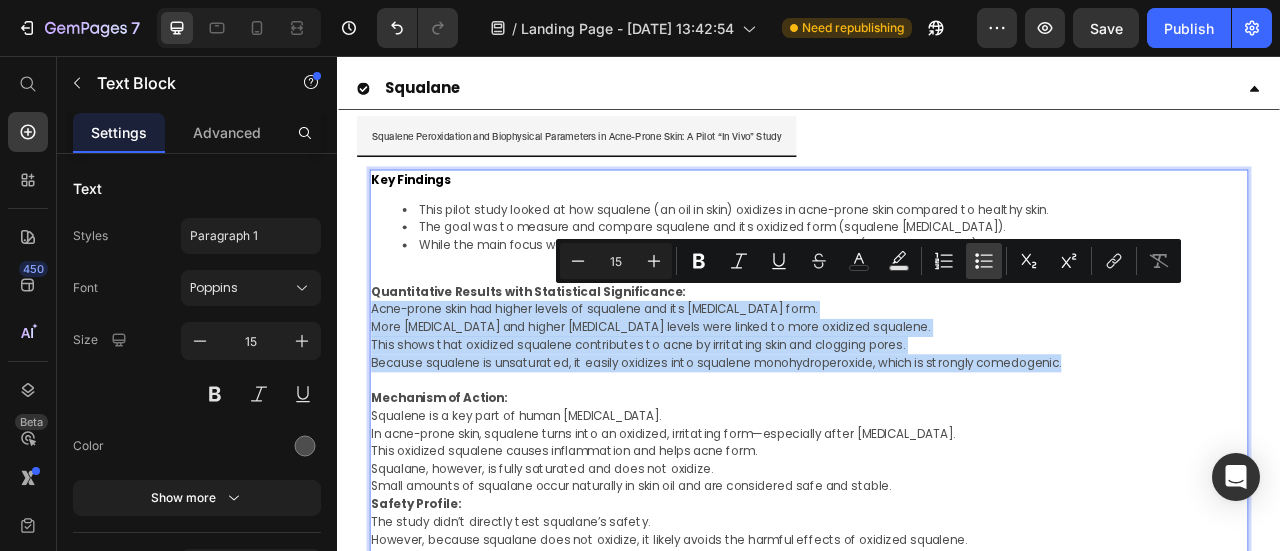 type on "15" 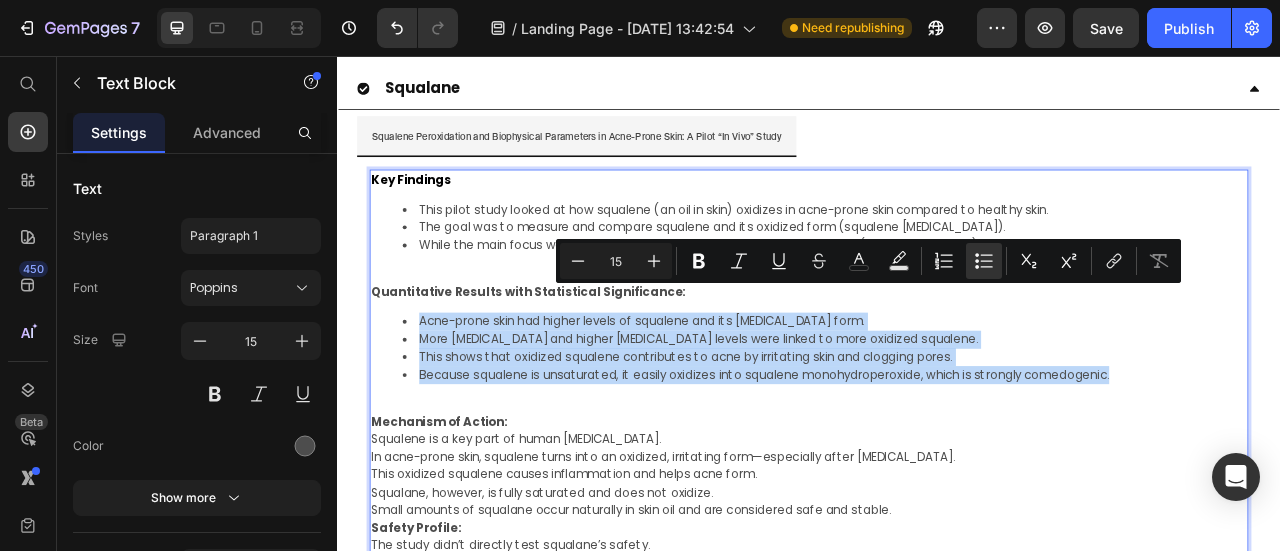 click on "More [MEDICAL_DATA] and higher [MEDICAL_DATA] levels were linked to more oxidized squalene." at bounding box center [957, 416] 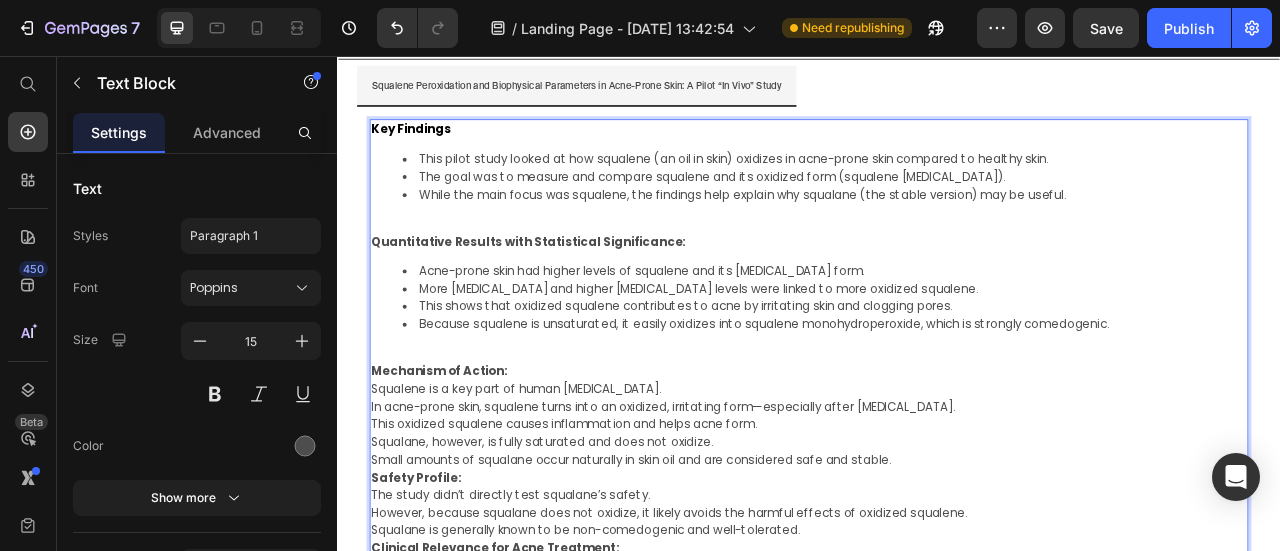 scroll, scrollTop: 1362, scrollLeft: 0, axis: vertical 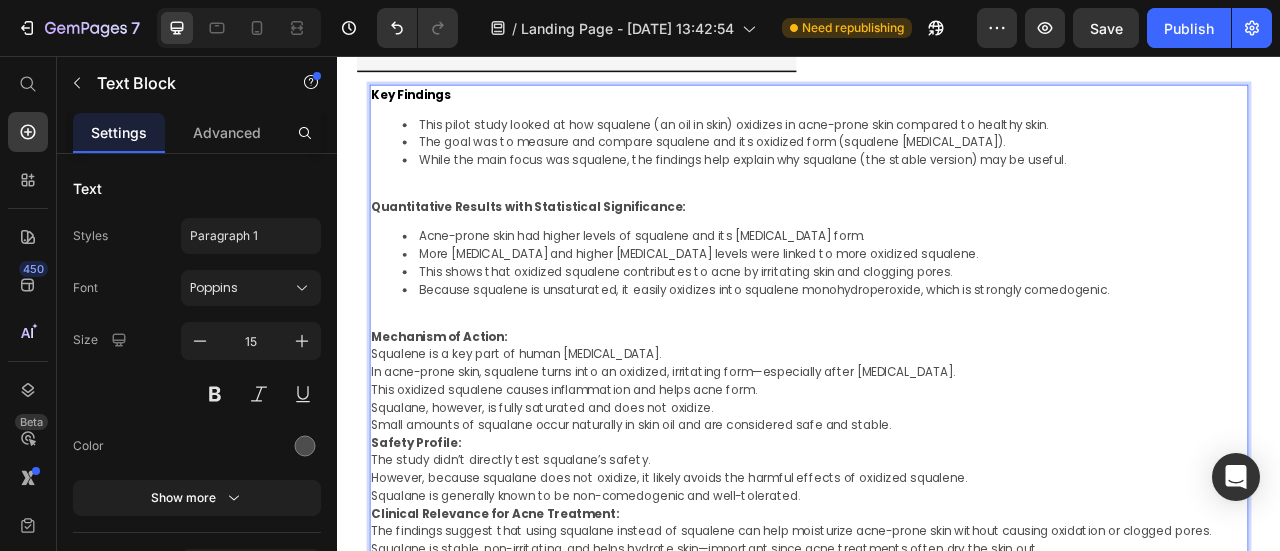 click on "Mechanism of Action:" at bounding box center [937, 413] 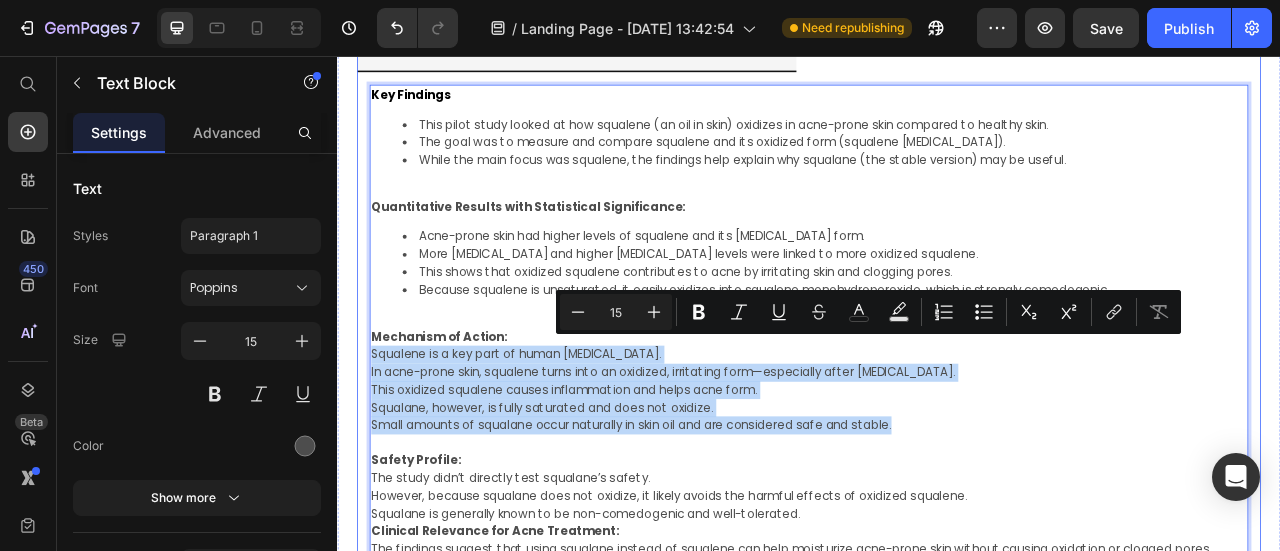 drag, startPoint x: 1088, startPoint y: 512, endPoint x: 374, endPoint y: 430, distance: 718.69324 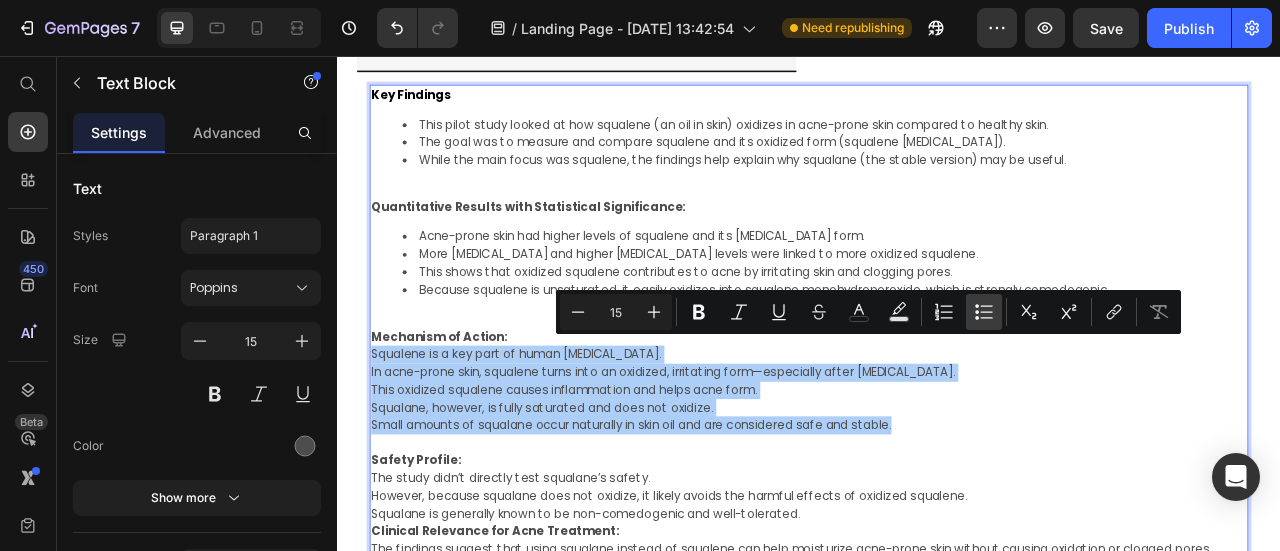 click 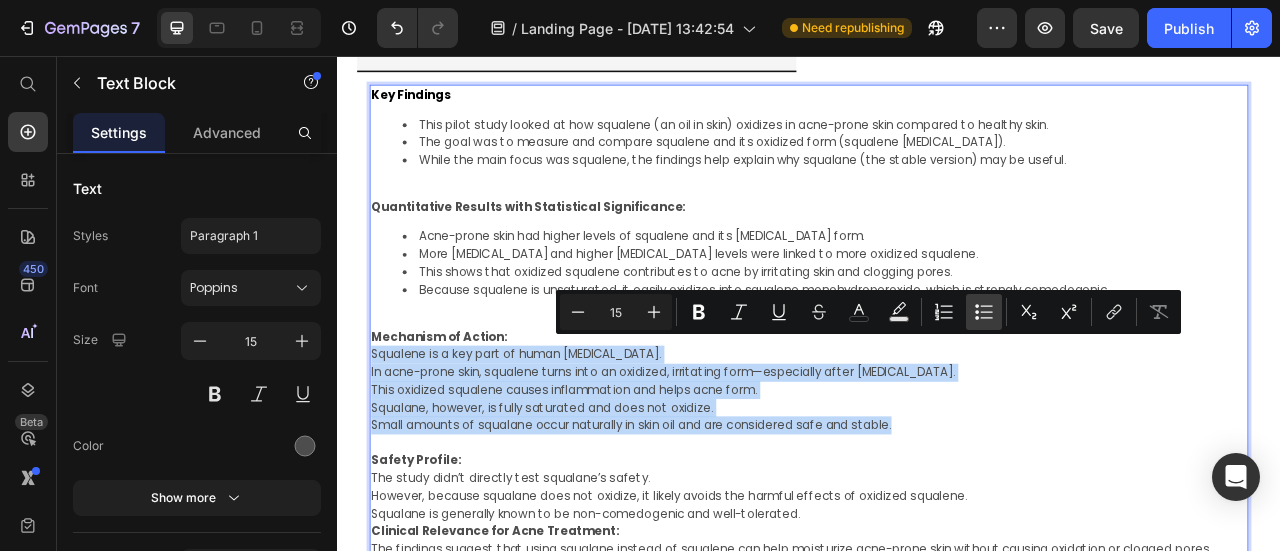type on "15" 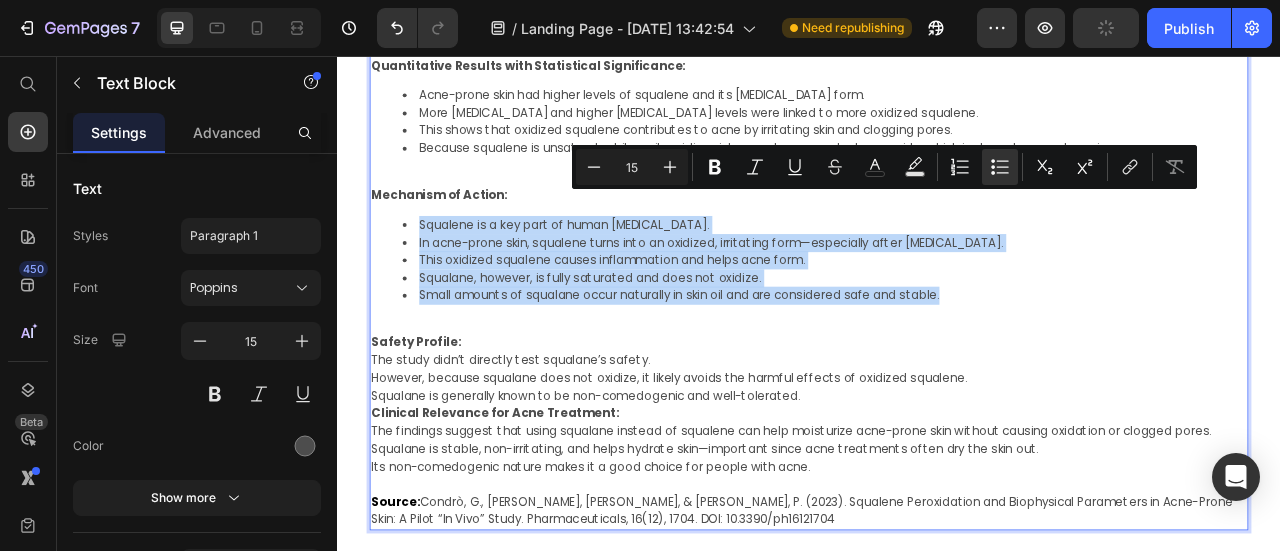 scroll, scrollTop: 1562, scrollLeft: 0, axis: vertical 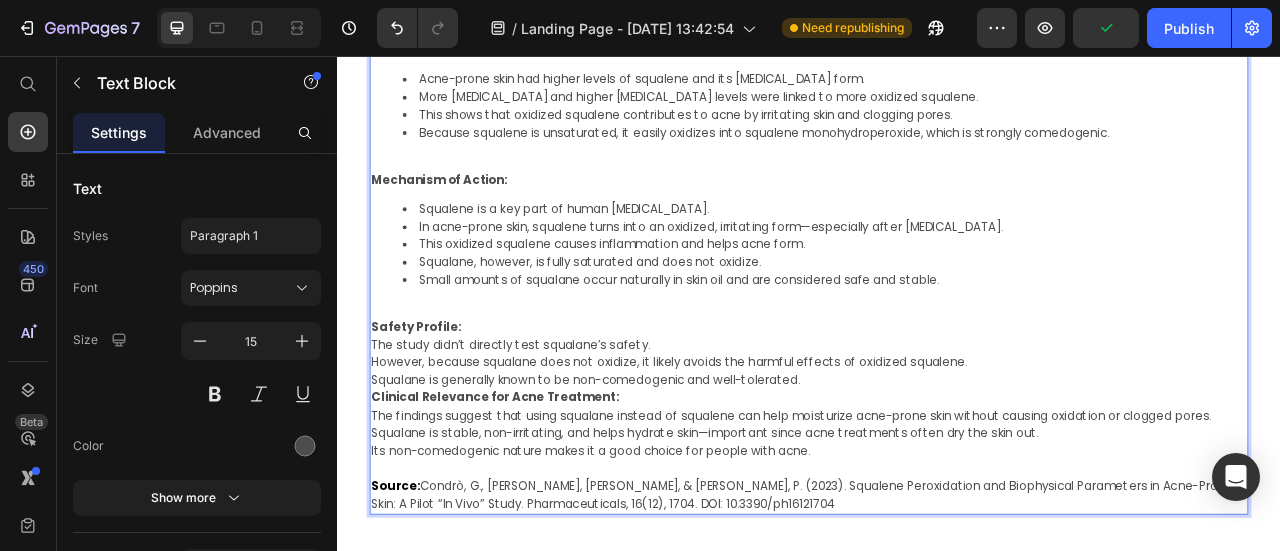 click at bounding box center (937, 190) 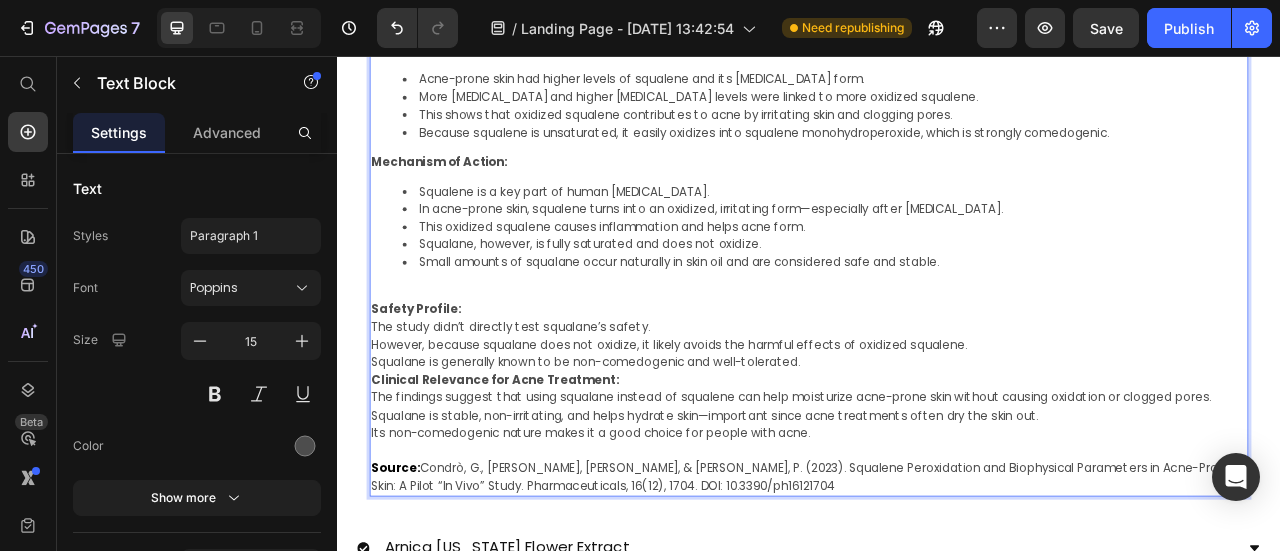 click on "Squalane is generally known to be non-comedogenic and well-tolerated." at bounding box center [937, 445] 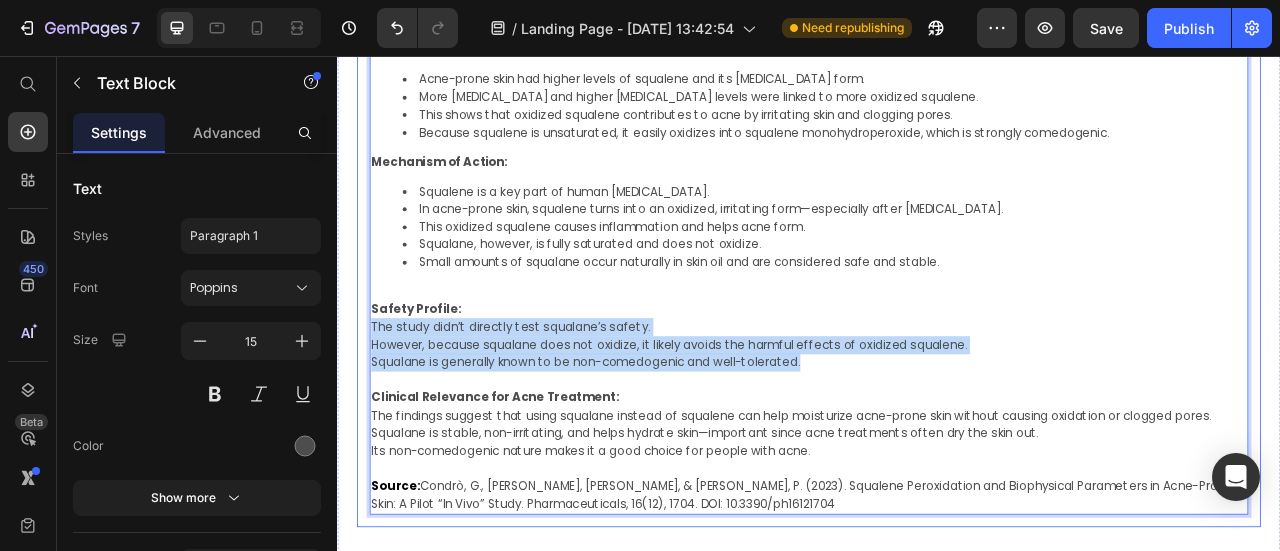 drag, startPoint x: 831, startPoint y: 433, endPoint x: 377, endPoint y: 394, distance: 455.67203 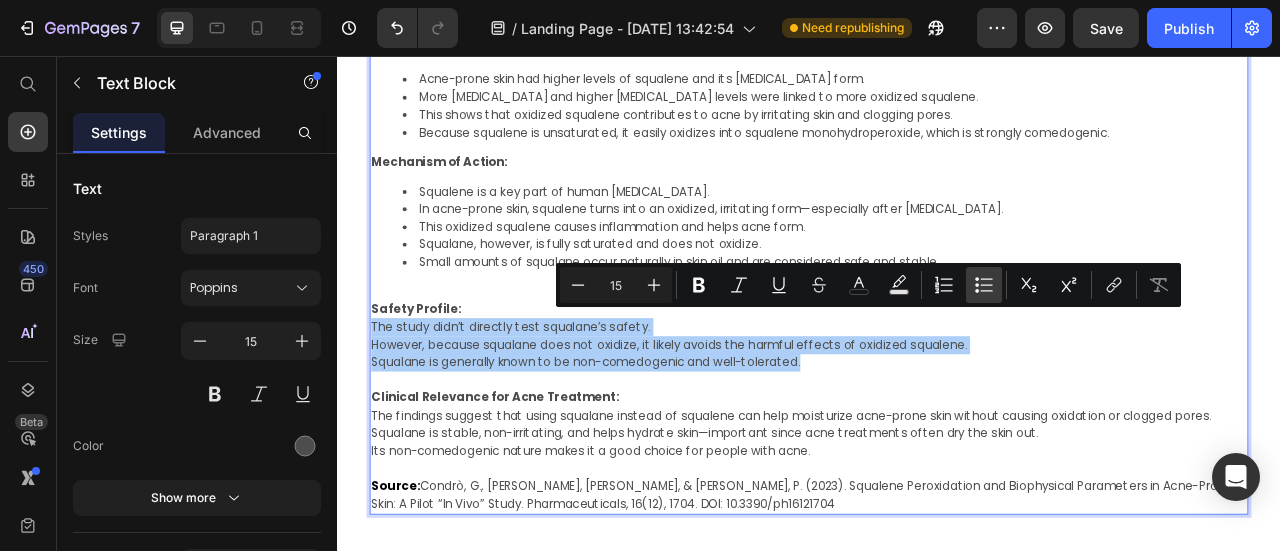 click 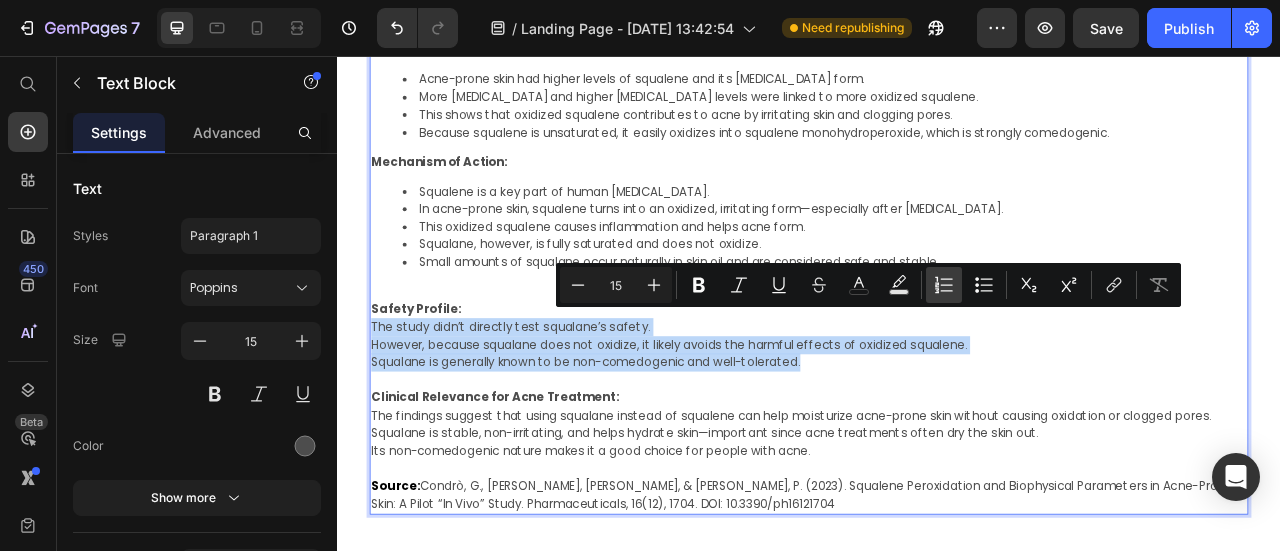 type on "15" 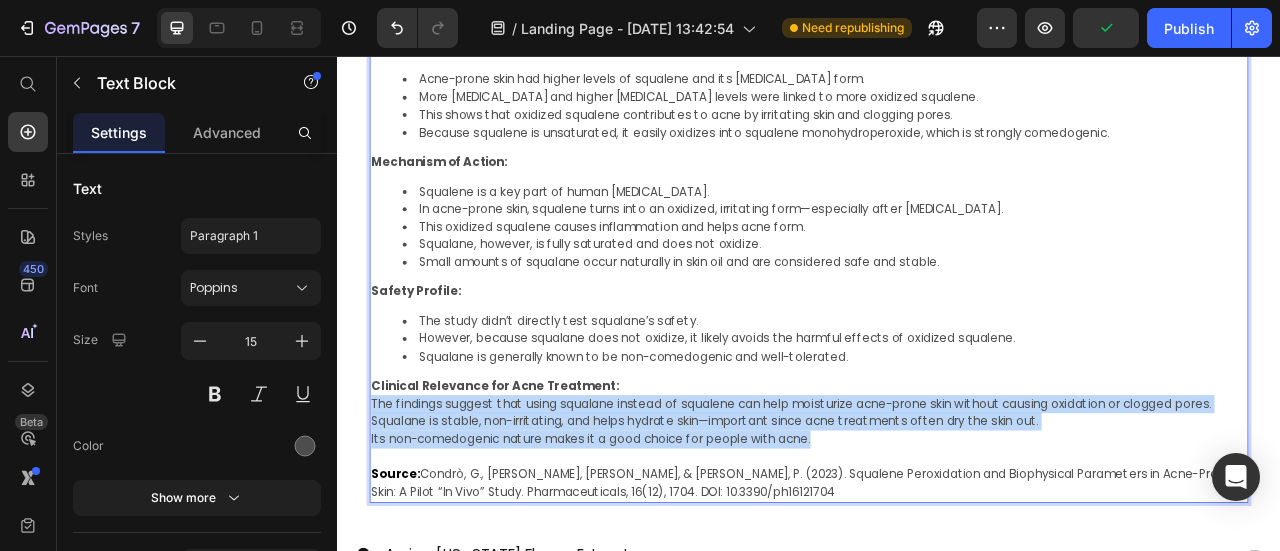 drag, startPoint x: 955, startPoint y: 531, endPoint x: 377, endPoint y: 490, distance: 579.45233 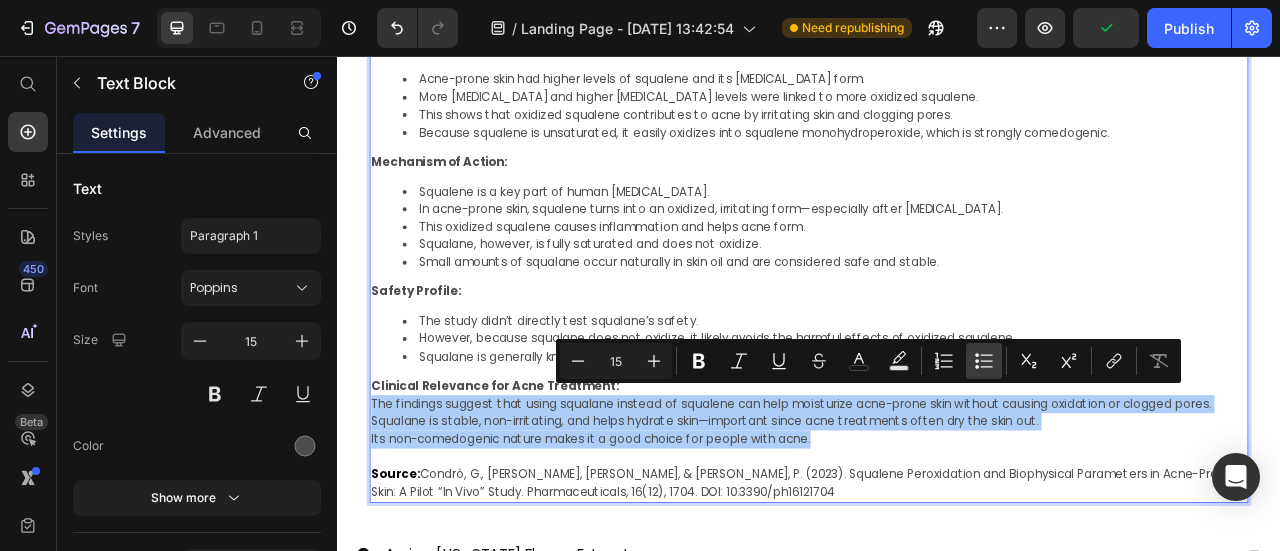click 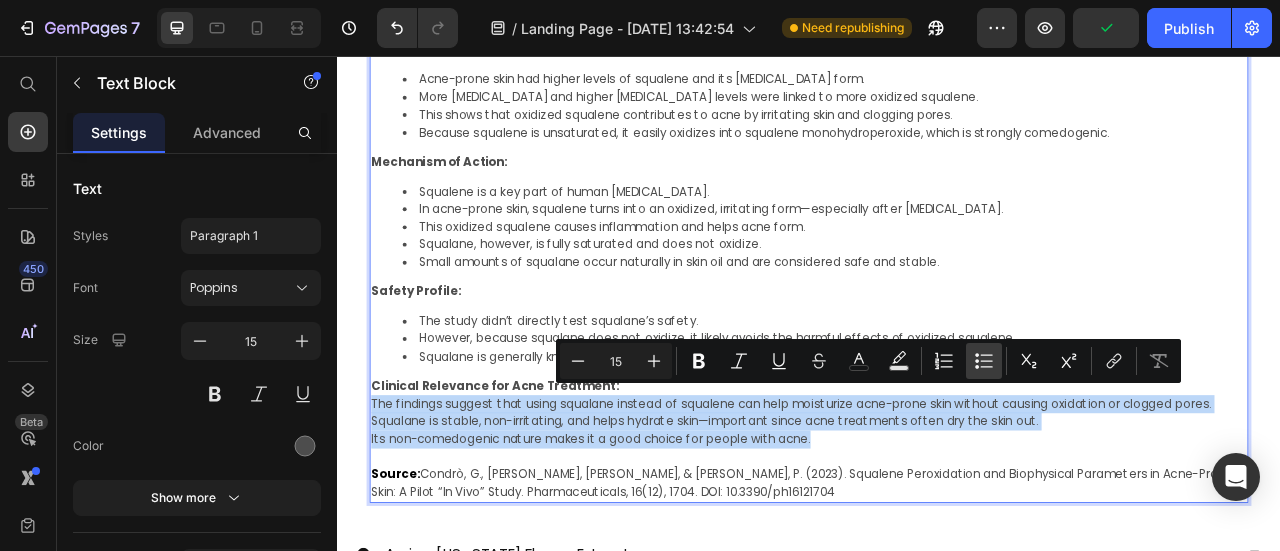 type on "15" 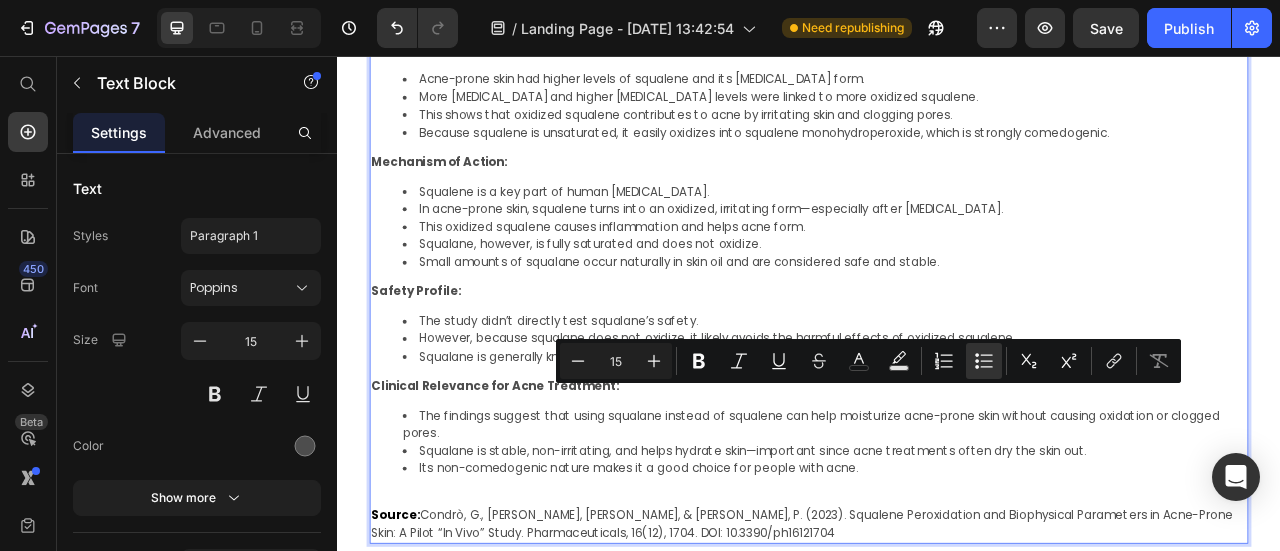 click on "The findings suggest that using squalane instead of squalene can help moisturize acne-prone skin without causing oxidation or clogged pores." at bounding box center (957, 524) 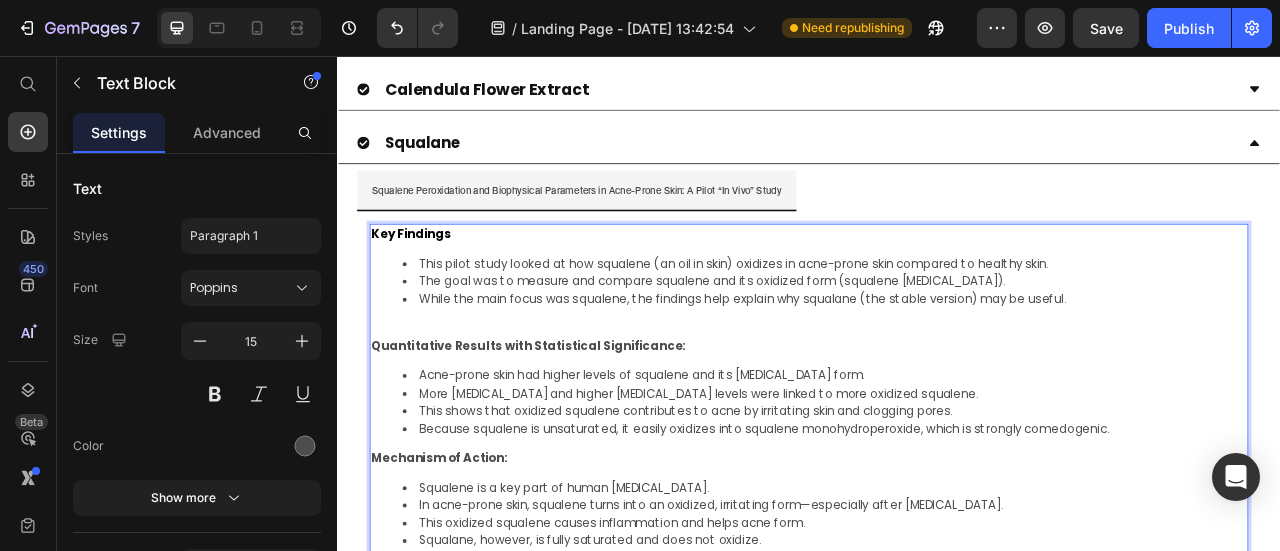 scroll, scrollTop: 1162, scrollLeft: 0, axis: vertical 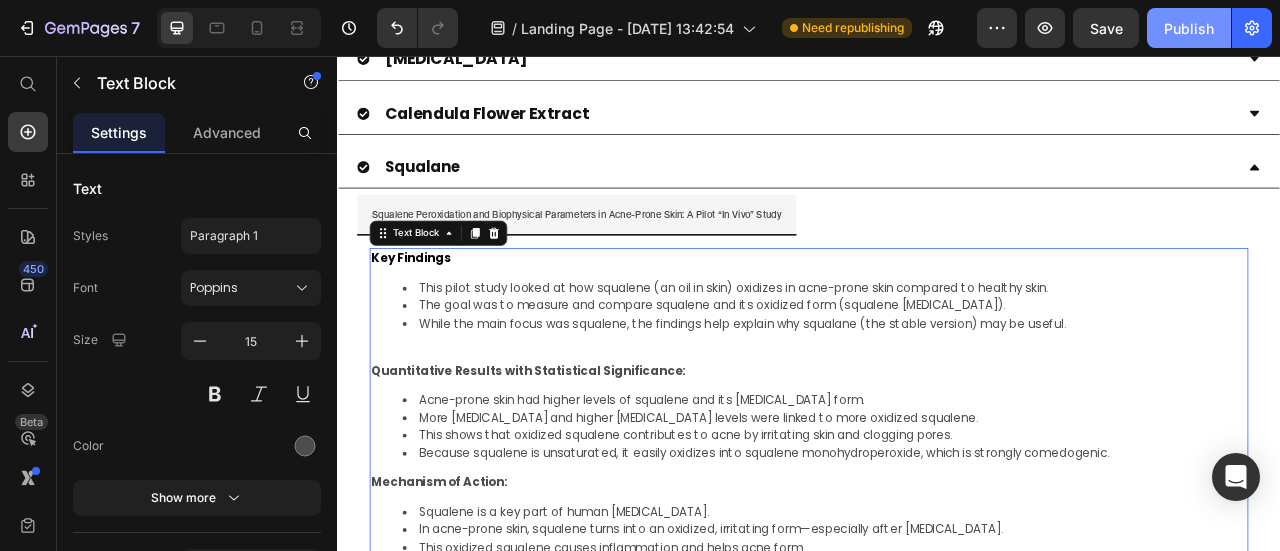 click on "Publish" at bounding box center (1189, 28) 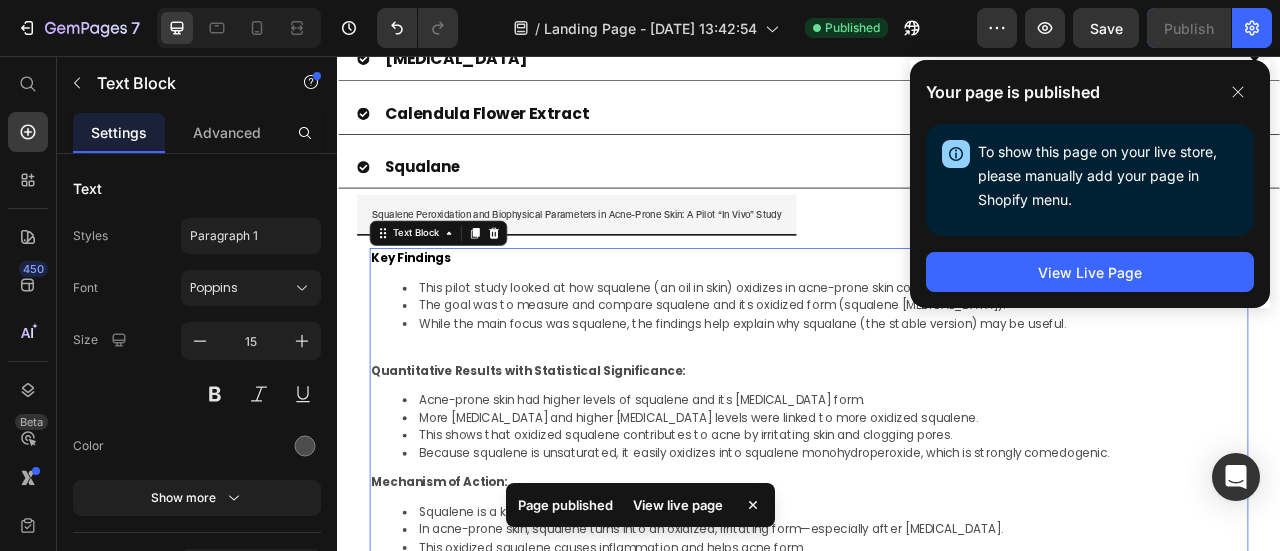 click on "Key Findings This pilot study looked at how squalene (an oil in skin) oxidizes in acne-prone skin compared to healthy skin. The goal was to measure and compare squalene and its oxidized form (squalene [MEDICAL_DATA]). While the main focus was squalene, the findings help explain why squalane (the stable version) may be useful. Quantitative Results with Statistical Significance: Acne-prone skin had higher levels of squalene and its [MEDICAL_DATA] form. More [MEDICAL_DATA] and higher [MEDICAL_DATA] levels were linked to more oxidized squalene. This shows that oxidized squalene contributes to acne by irritating skin and clogging pores. Because squalene is unsaturated, it easily oxidizes into squalene monohydroperoxide, which is strongly comedogenic. Mechanism of Action: Squalene is a key part of human [MEDICAL_DATA]. In acne-prone skin, squalene turns into an oxidized, irritating form—especially after [MEDICAL_DATA]. This oxidized squalene causes inflammation and helps acne form. Squalane, however, is fully saturated and does not oxidize. Source:" at bounding box center [937, 692] 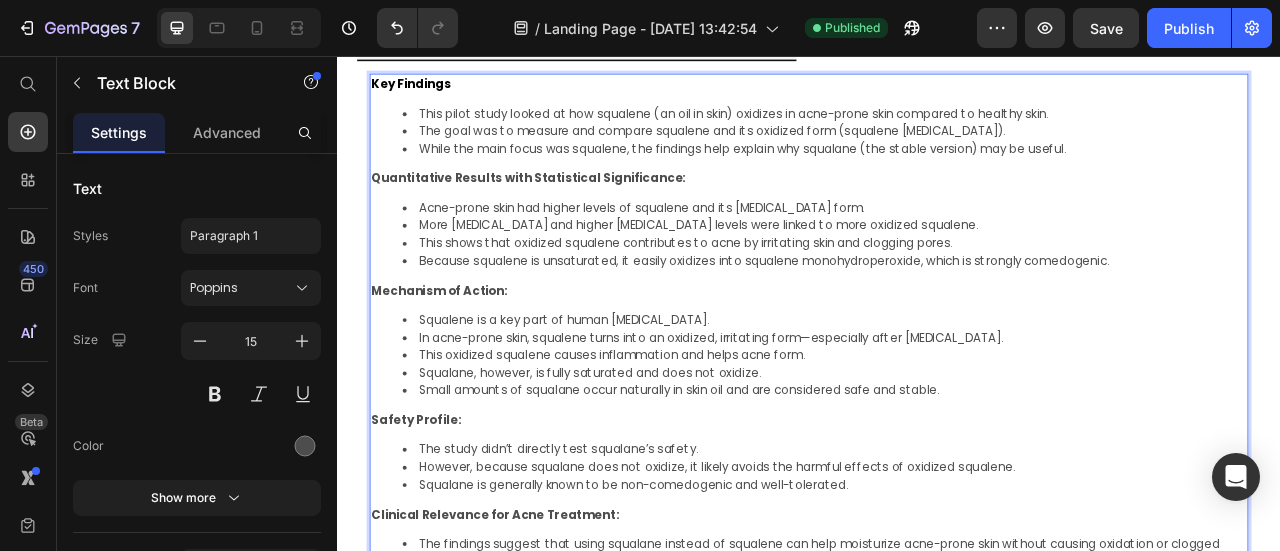 scroll, scrollTop: 1562, scrollLeft: 0, axis: vertical 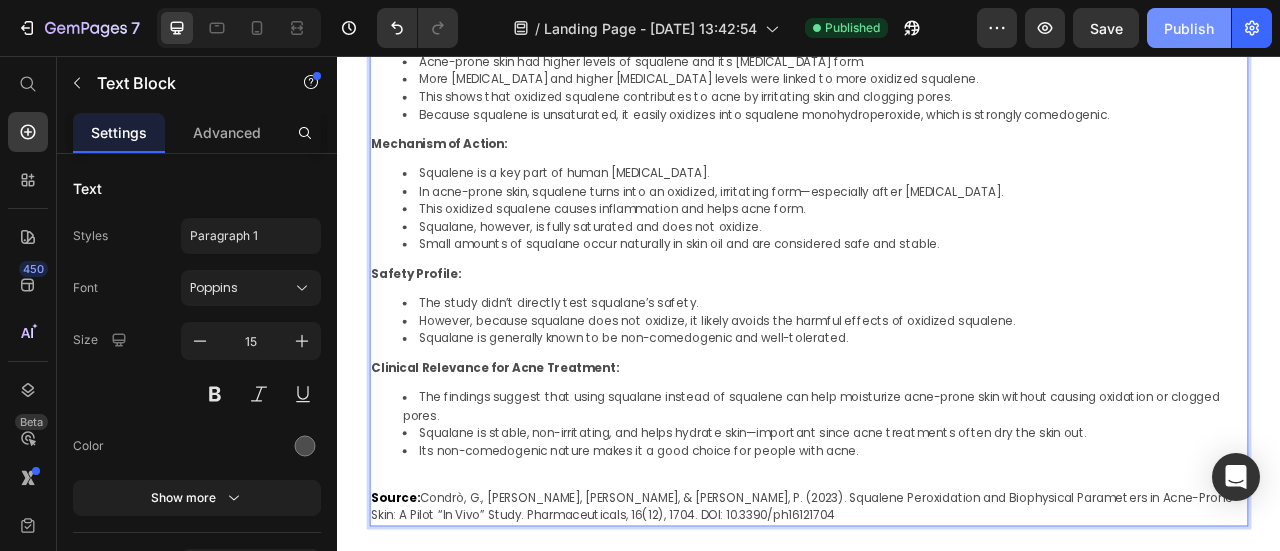 click on "Publish" at bounding box center (1189, 28) 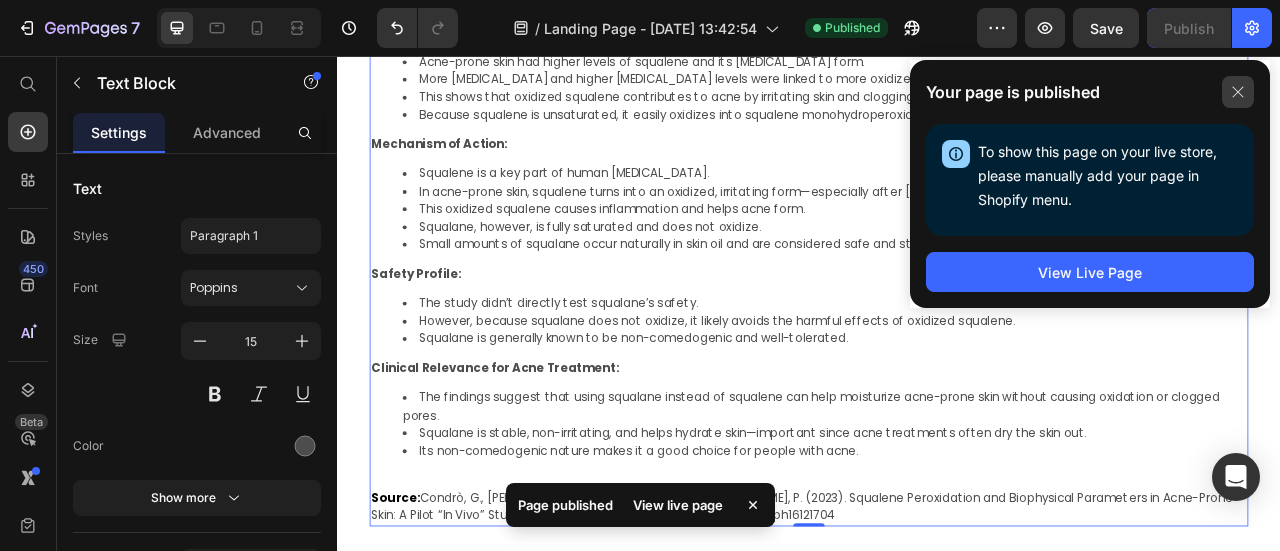 click 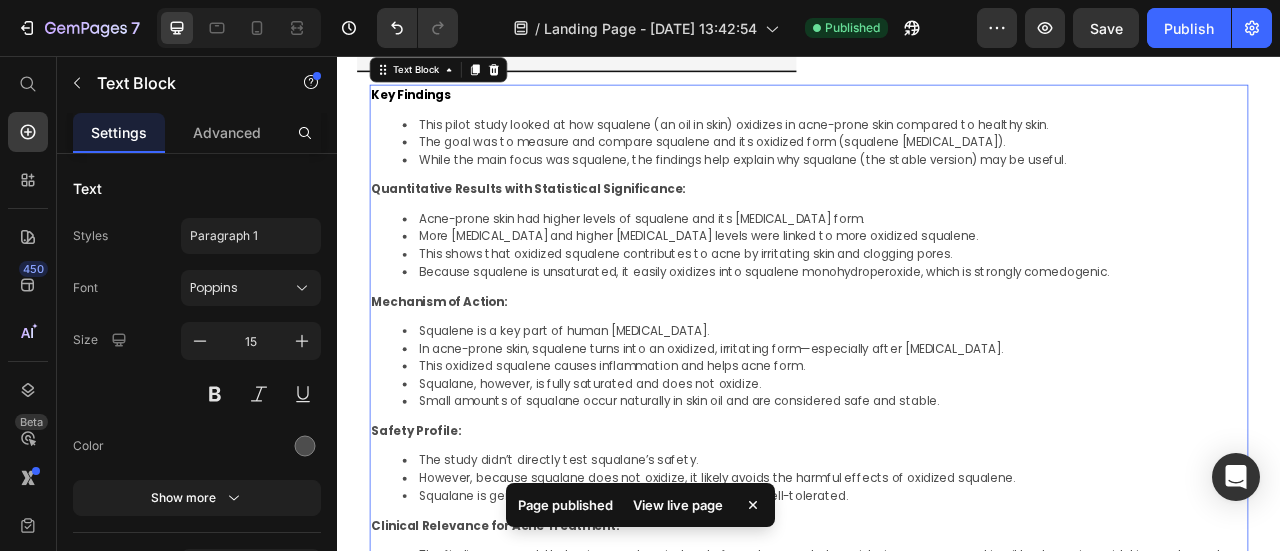 scroll, scrollTop: 1162, scrollLeft: 0, axis: vertical 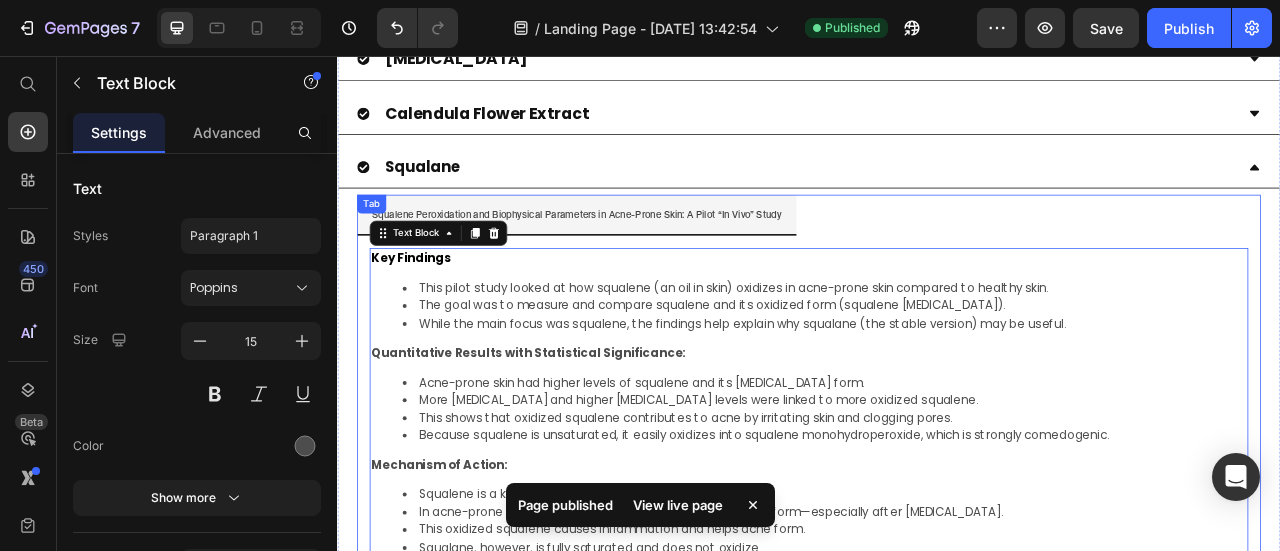 click on "Squalene Peroxidation and Biophysical Parameters in Acne-Prone Skin: A Pilot “In Vivo” Study" at bounding box center [937, 258] 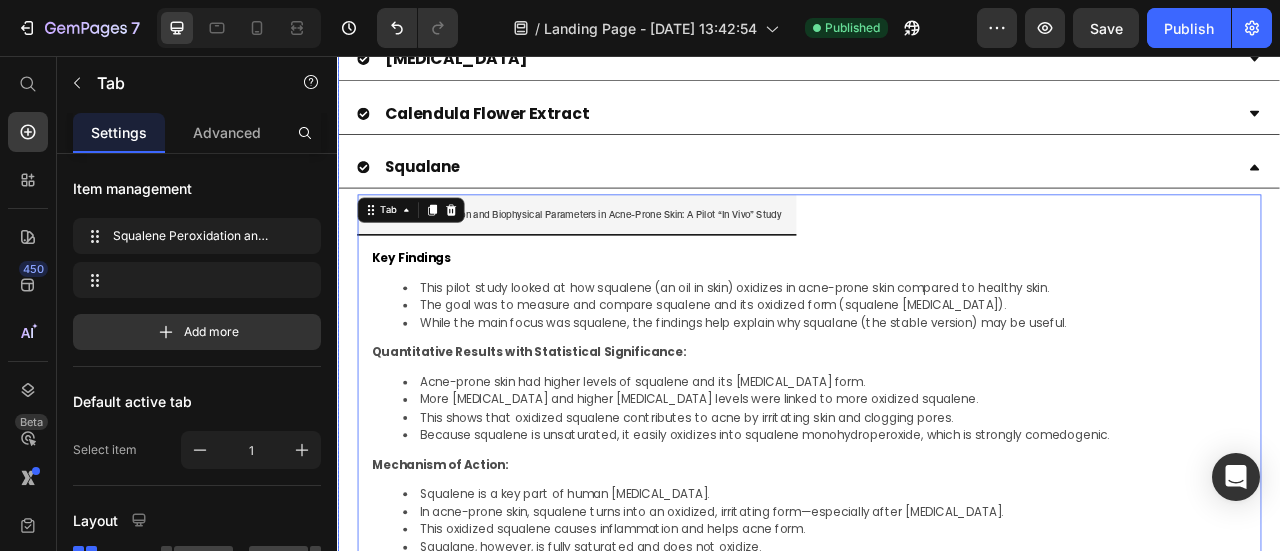 click on "Squalane" at bounding box center (921, 197) 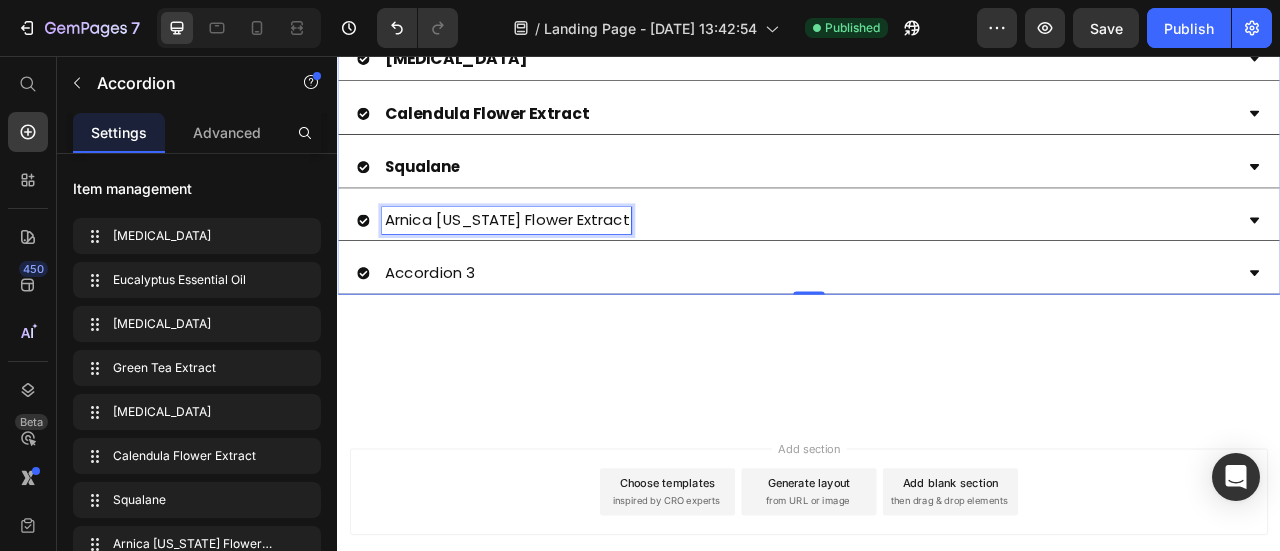 click on "Arnica [US_STATE] Flower Extract" at bounding box center [552, 265] 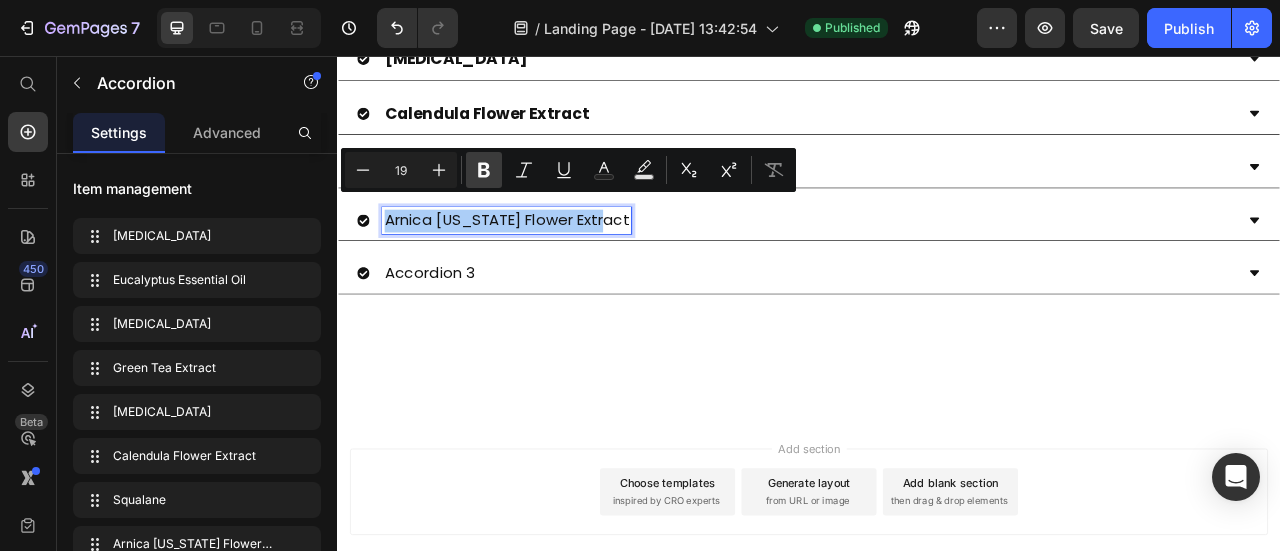 click on "Bold" at bounding box center [484, 170] 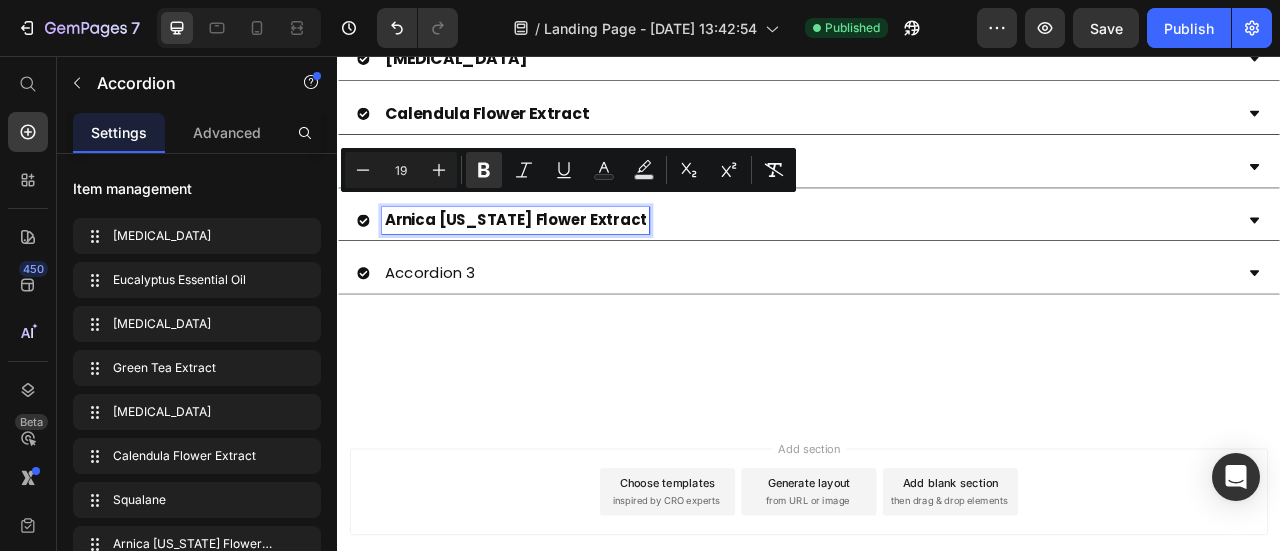 click on "Arnica [US_STATE] Flower Extract" at bounding box center (921, 265) 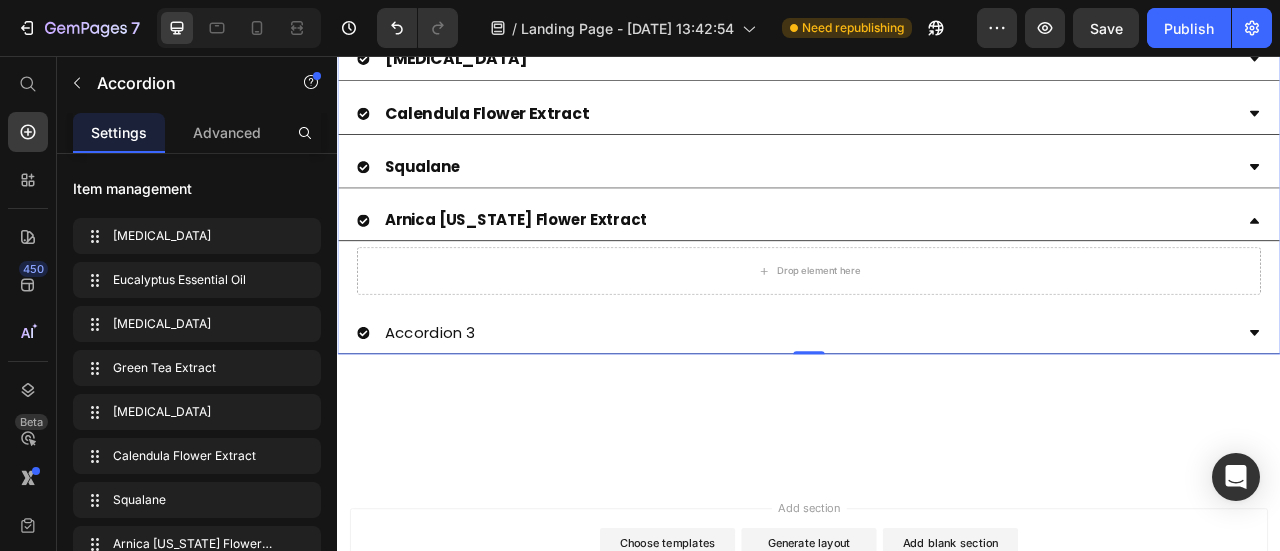 click on "Add section Choose templates inspired by CRO experts Generate layout from URL or image Add blank section then drag & drop elements" at bounding box center [937, 714] 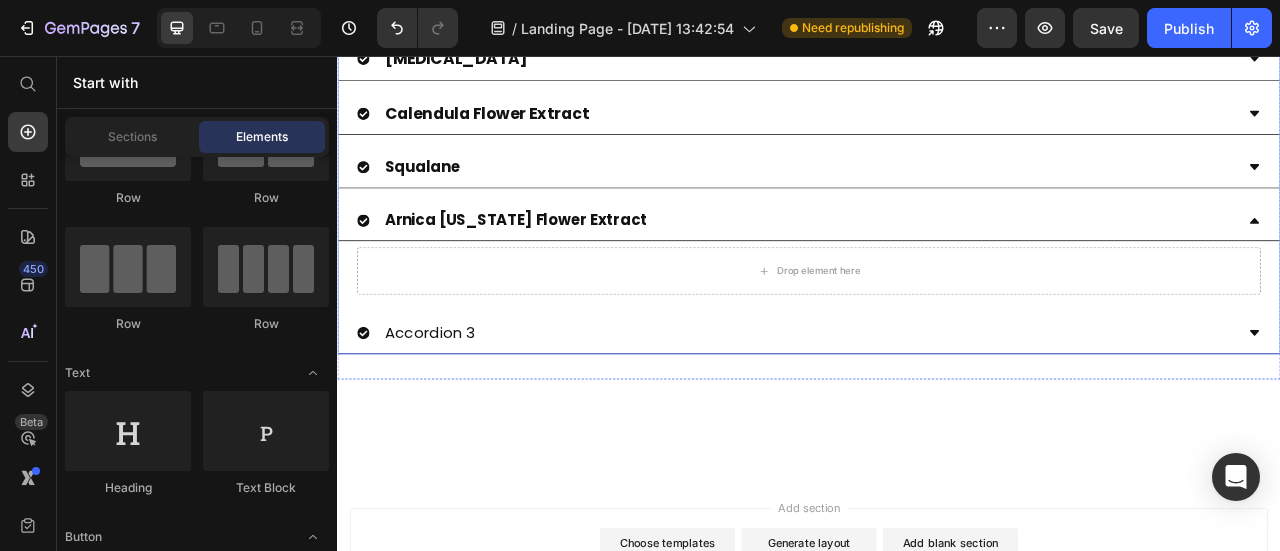 click on "Accordion 3" at bounding box center [454, 408] 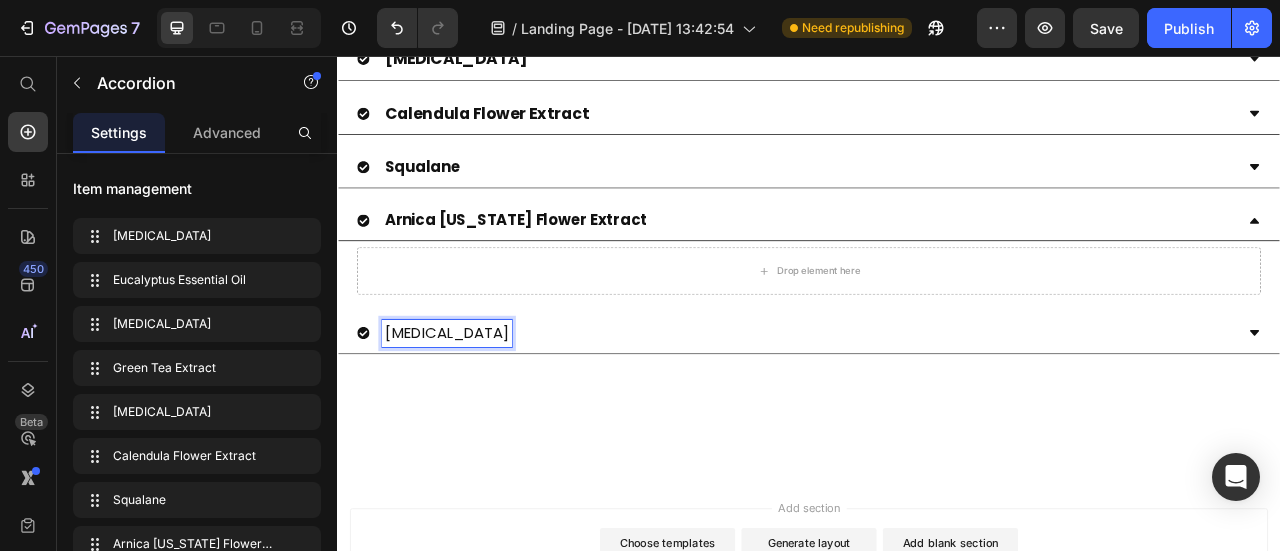 click on "[MEDICAL_DATA]" at bounding box center [476, 408] 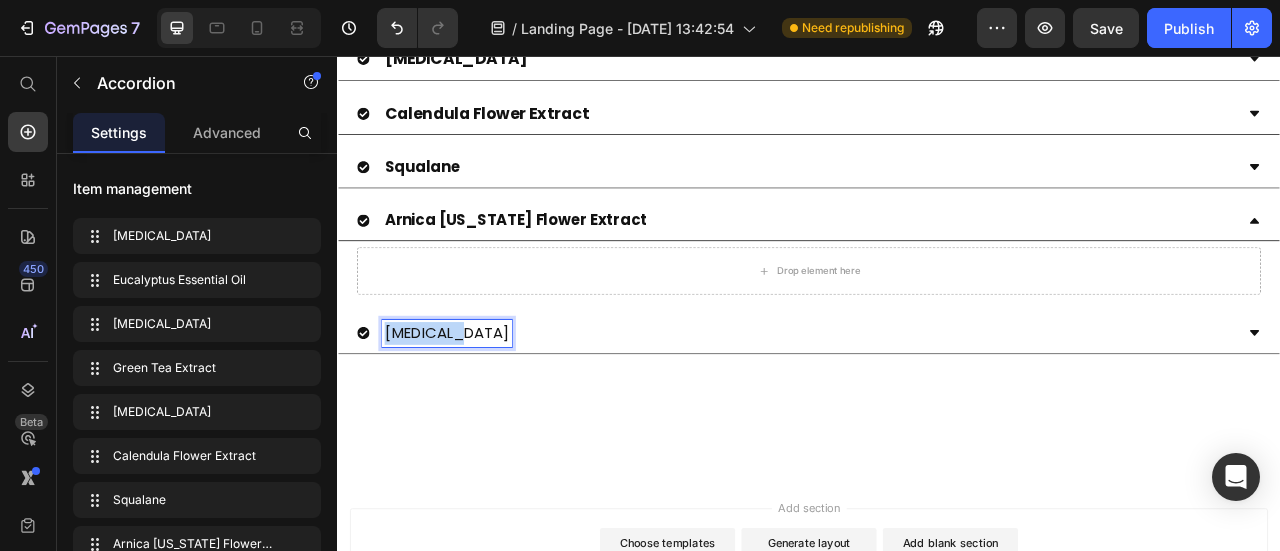 click on "[MEDICAL_DATA]" at bounding box center [476, 408] 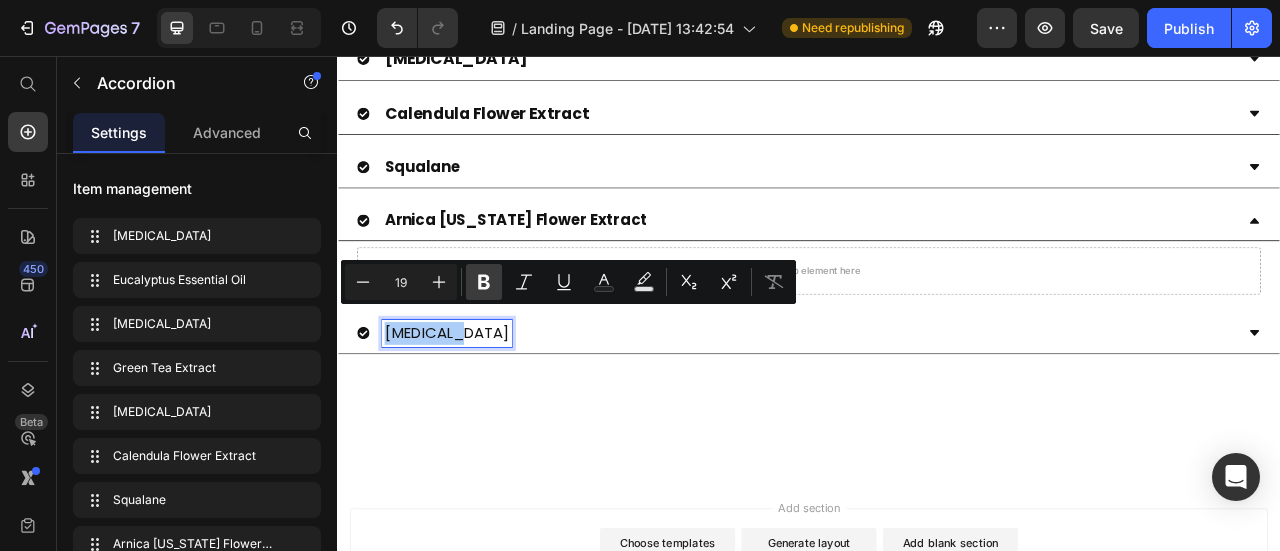 click 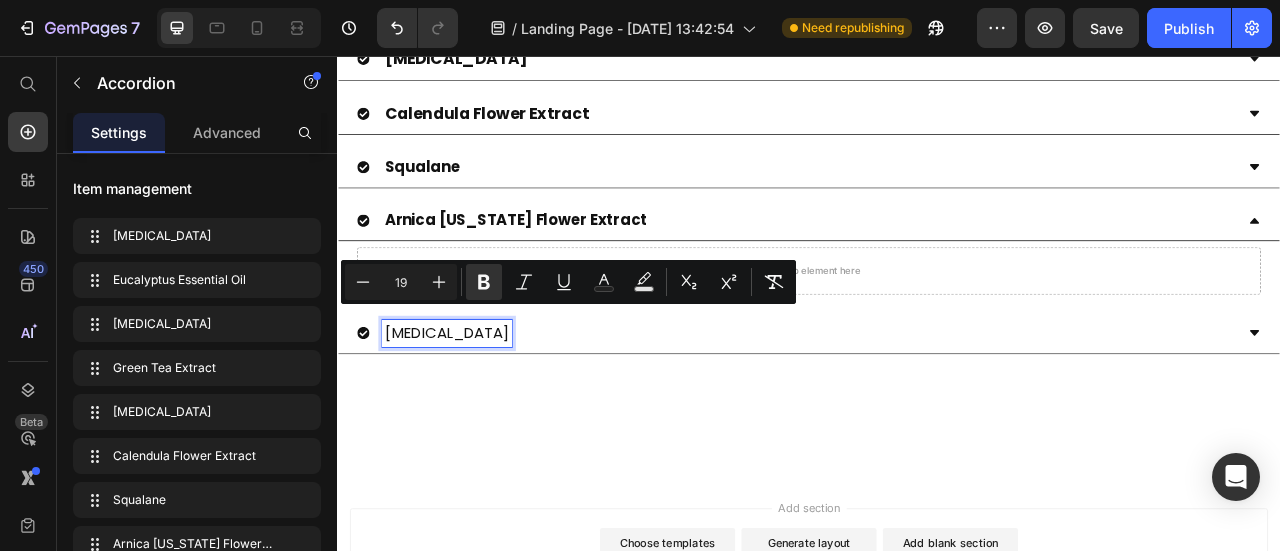 click at bounding box center (937, 529) 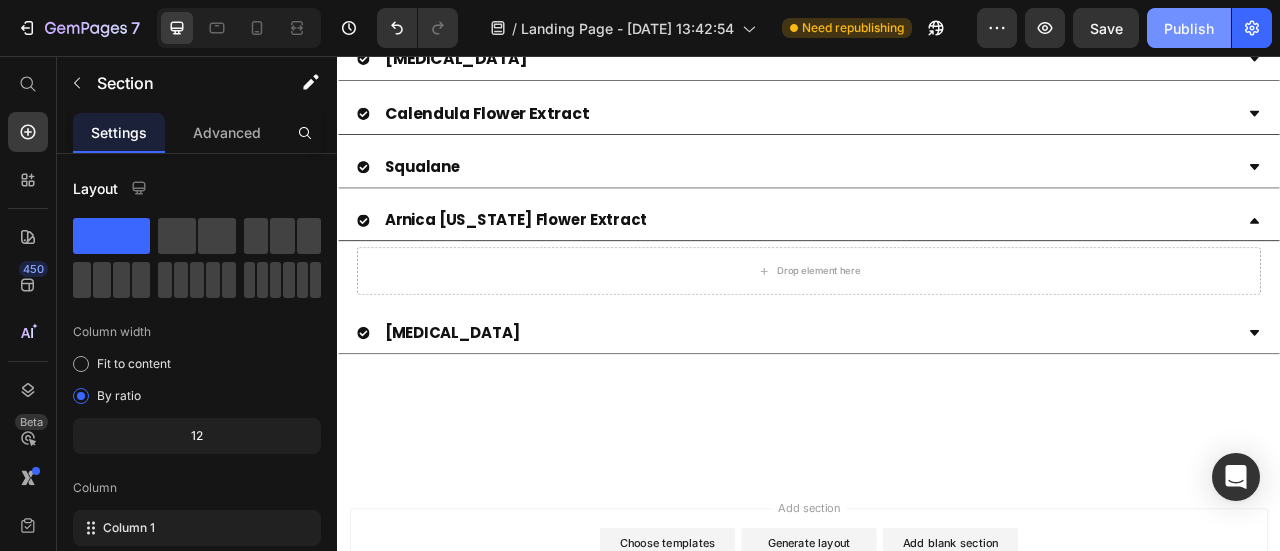 click on "Publish" at bounding box center [1189, 28] 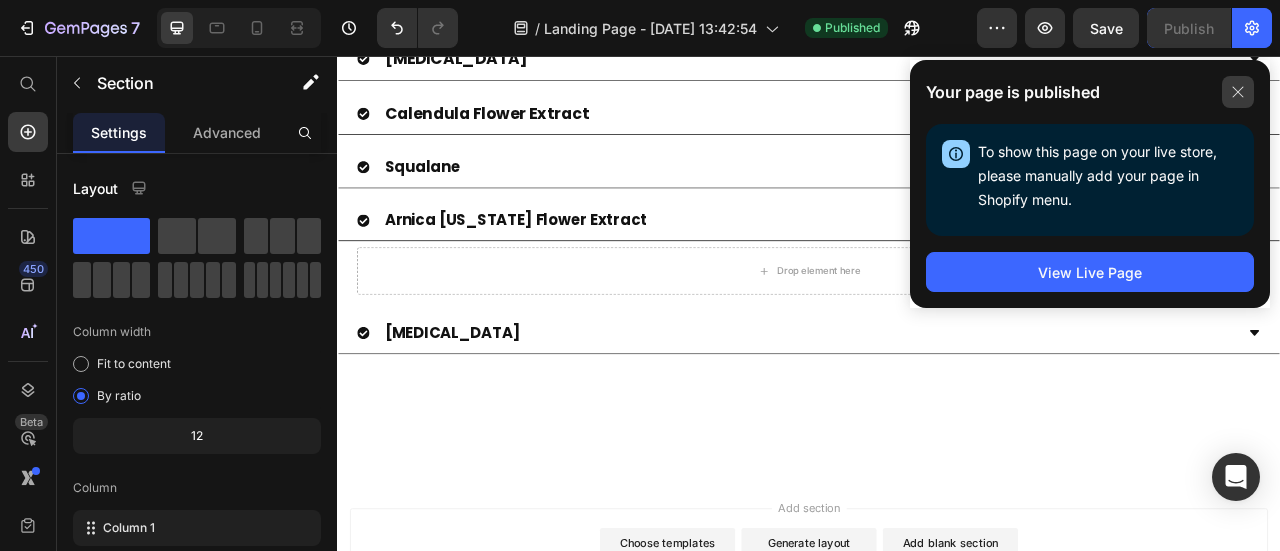 click 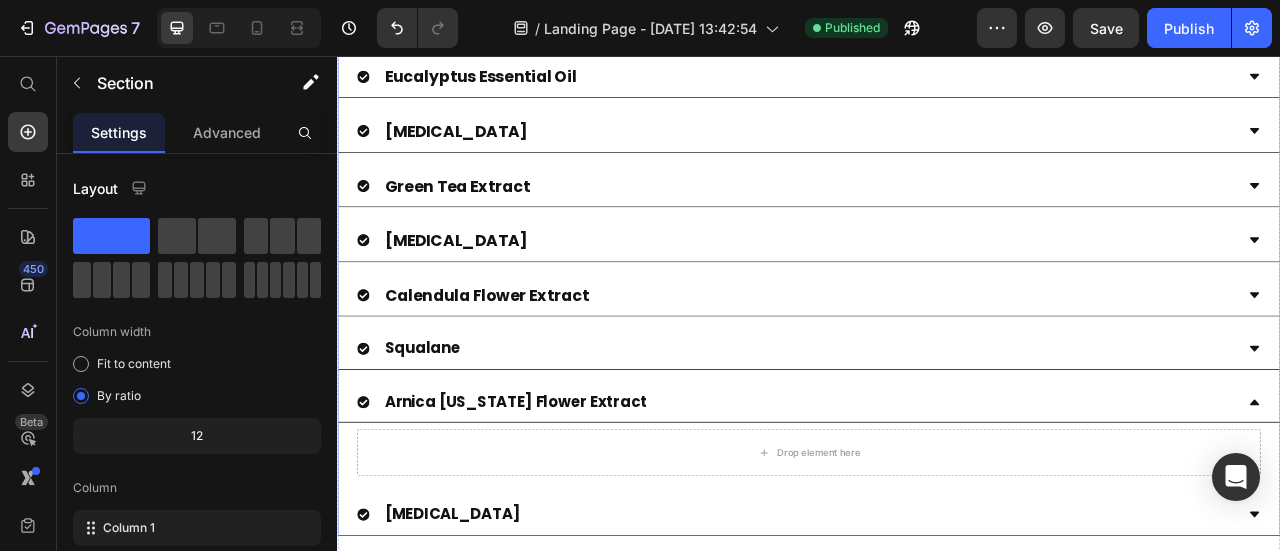 scroll, scrollTop: 762, scrollLeft: 0, axis: vertical 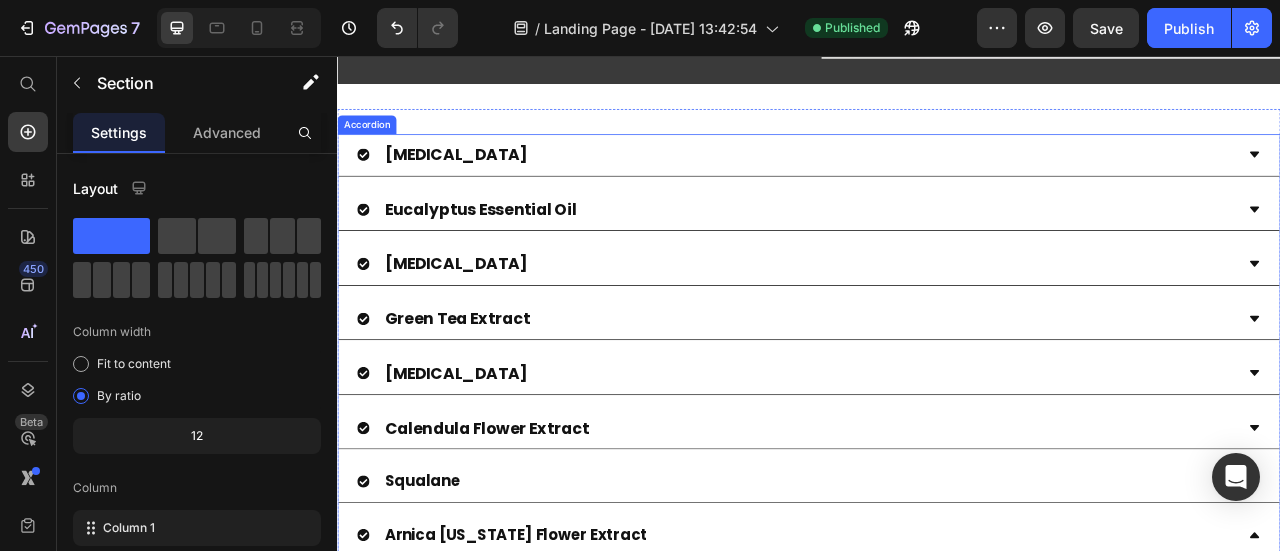 drag, startPoint x: 581, startPoint y: 585, endPoint x: 674, endPoint y: 575, distance: 93.53609 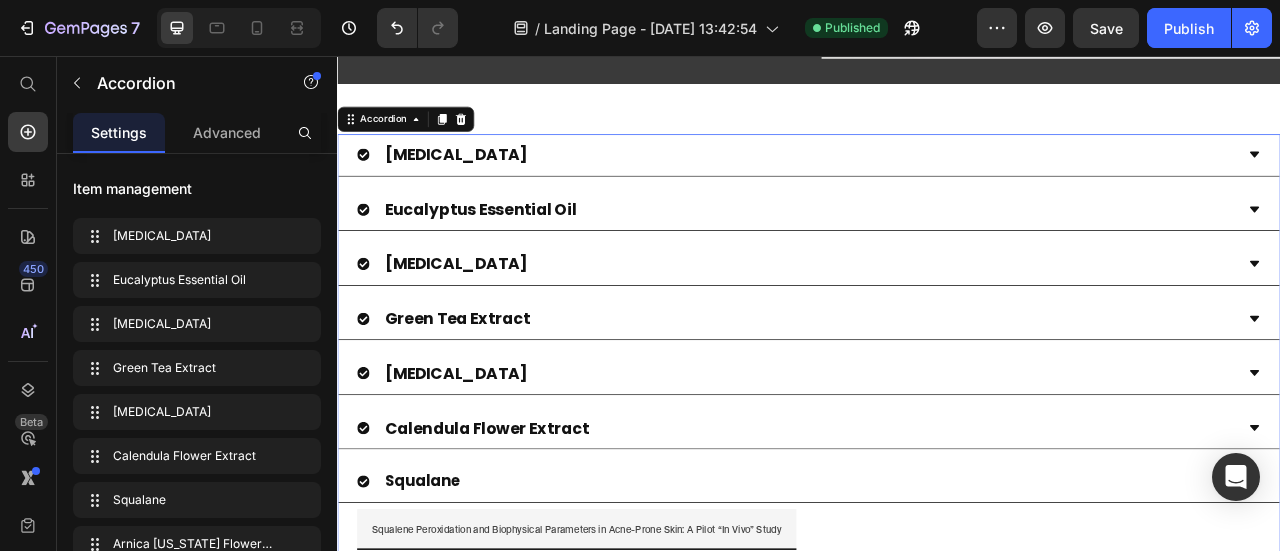 click on "Squalane" at bounding box center (921, 597) 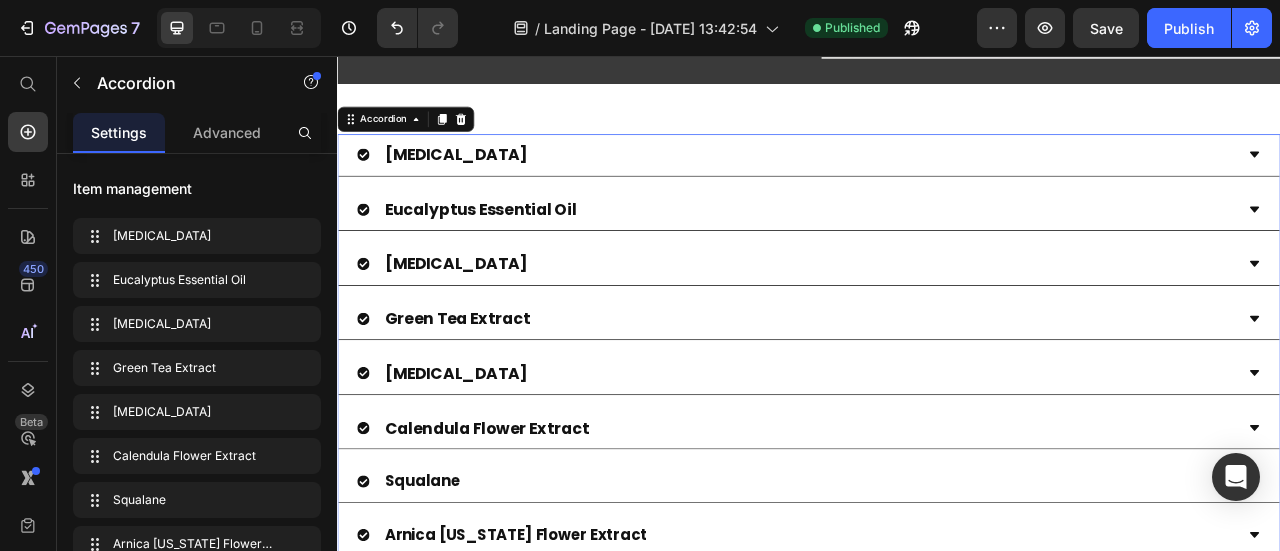 click on "Squalane" at bounding box center [921, 597] 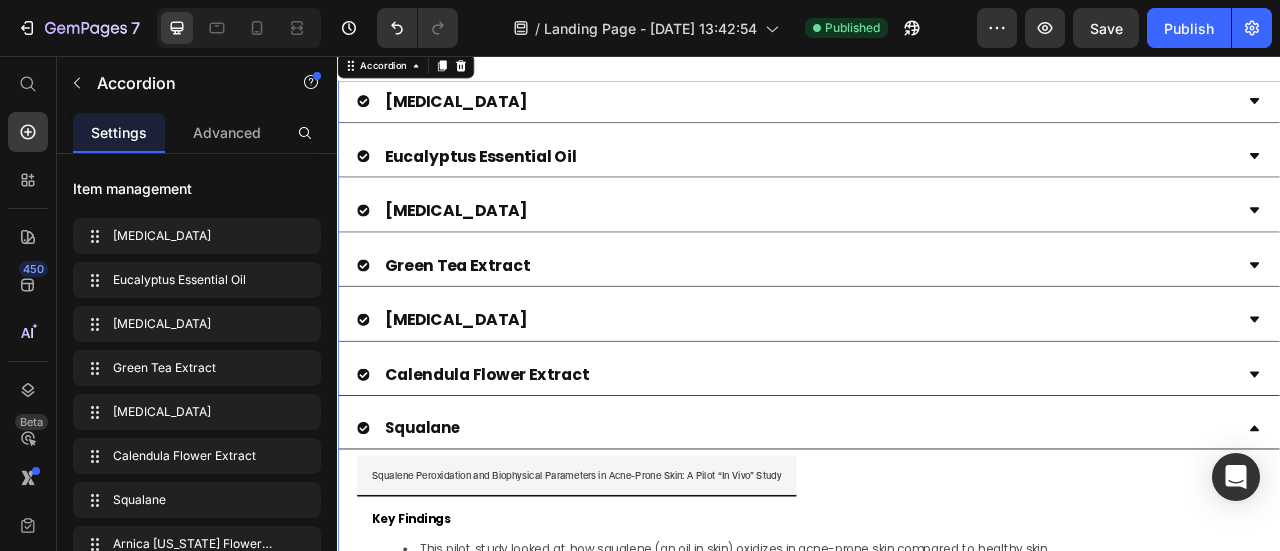 scroll, scrollTop: 962, scrollLeft: 0, axis: vertical 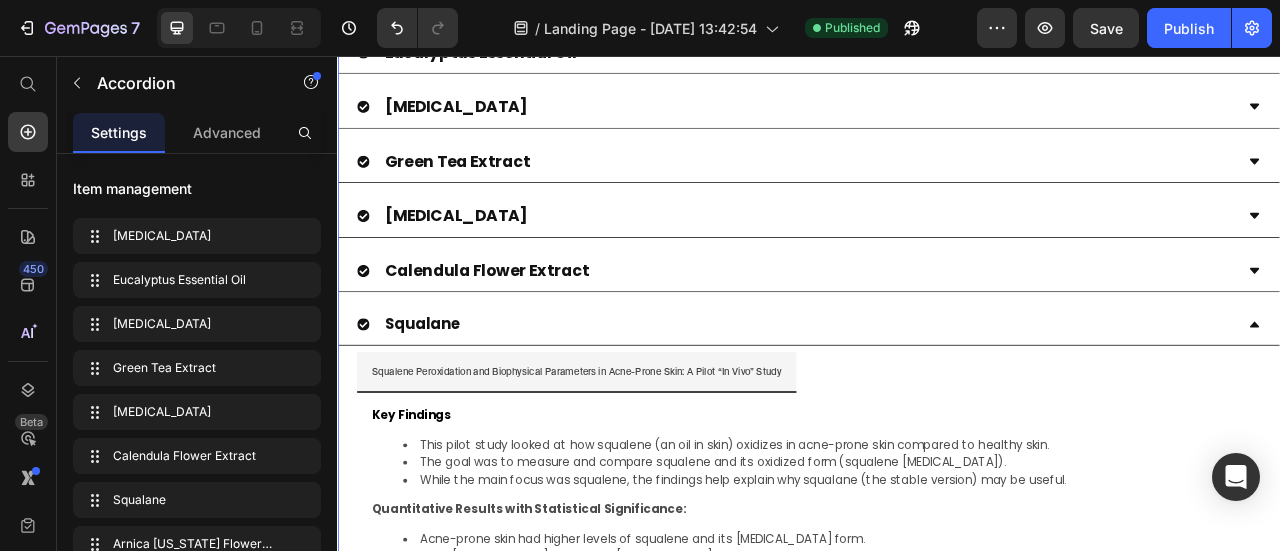 click on "Squalane" at bounding box center [921, 397] 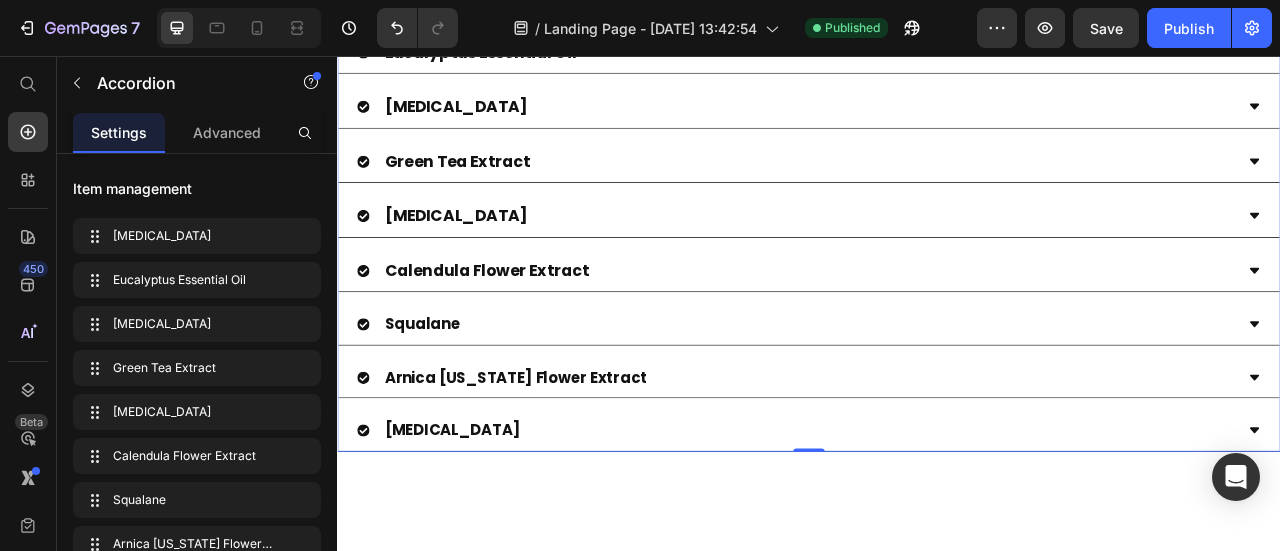 click on "Calendula Flower Extract" at bounding box center (921, 329) 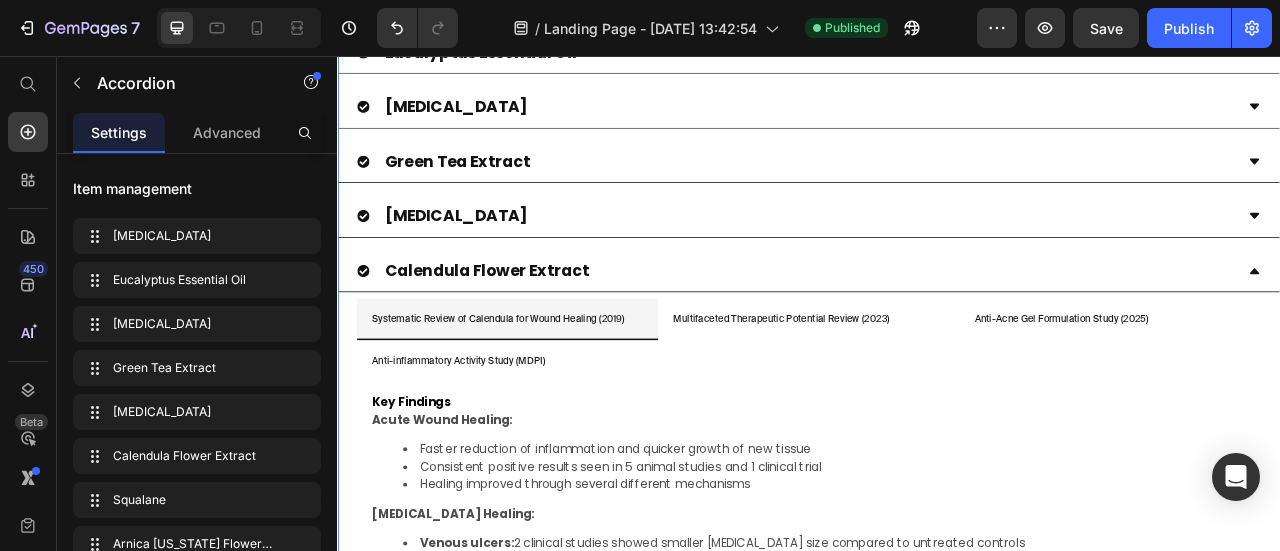 click on "Calendula Flower Extract" at bounding box center (921, 329) 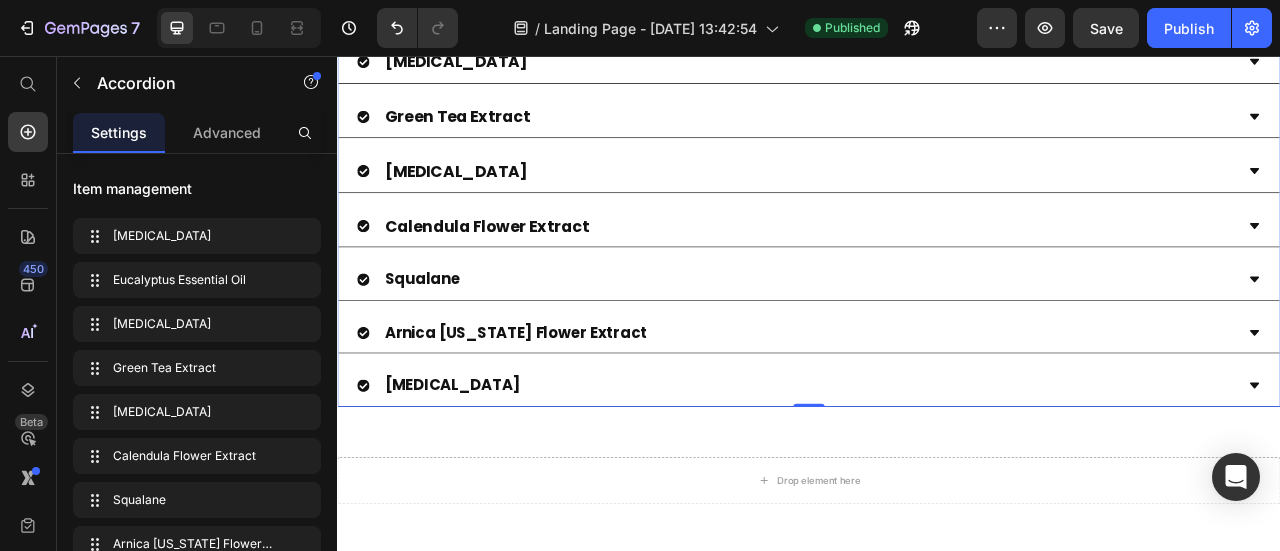 scroll, scrollTop: 1062, scrollLeft: 0, axis: vertical 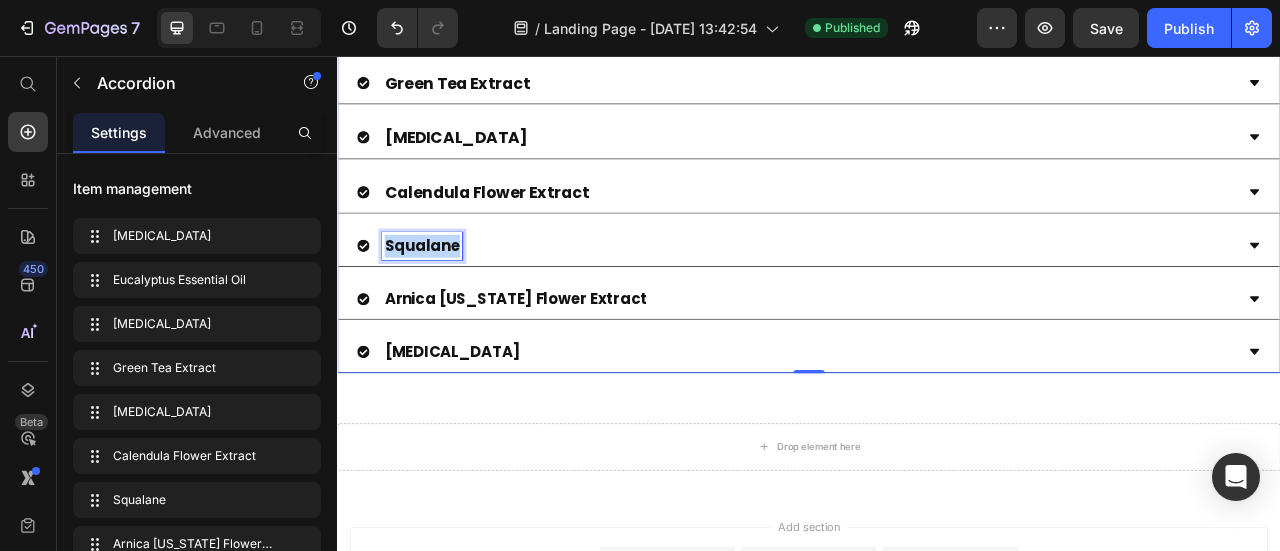 click on "Squalane" at bounding box center [445, 296] 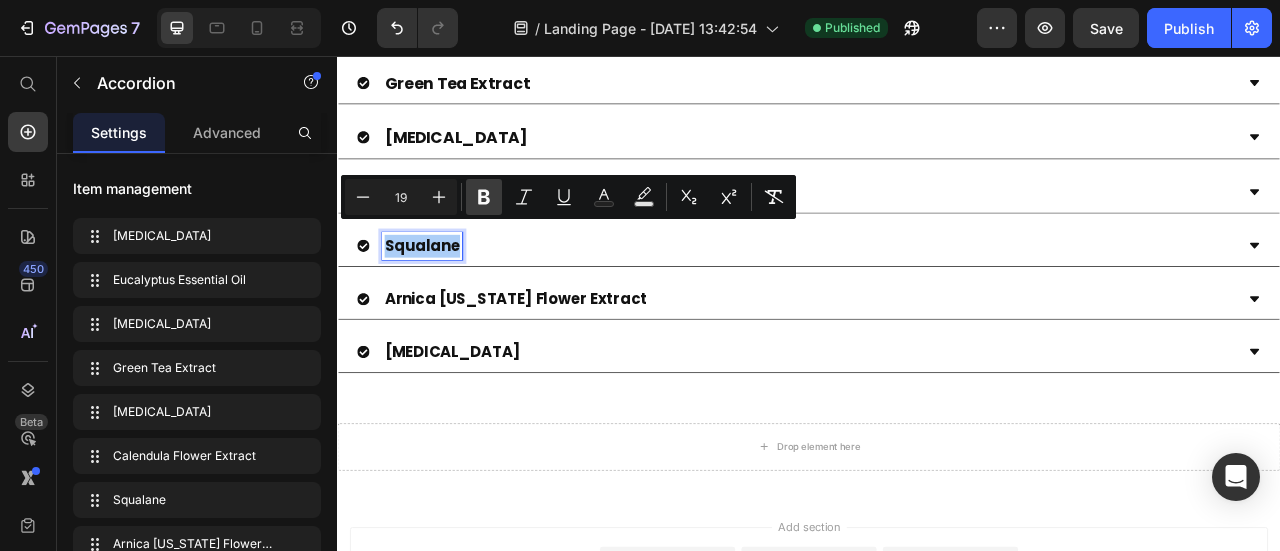 click 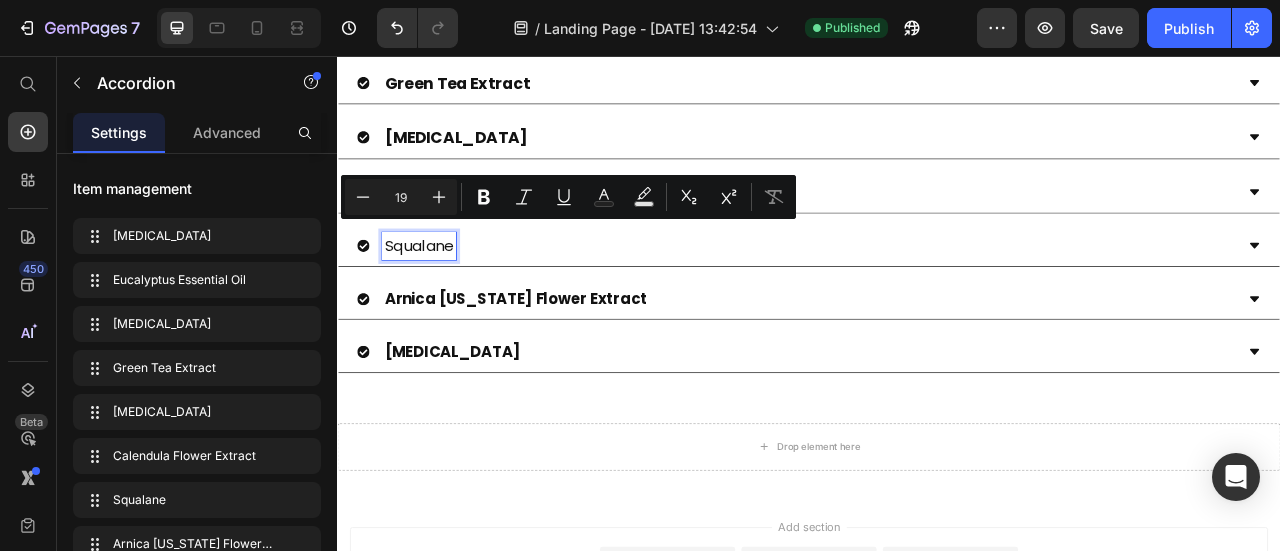 click on "Arnica [US_STATE] Flower Extract" at bounding box center [564, 364] 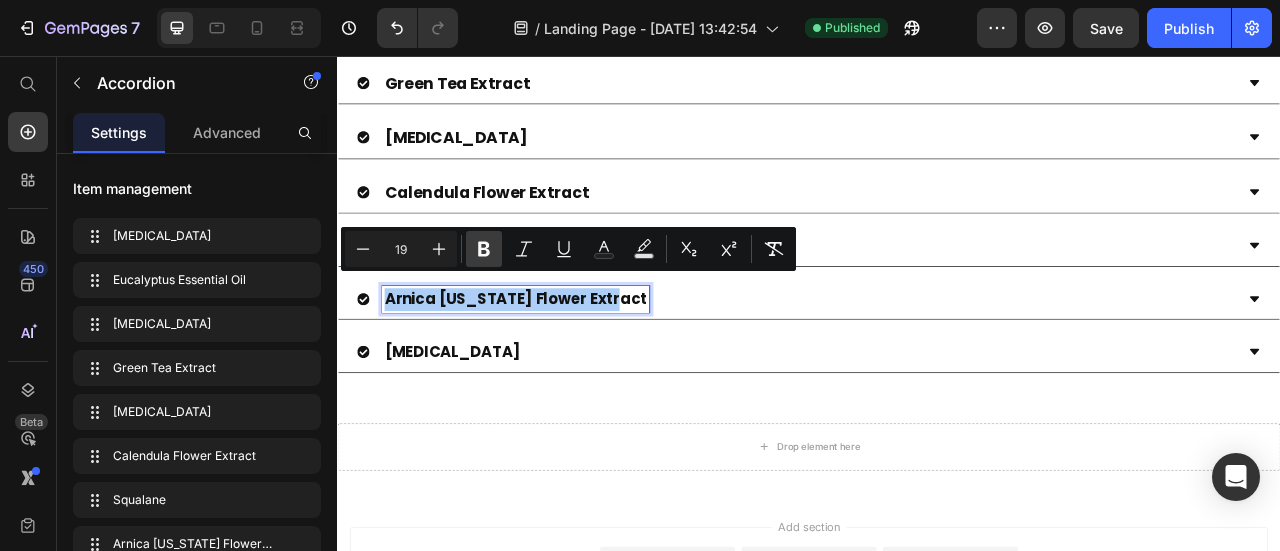 click 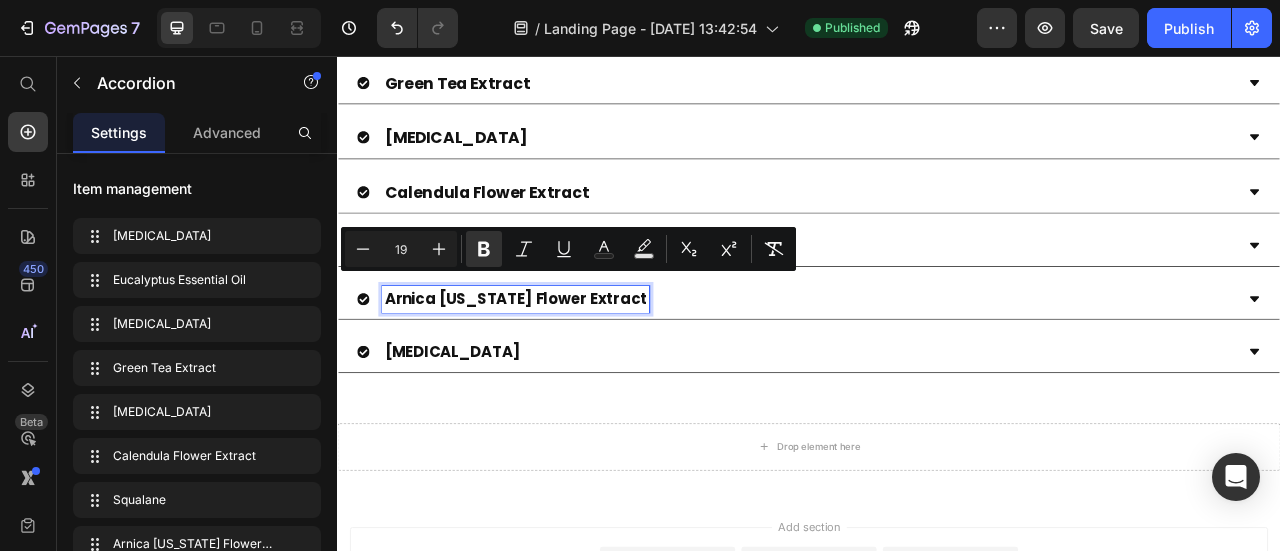 click on "[MEDICAL_DATA]" at bounding box center (483, 431) 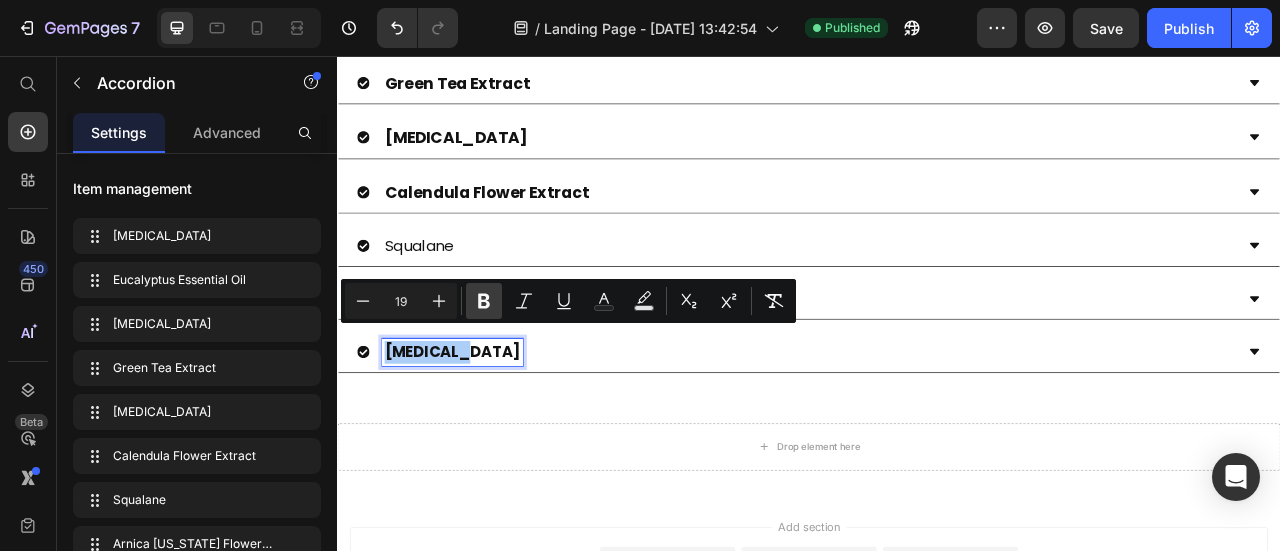 click 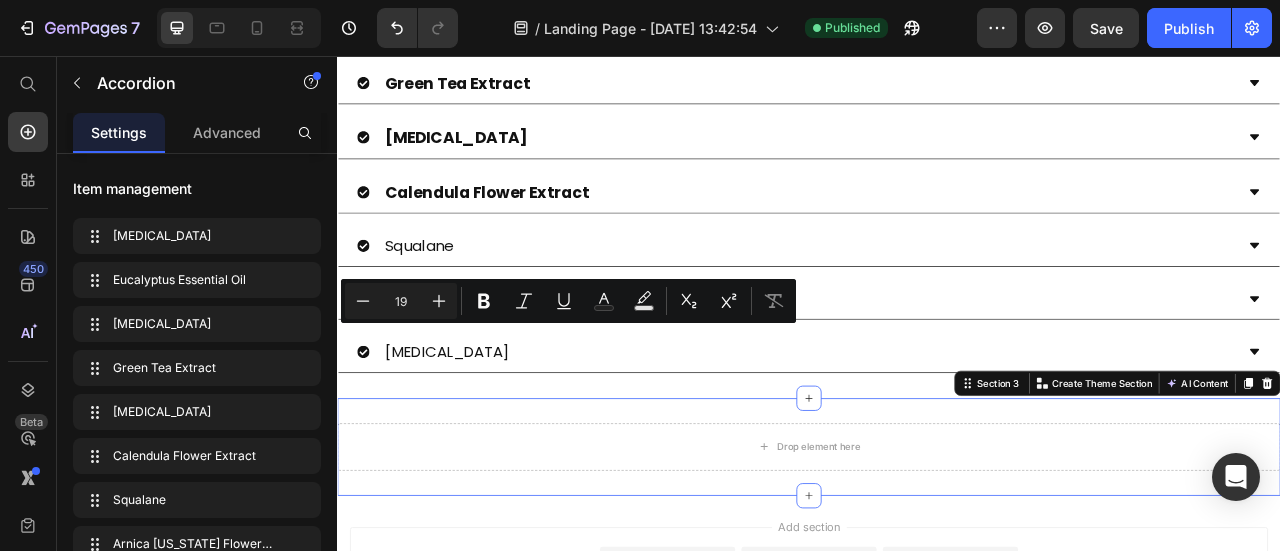 click on "Drop element here Section 3   Create Theme Section AI Content Write with GemAI What would you like to describe here? Tone and Voice Persuasive Product Getting products... Show more Generate" at bounding box center (937, 553) 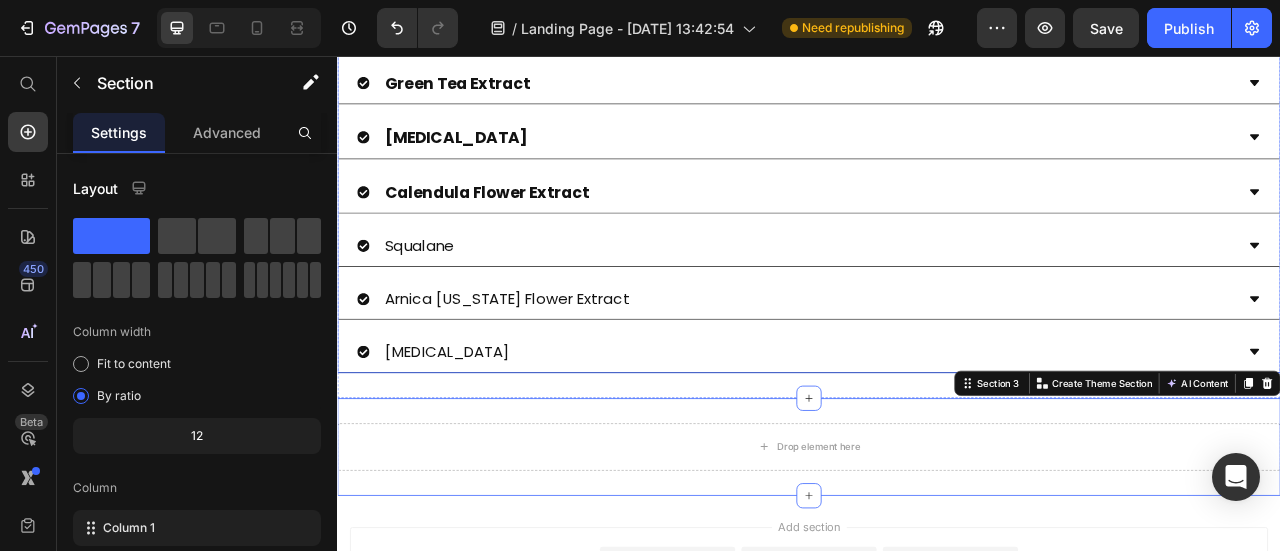 click on "[MEDICAL_DATA]" at bounding box center (921, 432) 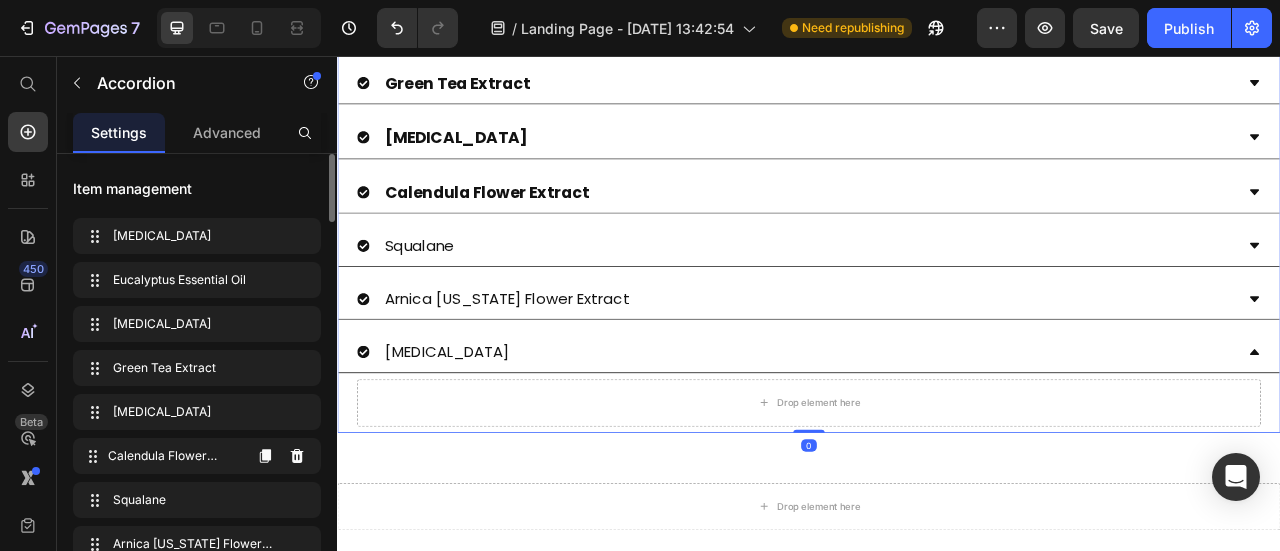 scroll, scrollTop: 200, scrollLeft: 0, axis: vertical 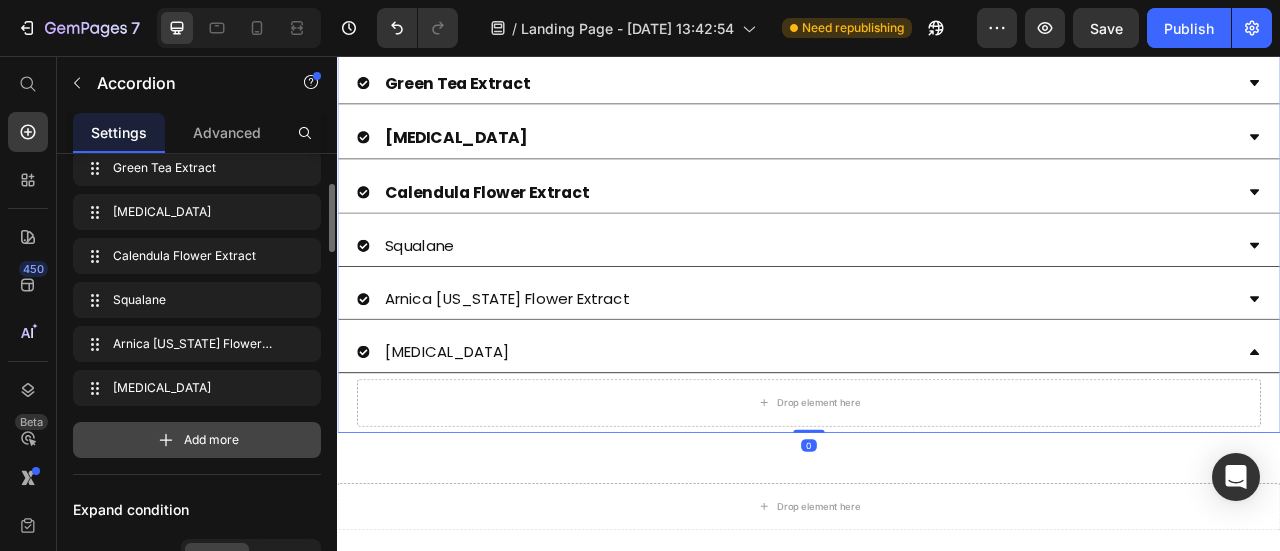 click on "Add more" at bounding box center (211, 440) 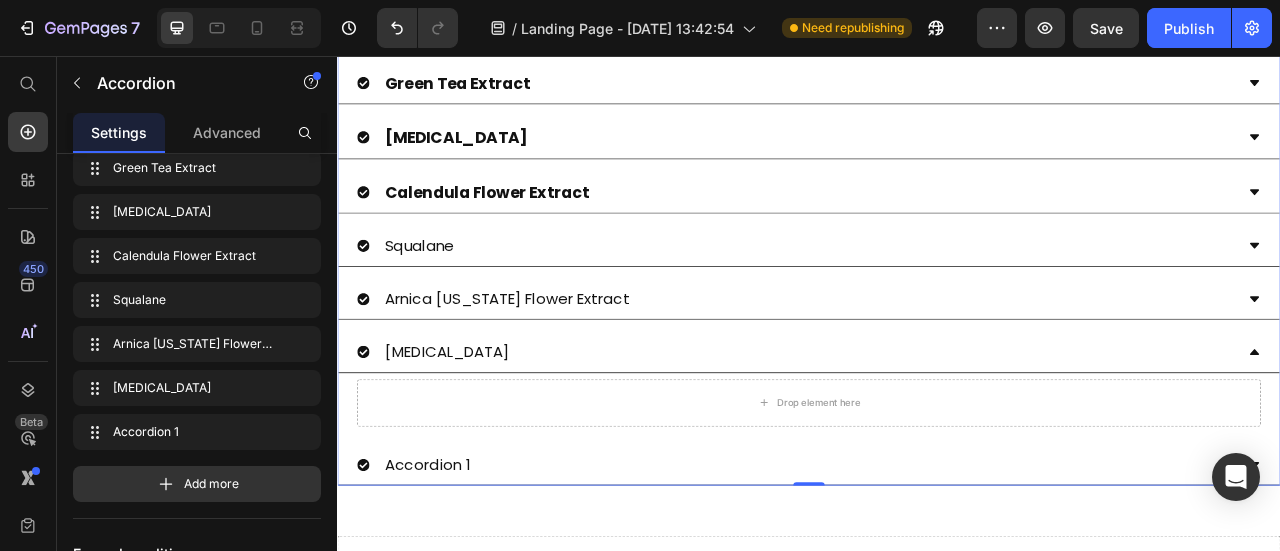 click on "Accordion 1" at bounding box center (452, 576) 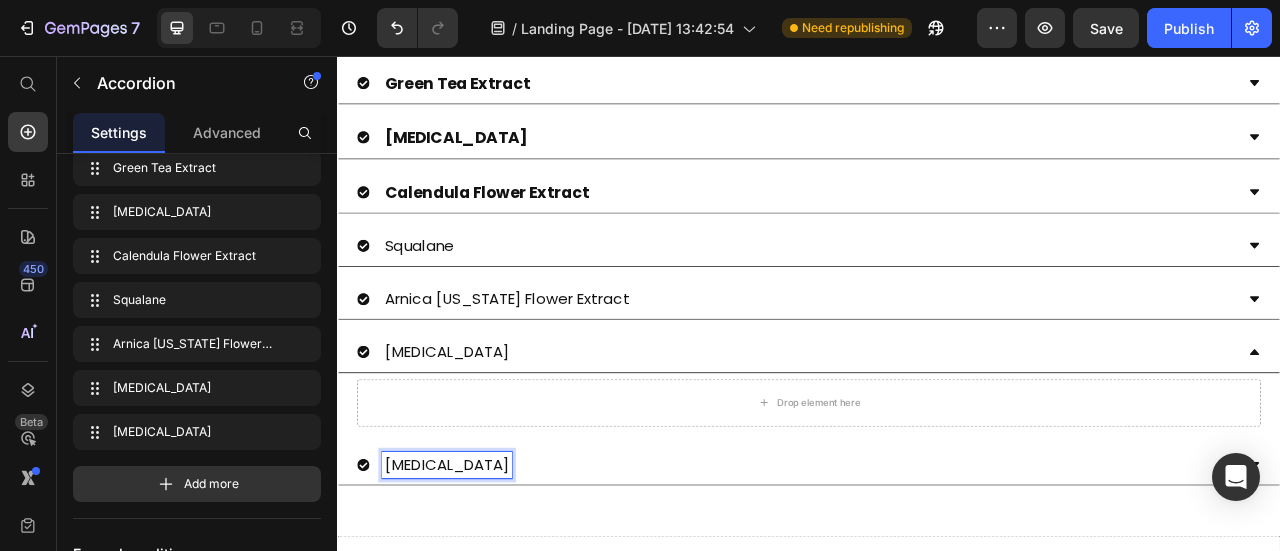 click on "[MEDICAL_DATA]" at bounding box center [921, 432] 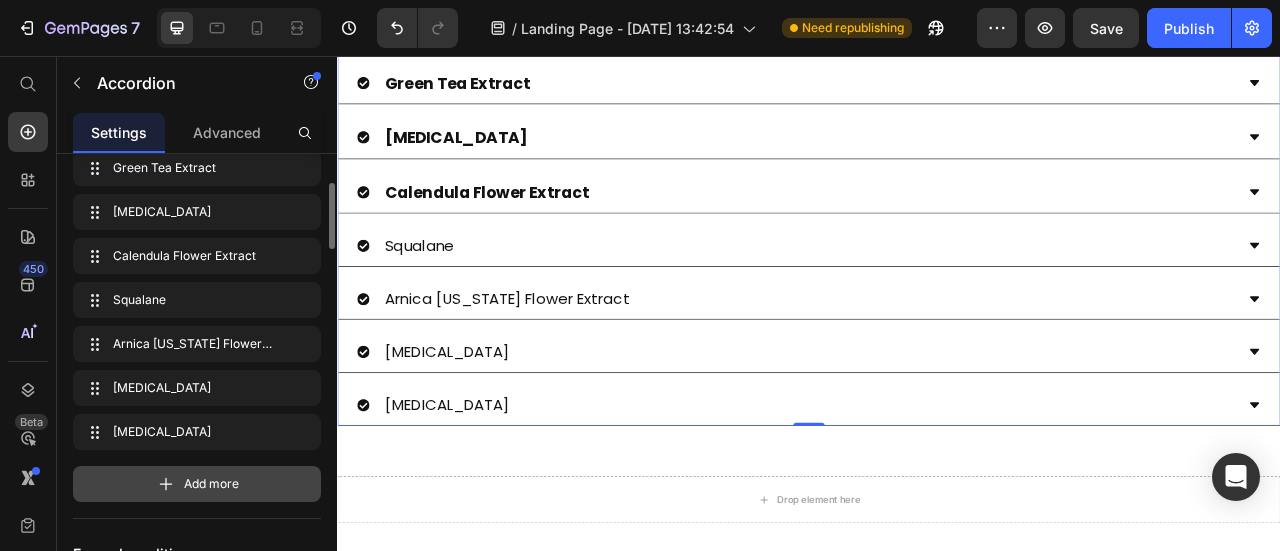 click on "Add more" at bounding box center [211, 484] 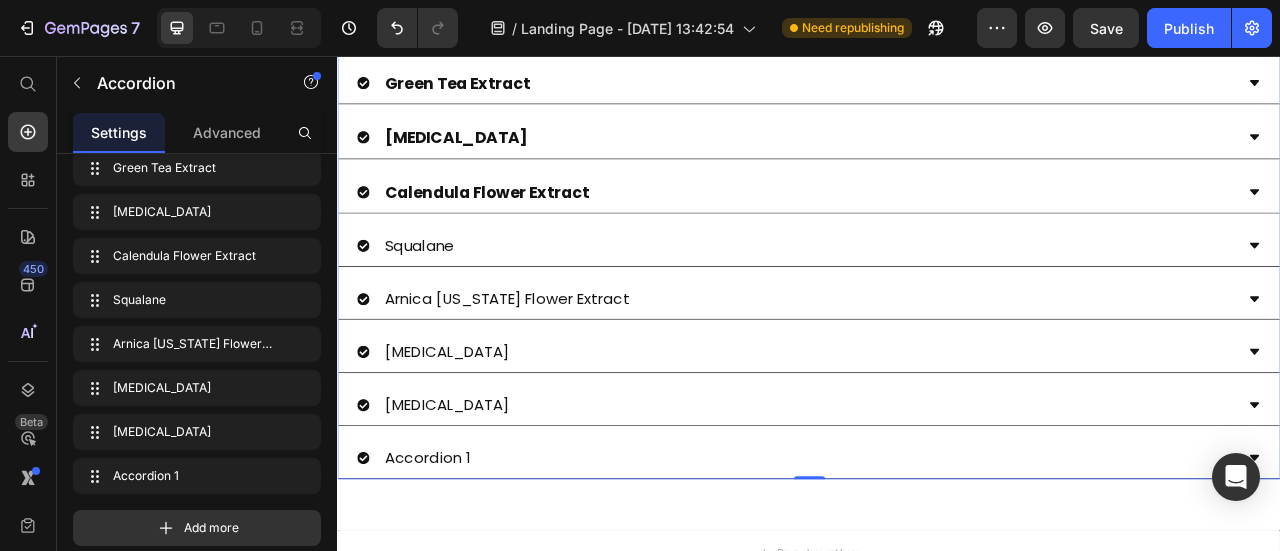 click on "Accordion 1" at bounding box center (452, 567) 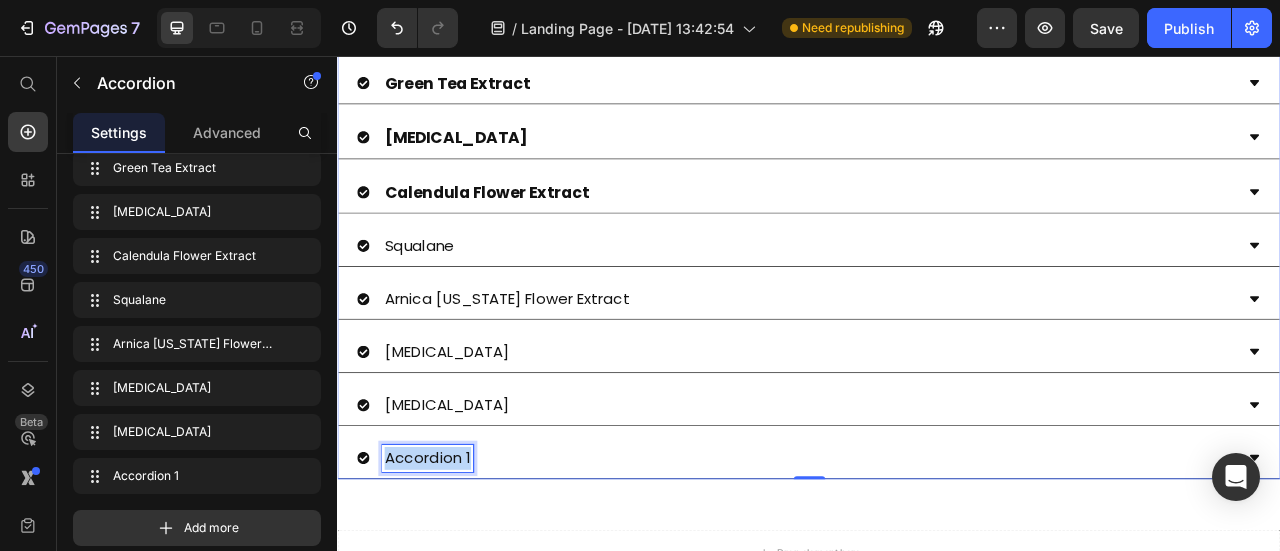 click on "Accordion 1" at bounding box center [452, 567] 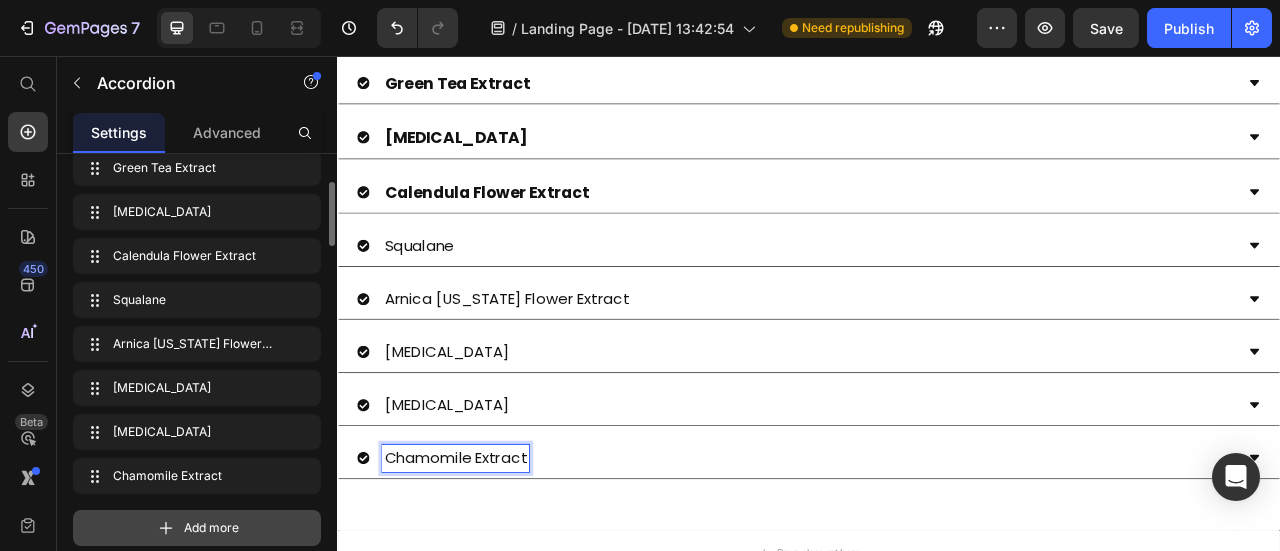 click on "Add more" at bounding box center (211, 528) 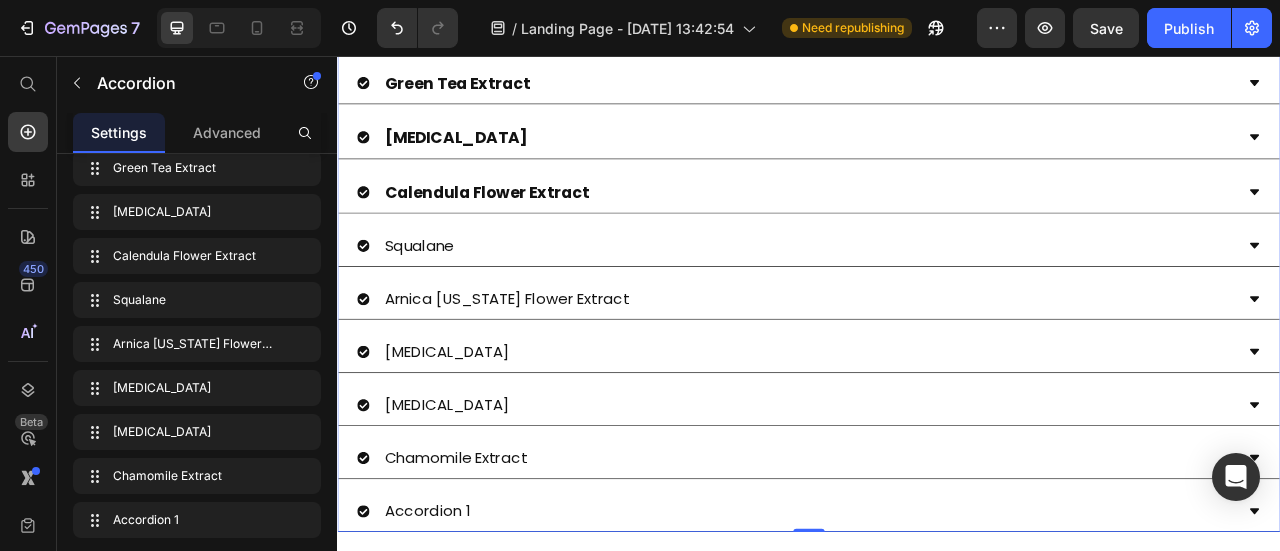 scroll, scrollTop: 1162, scrollLeft: 0, axis: vertical 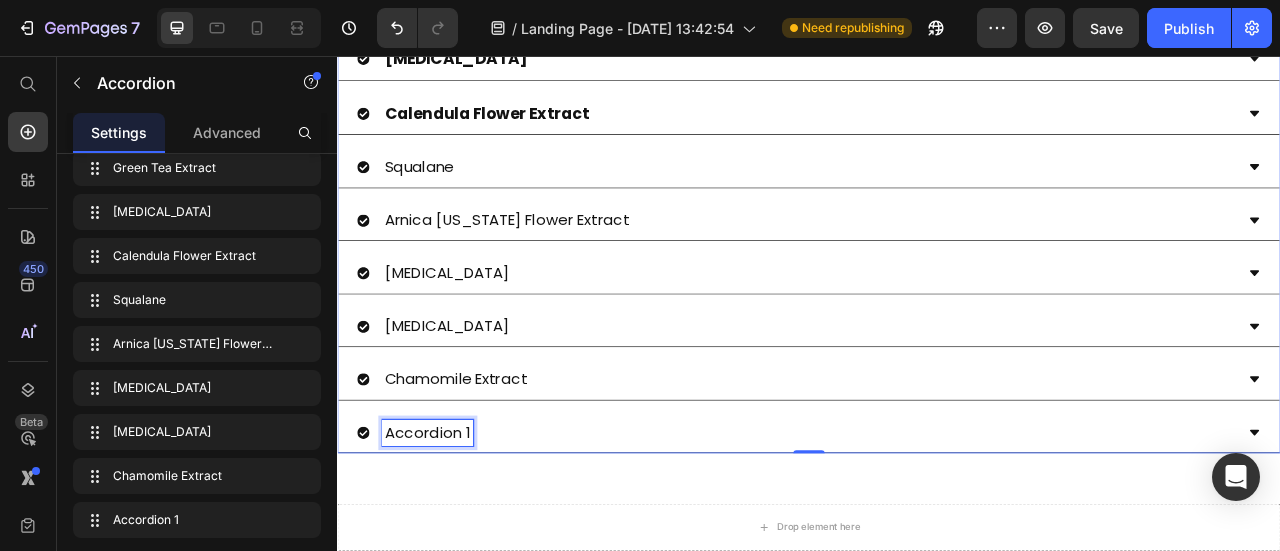 click on "Accordion 1" at bounding box center [452, 535] 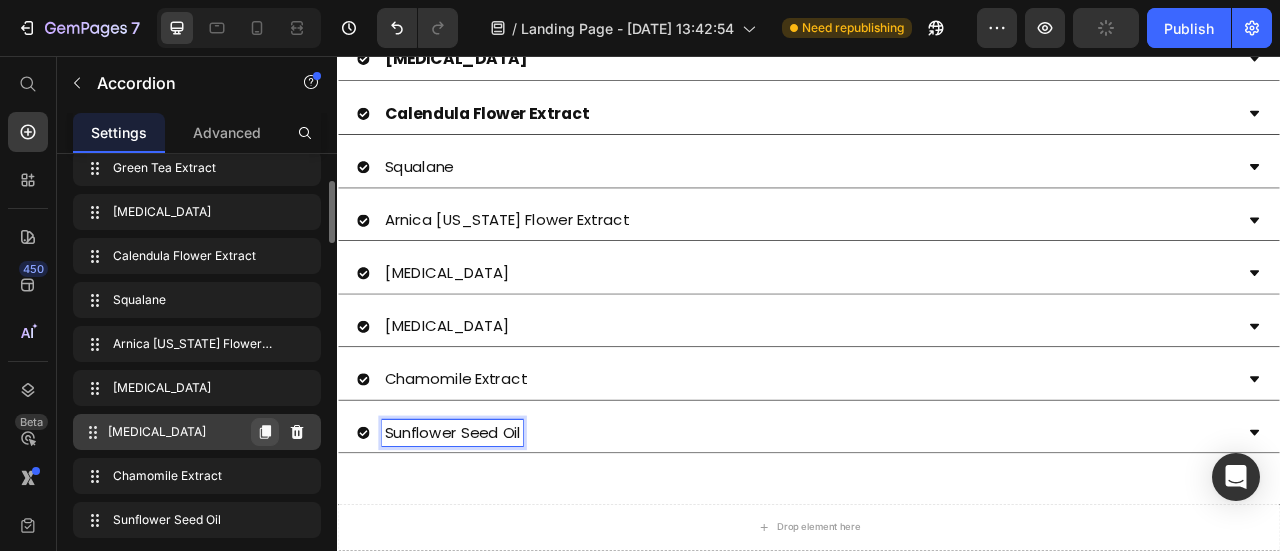 scroll, scrollTop: 500, scrollLeft: 0, axis: vertical 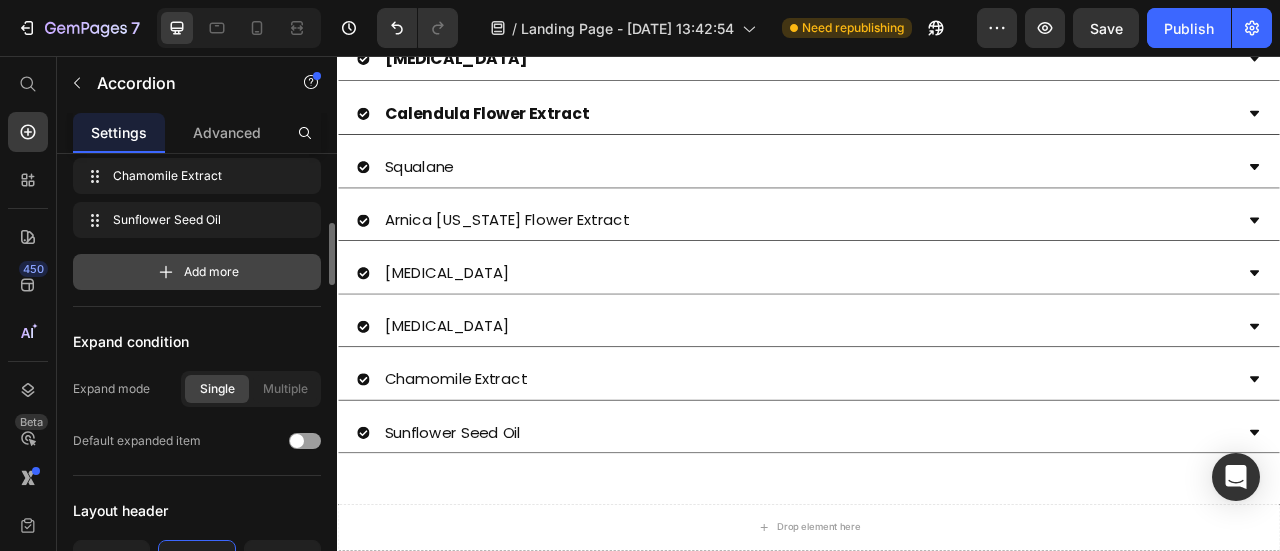 drag, startPoint x: 219, startPoint y: 267, endPoint x: 784, endPoint y: 565, distance: 638.7715 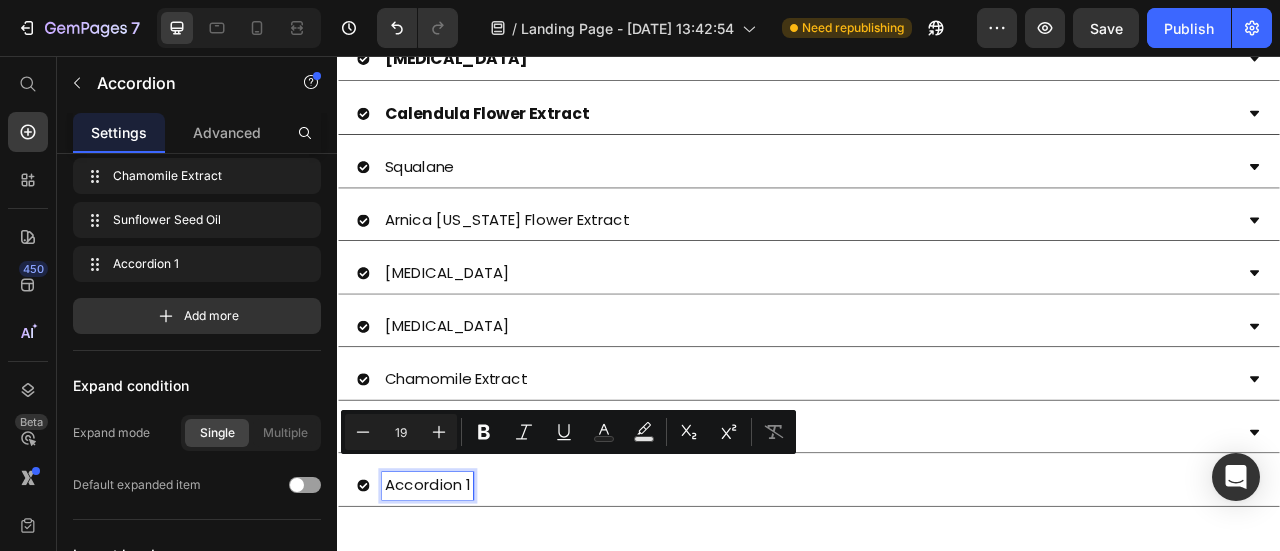 scroll, scrollTop: 61, scrollLeft: 0, axis: vertical 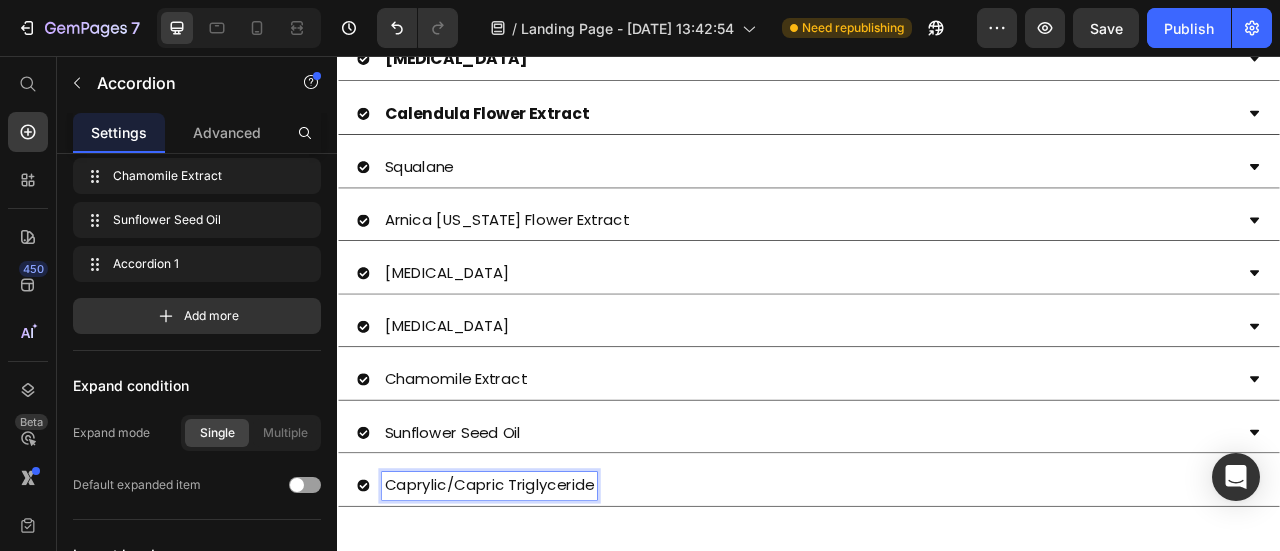 click on "[MEDICAL_DATA]
Eucalyptus Essential Oil
[MEDICAL_DATA]
Green Tea Extract
[MEDICAL_DATA]
Calendula Flower Extract
Squalane
Arnica [US_STATE] Flower Extract
[GEOGRAPHIC_DATA]
[MEDICAL_DATA]
Chamomile Extract
Sunflower Seed Oil
Caprylic/Capric Triglyceride Accordion   0 Section 2" at bounding box center [937, 192] 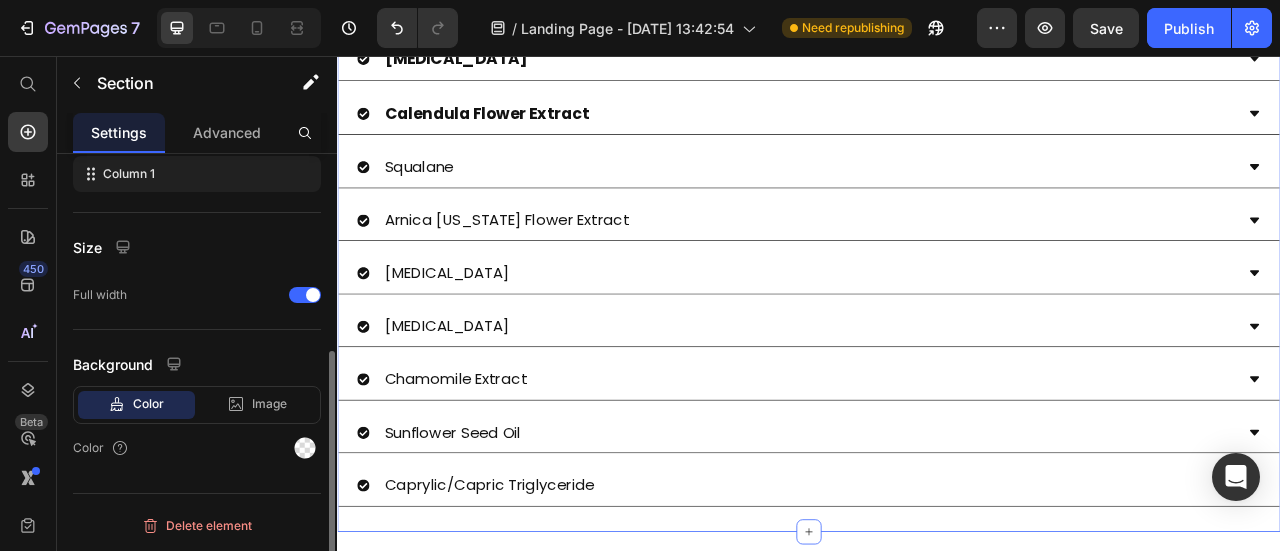 scroll, scrollTop: 0, scrollLeft: 0, axis: both 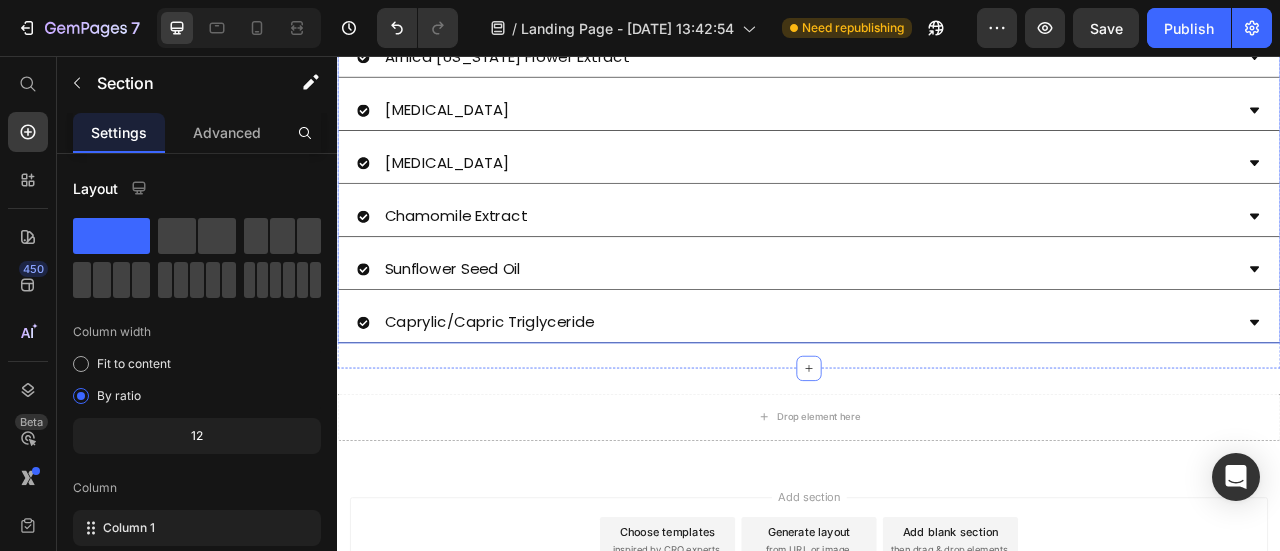 click on "Caprylic/Capric Triglyceride" at bounding box center [530, 394] 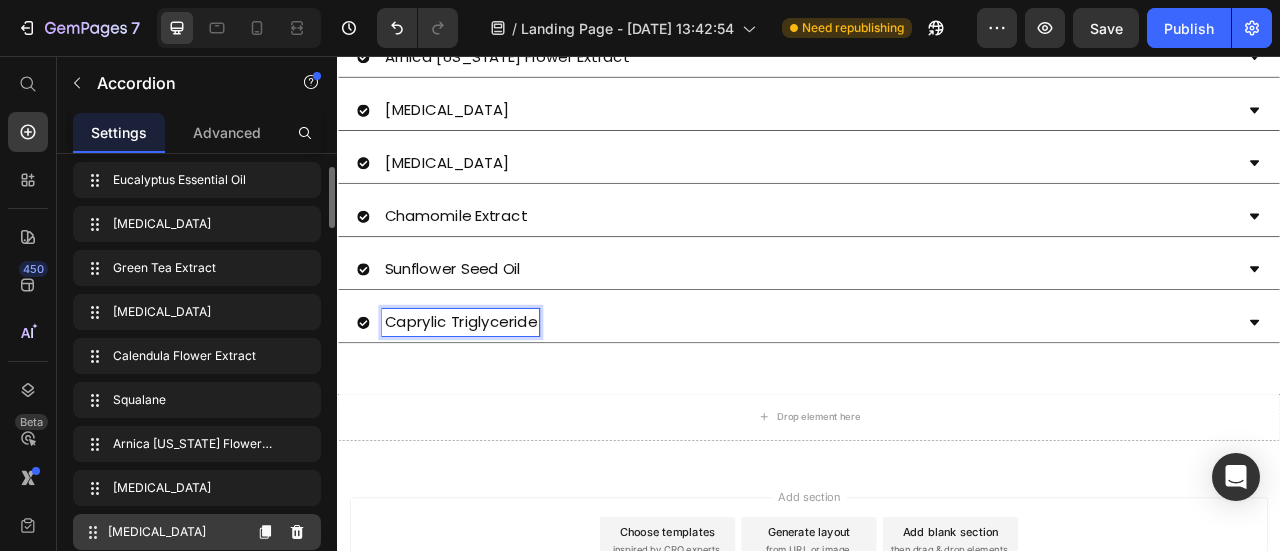 scroll, scrollTop: 400, scrollLeft: 0, axis: vertical 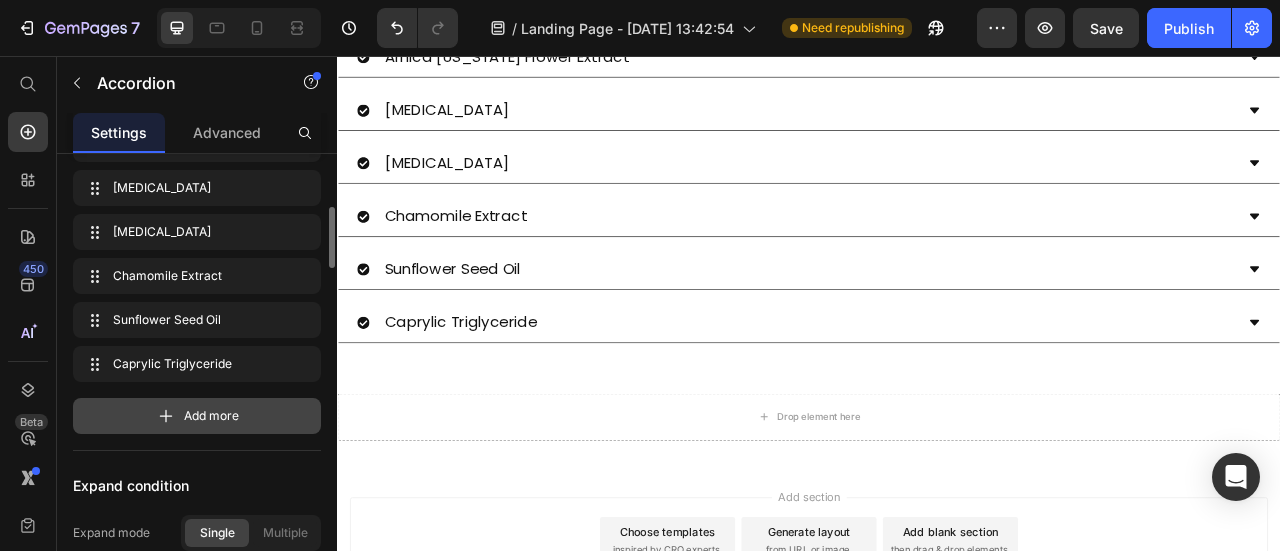 drag, startPoint x: 202, startPoint y: 419, endPoint x: 649, endPoint y: 624, distance: 491.7662 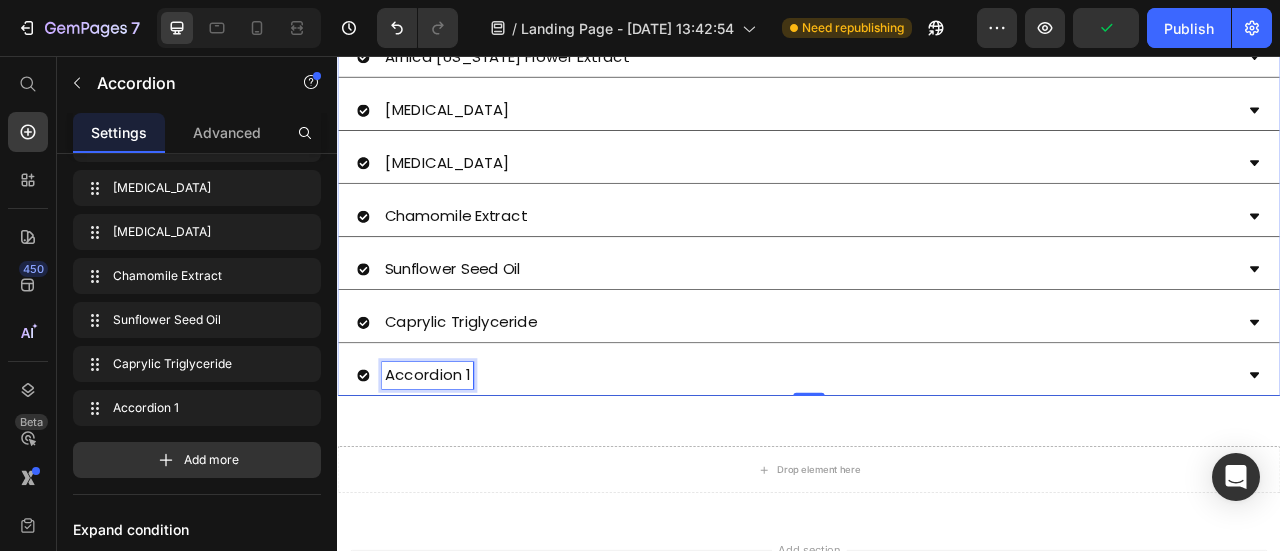 click on "Accordion 1" at bounding box center [452, 462] 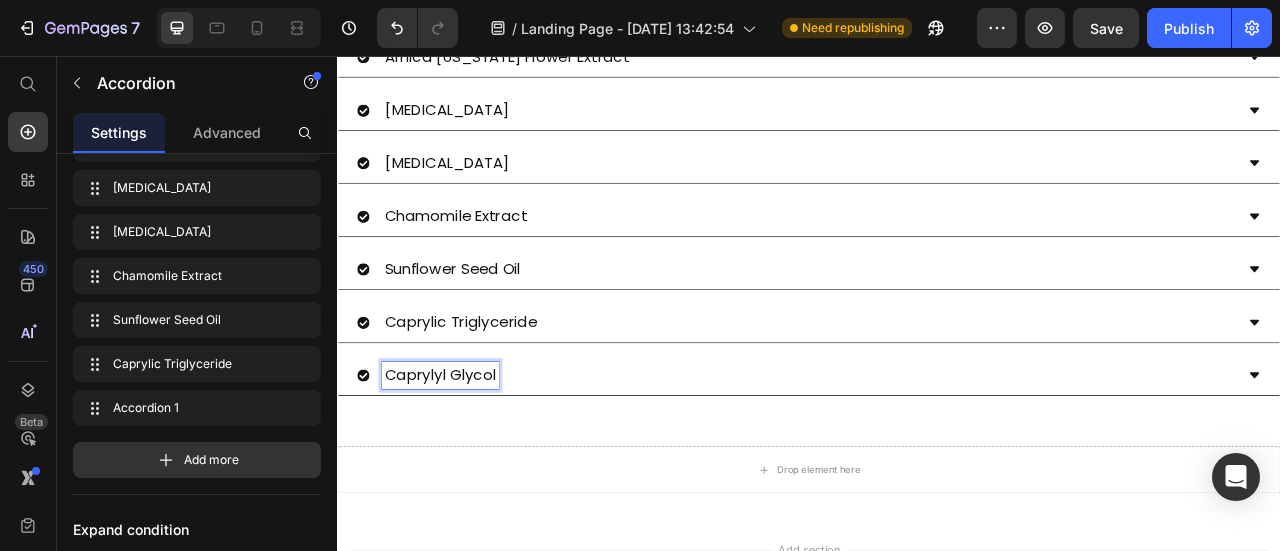 click on "Add section Choose templates inspired by CRO experts Generate layout from URL or image Add blank section then drag & drop elements" at bounding box center (937, 767) 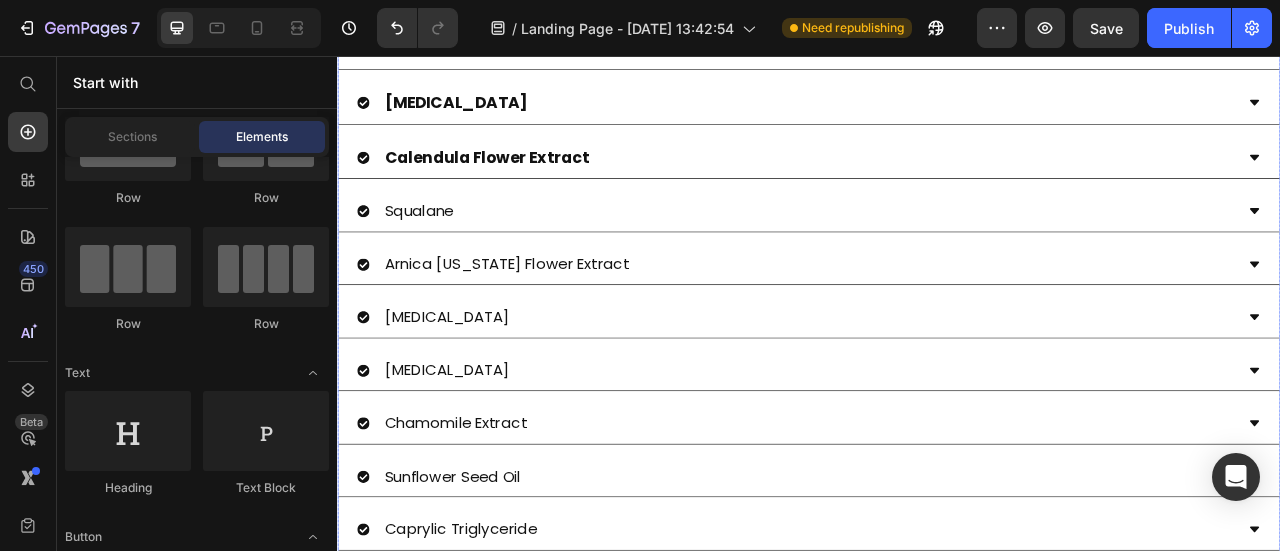 scroll, scrollTop: 1062, scrollLeft: 0, axis: vertical 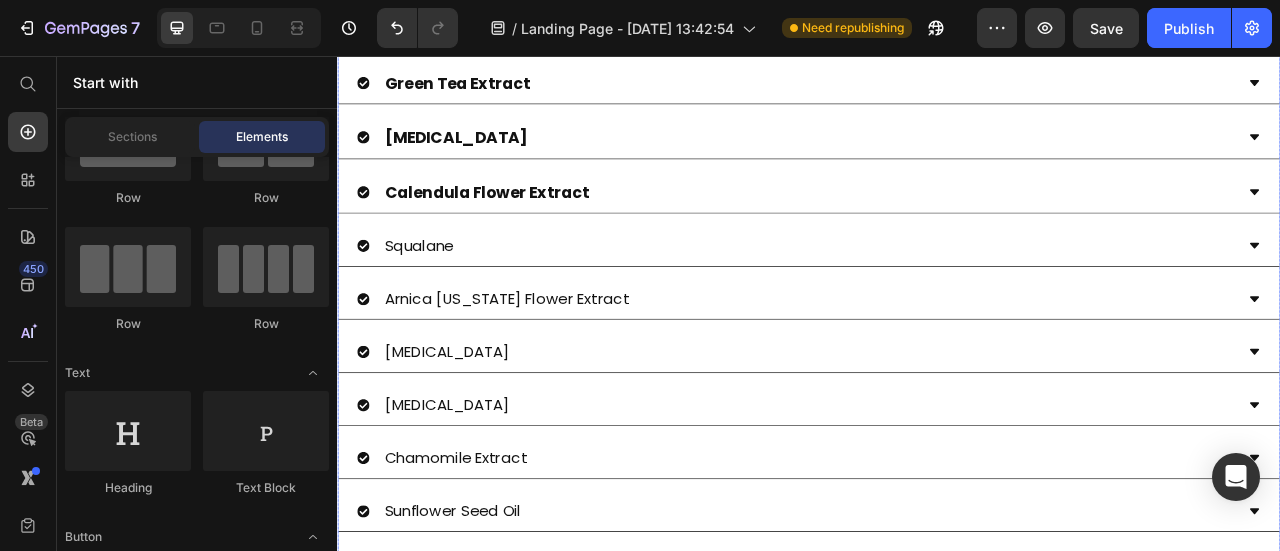 click 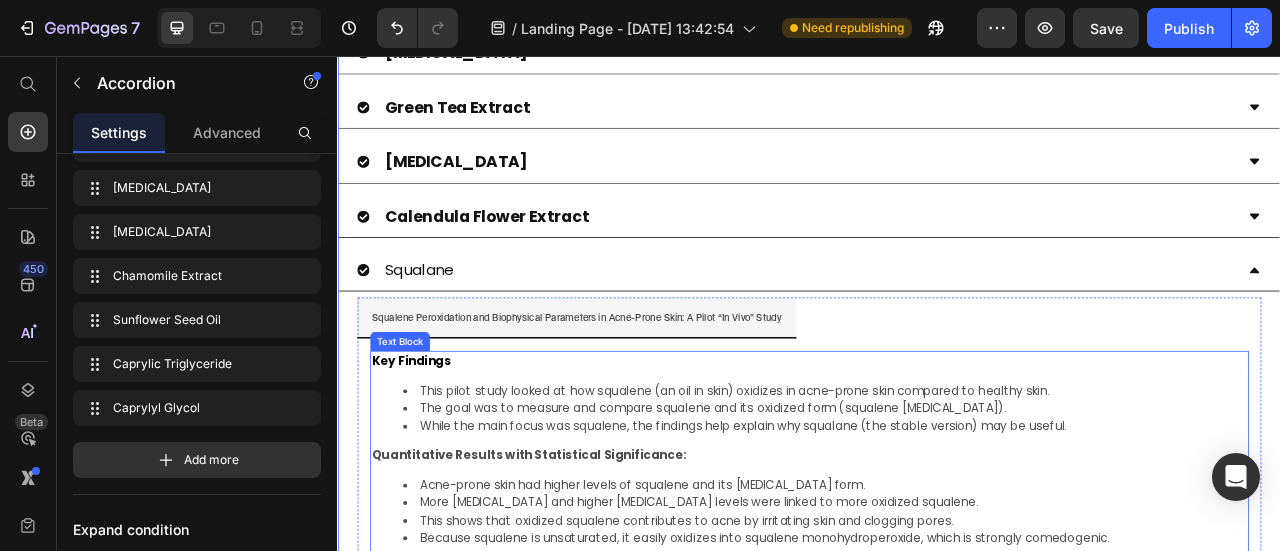 scroll, scrollTop: 1062, scrollLeft: 0, axis: vertical 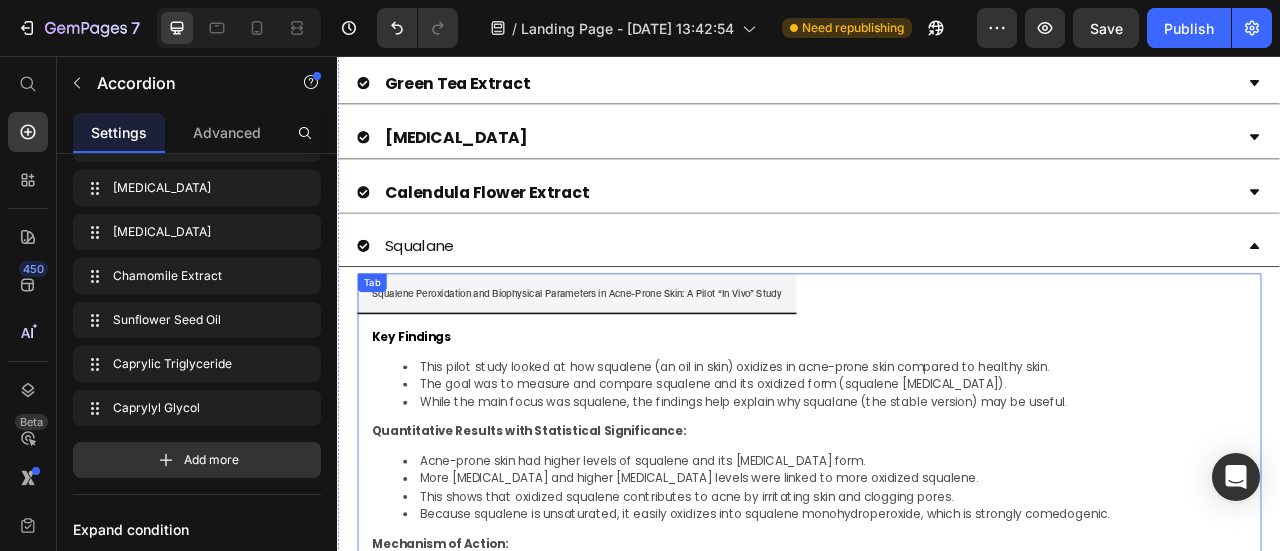 click on "Squalene Peroxidation and Biophysical Parameters in Acne-Prone Skin: A Pilot “In Vivo” Study" at bounding box center (937, 358) 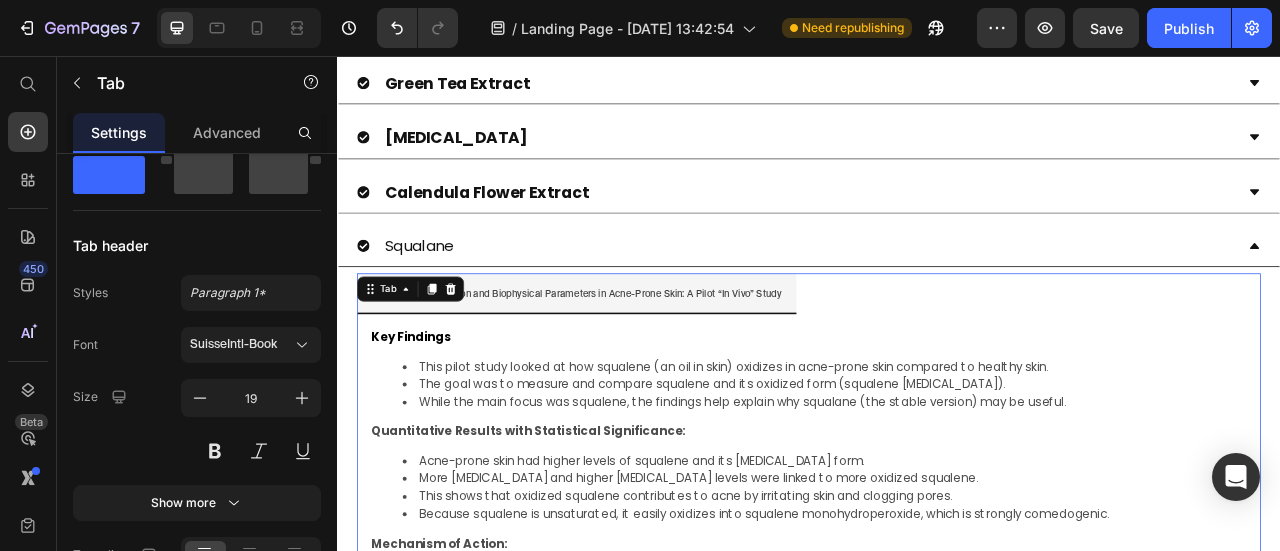 scroll, scrollTop: 0, scrollLeft: 0, axis: both 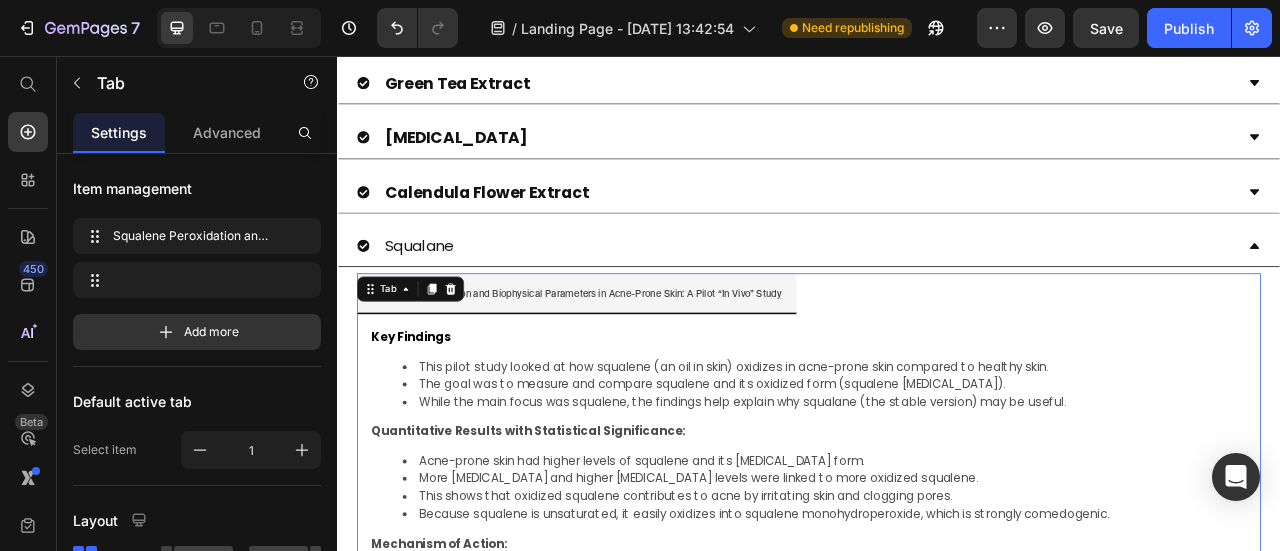 click at bounding box center (940, 358) 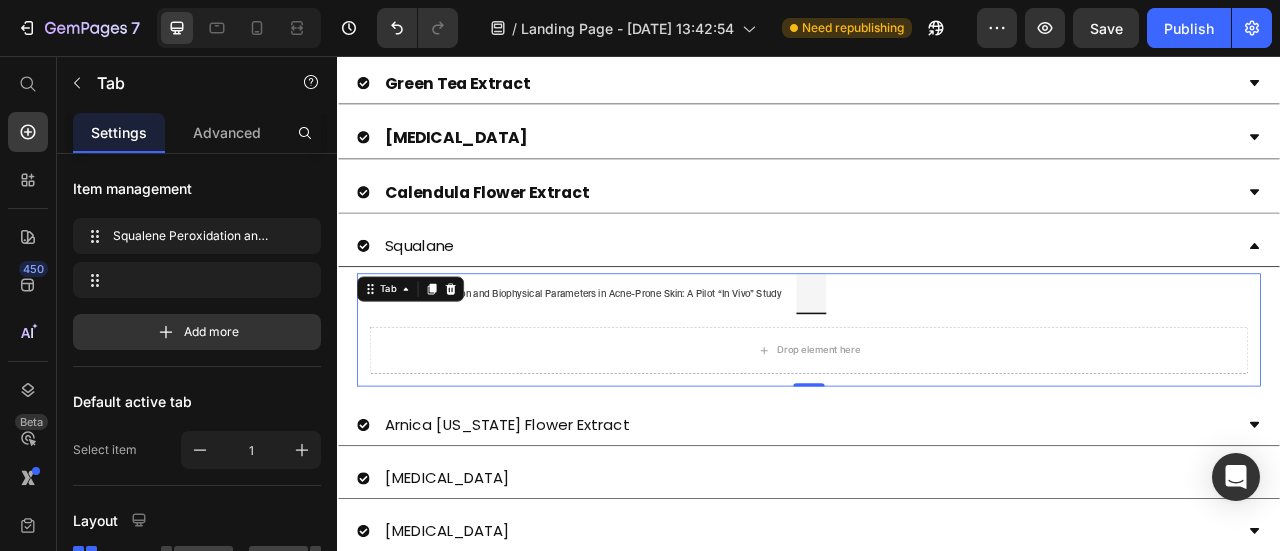 click at bounding box center (940, 358) 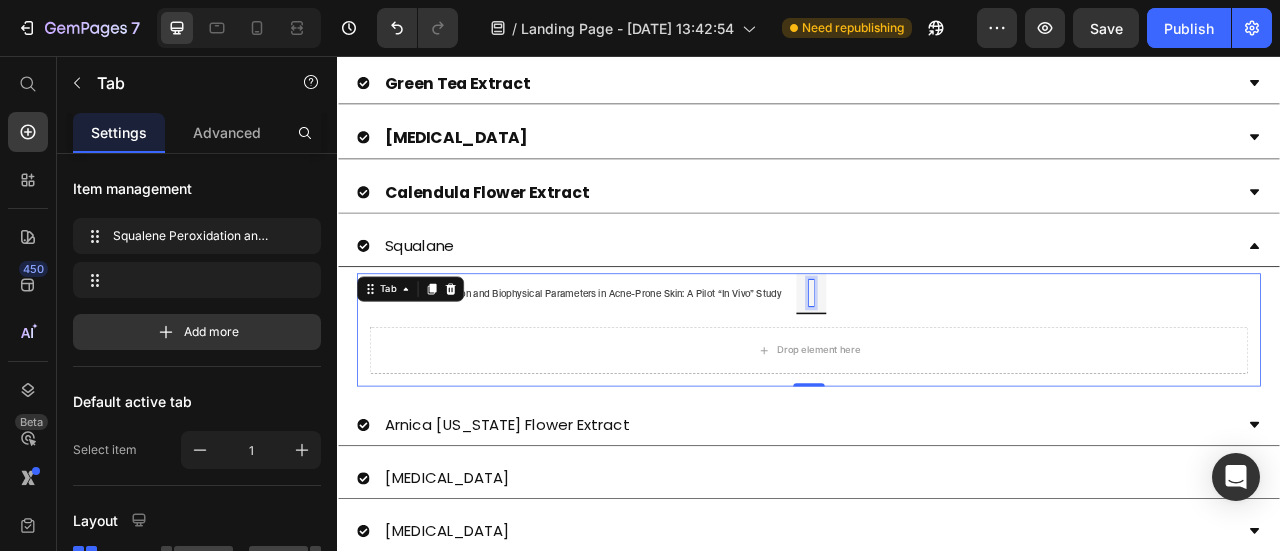 click at bounding box center [940, 357] 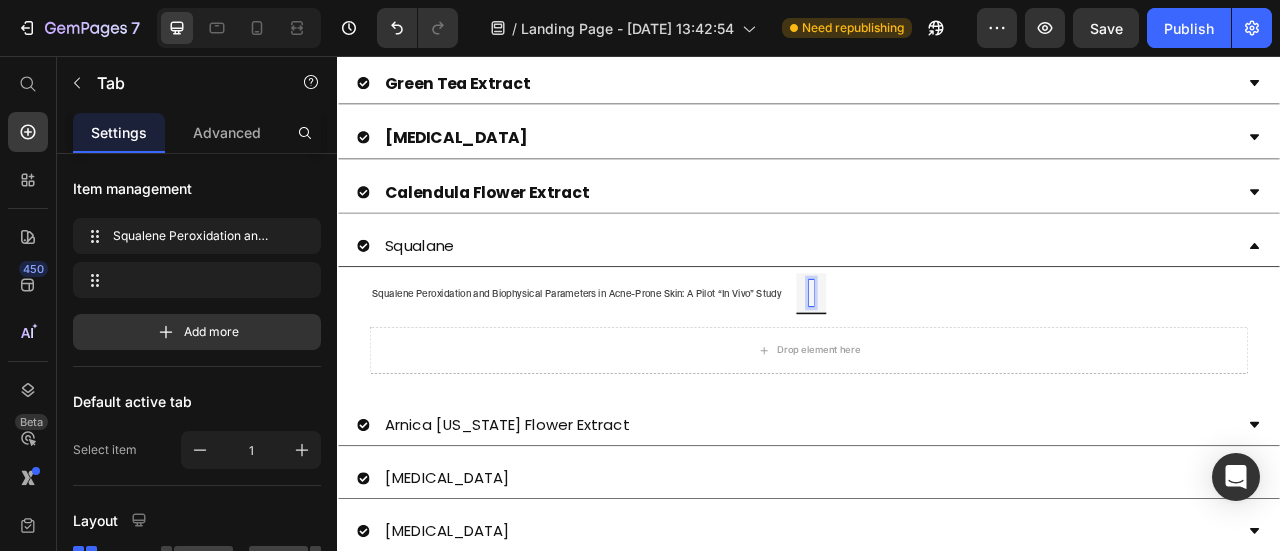 click at bounding box center (940, 357) 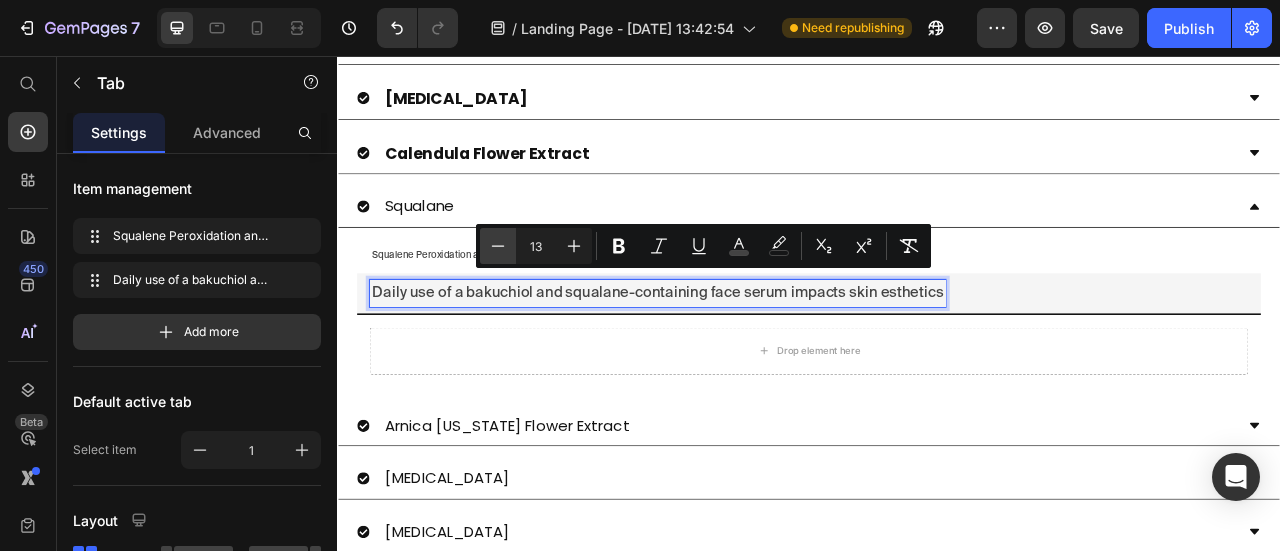 click 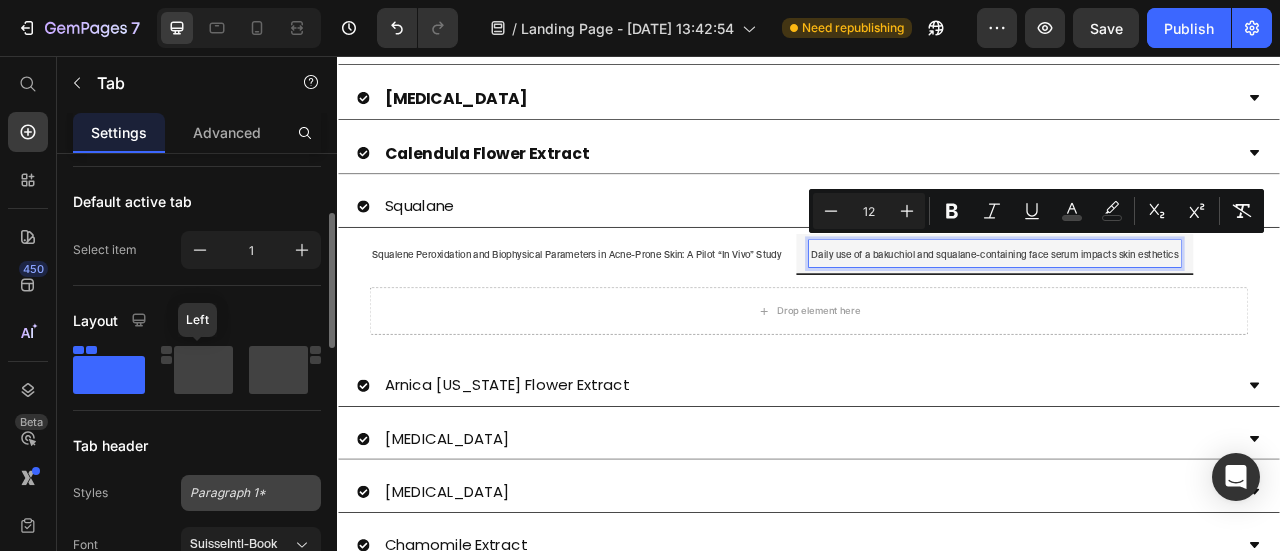 scroll, scrollTop: 300, scrollLeft: 0, axis: vertical 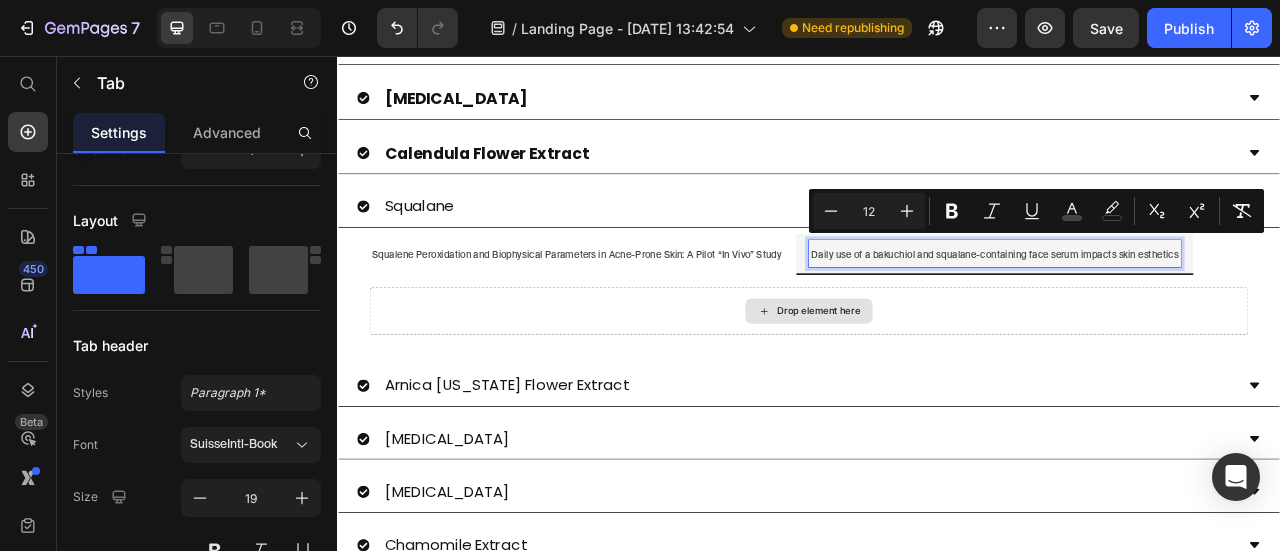 click on "Drop element here" at bounding box center [937, 380] 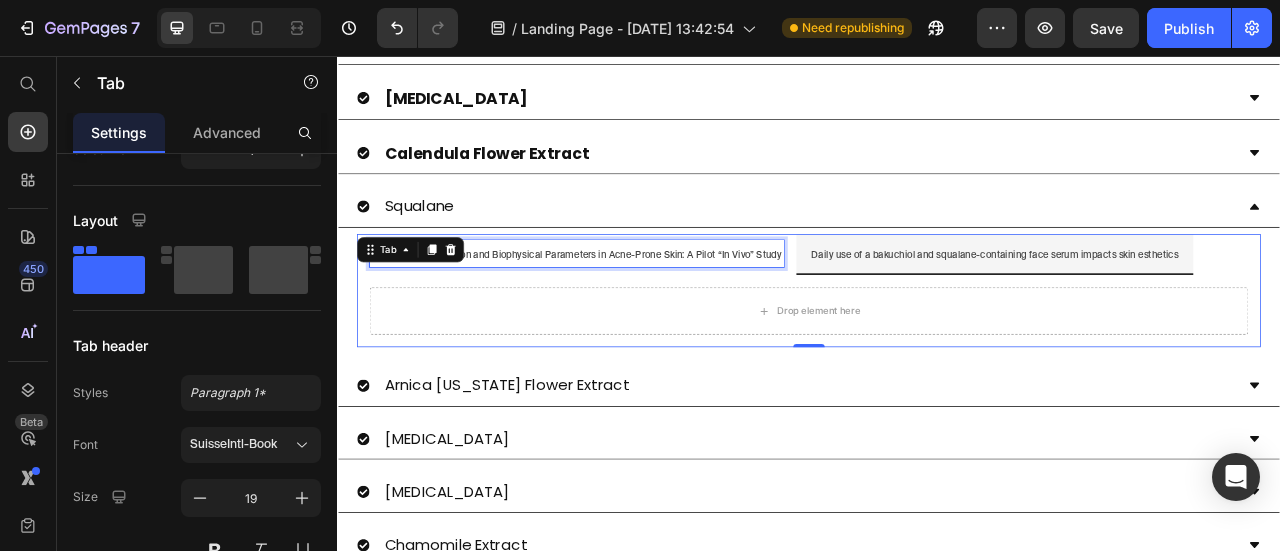 click on "Squalene Peroxidation and Biophysical Parameters in Acne-Prone Skin: A Pilot “In Vivo” Study" at bounding box center (641, 309) 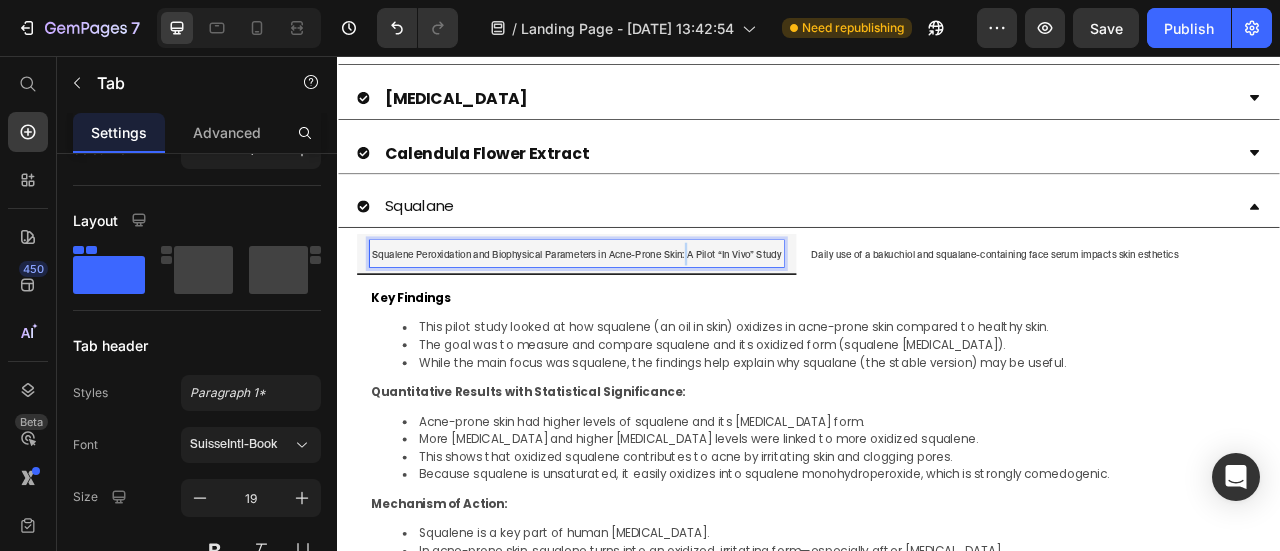 click on "Squalene Peroxidation and Biophysical Parameters in Acne-Prone Skin: A Pilot “In Vivo” Study" at bounding box center [641, 309] 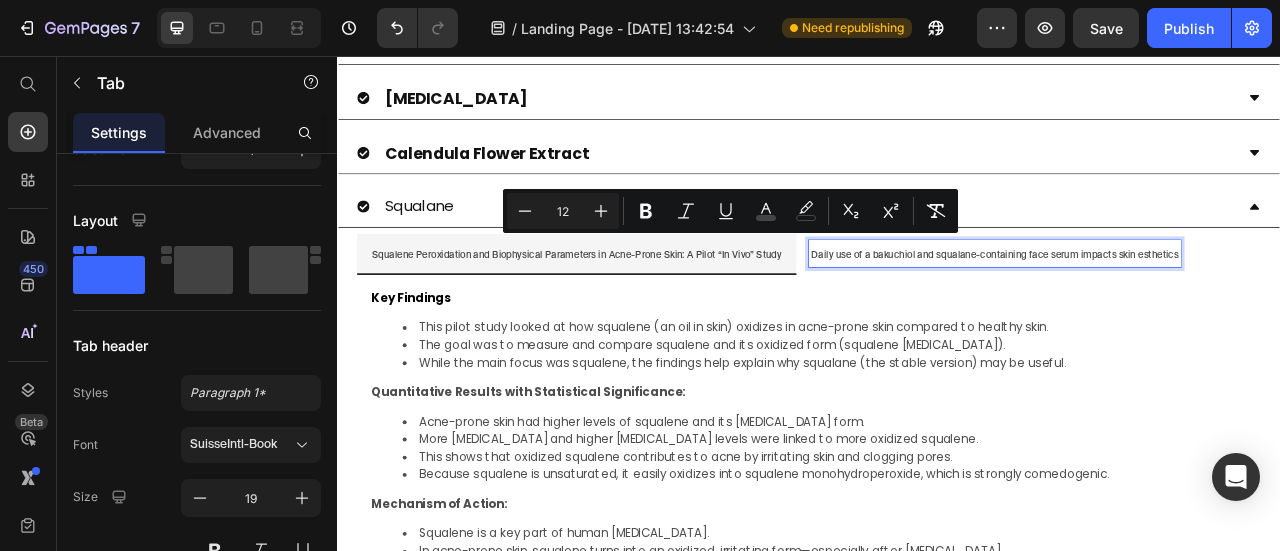 click on "Daily use of a bakuchiol and squalane-containing face serum impacts skin esthetics" at bounding box center [1173, 309] 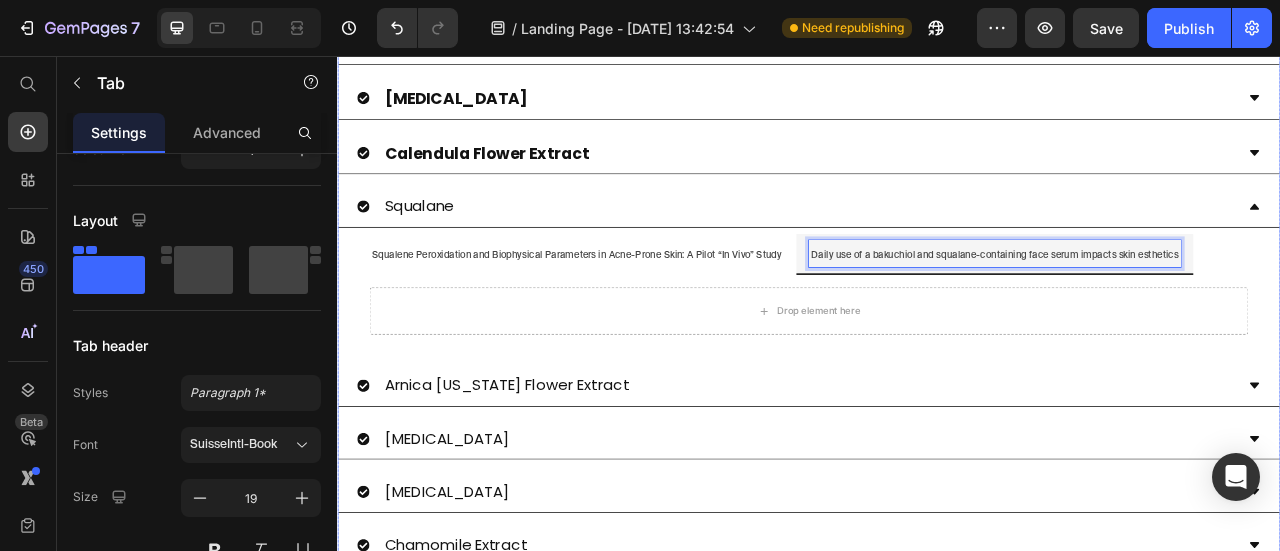 click on "Calendula Flower Extract" at bounding box center (527, 179) 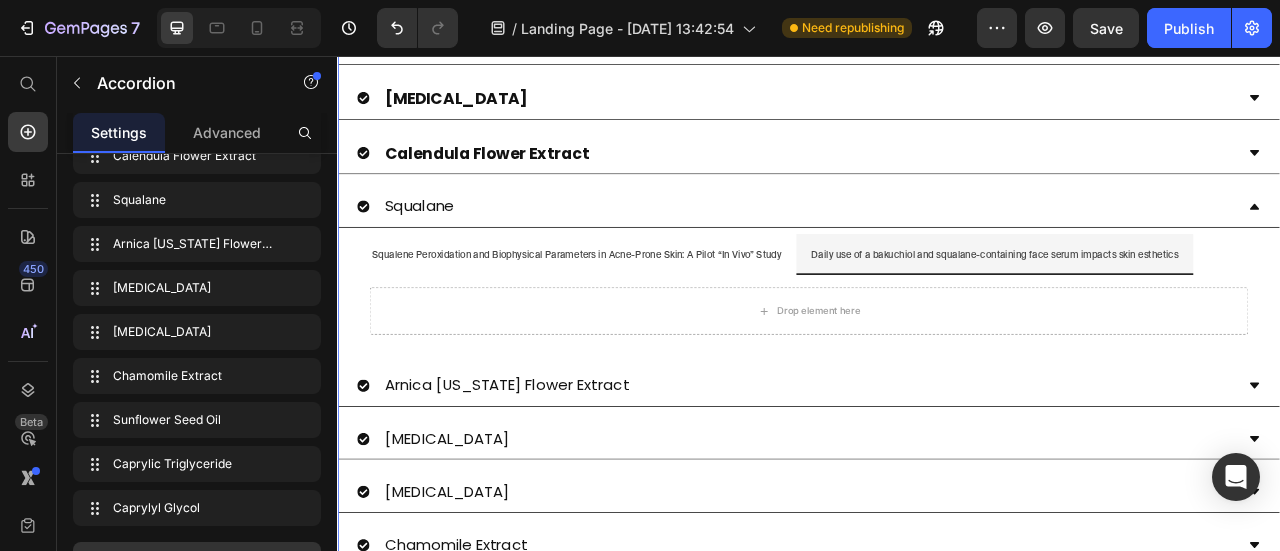 click on "Calendula Flower Extract" at bounding box center (921, 179) 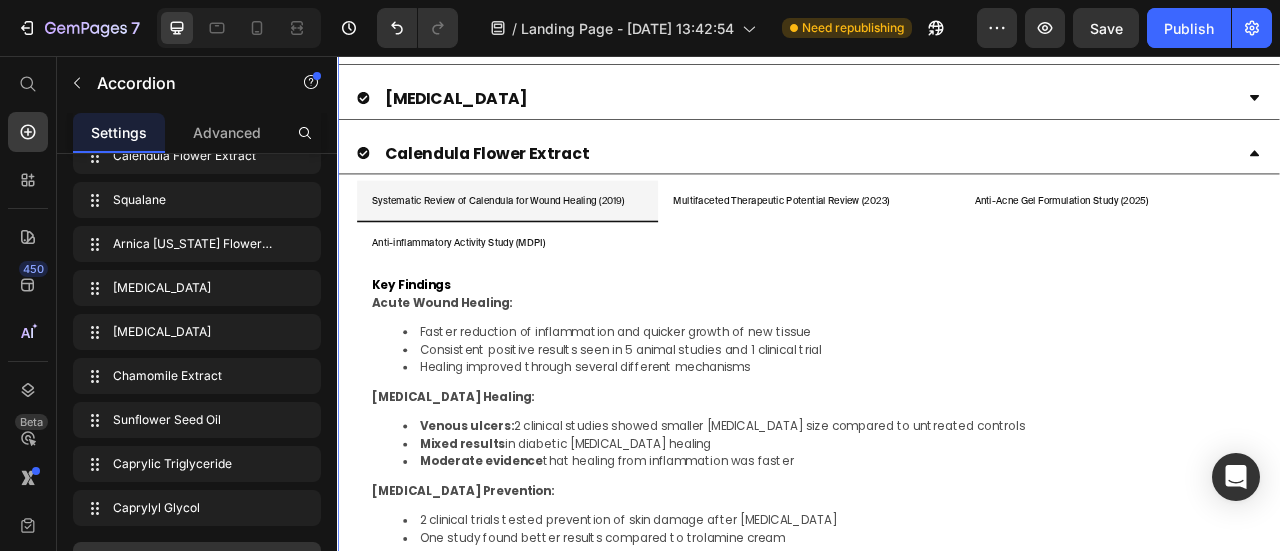 scroll, scrollTop: 0, scrollLeft: 0, axis: both 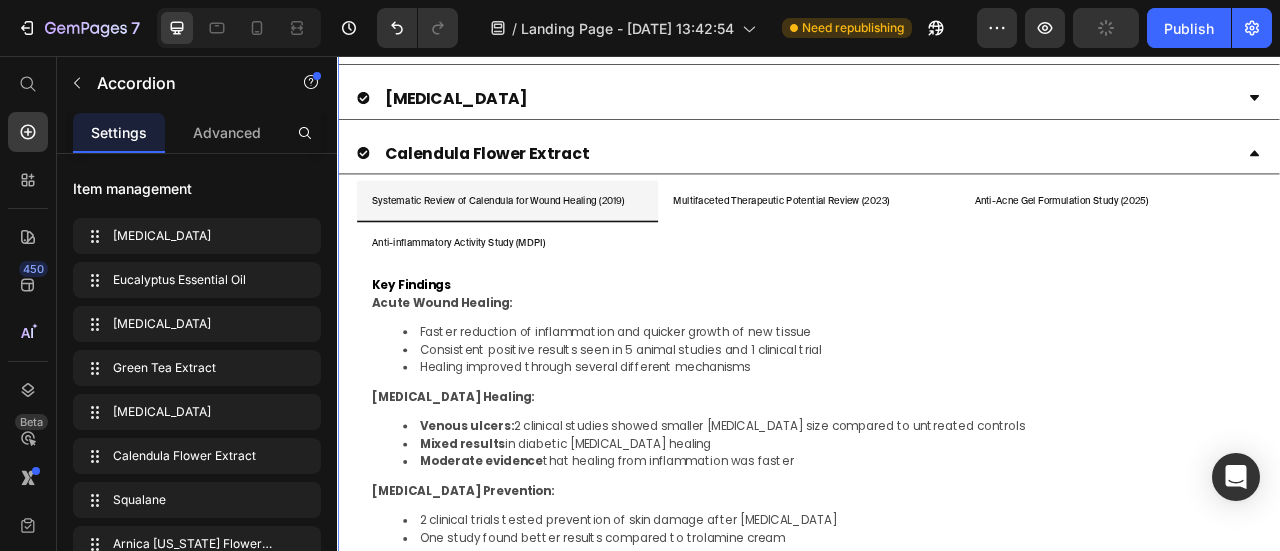 click on "Calendula Flower Extract" at bounding box center [921, 179] 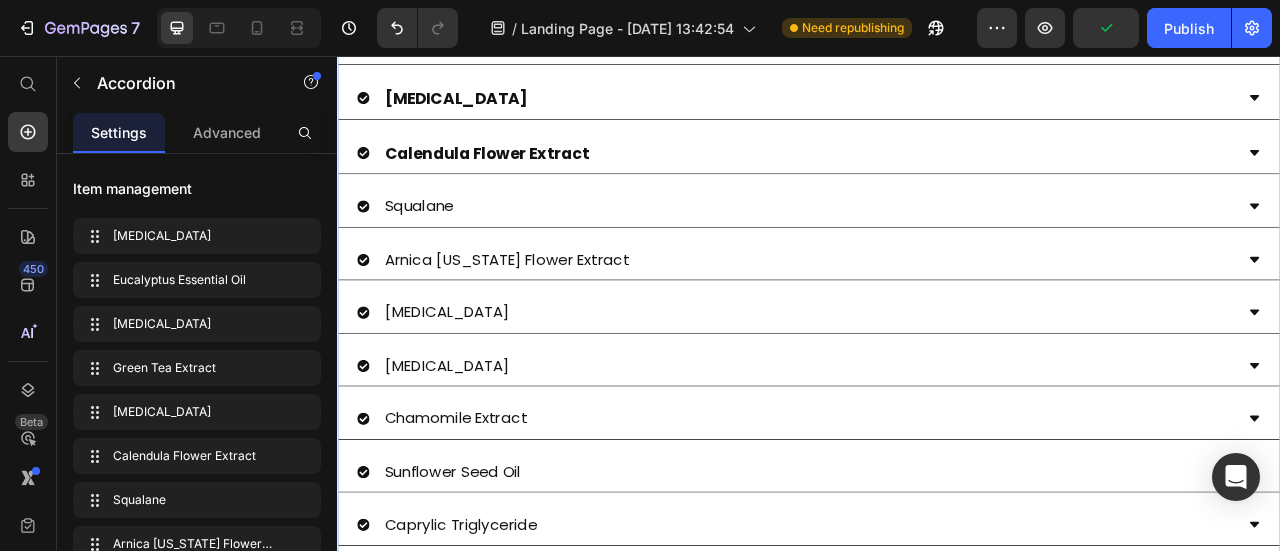 click on "Squalane" at bounding box center [921, 247] 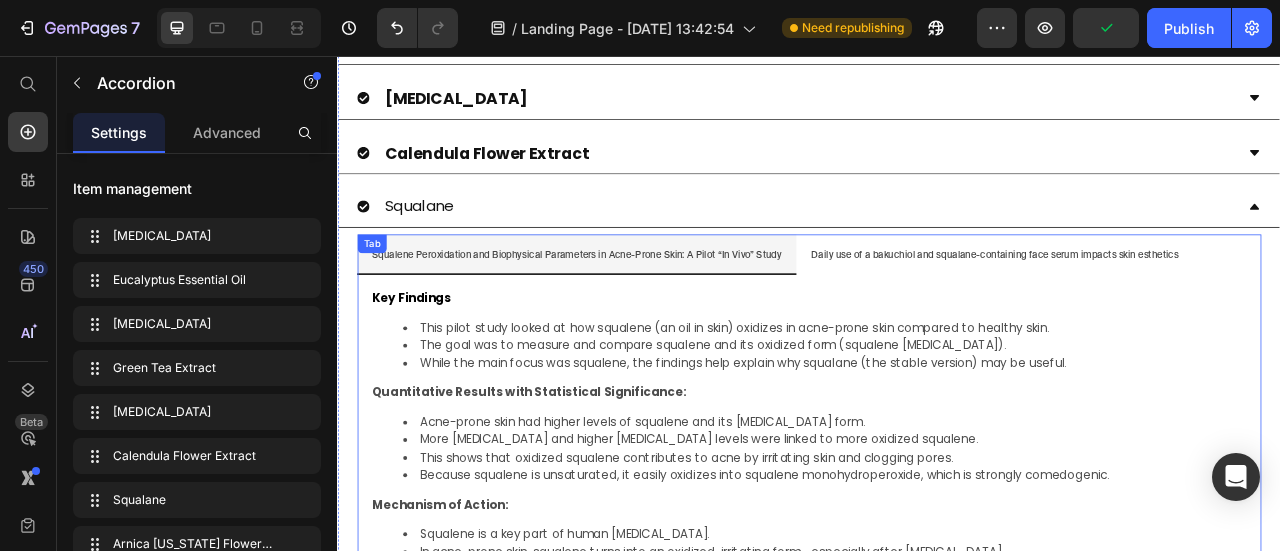 click on "Squalene Peroxidation and Biophysical Parameters in Acne-Prone Skin: A Pilot “In Vivo” Study" at bounding box center (641, 309) 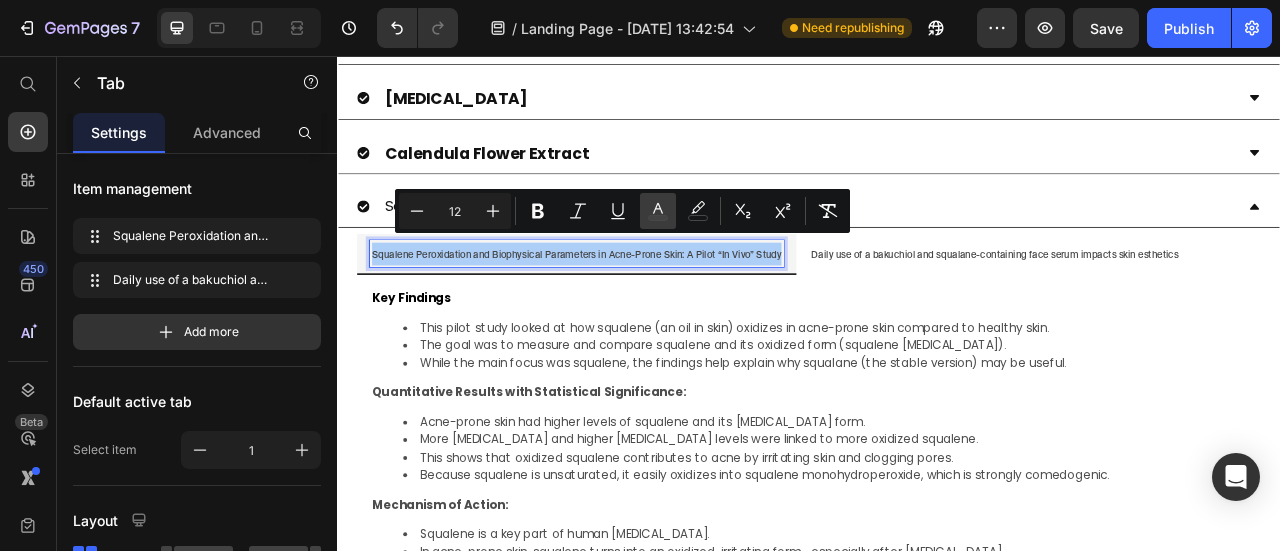 click 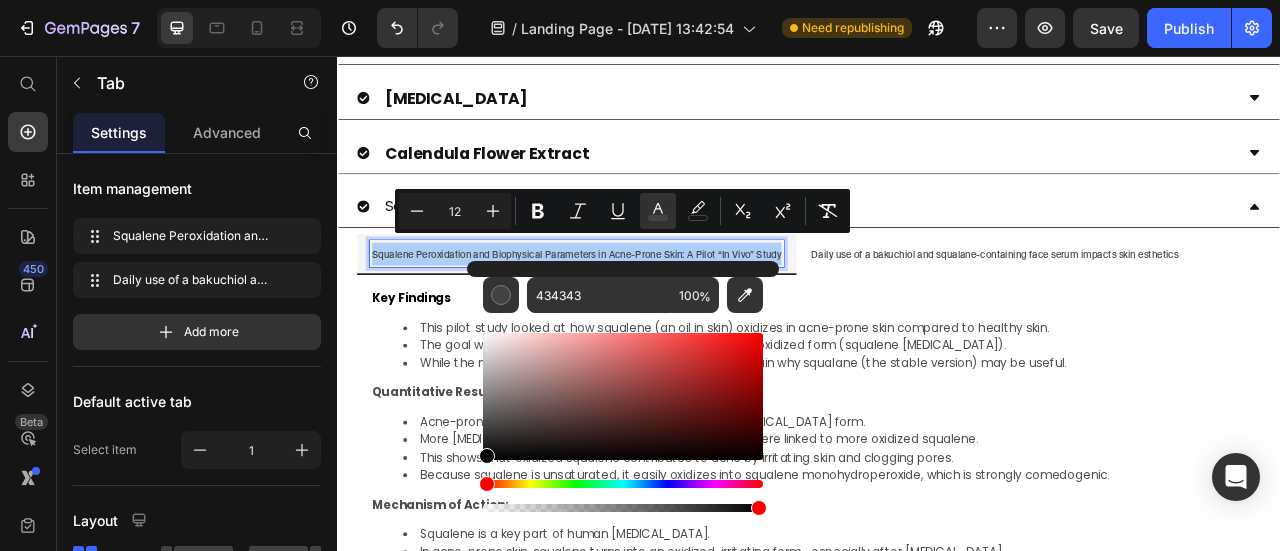 drag, startPoint x: 488, startPoint y: 432, endPoint x: 478, endPoint y: 469, distance: 38.327538 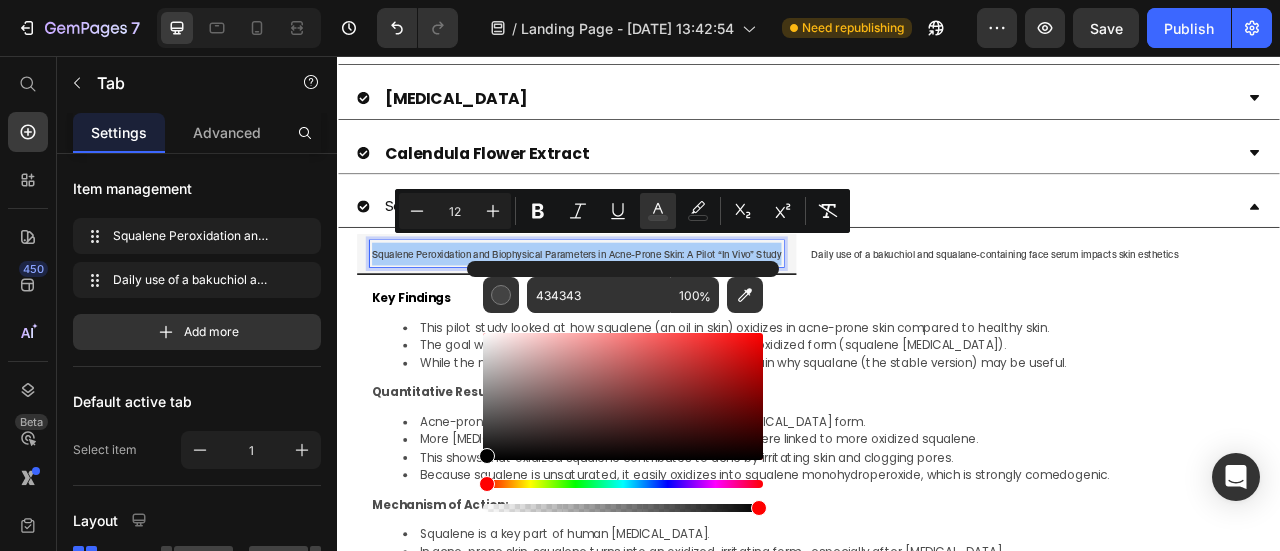 click on "434343 100 %" at bounding box center (623, 388) 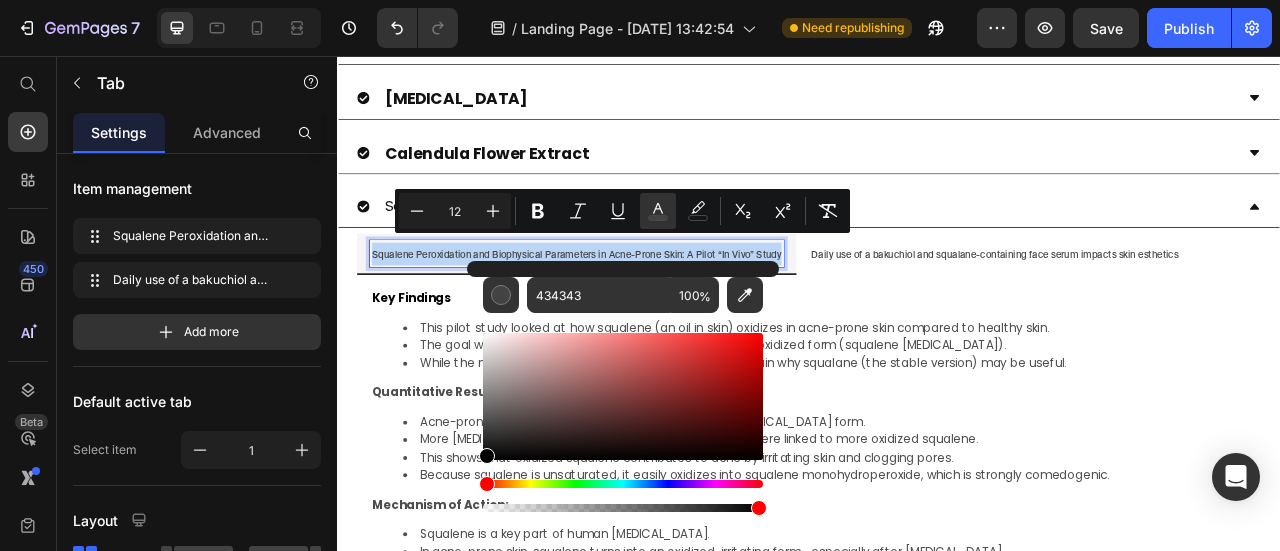 type on "000000" 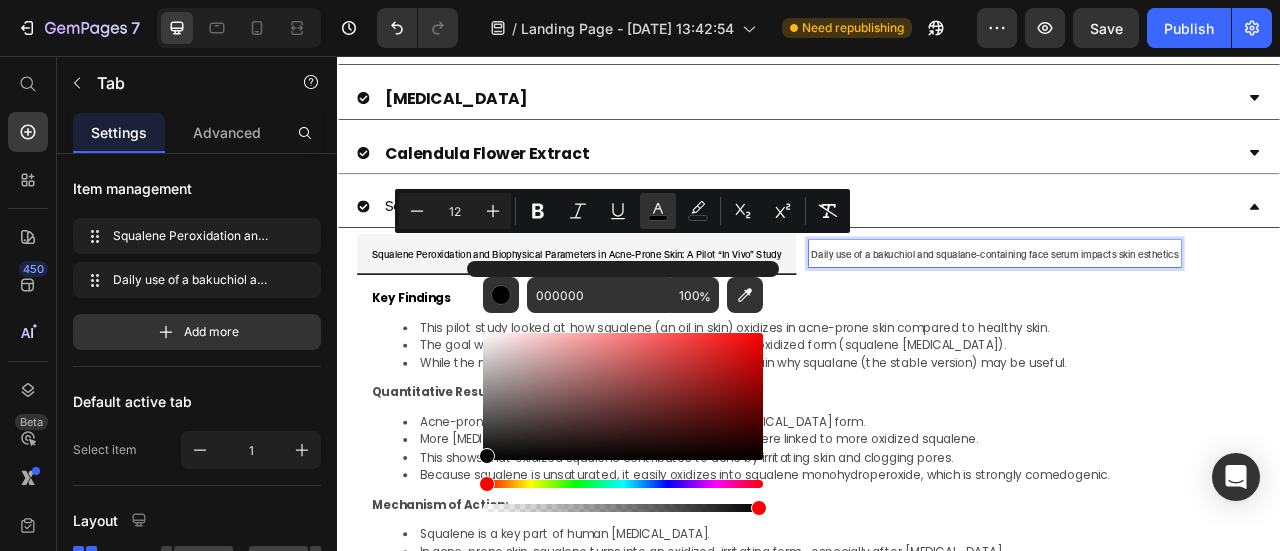 click on "Daily use of a bakuchiol and squalane-containing face serum impacts skin esthetics" at bounding box center (1173, 309) 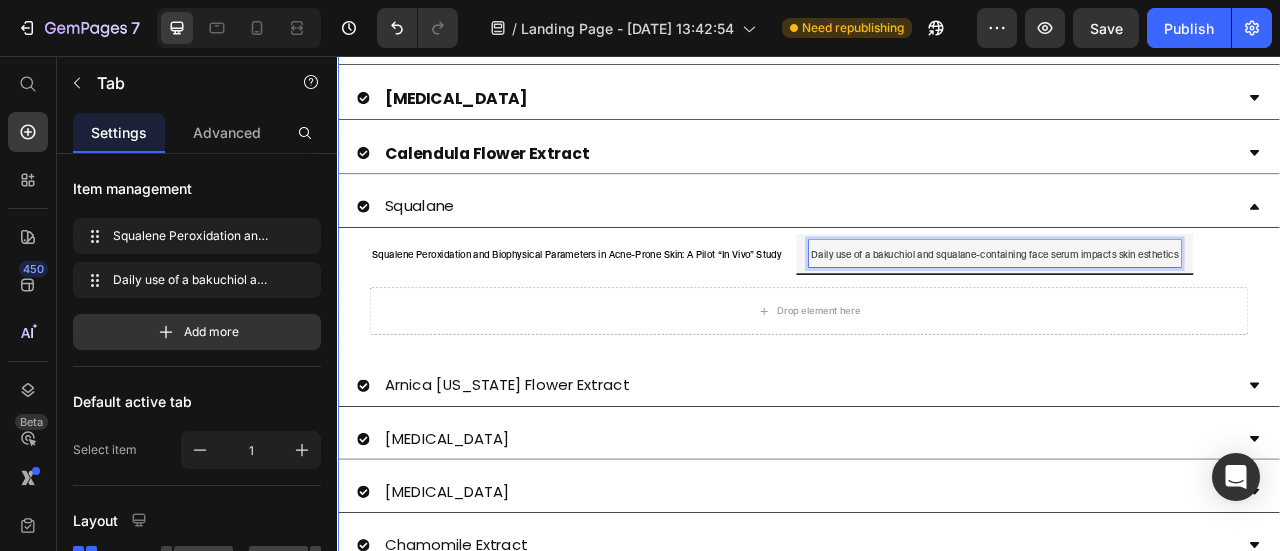 click on "Calendula Flower Extract" at bounding box center [527, 179] 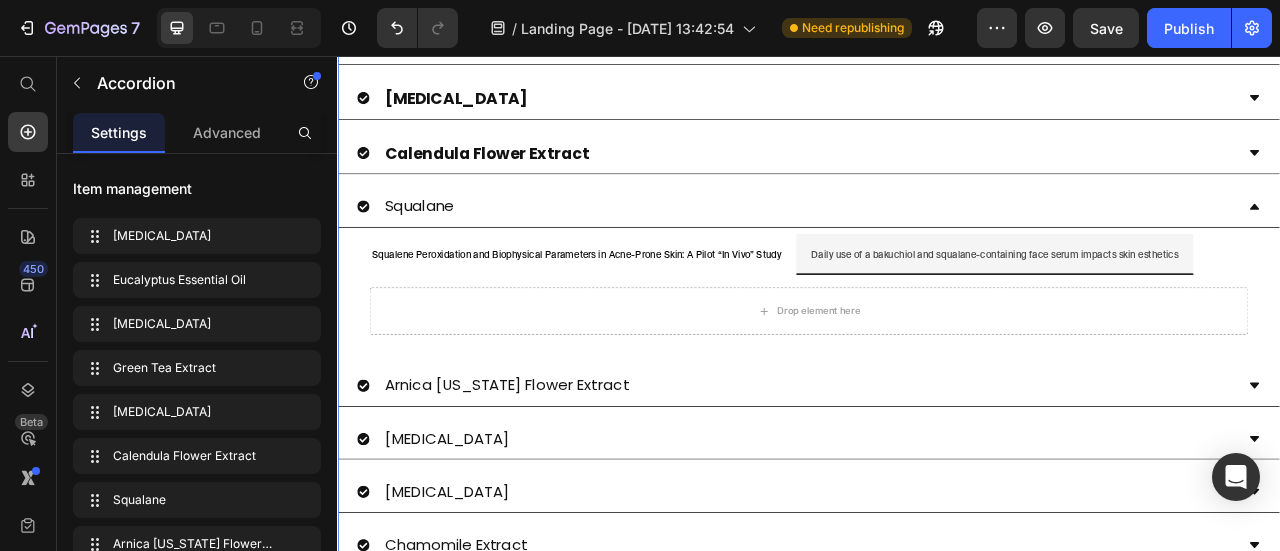 click on "Calendula Flower Extract" at bounding box center (921, 179) 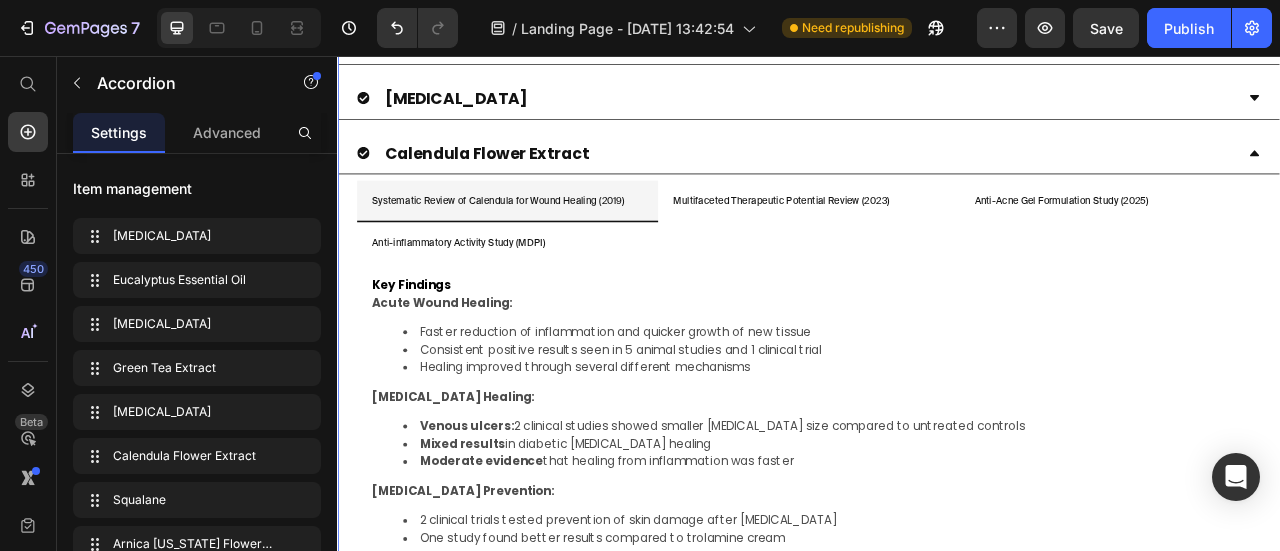 click on "Calendula Flower Extract" at bounding box center [921, 179] 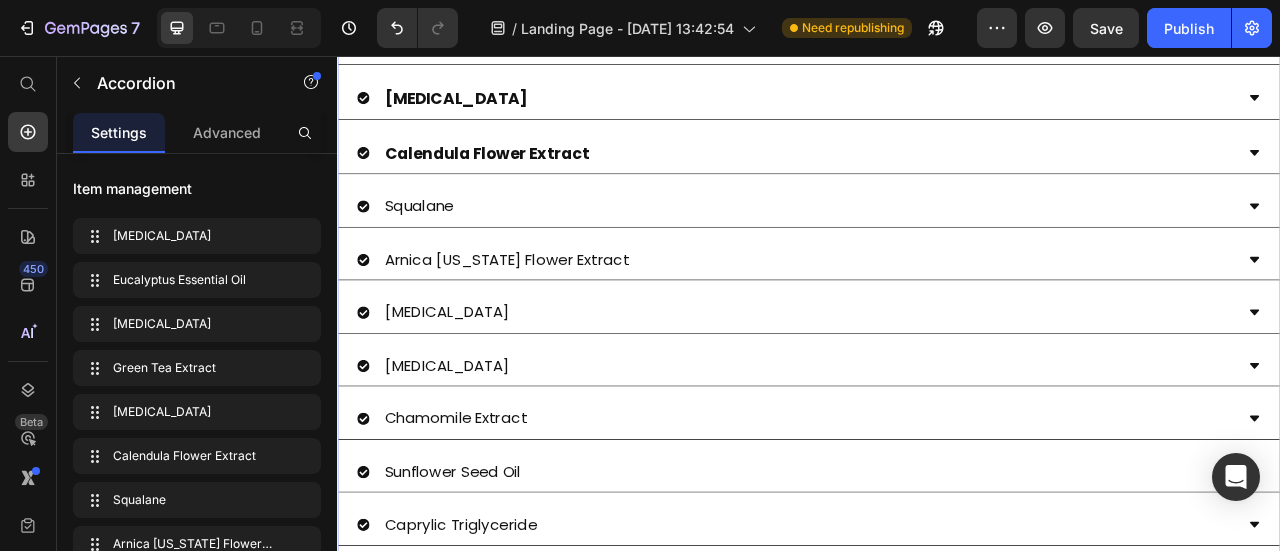 click on "Calendula Flower Extract" at bounding box center (921, 179) 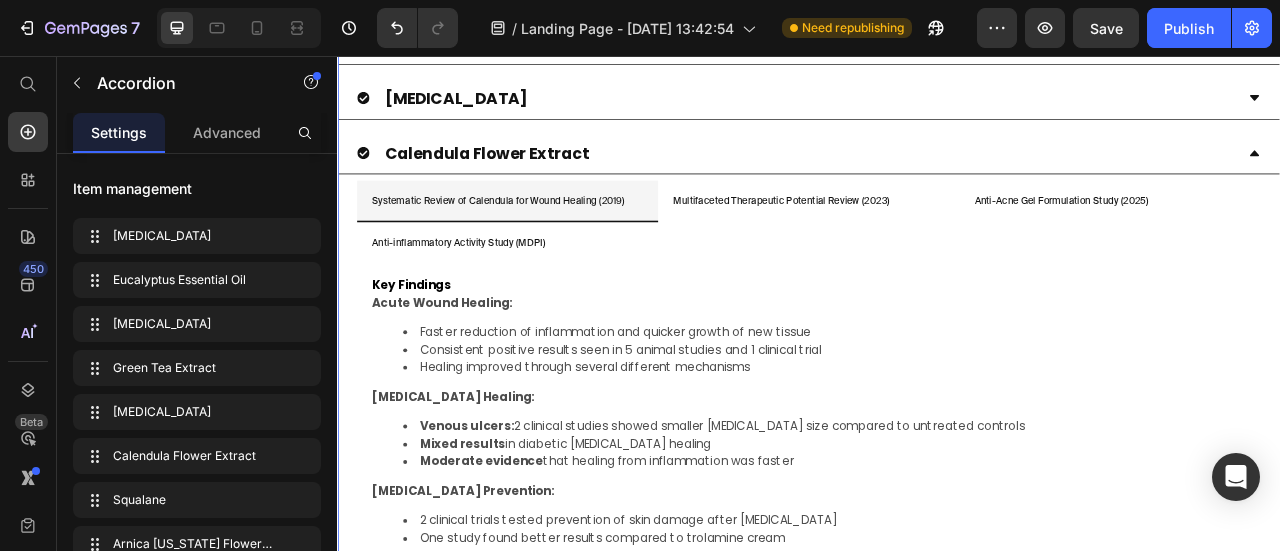 click on "Calendula Flower Extract" at bounding box center [921, 179] 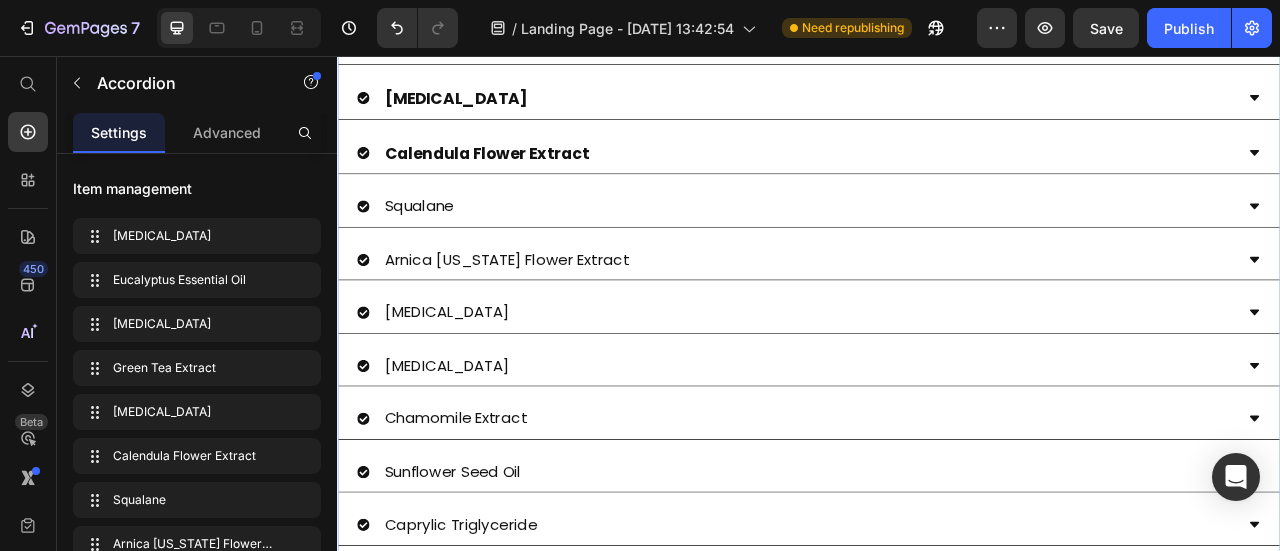 click on "Squalane" at bounding box center [921, 247] 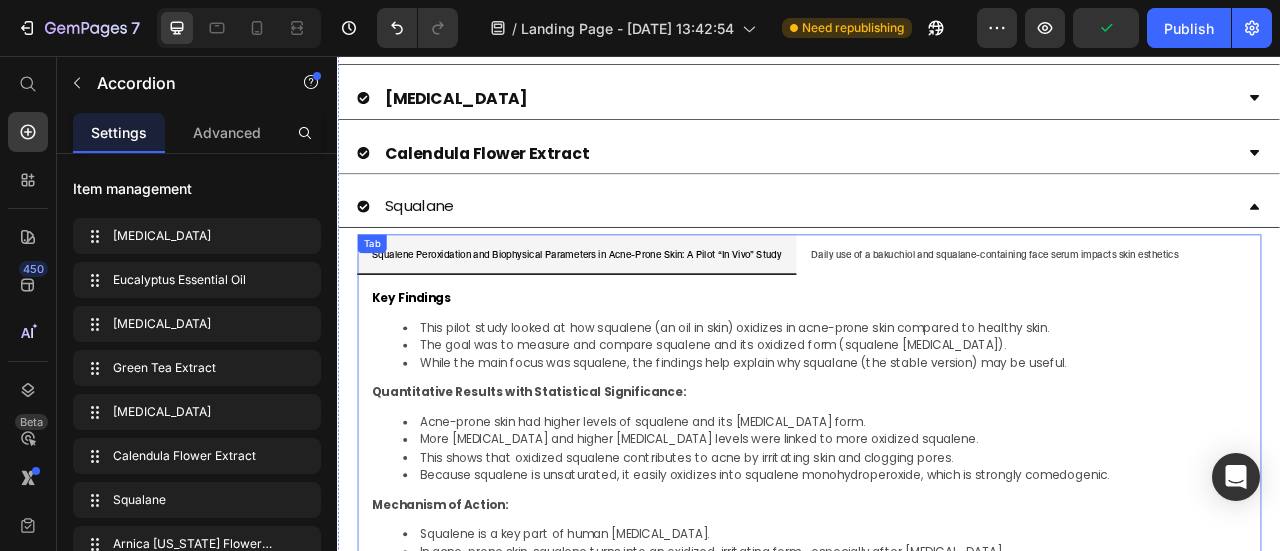 click on "Squalene Peroxidation and Biophysical Parameters in Acne-Prone Skin: A Pilot “In Vivo” Study" at bounding box center (641, 309) 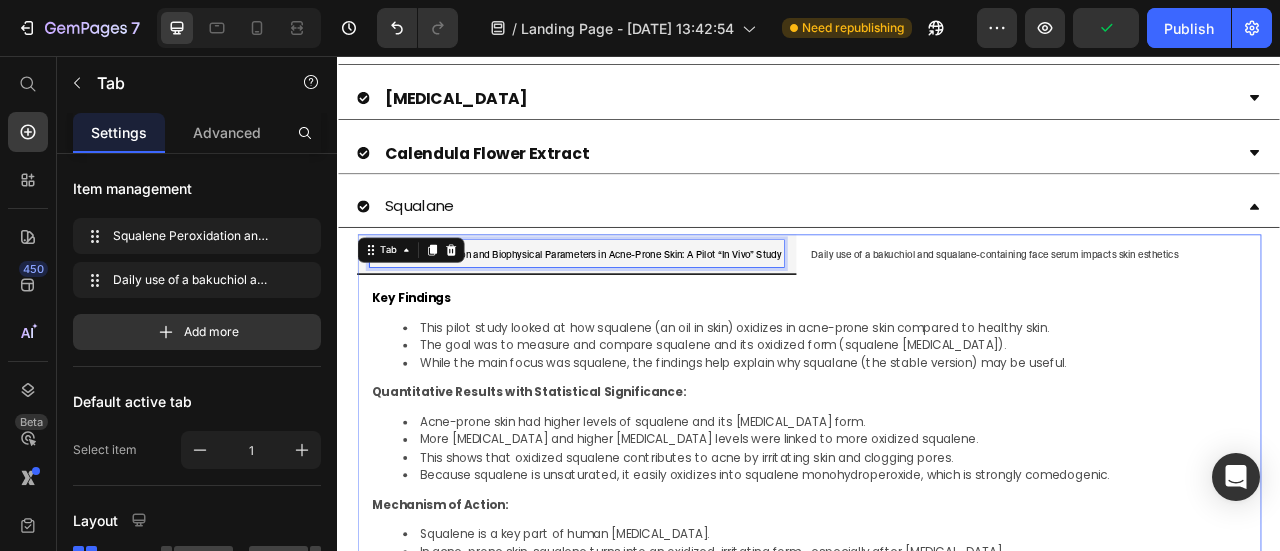 click on "Squalene Peroxidation and Biophysical Parameters in Acne-Prone Skin: A Pilot “In Vivo” Study" at bounding box center (641, 309) 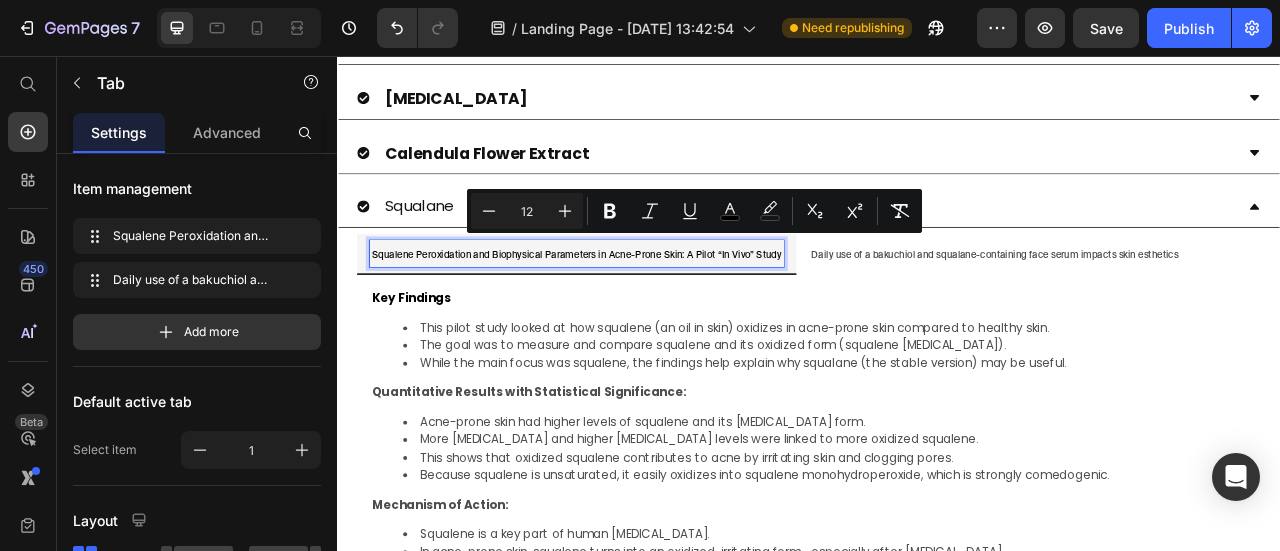 click on "Squalene Peroxidation and Biophysical Parameters in Acne-Prone Skin: A Pilot “In Vivo” Study" at bounding box center [641, 309] 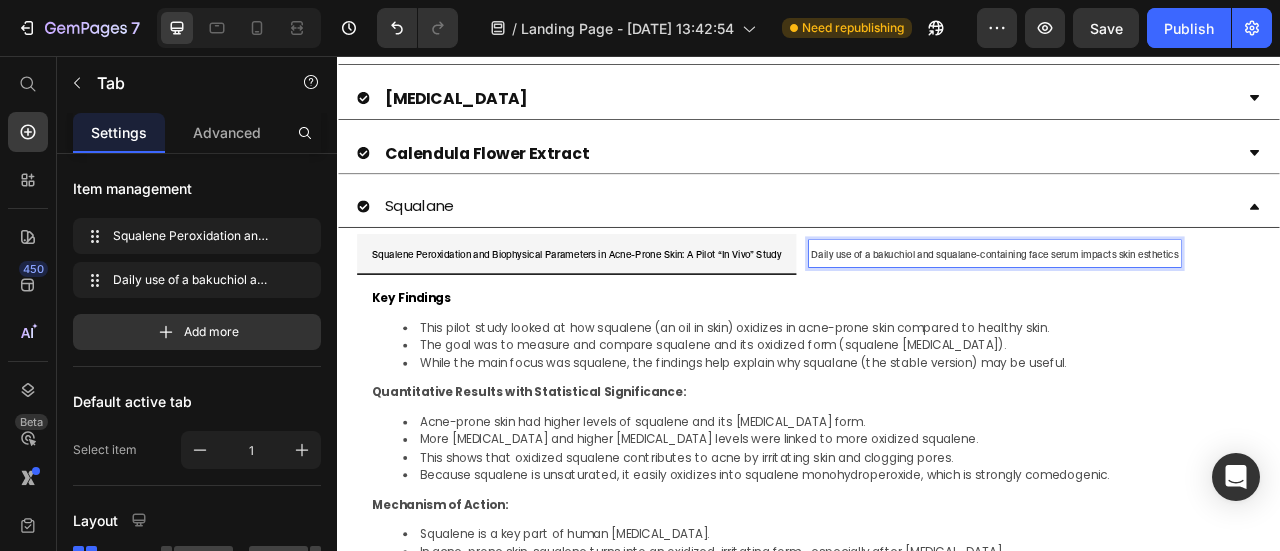 click on "Daily use of a bakuchiol and squalane-containing face serum impacts skin esthetics" at bounding box center [1173, 309] 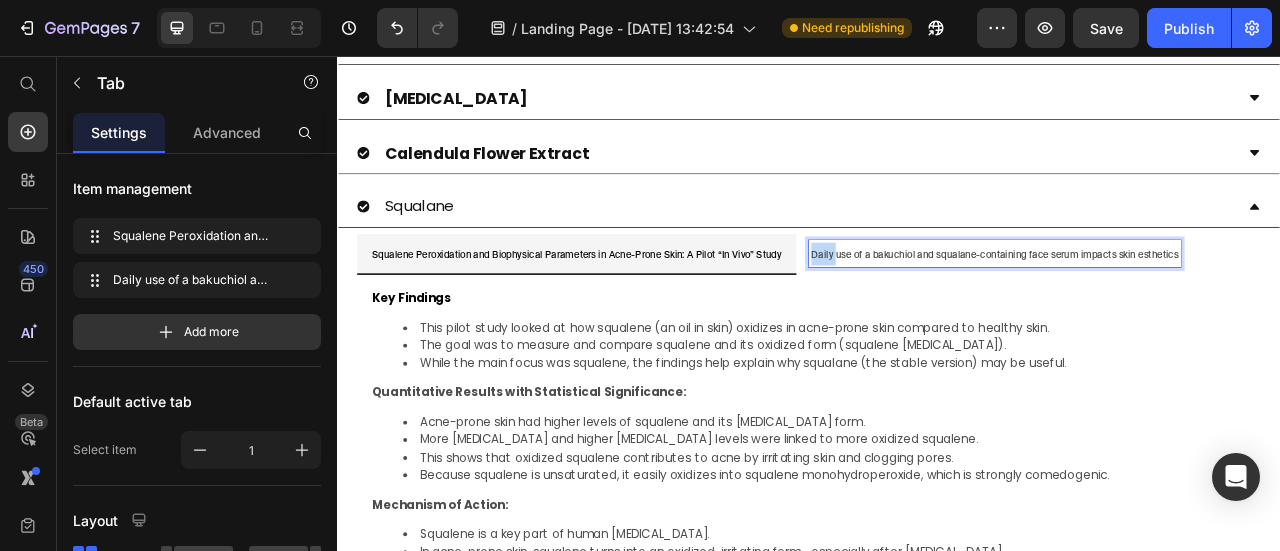 click on "Daily use of a bakuchiol and squalane-containing face serum impacts skin esthetics" at bounding box center (1173, 309) 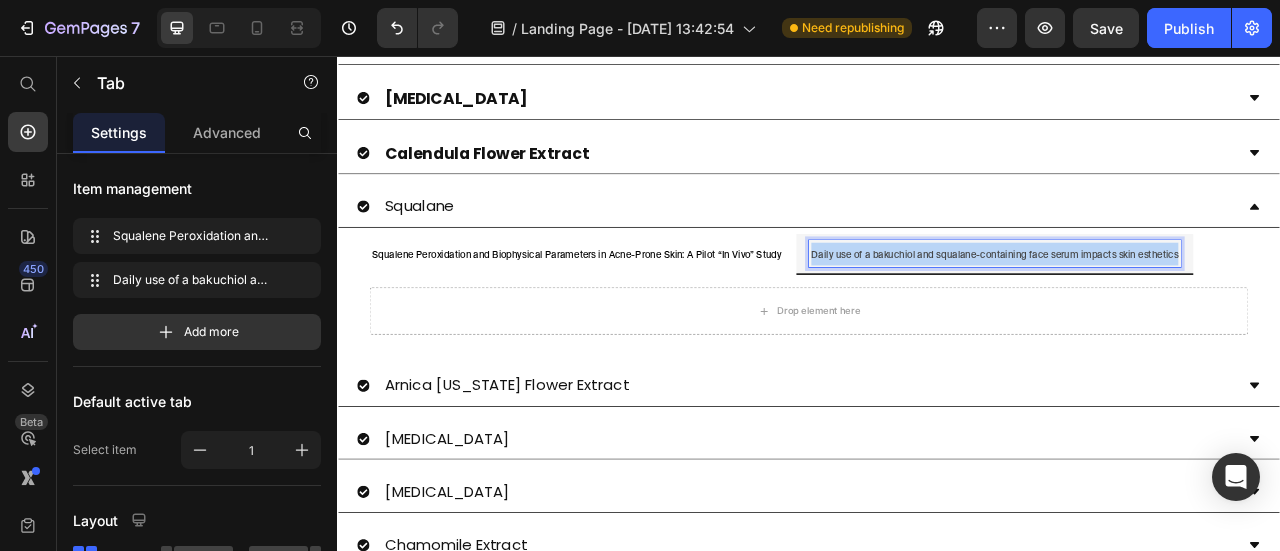 click on "Daily use of a bakuchiol and squalane-containing face serum impacts skin esthetics" at bounding box center [1173, 309] 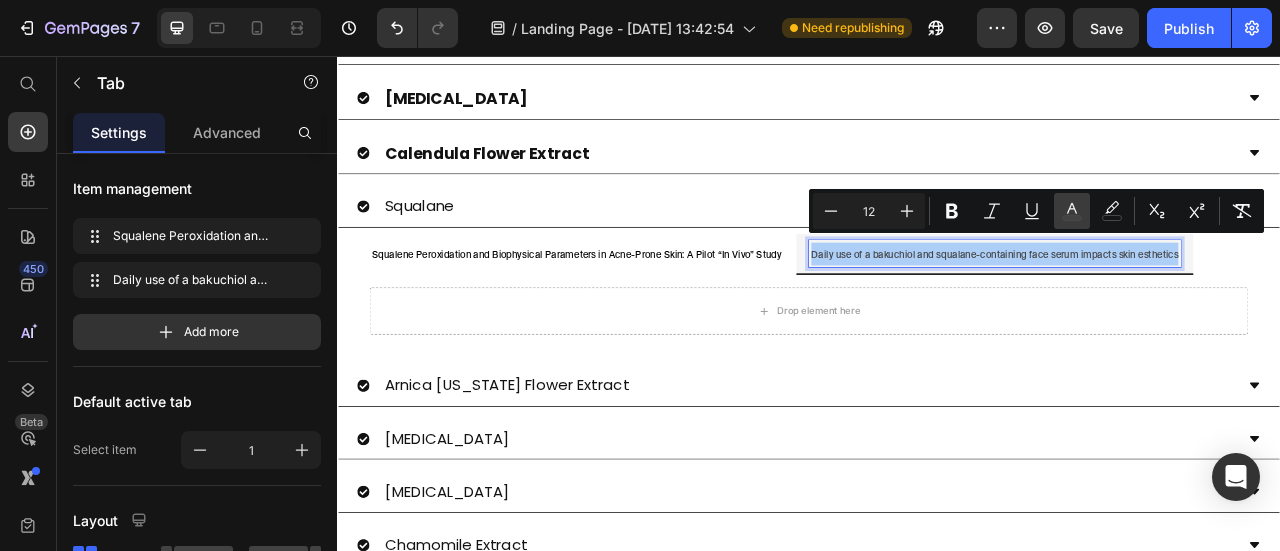 click 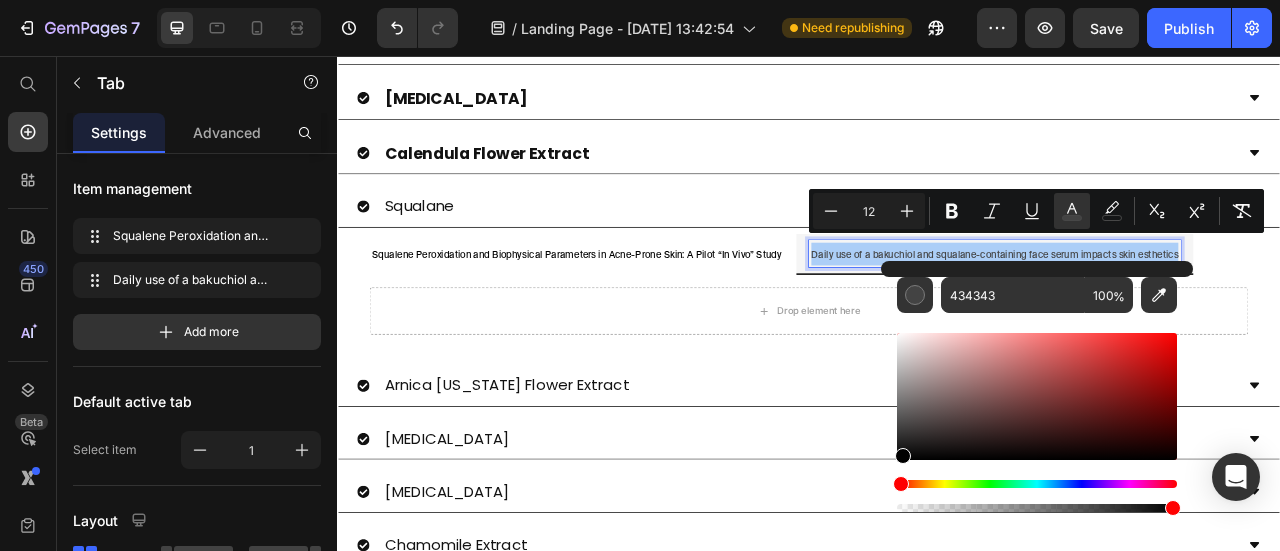 drag, startPoint x: 904, startPoint y: 434, endPoint x: 899, endPoint y: 476, distance: 42.296574 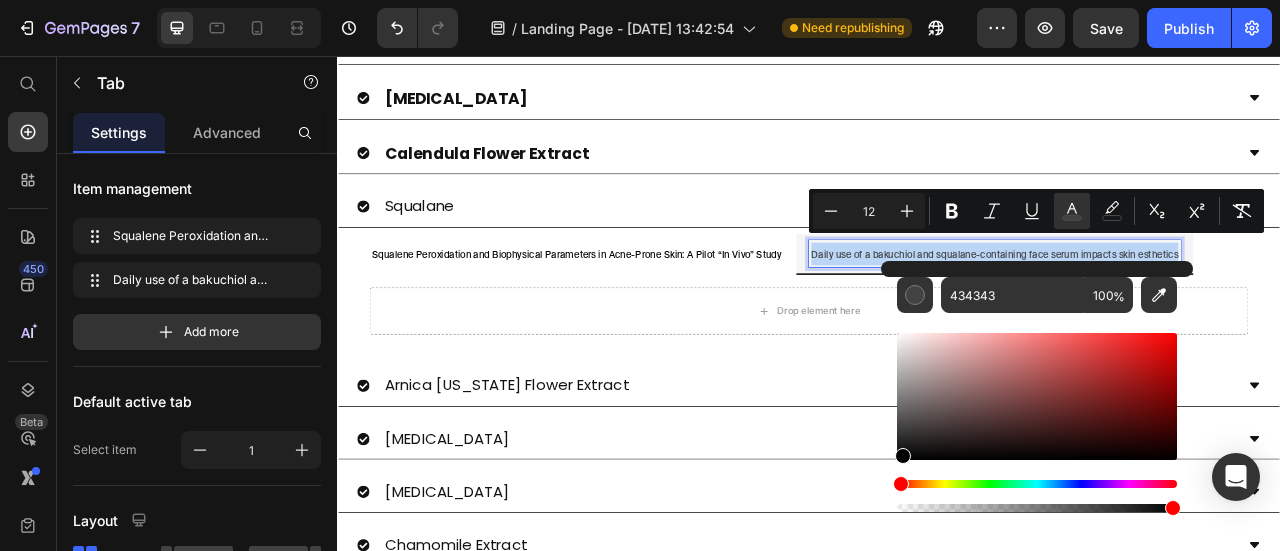 type on "000000" 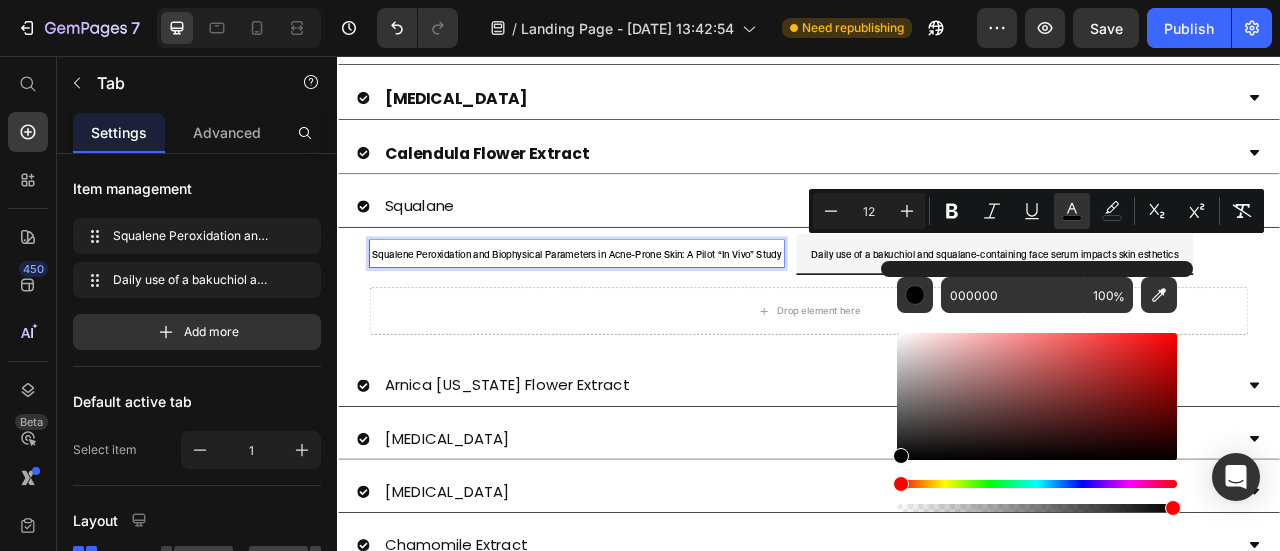 click on "Squalene Peroxidation and Biophysical Parameters in Acne-Prone Skin: A Pilot “In Vivo” Study" at bounding box center [641, 307] 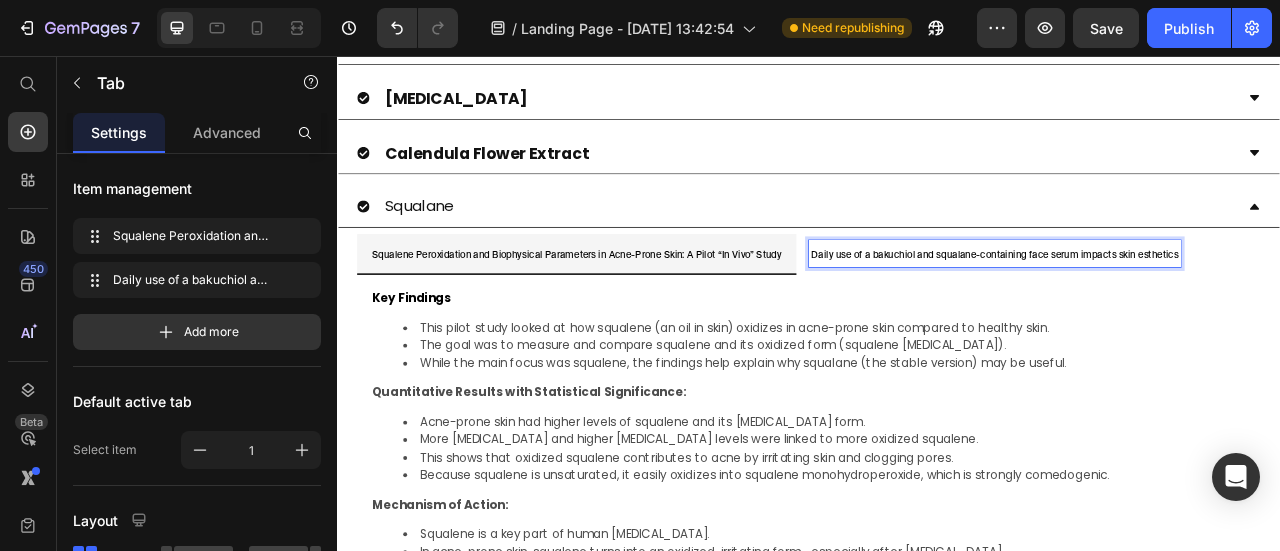 click on "Daily use of a bakuchiol and squalane-containing face serum impacts skin esthetics" at bounding box center (1173, 309) 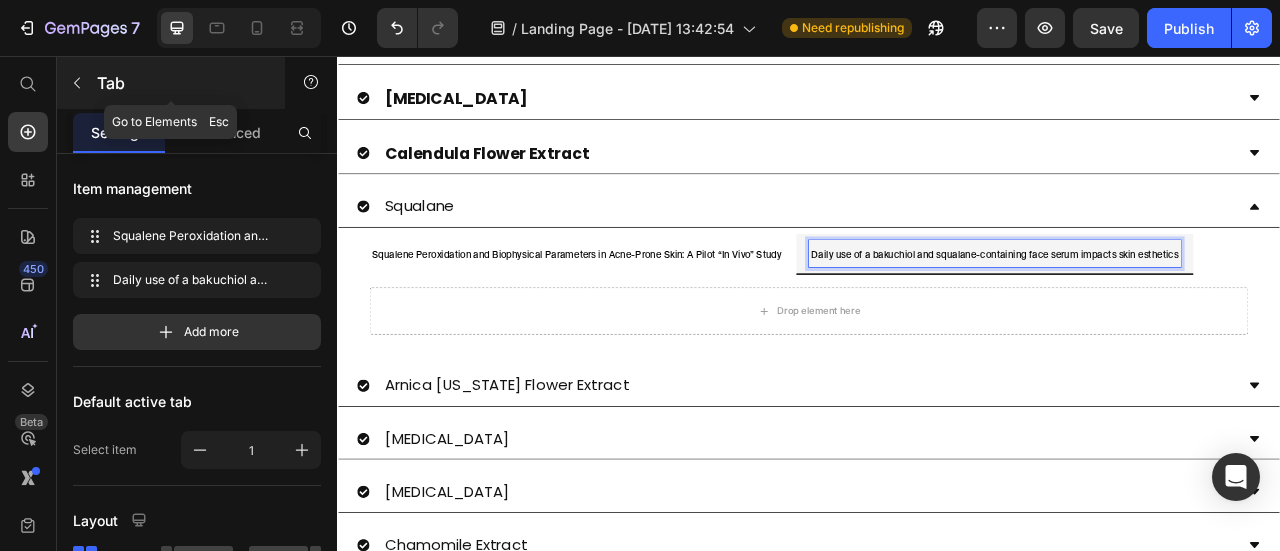 click 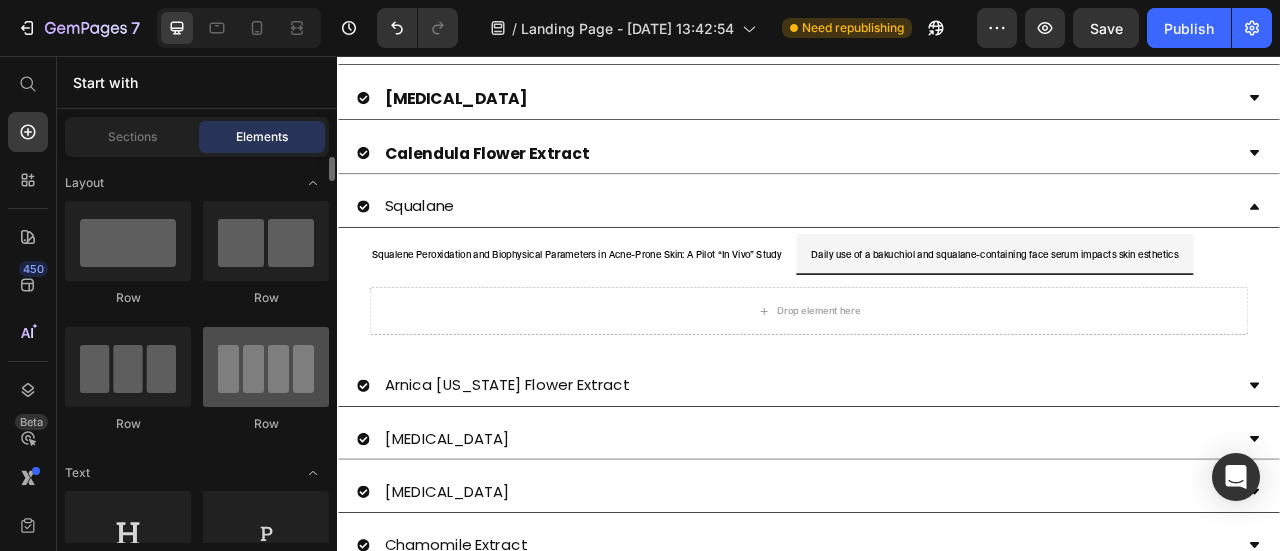 scroll, scrollTop: 100, scrollLeft: 0, axis: vertical 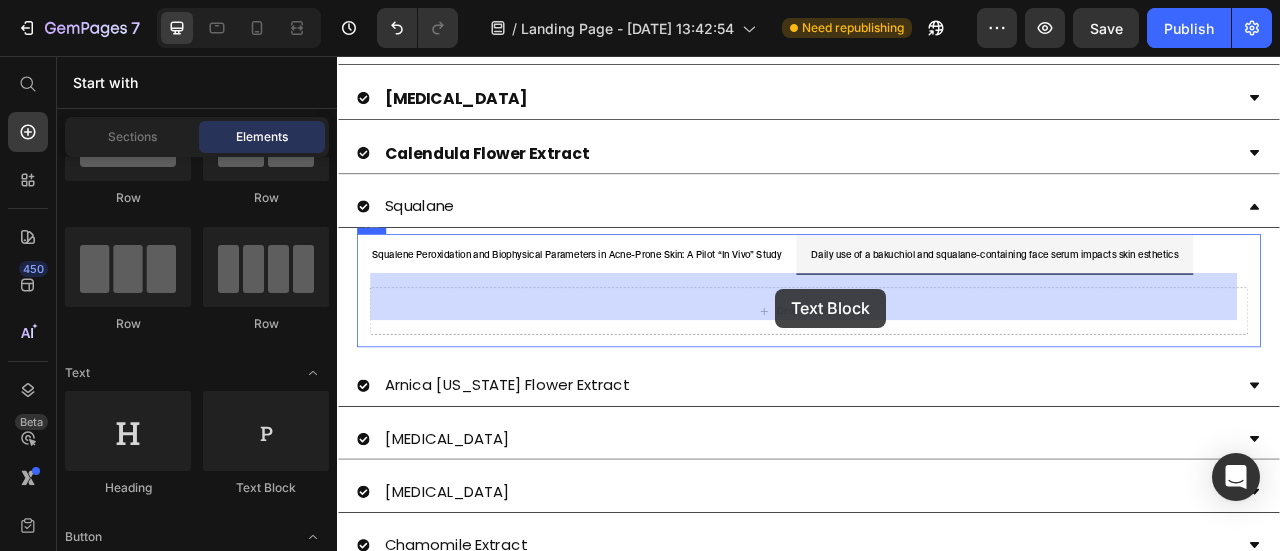 drag, startPoint x: 607, startPoint y: 495, endPoint x: 895, endPoint y: 352, distance: 321.54782 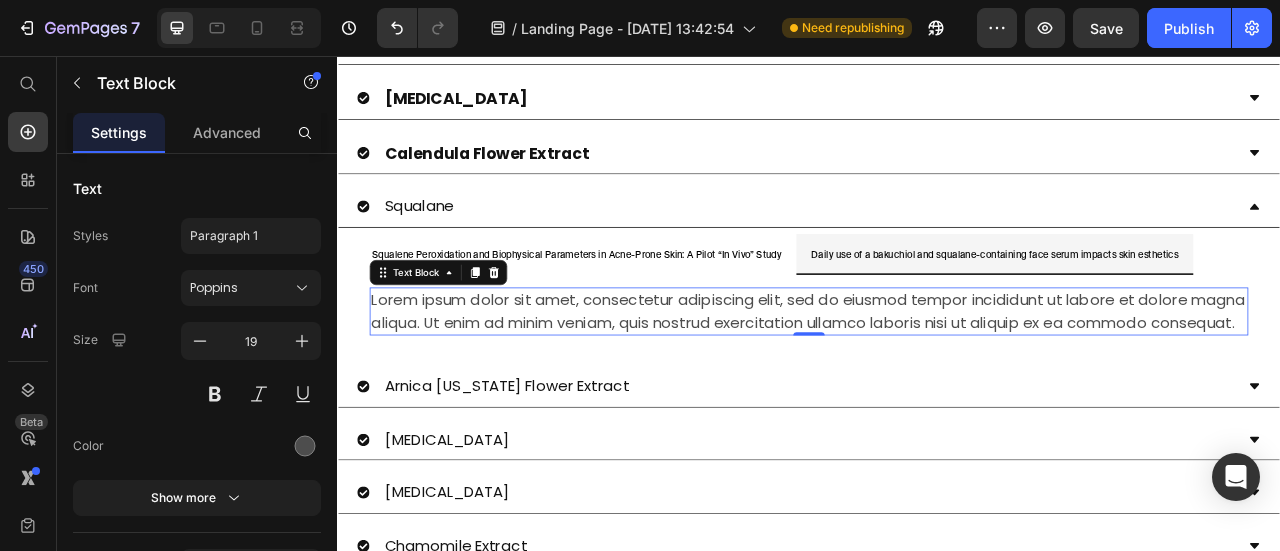 click on "Lorem ipsum dolor sit amet, consectetur adipiscing elit, sed do eiusmod tempor incididunt ut labore et dolore magna aliqua. Ut enim ad minim veniam, quis nostrud exercitation ullamco laboris nisi ut aliquip ex ea commodo consequat." at bounding box center [937, 380] 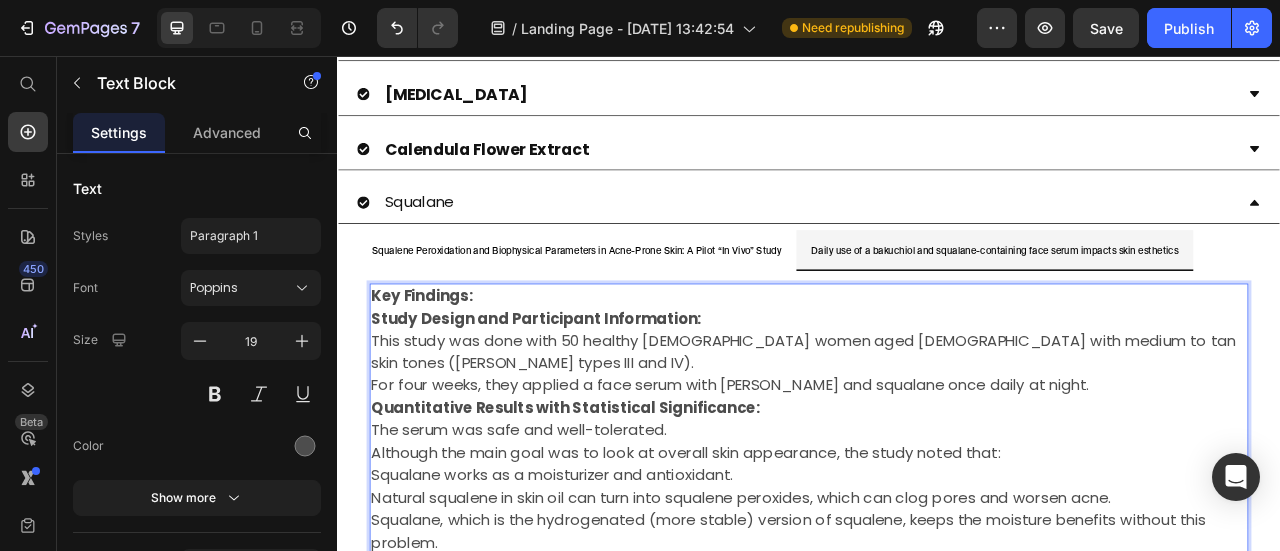 scroll, scrollTop: 1291, scrollLeft: 0, axis: vertical 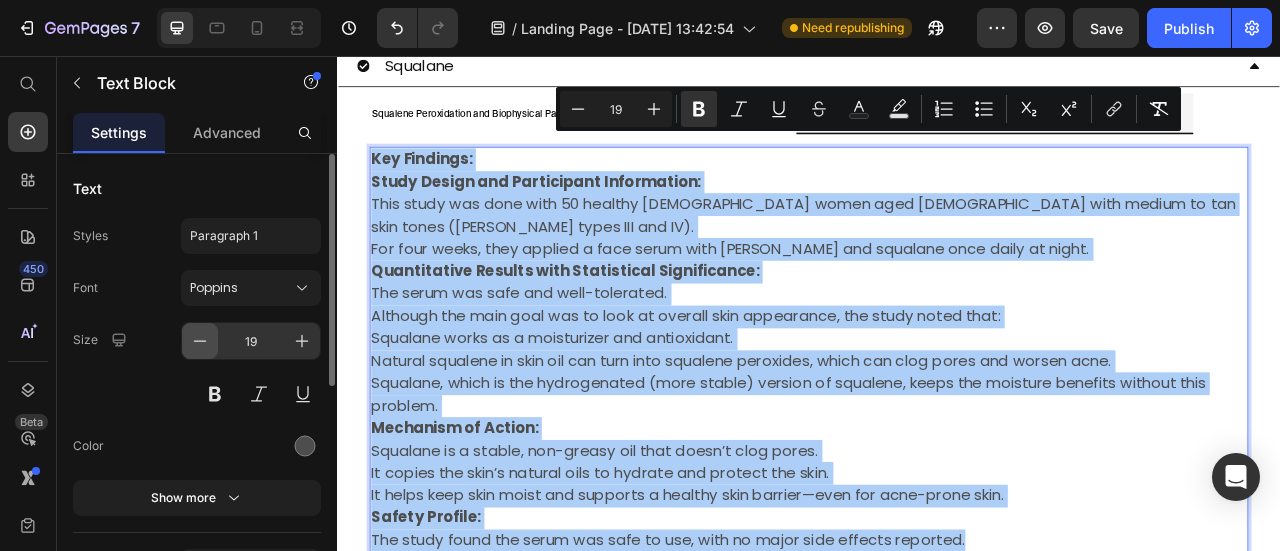 click 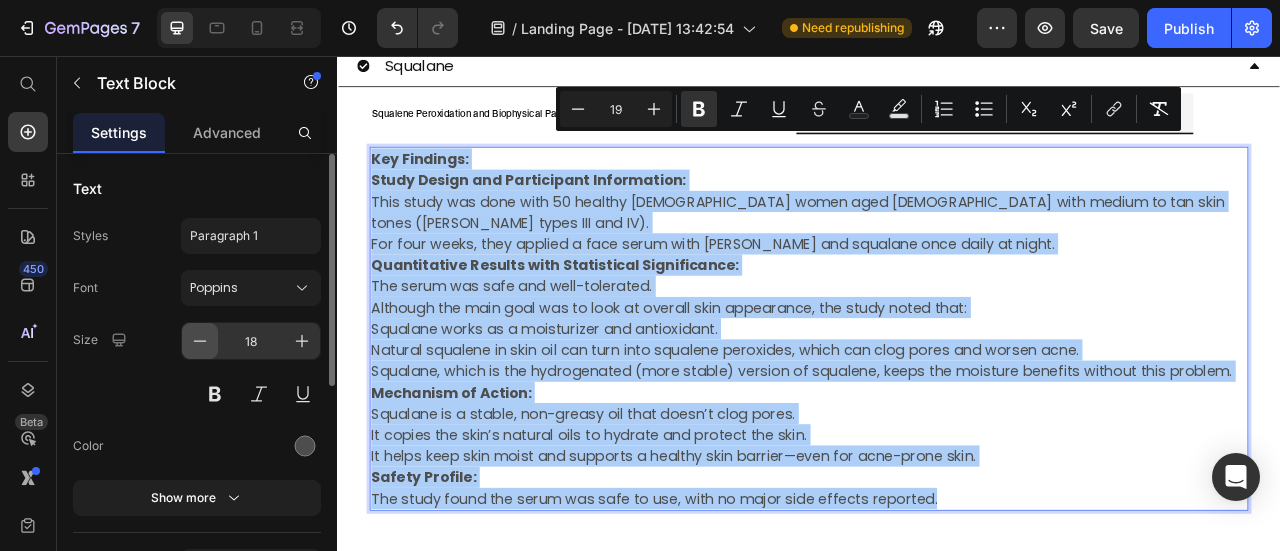 click 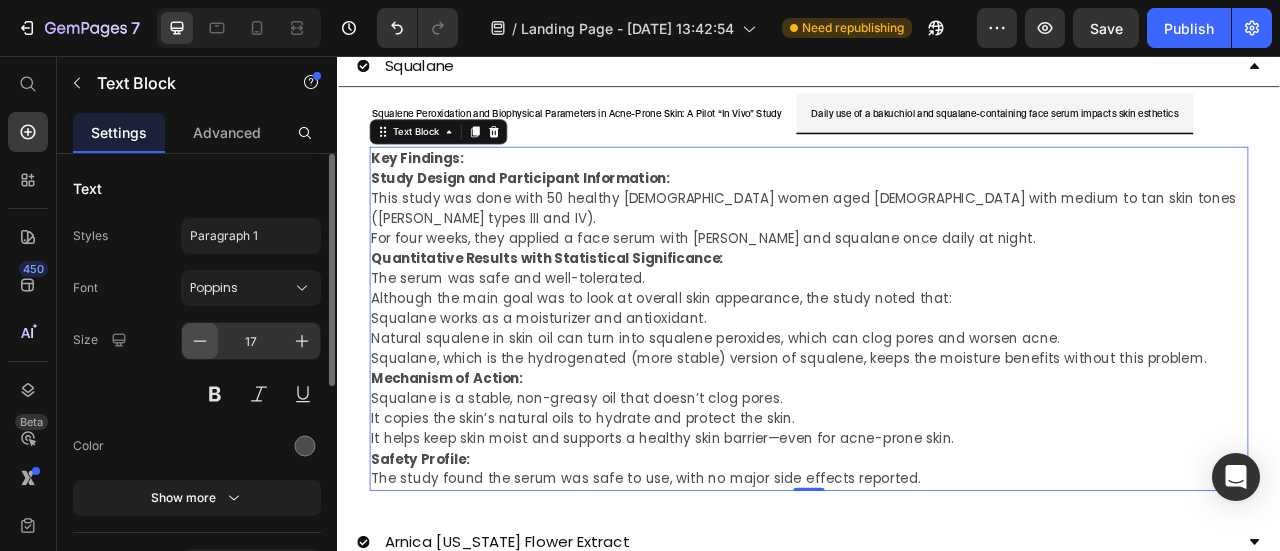 click 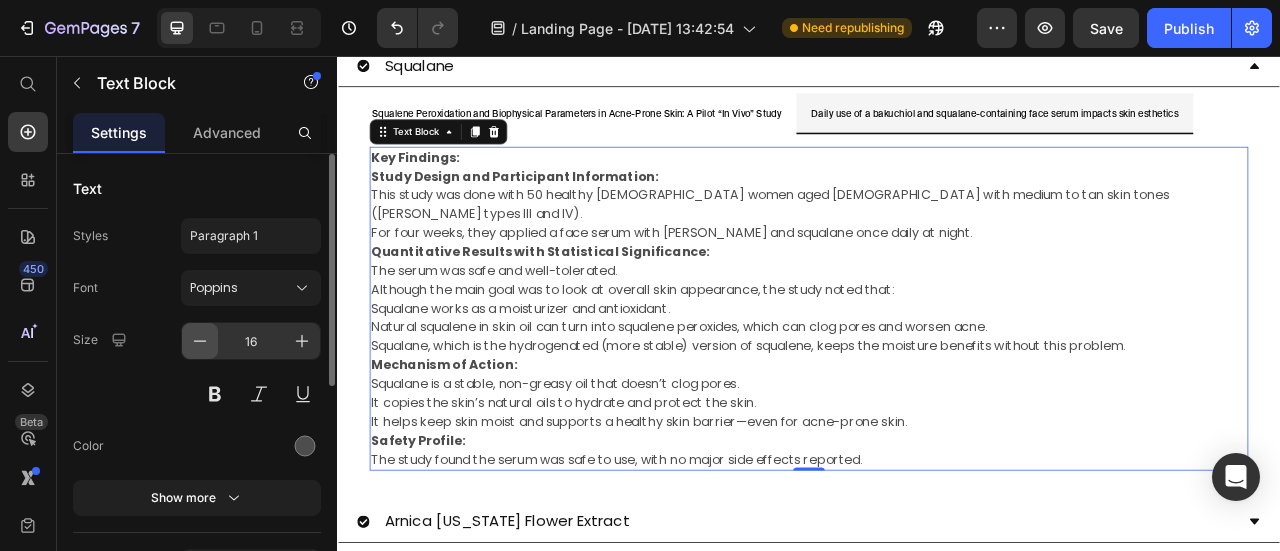 click 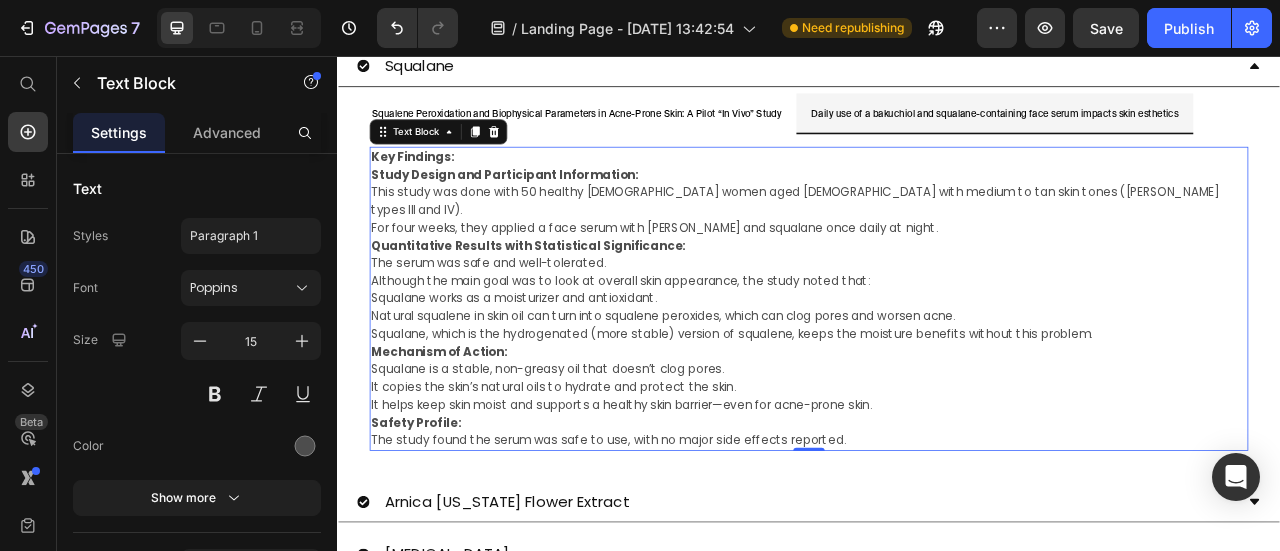click on "The serum was safe and well-tolerated." at bounding box center (937, 319) 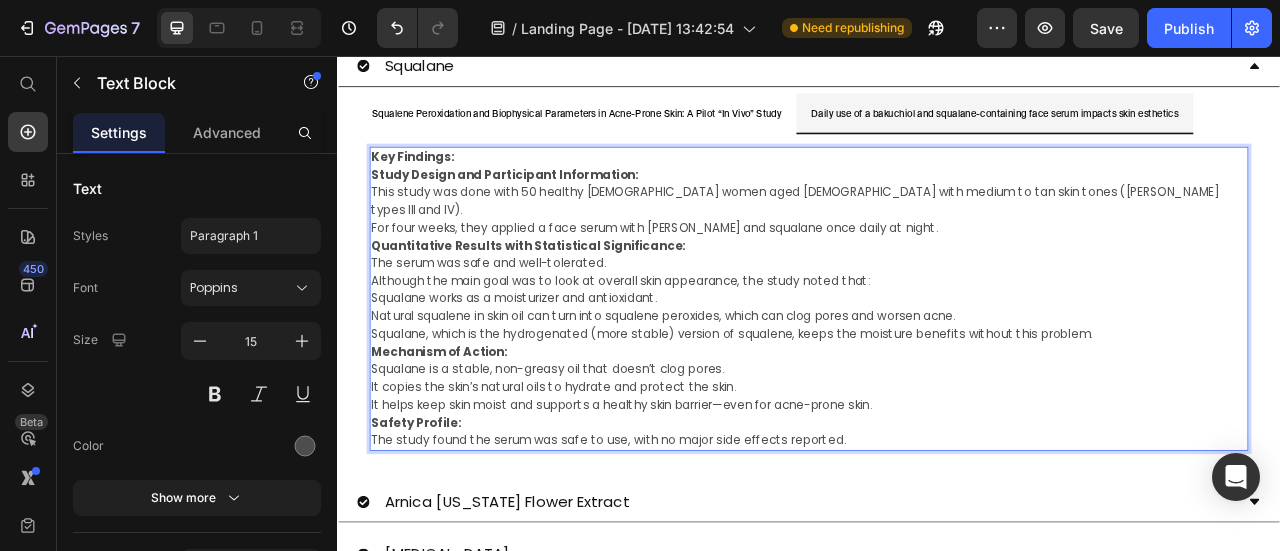 click on "Key Findings:" at bounding box center (937, 184) 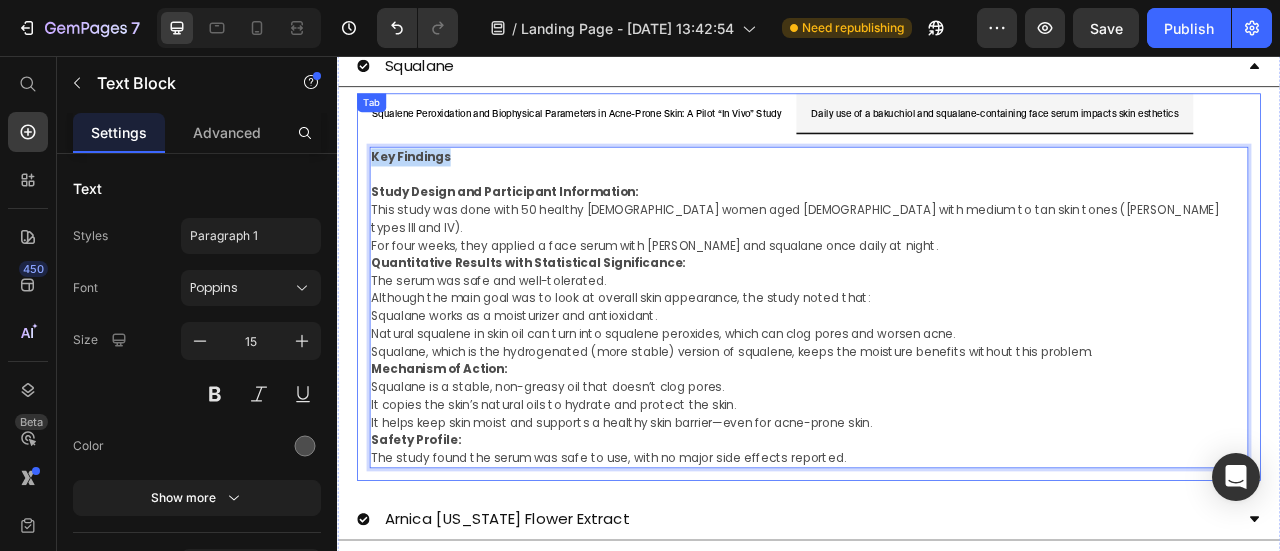 drag, startPoint x: 503, startPoint y: 162, endPoint x: 373, endPoint y: 163, distance: 130.00385 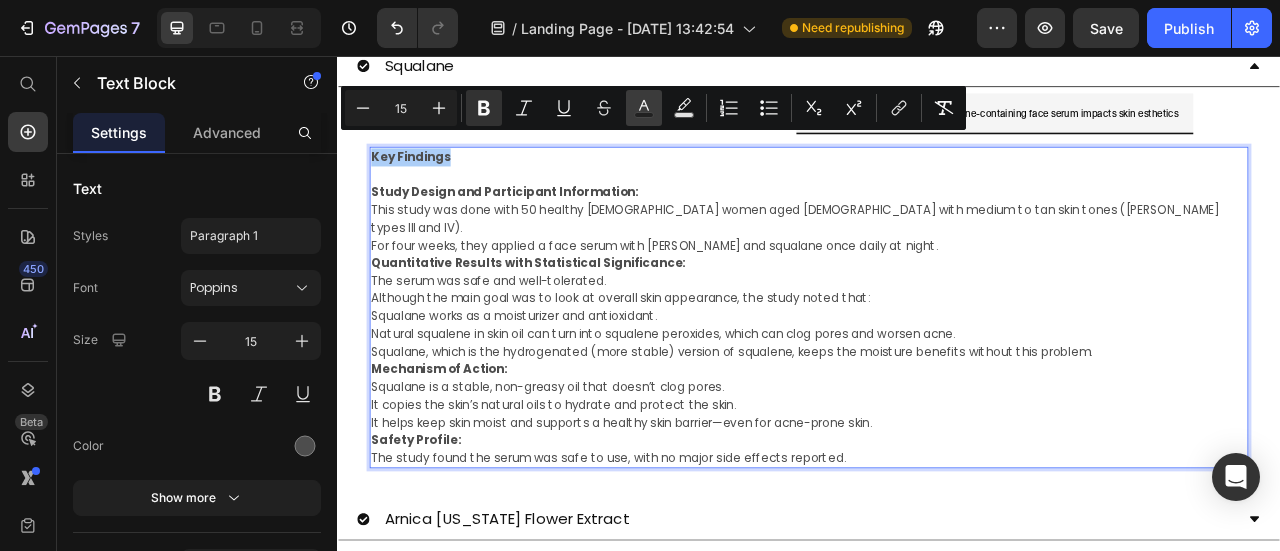 click 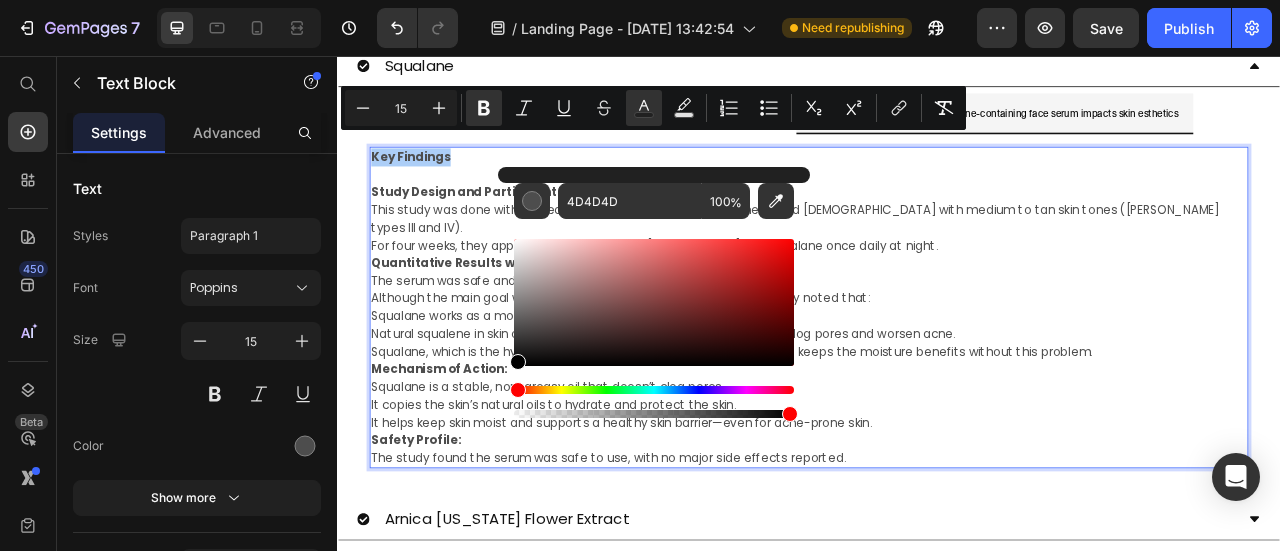 drag, startPoint x: 514, startPoint y: 331, endPoint x: 505, endPoint y: 376, distance: 45.891174 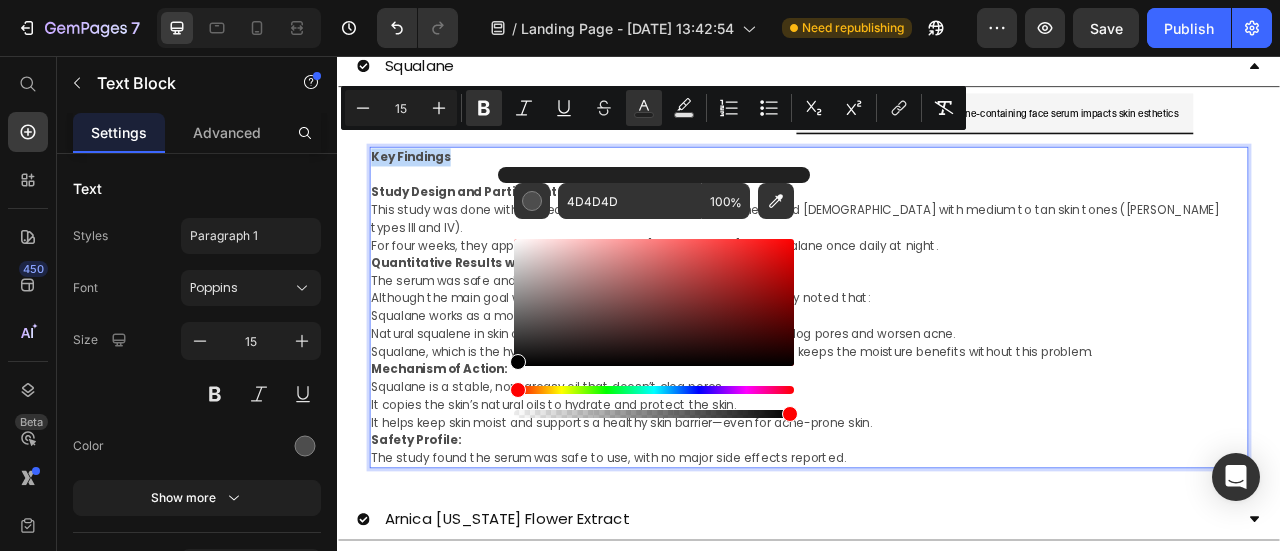 type on "000000" 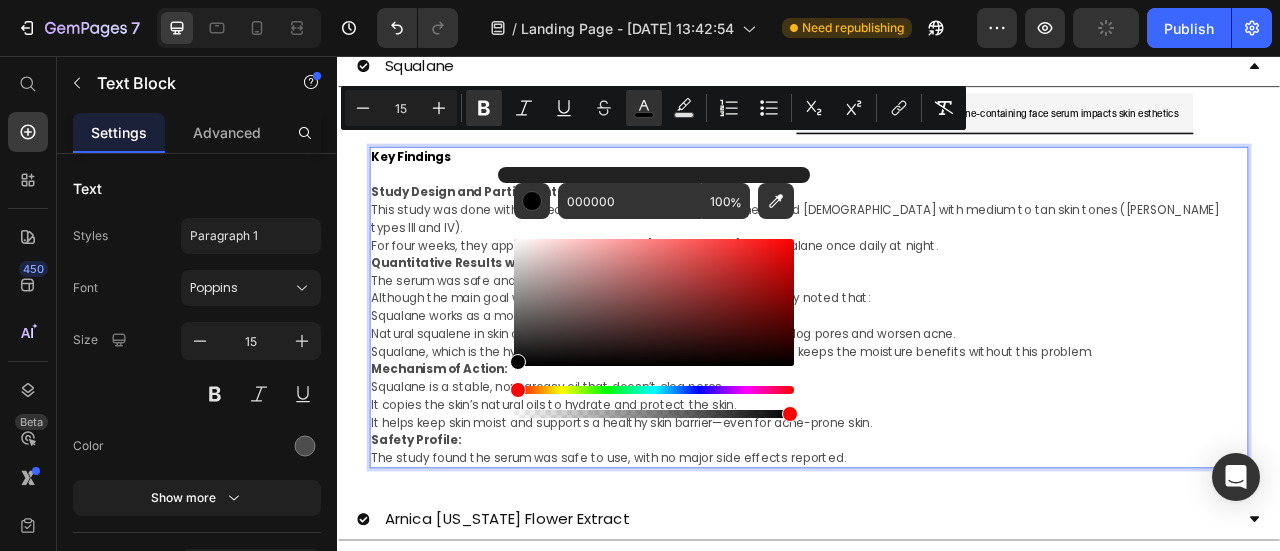 click on "Squalane works as a moisturizer and antioxidant." at bounding box center [937, 387] 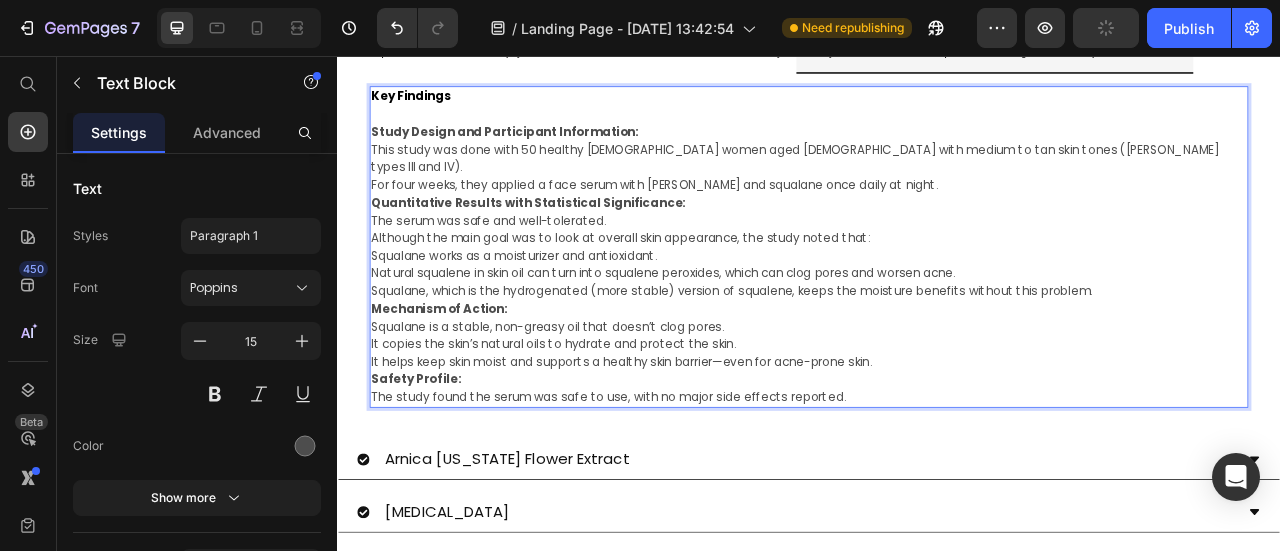 scroll, scrollTop: 1391, scrollLeft: 0, axis: vertical 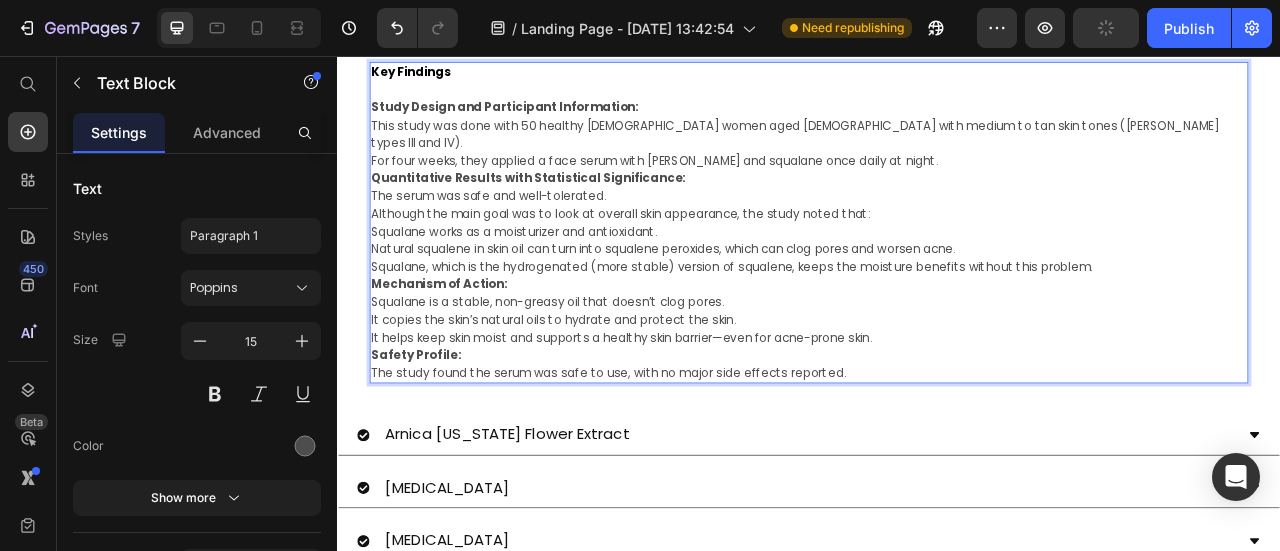 click on "The study found the serum was safe to use, with no major side effects reported." at bounding box center (937, 459) 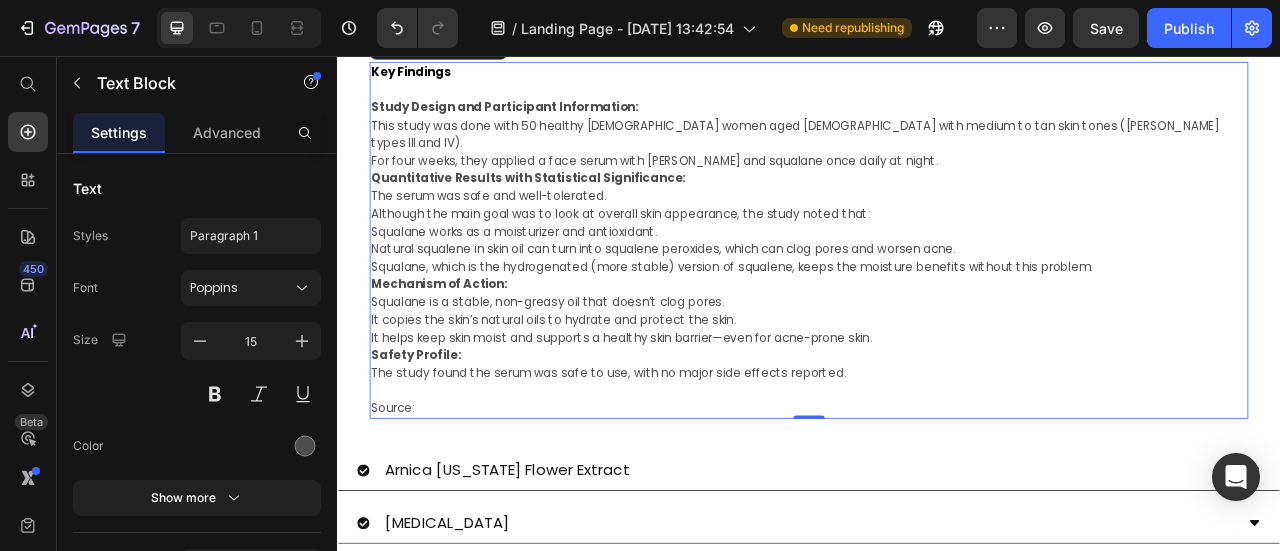 drag, startPoint x: 583, startPoint y: 350, endPoint x: 579, endPoint y: 332, distance: 18.439089 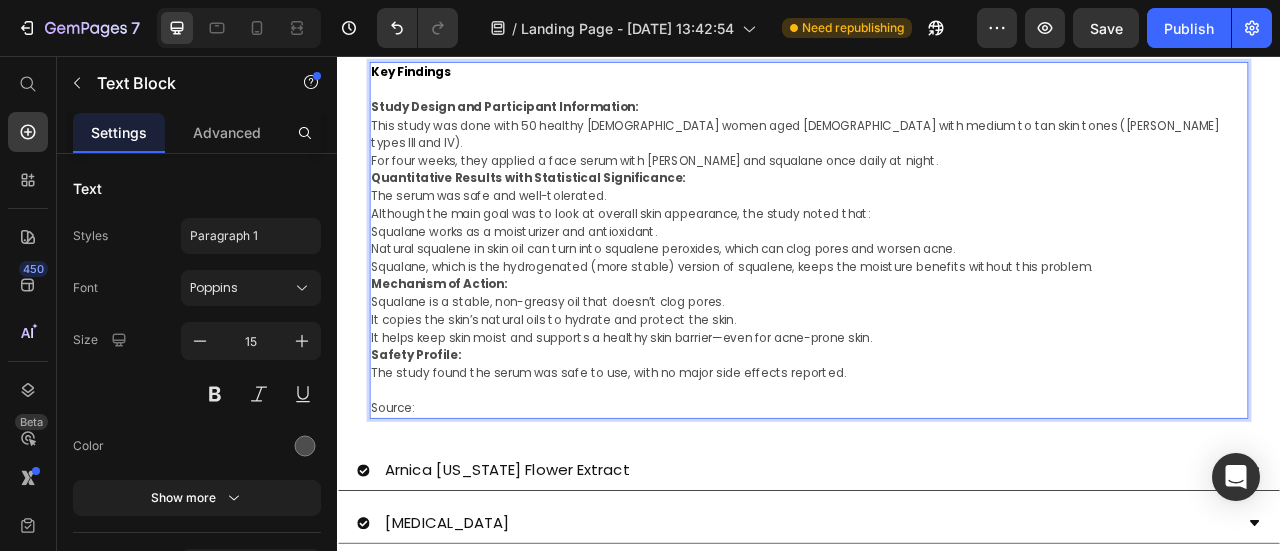 click on "Source:" at bounding box center [937, 504] 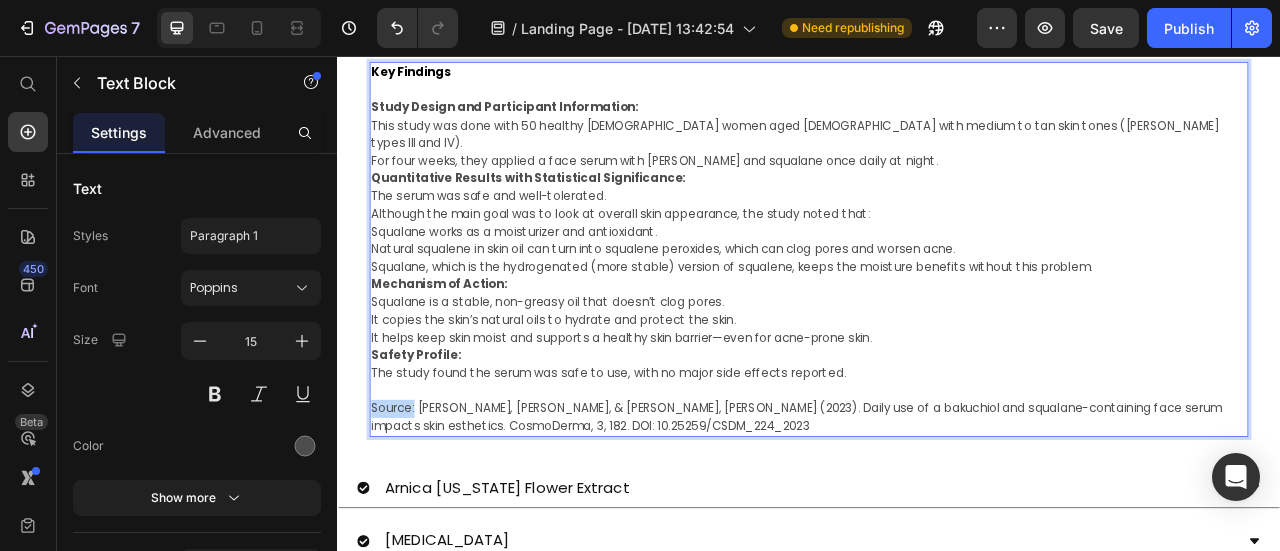 drag, startPoint x: 436, startPoint y: 469, endPoint x: 378, endPoint y: 467, distance: 58.034473 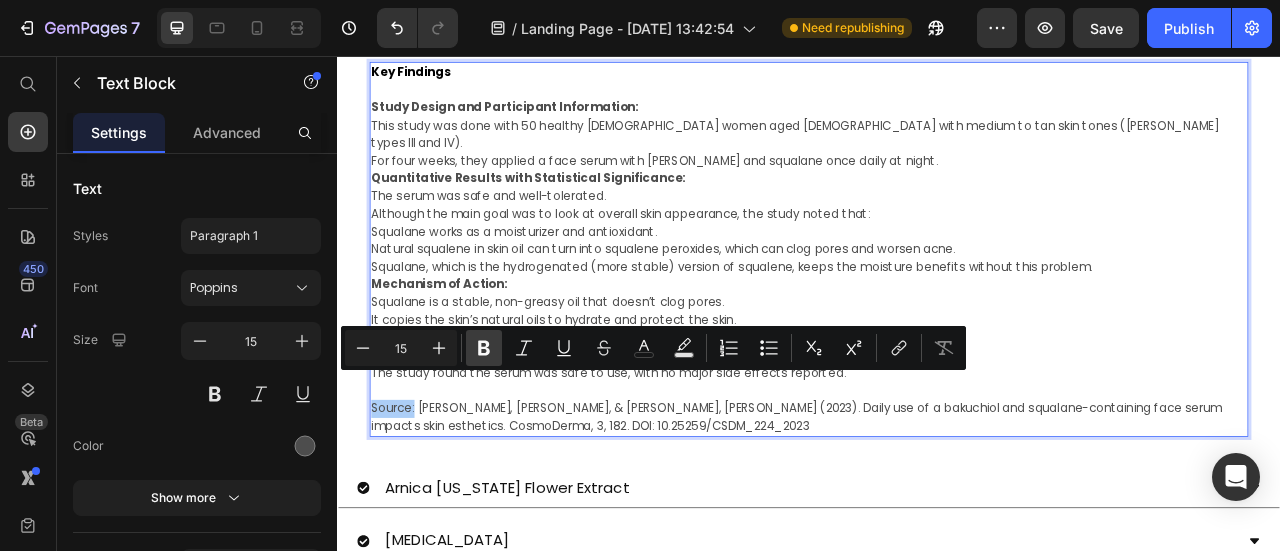 click 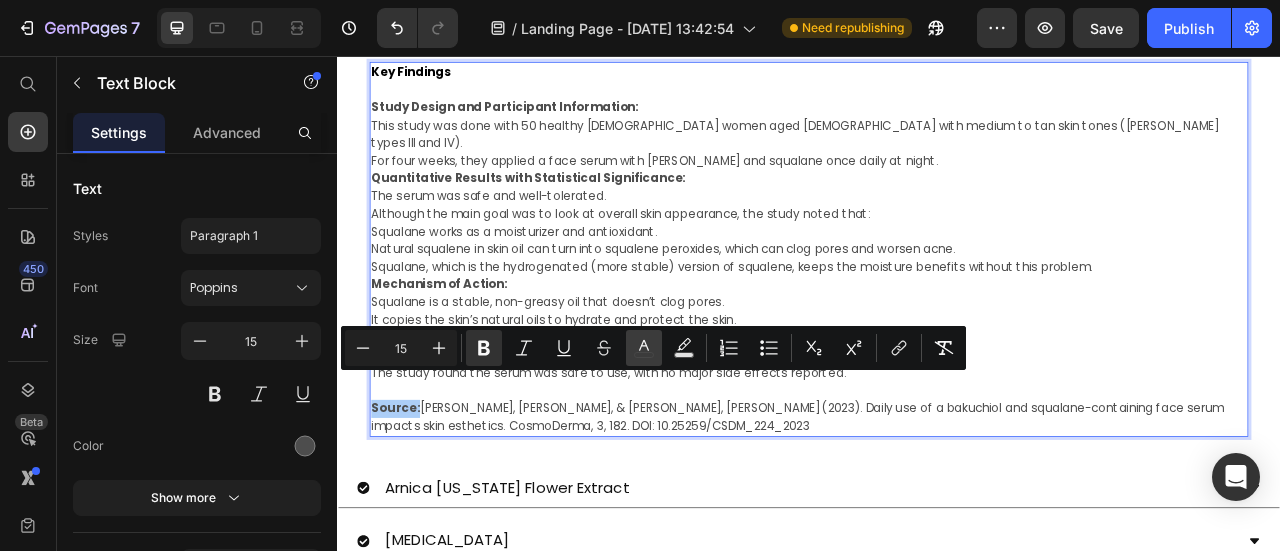click 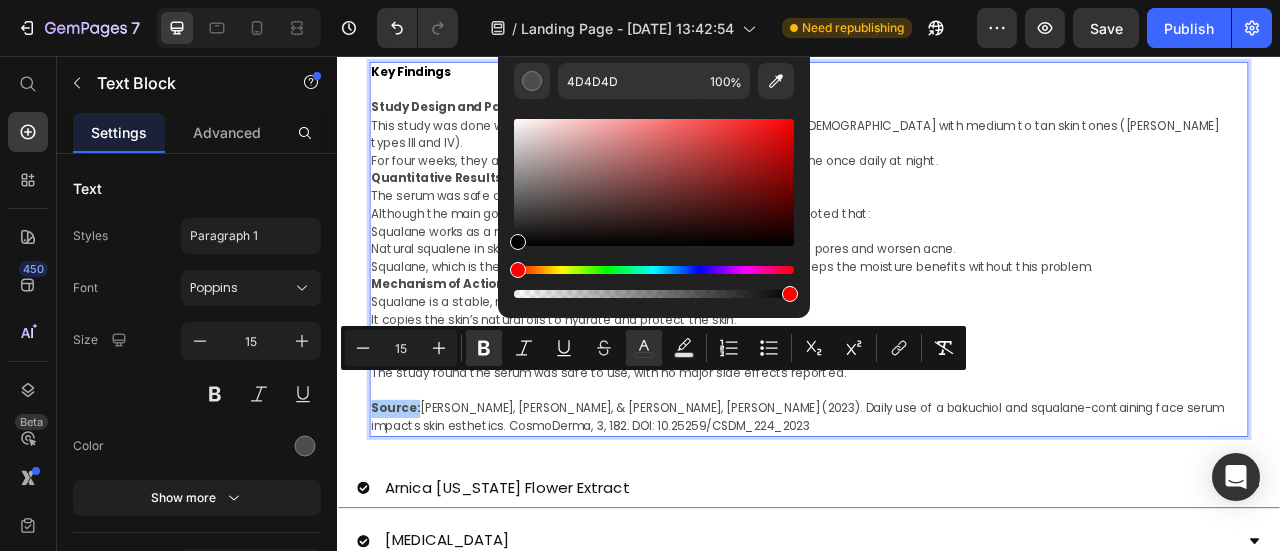 drag, startPoint x: 516, startPoint y: 217, endPoint x: 506, endPoint y: 280, distance: 63.788715 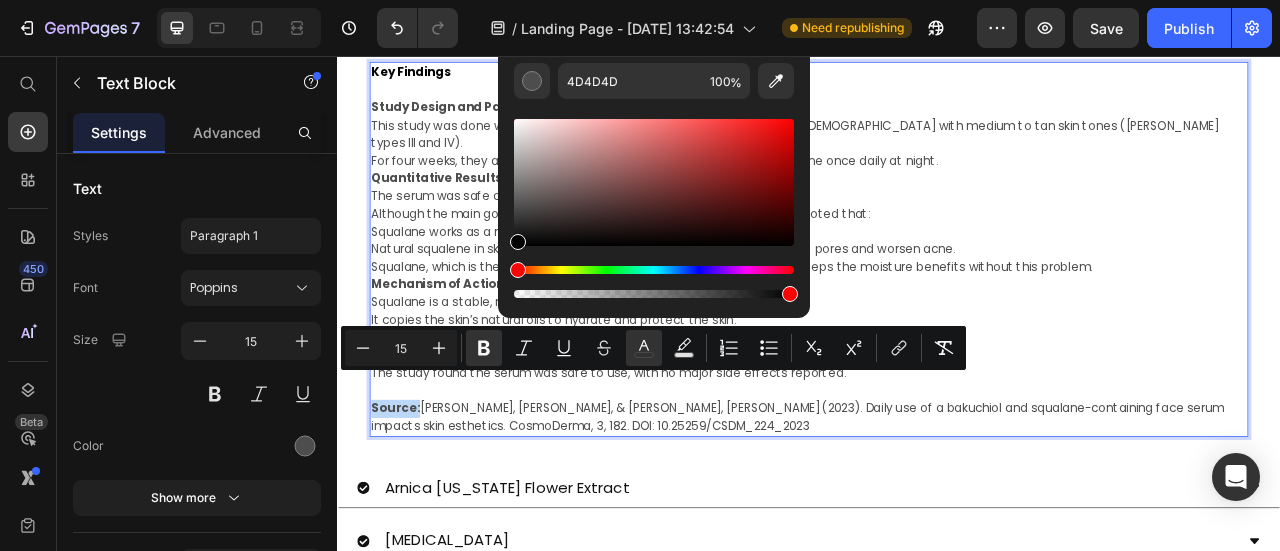 type on "000000" 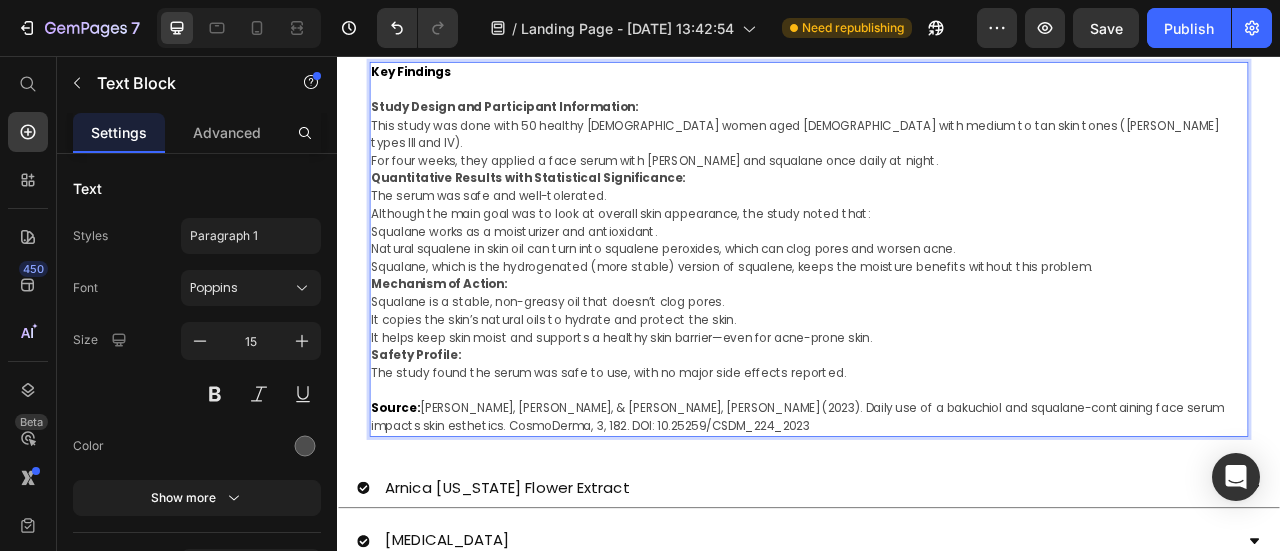 click on "It copies the skin’s natural oils to hydrate and protect the skin." at bounding box center (937, 391) 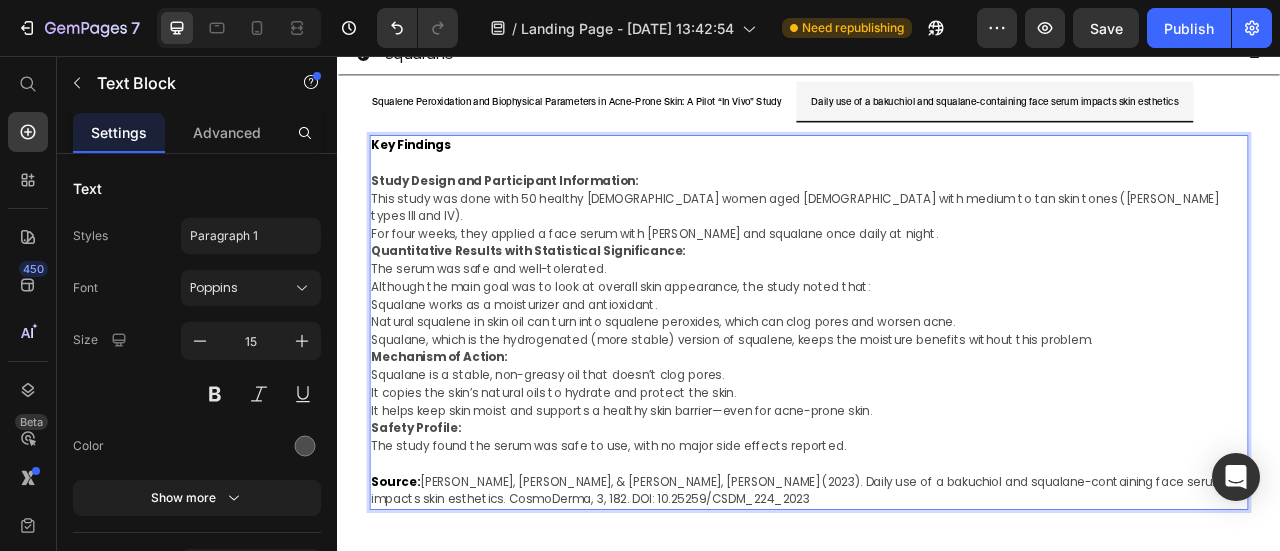 scroll, scrollTop: 1191, scrollLeft: 0, axis: vertical 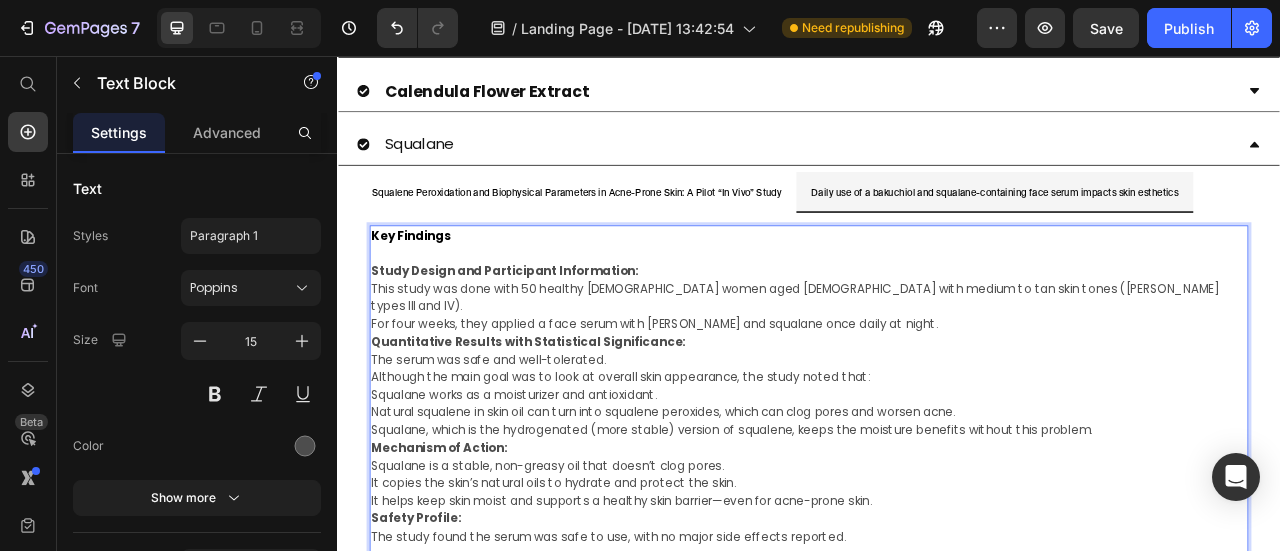 click on "Study Design and Participant Information:" at bounding box center (937, 329) 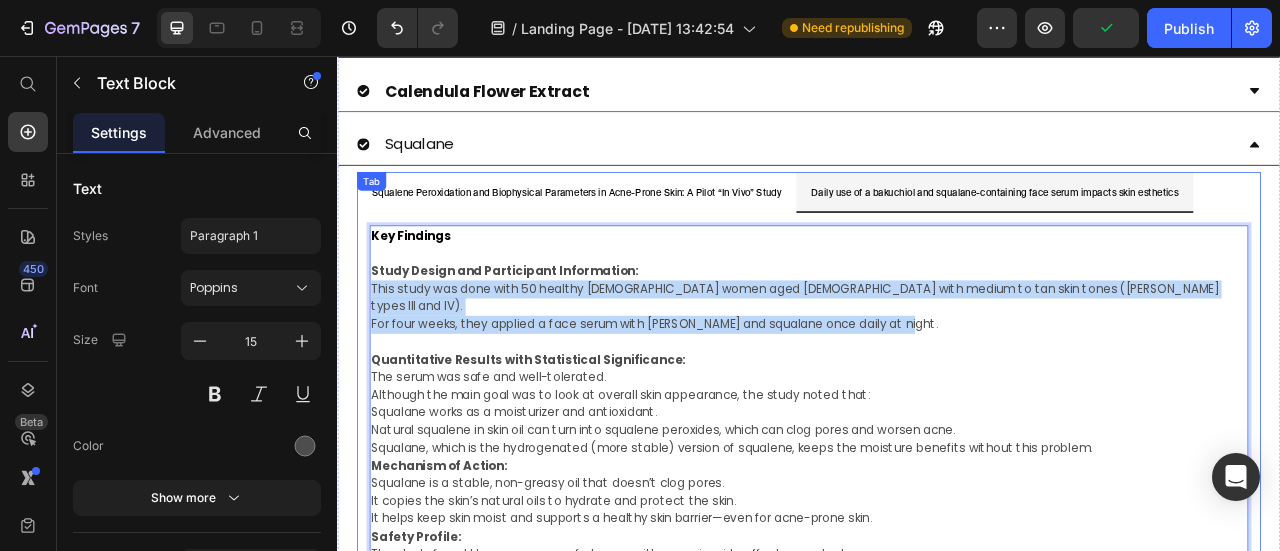 drag, startPoint x: 1075, startPoint y: 359, endPoint x: 375, endPoint y: 328, distance: 700.6861 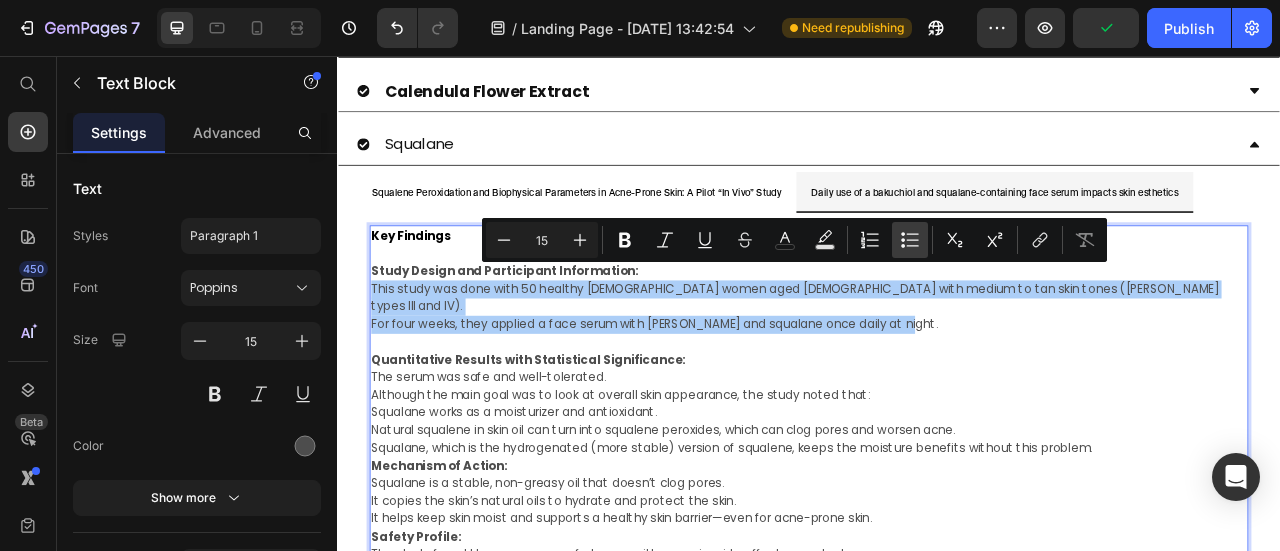 click 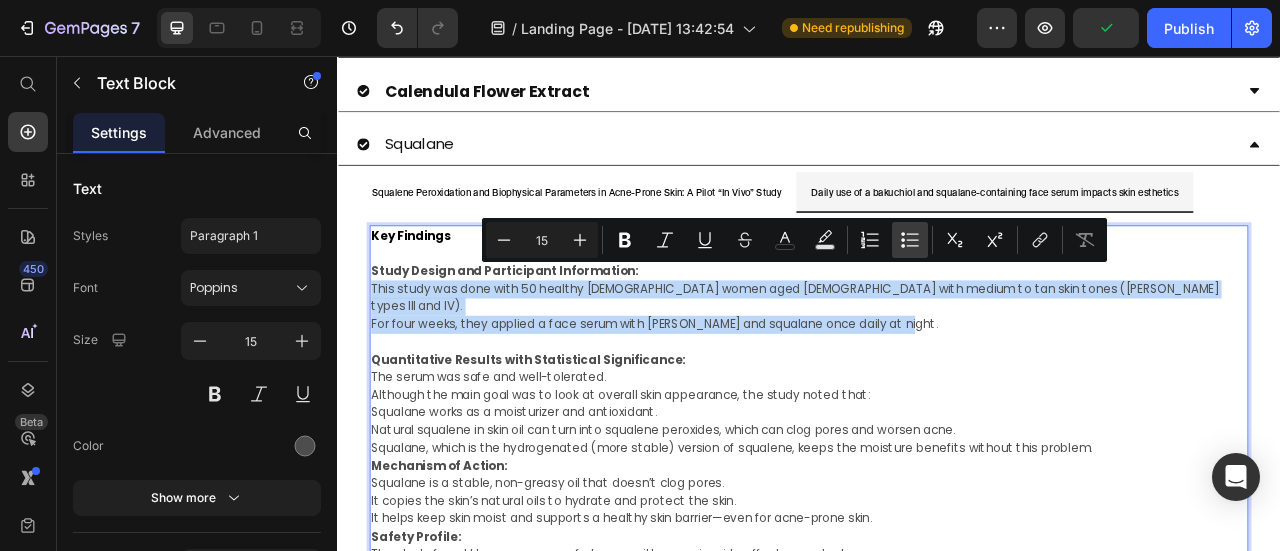 type on "15" 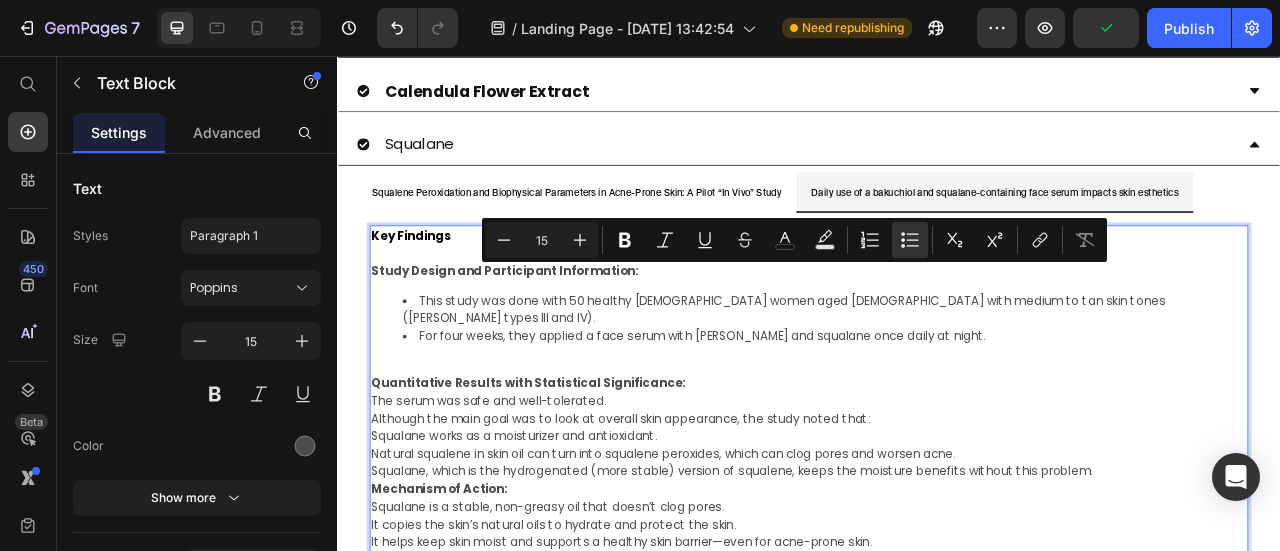 click on "Key Findings Study Design and Participant Information: This study was done with 50 healthy [DEMOGRAPHIC_DATA] women aged [DEMOGRAPHIC_DATA] with medium to tan skin tones ([PERSON_NAME] types III and IV). For four weeks, they applied a face serum with bakuchiol and squalane once daily at night. Quantitative Results with Statistical Significance: The serum was safe and well-tolerated. Although the main goal was to look at overall skin appearance, the study noted that: [PERSON_NAME] works as a moisturizer and antioxidant. Natural squalene in skin oil can turn into squalene peroxides, which can clog pores and worsen acne. Squalane, which is the hydrogenated (more stable) version of squalene, keeps the moisture benefits without this problem. Mechanism of Action: Squalane is a stable, non-greasy oil that doesn’t clog pores. It copies the skin’s natural oils to hydrate and protect the skin. It helps keep skin moist and supports a healthy skin barrier—even for acne-prone skin. Safety Profile: Source:" at bounding box center [937, 535] 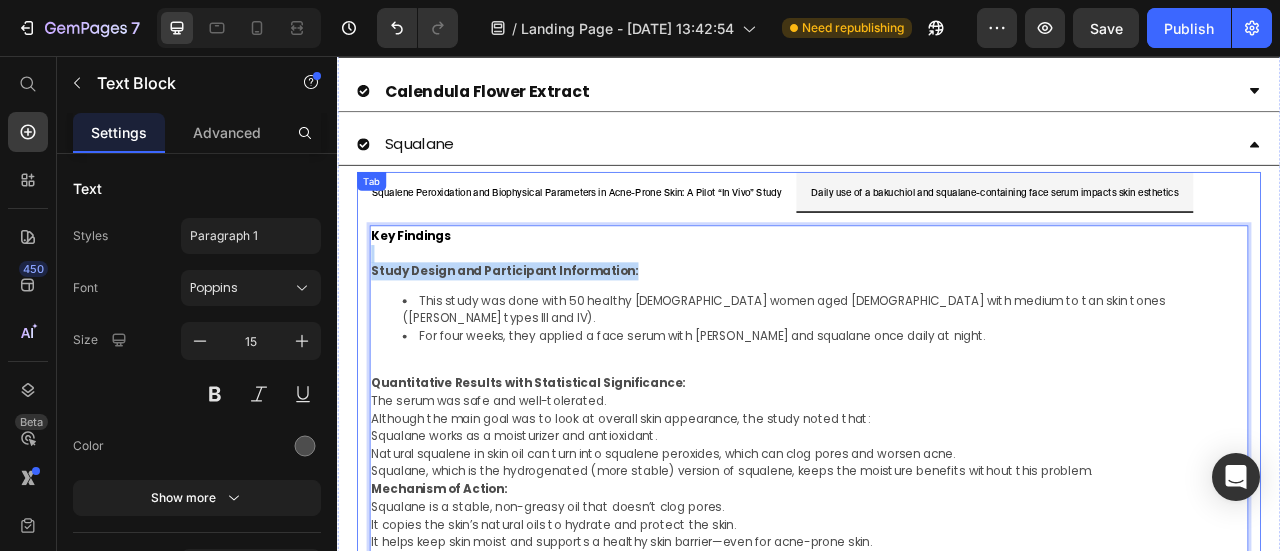 drag, startPoint x: 737, startPoint y: 302, endPoint x: 371, endPoint y: 299, distance: 366.0123 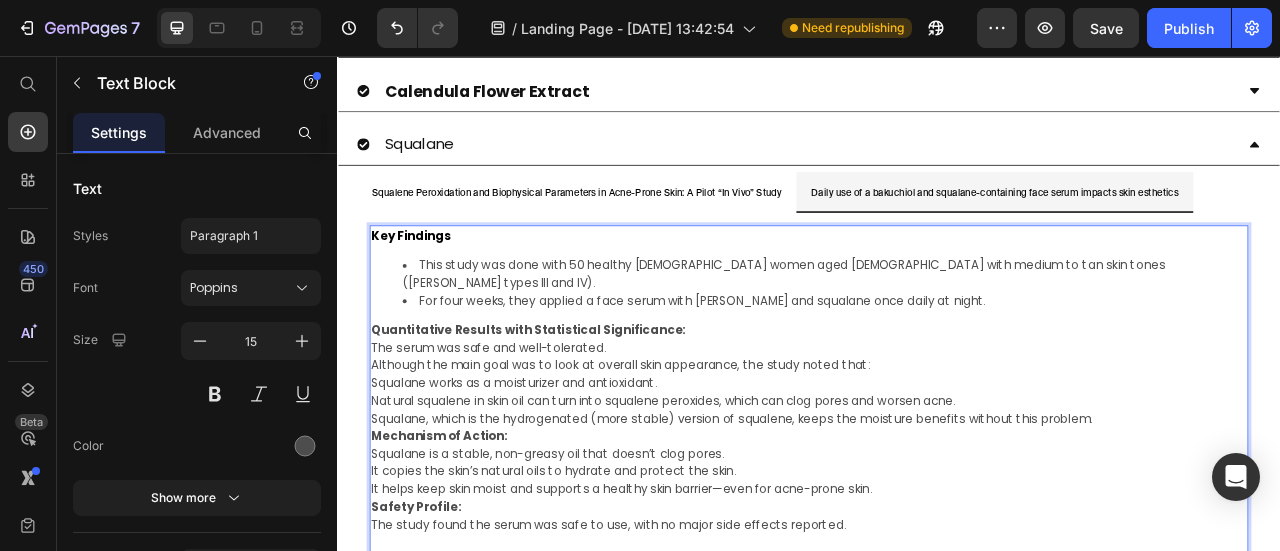 click on "The serum was safe and well-tolerated." at bounding box center (937, 427) 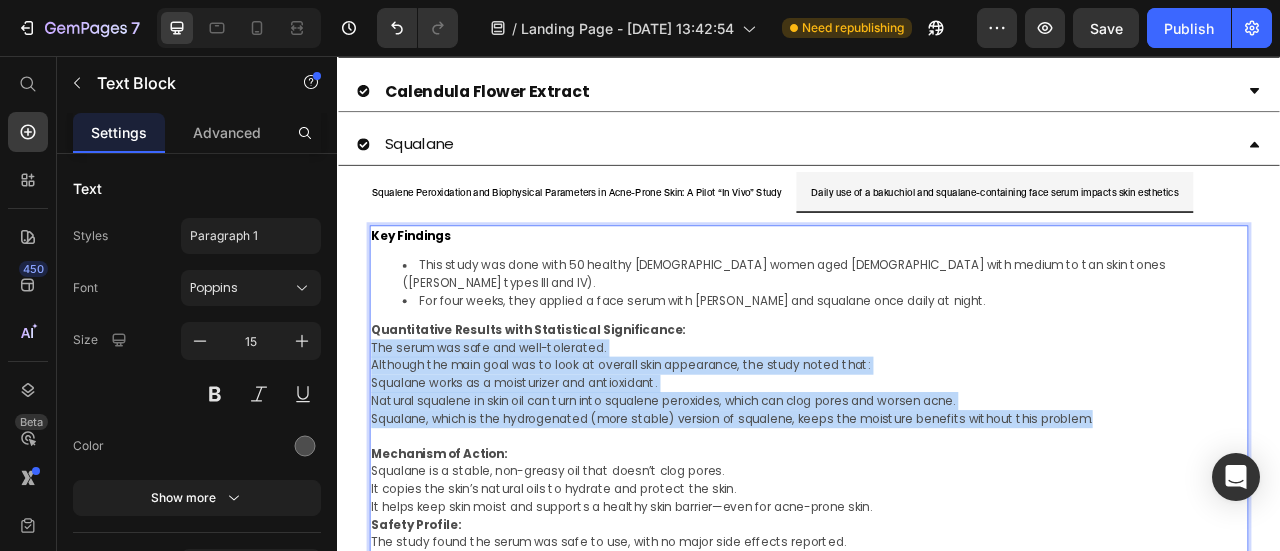 drag, startPoint x: 1302, startPoint y: 473, endPoint x: 380, endPoint y: 394, distance: 925.3783 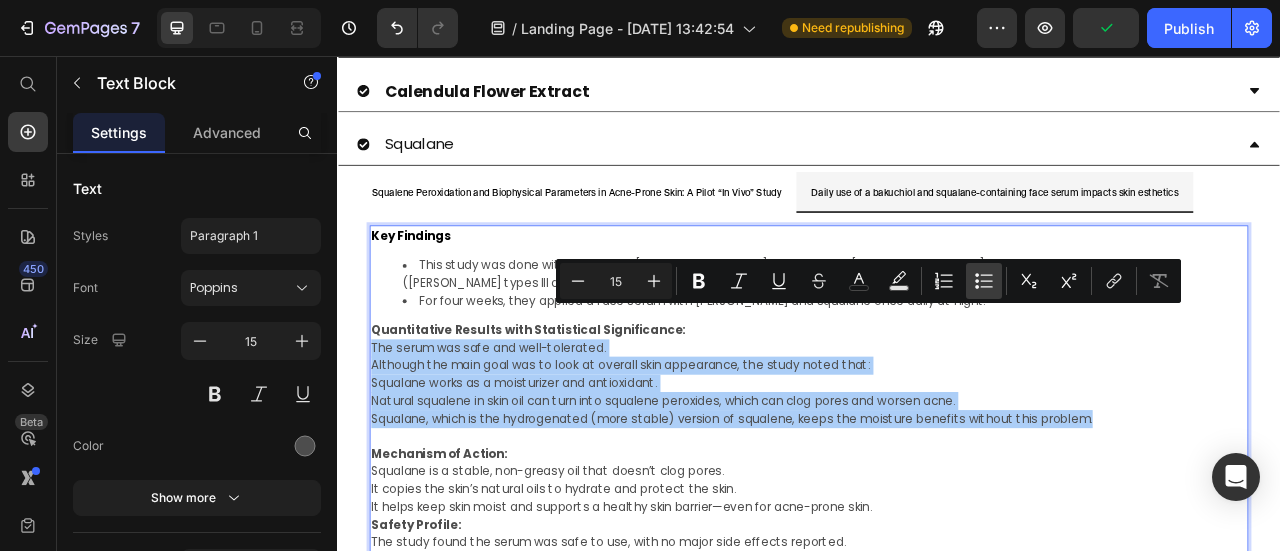 click 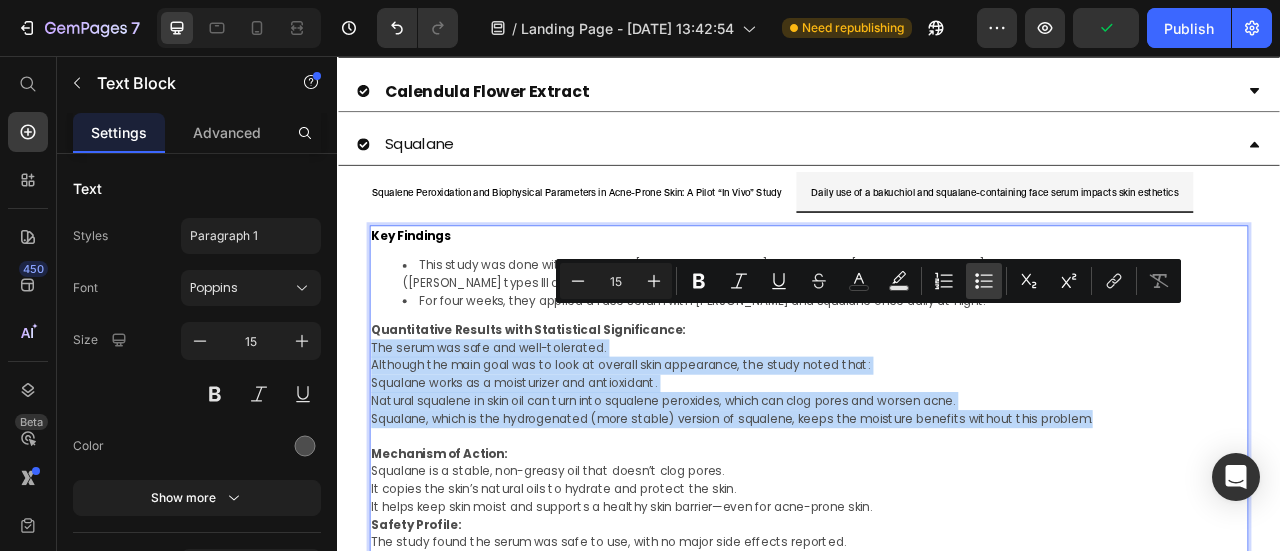 type on "15" 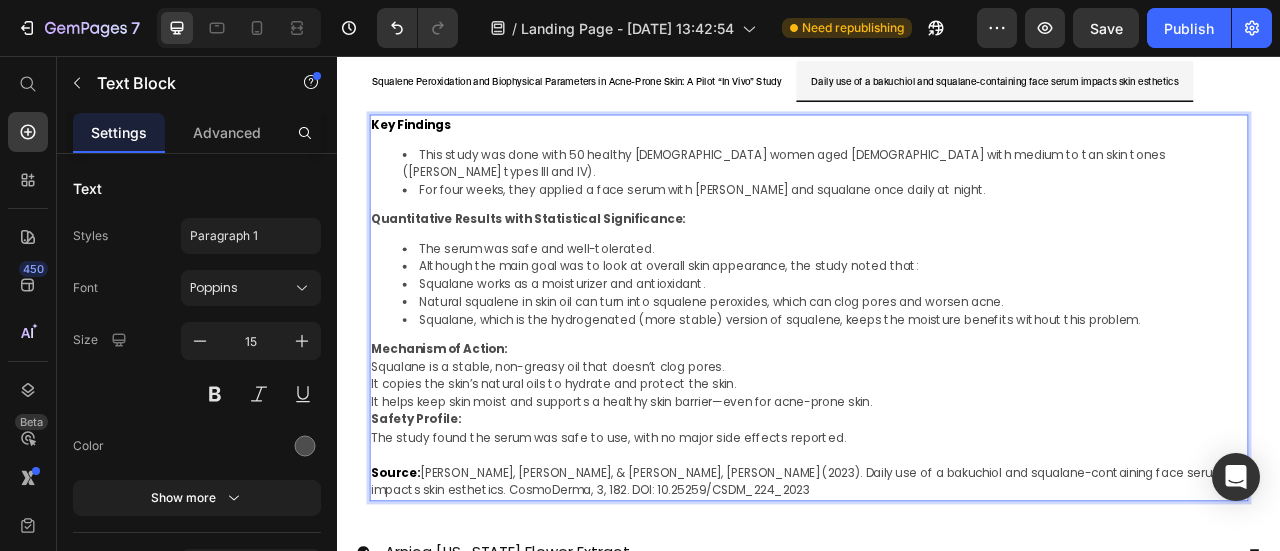 scroll, scrollTop: 1391, scrollLeft: 0, axis: vertical 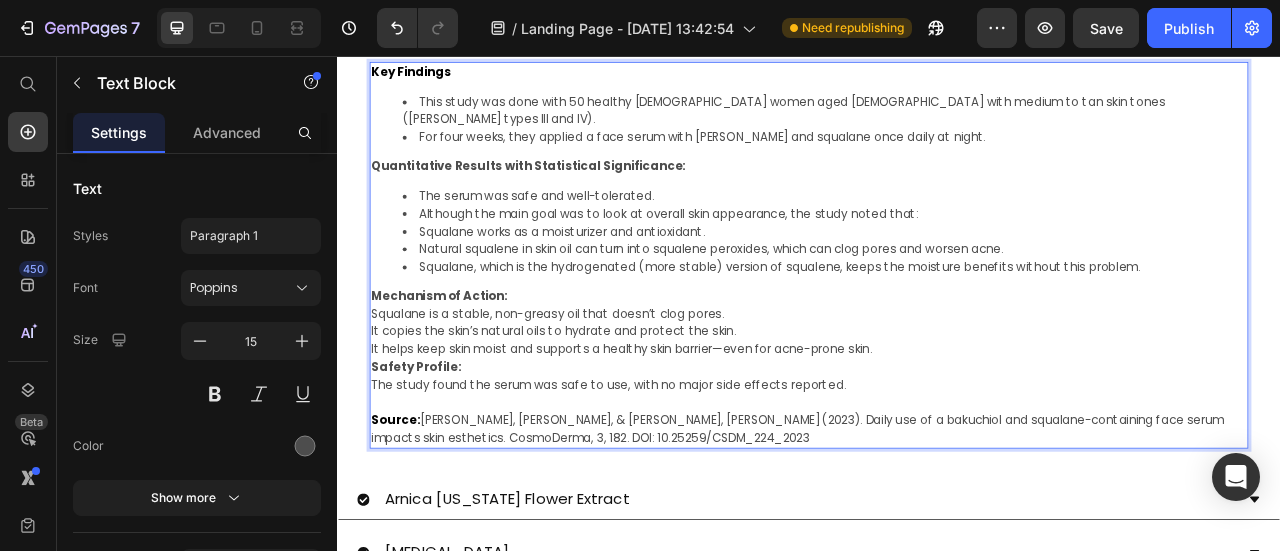 click on "It helps keep skin moist and supports a healthy skin barrier—even for acne-prone skin." at bounding box center (937, 429) 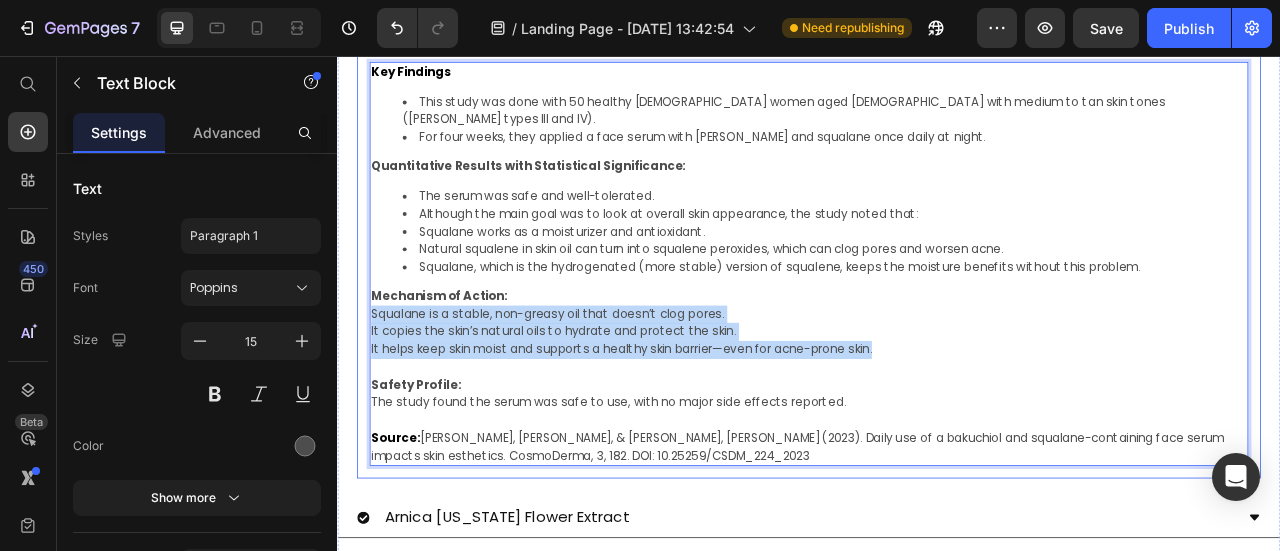 drag, startPoint x: 1045, startPoint y: 399, endPoint x: 371, endPoint y: 358, distance: 675.2459 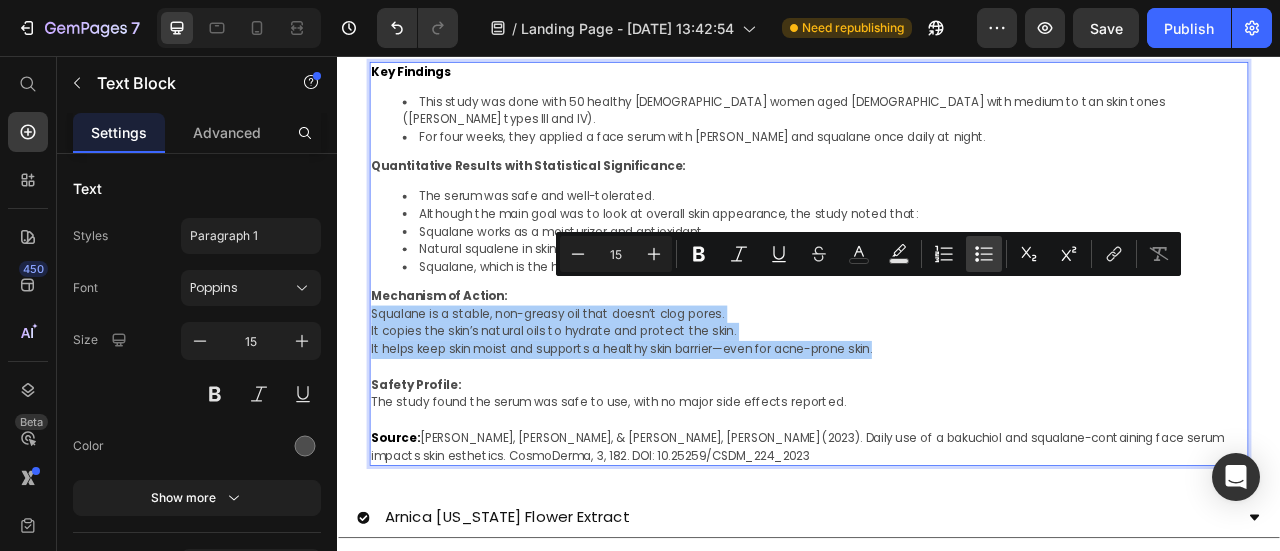 click 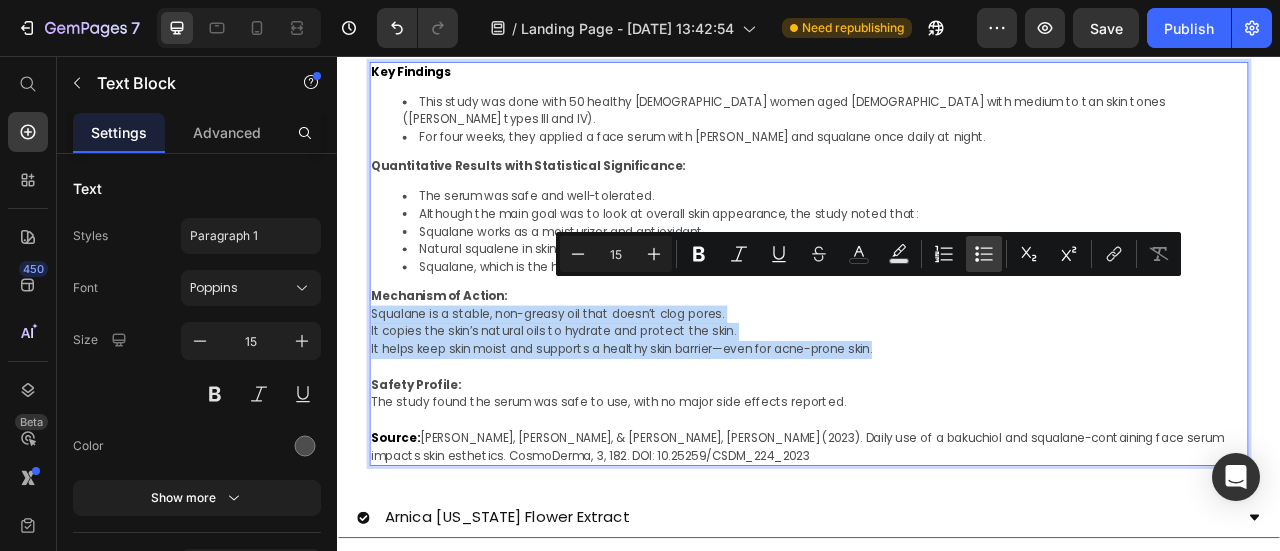 type on "15" 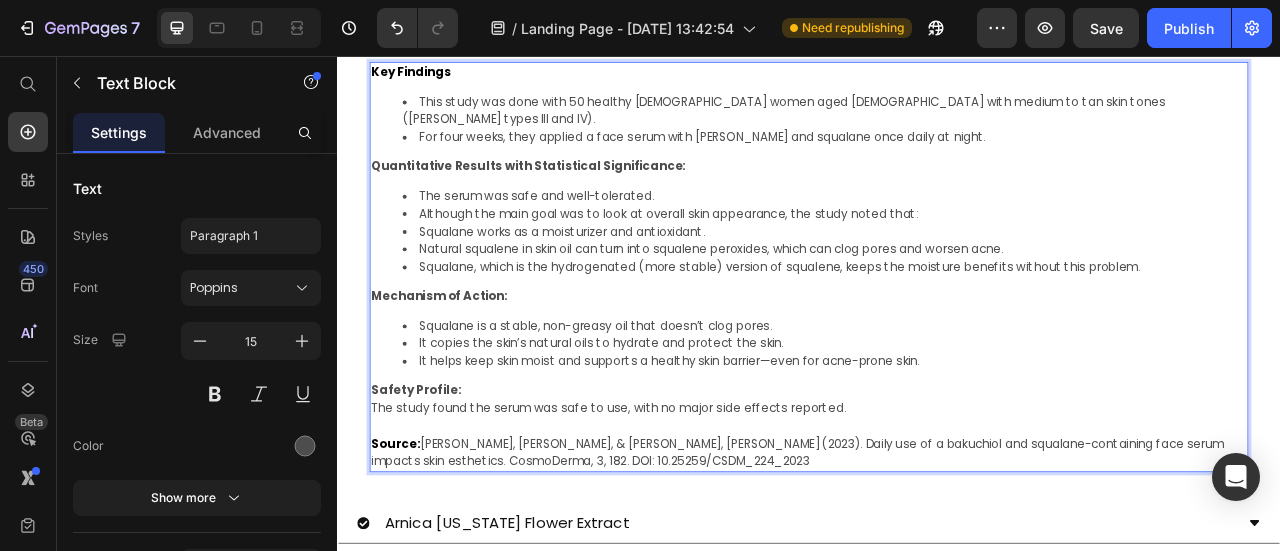 click on "The study found the serum was safe to use, with no major side effects reported." at bounding box center (937, 504) 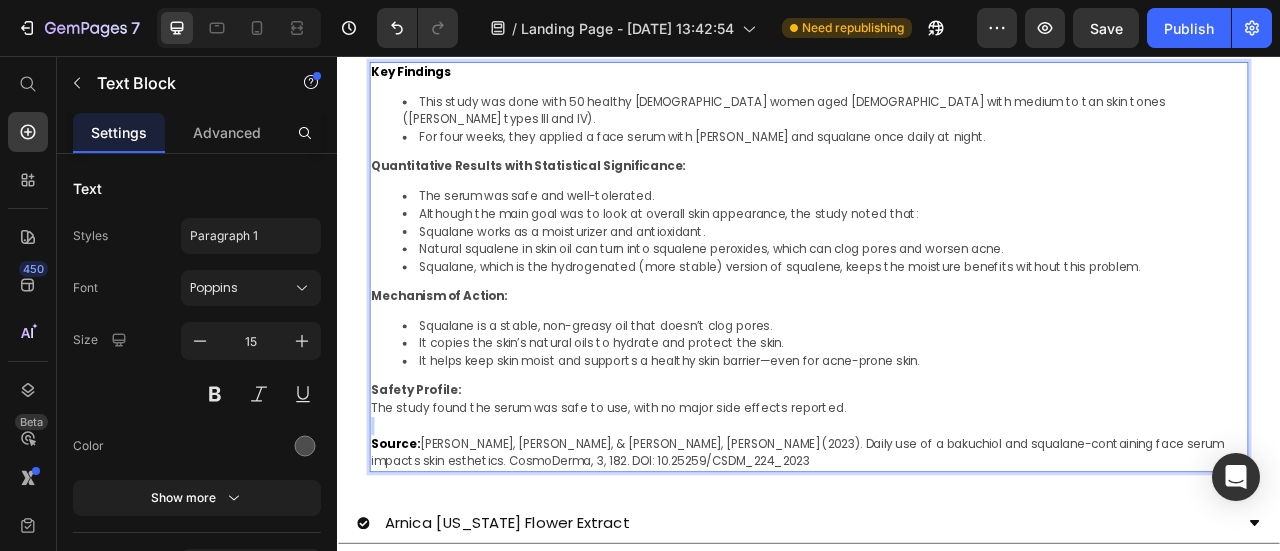 click on "The study found the serum was safe to use, with no major side effects reported." at bounding box center [937, 504] 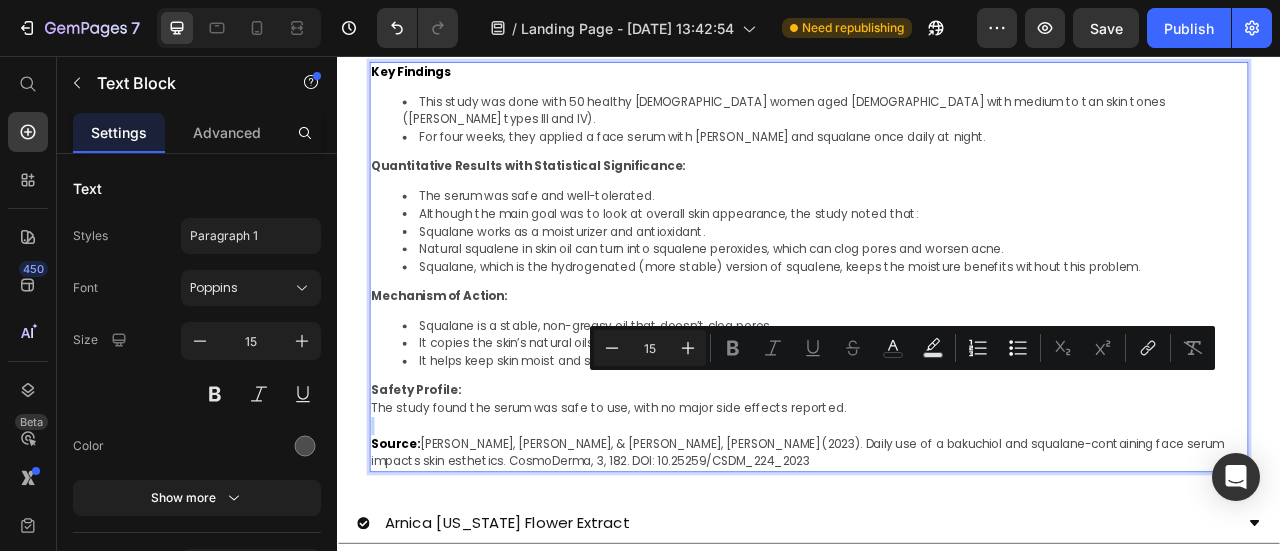 click on "The study found the serum was safe to use, with no major side effects reported." at bounding box center (937, 504) 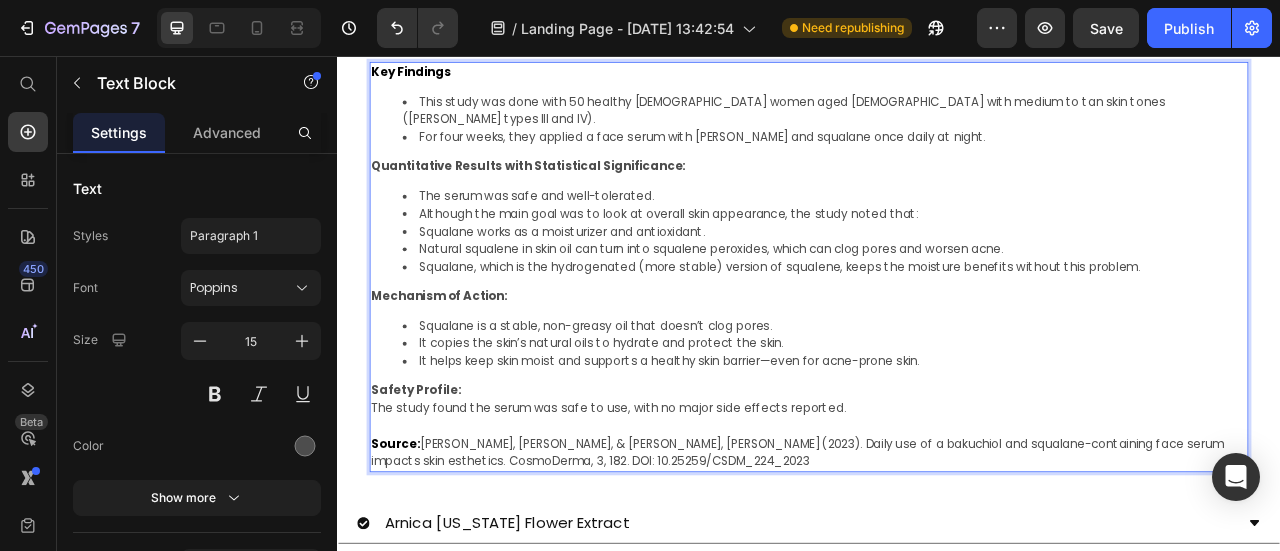 click on "The study found the serum was safe to use, with no major side effects reported." at bounding box center (937, 504) 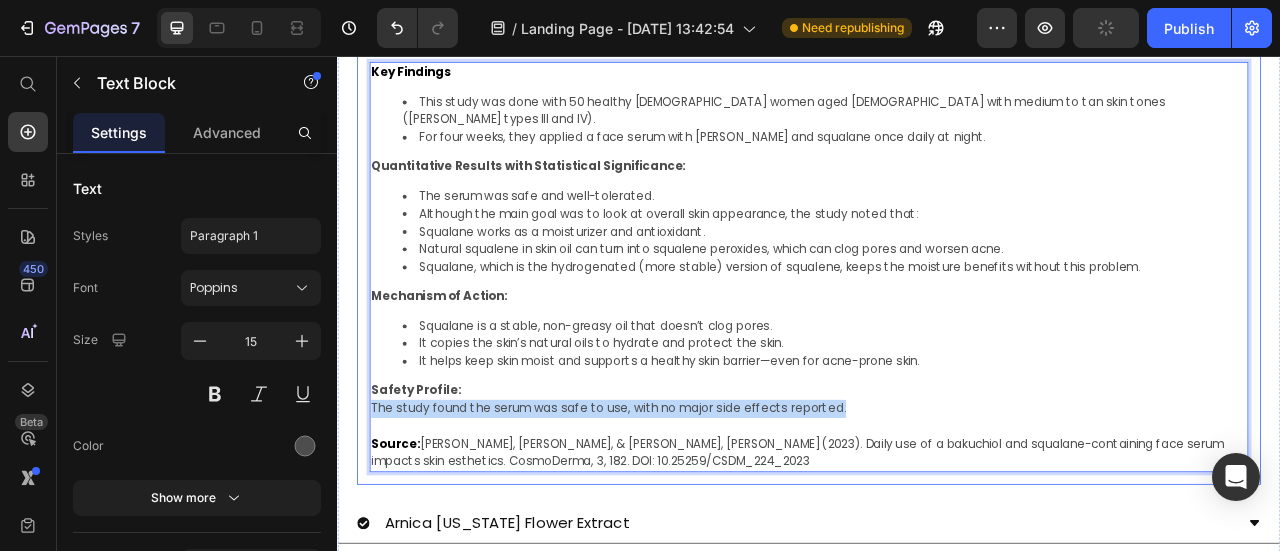 drag, startPoint x: 996, startPoint y: 476, endPoint x: 367, endPoint y: 465, distance: 629.0962 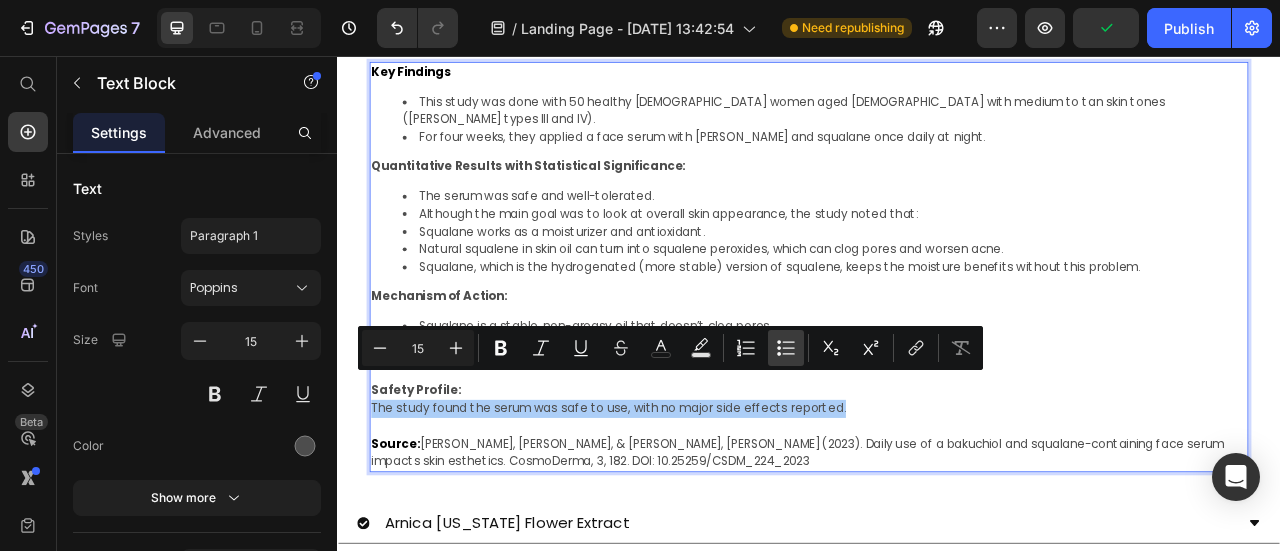click 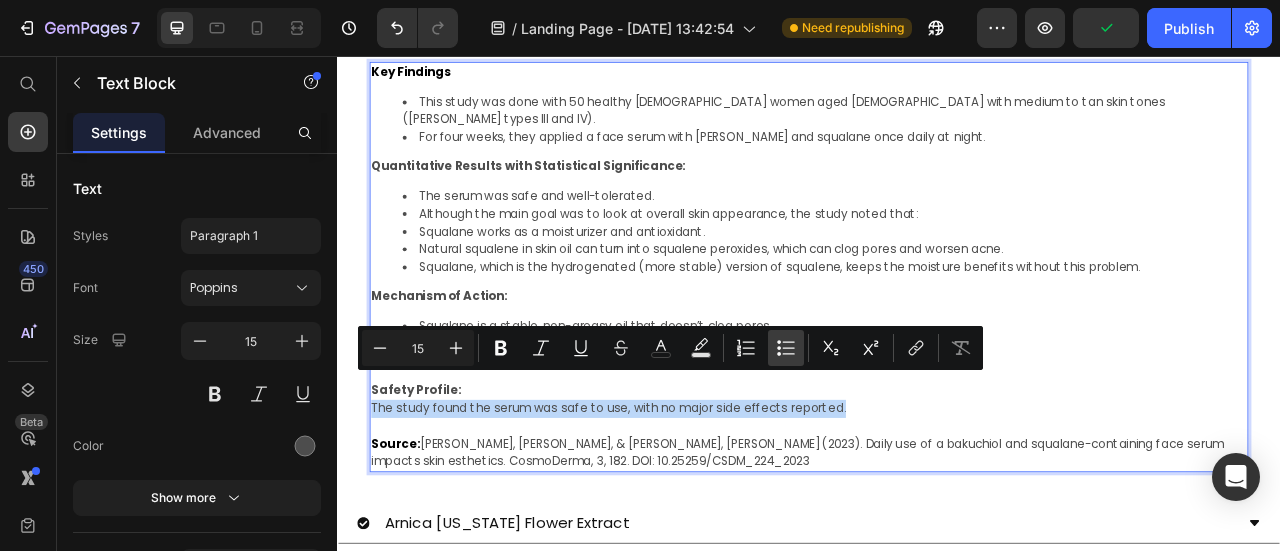 type on "15" 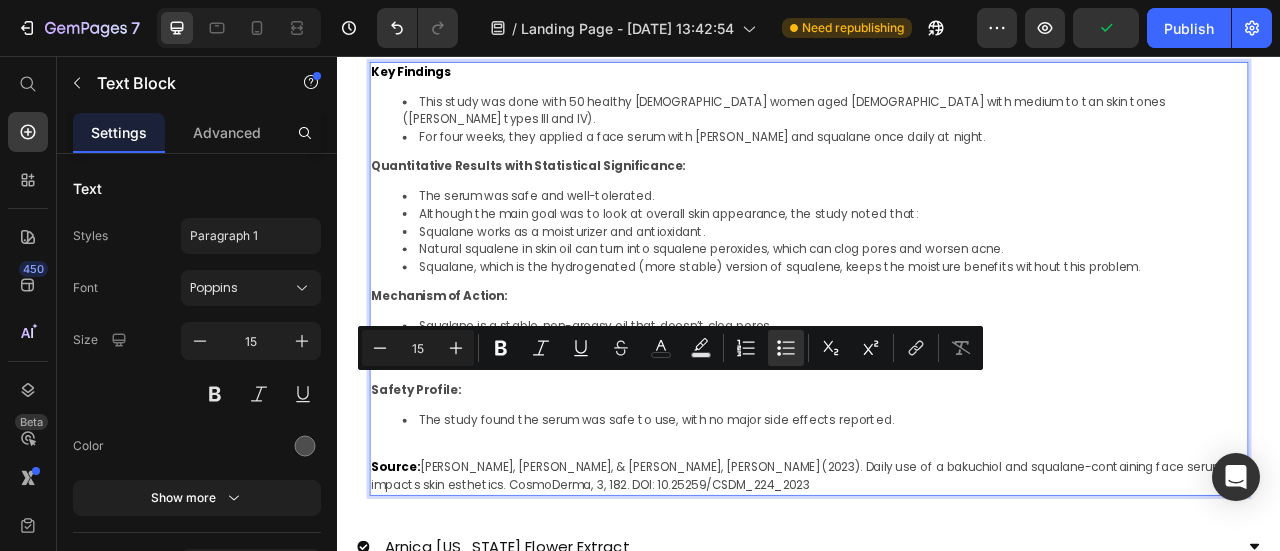 click at bounding box center (937, 556) 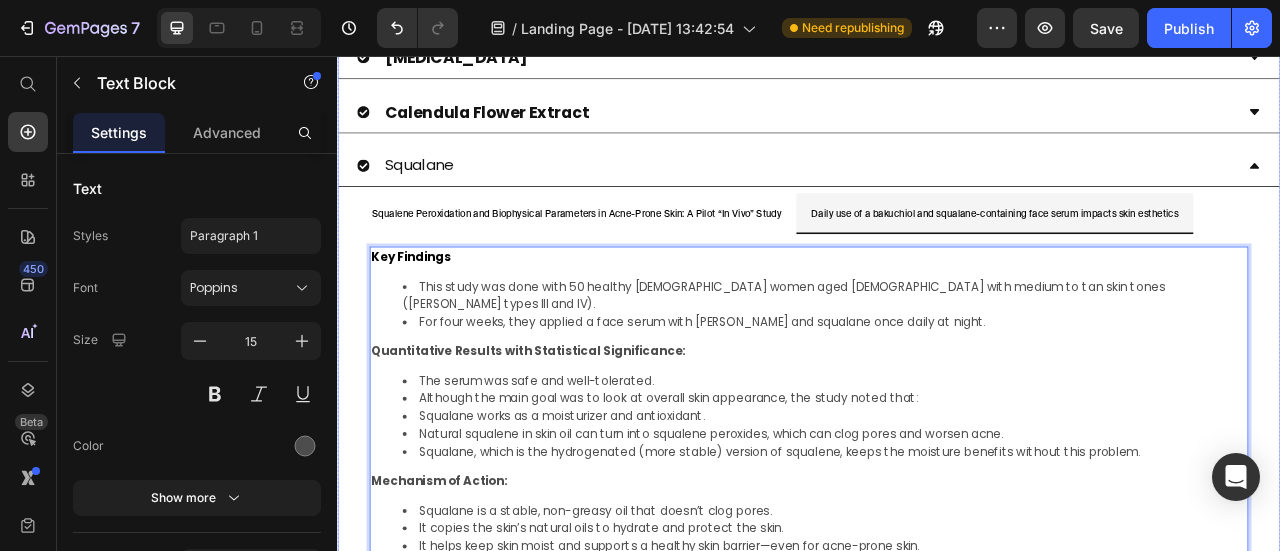scroll, scrollTop: 1091, scrollLeft: 0, axis: vertical 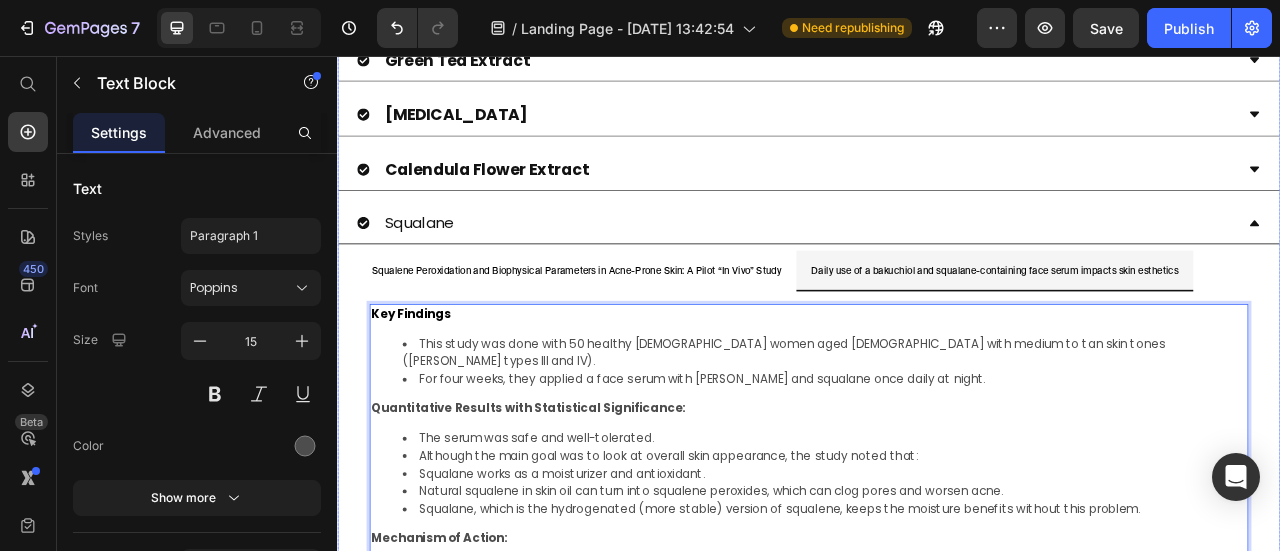 click on "Squalane" at bounding box center (441, 268) 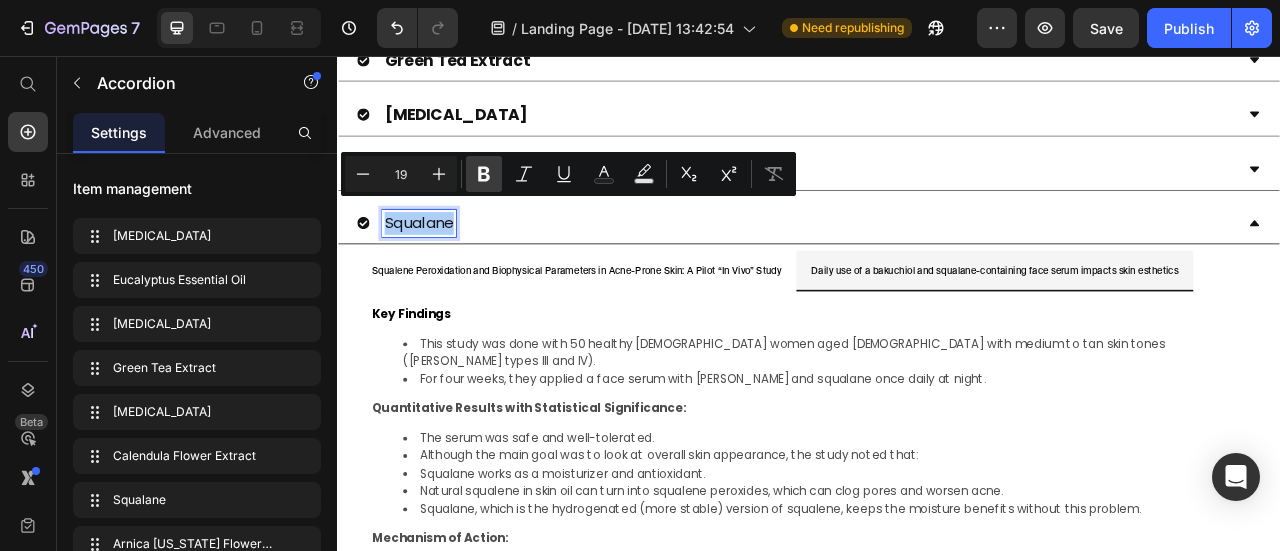 click 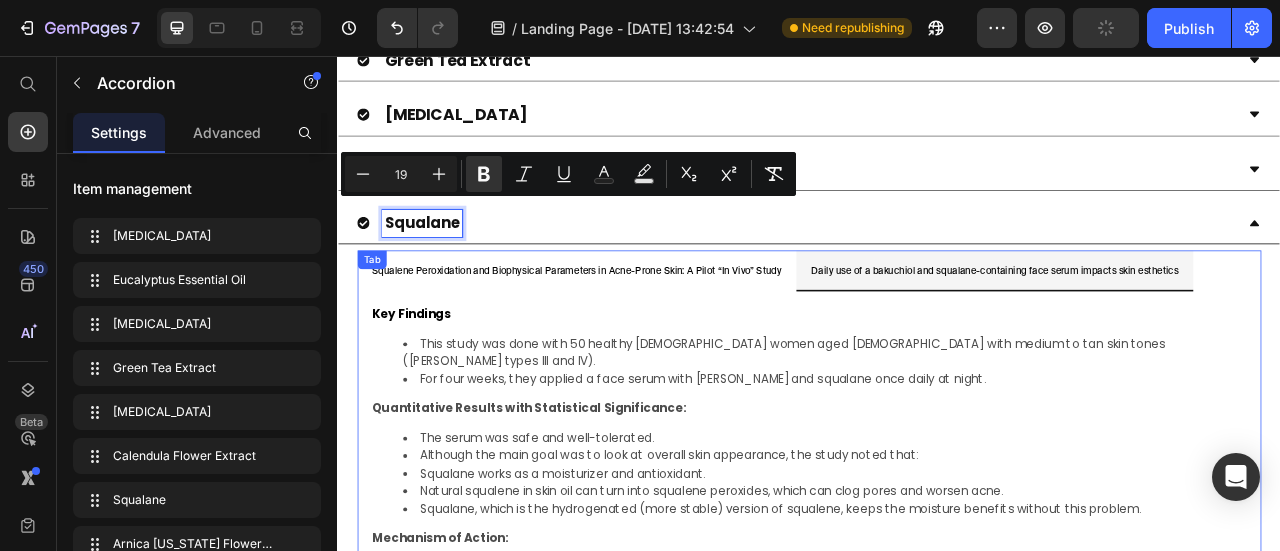 click on "Squalene Peroxidation and Biophysical Parameters in Acne-Prone Skin: A Pilot “In Vivo” Study" at bounding box center (641, 330) 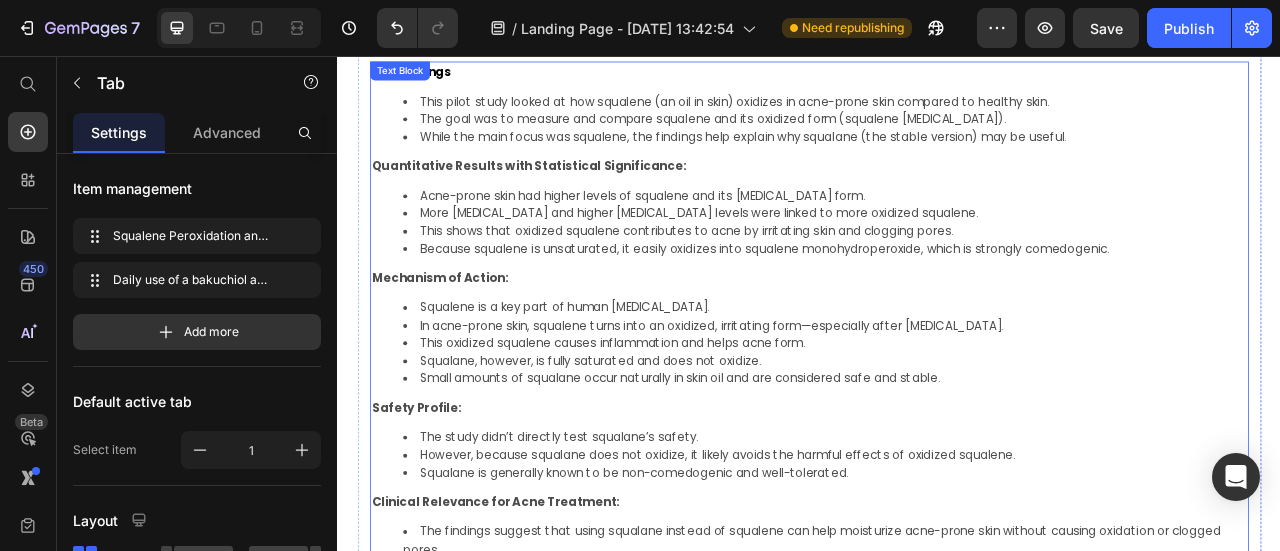 scroll, scrollTop: 1191, scrollLeft: 0, axis: vertical 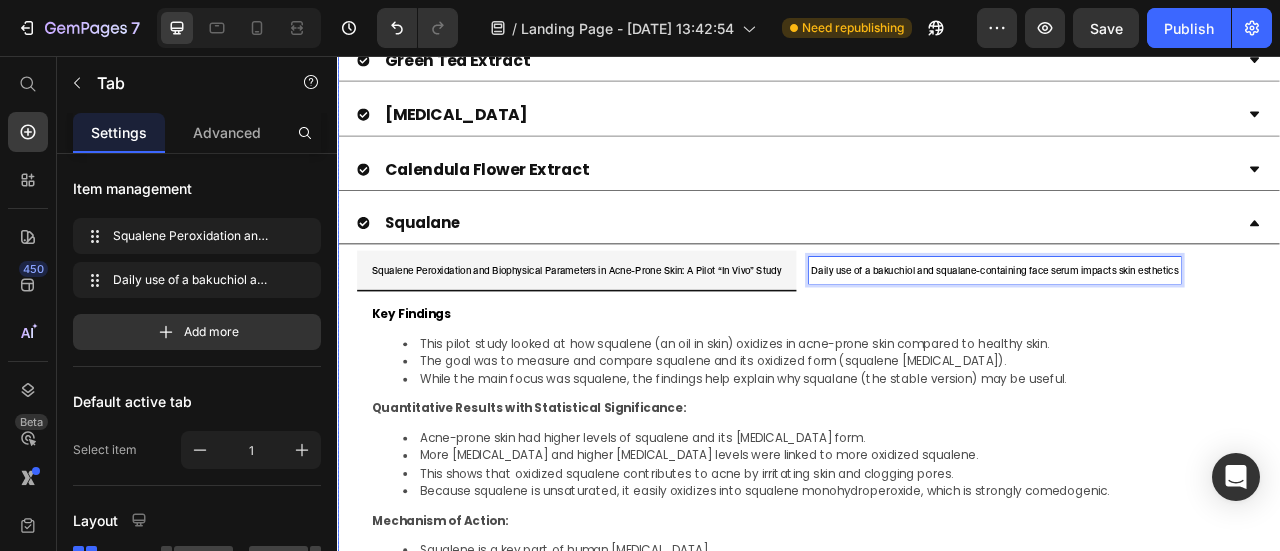 click 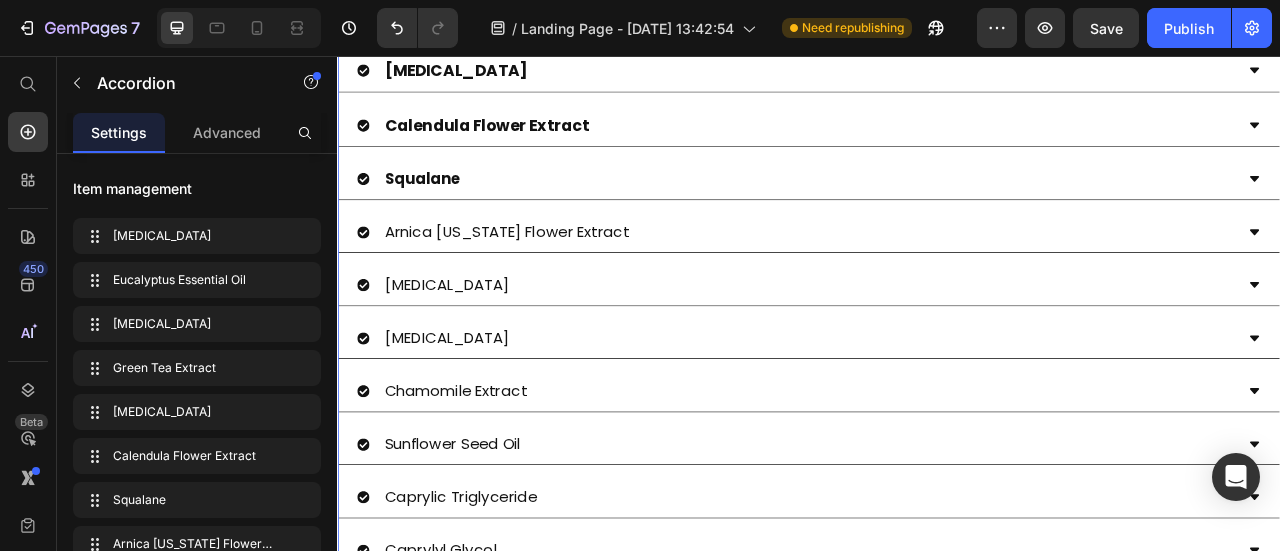 scroll, scrollTop: 1191, scrollLeft: 0, axis: vertical 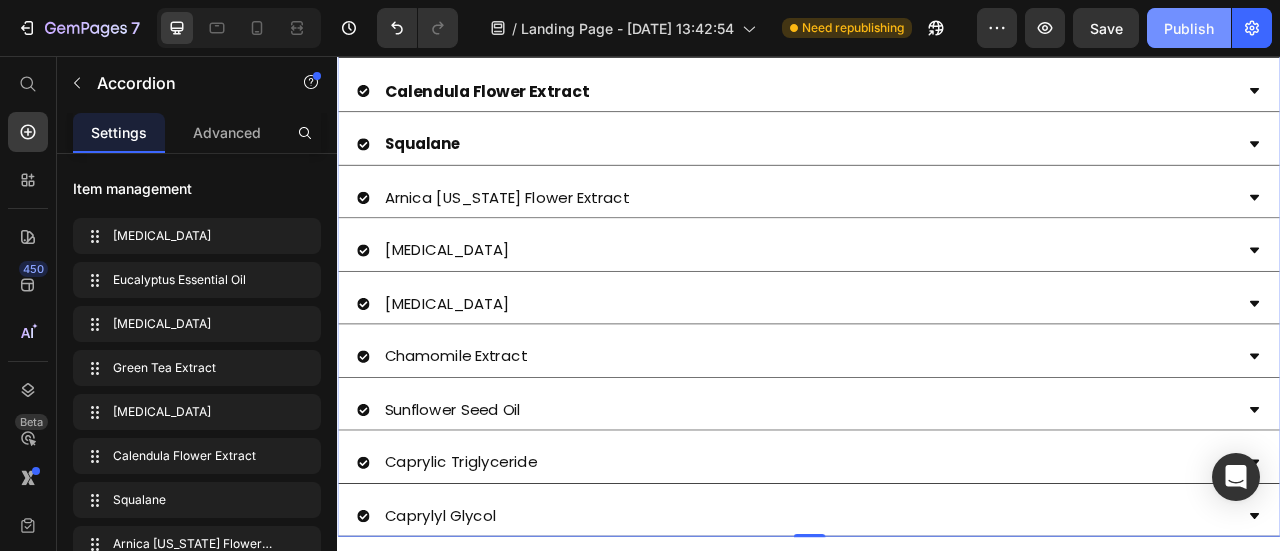 click on "Publish" at bounding box center (1189, 28) 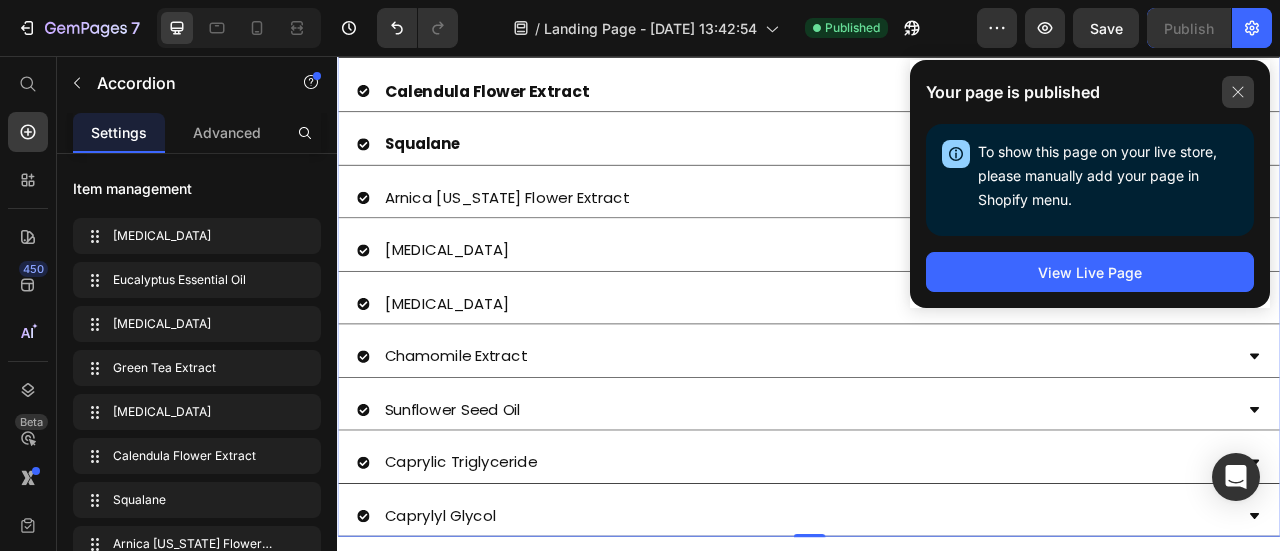 click 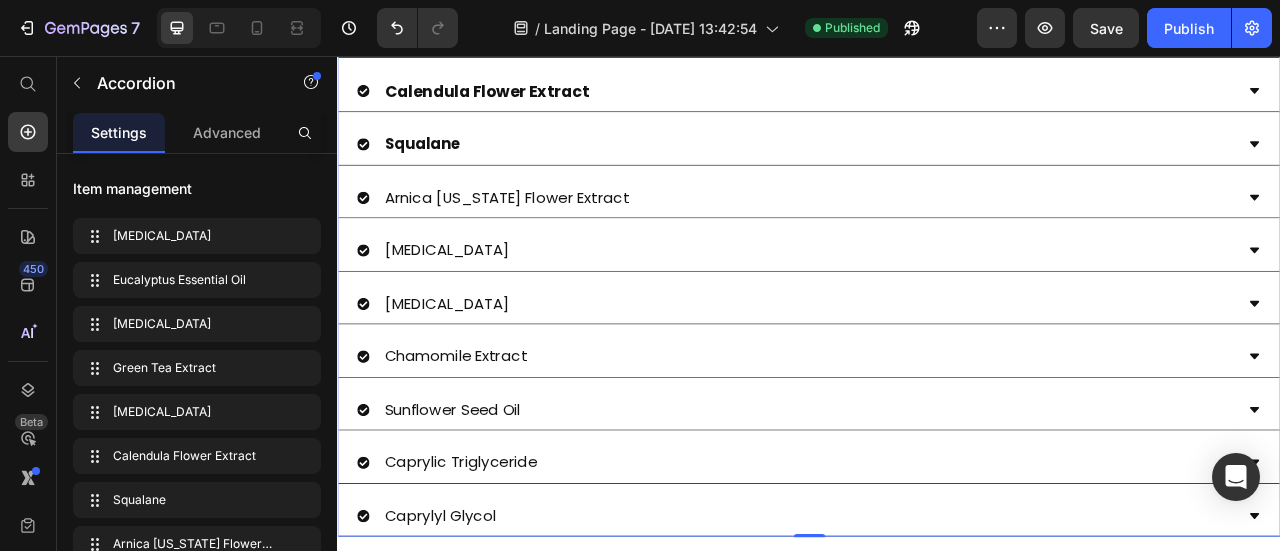 click on "Arnica [US_STATE] Flower Extract" at bounding box center [921, 236] 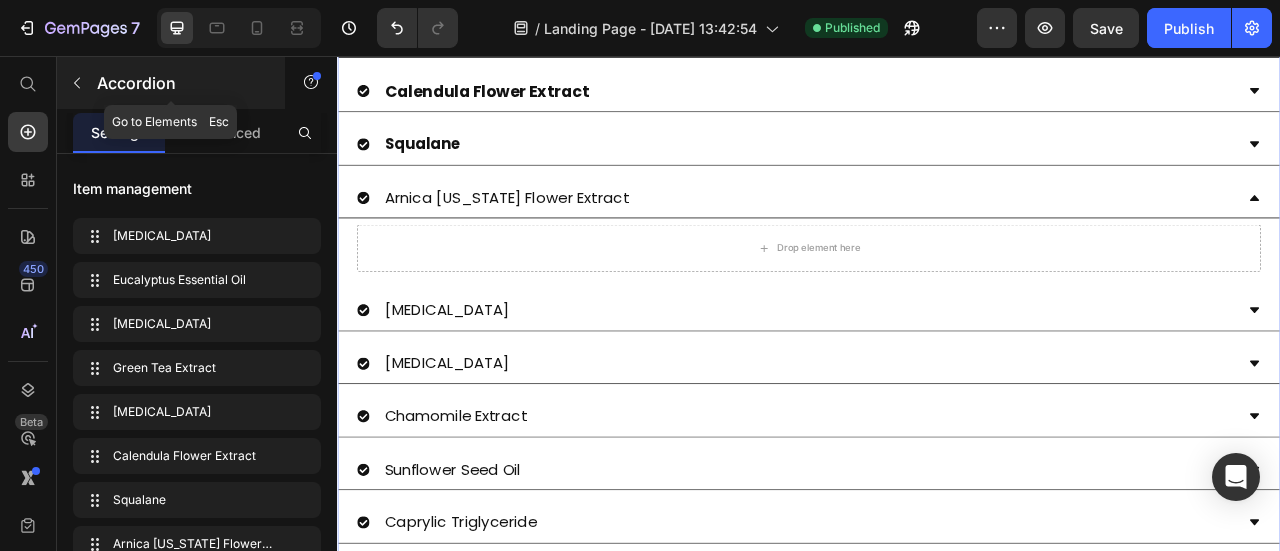 click 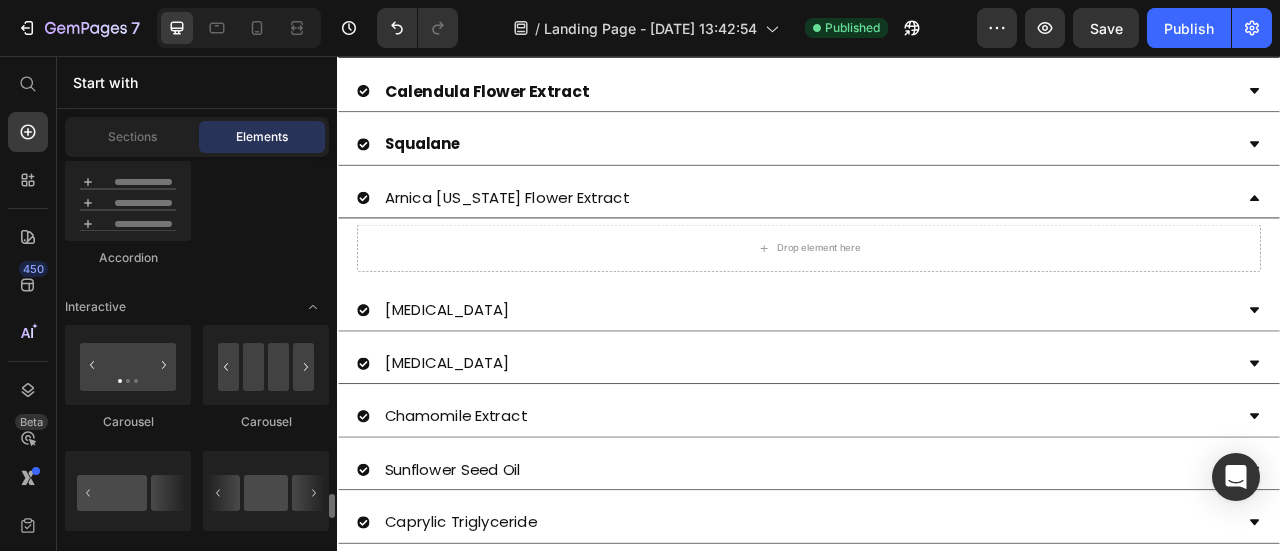 scroll, scrollTop: 2200, scrollLeft: 0, axis: vertical 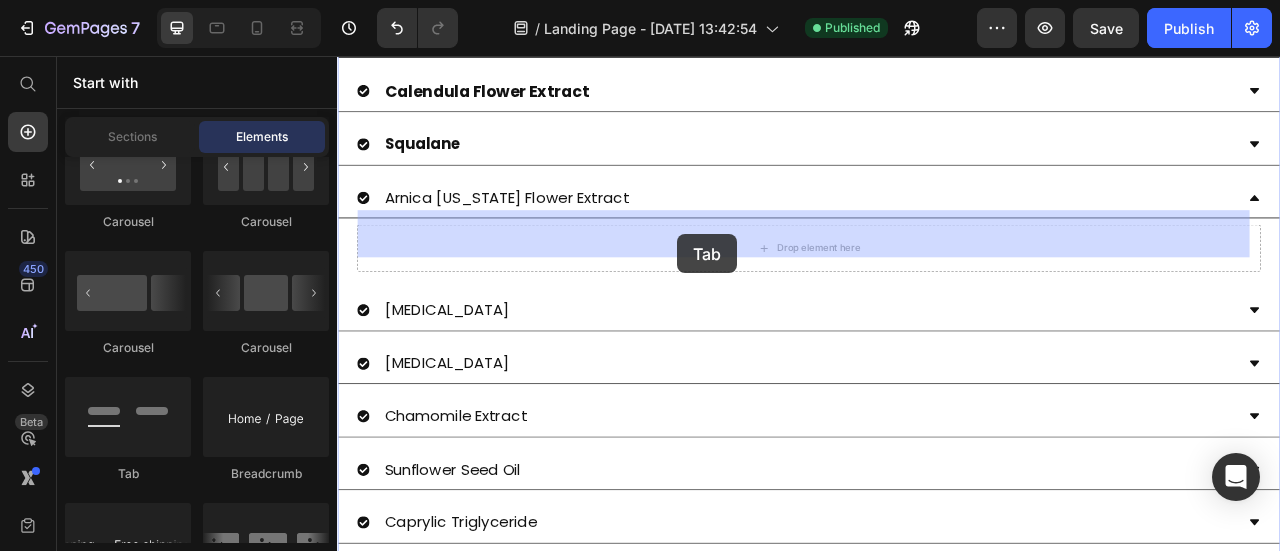 drag, startPoint x: 477, startPoint y: 495, endPoint x: 770, endPoint y: 283, distance: 361.65314 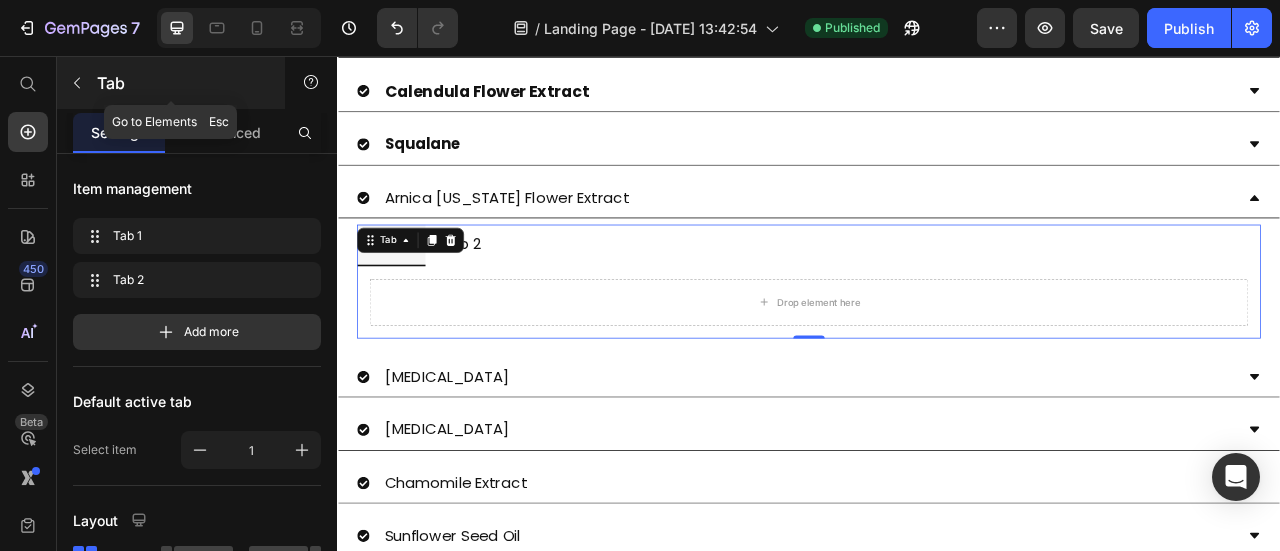 click 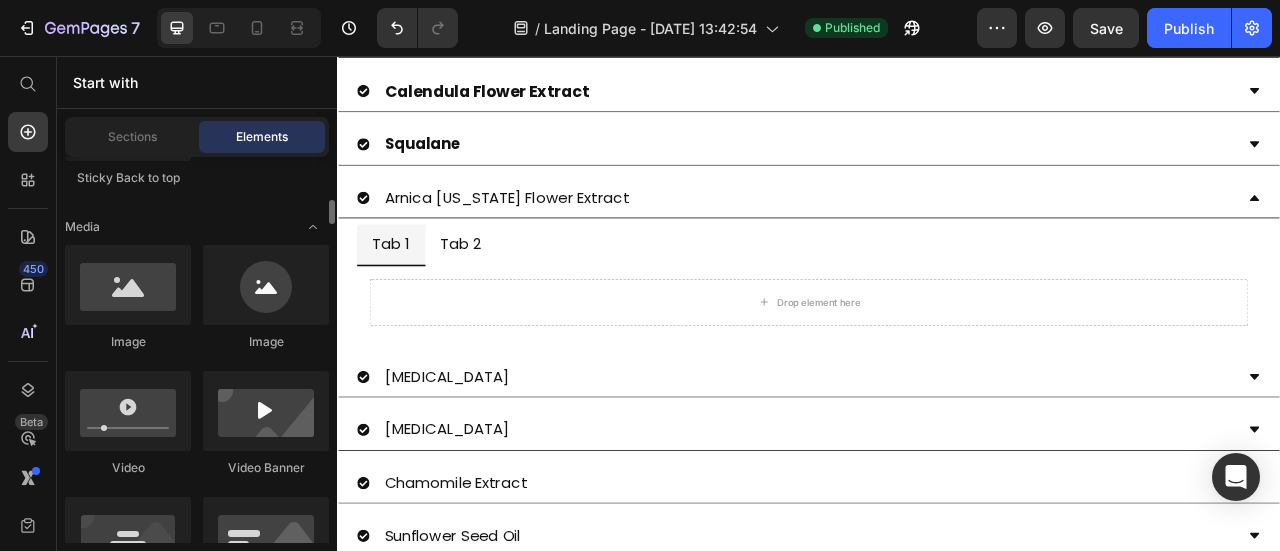 scroll, scrollTop: 200, scrollLeft: 0, axis: vertical 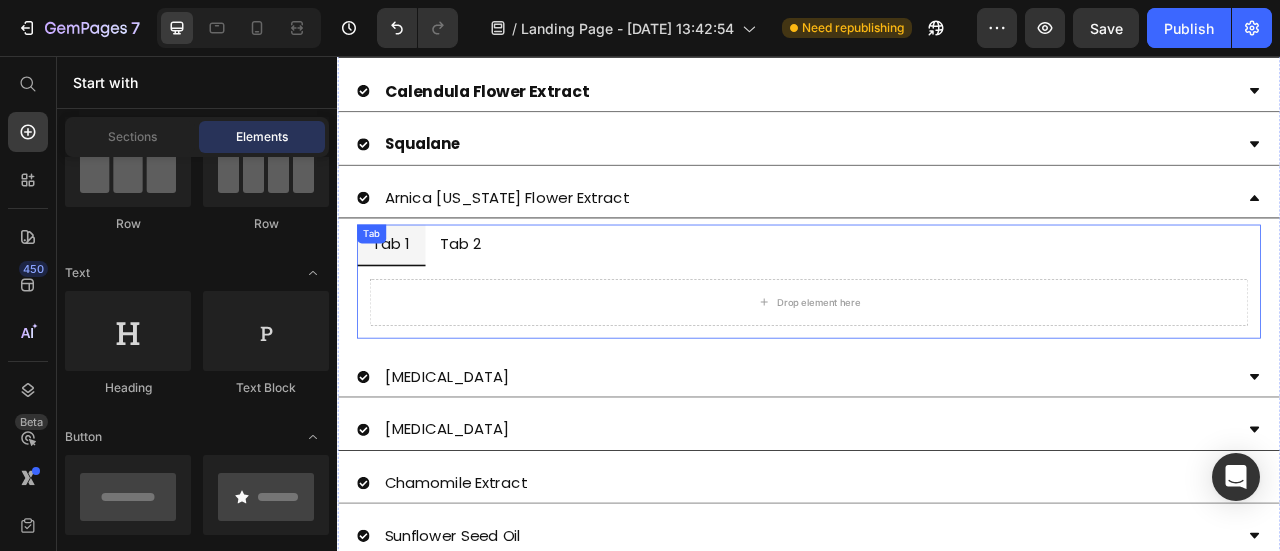 click on "Tab 1 Tab 2
Drop element here
Tab" at bounding box center [937, 342] 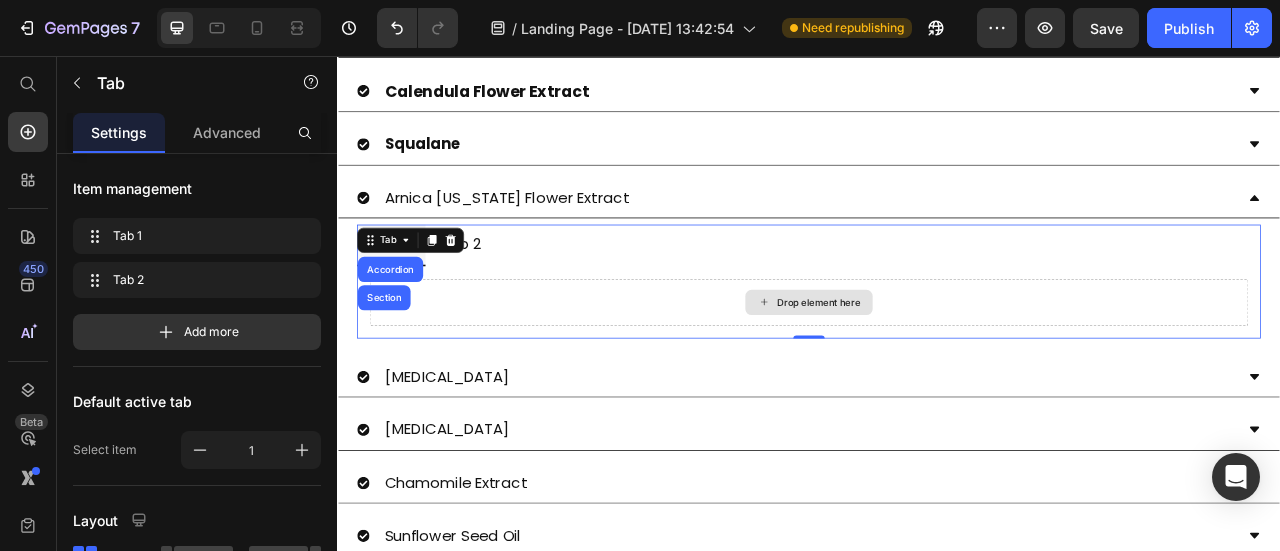 click on "Drop element here" at bounding box center [937, 369] 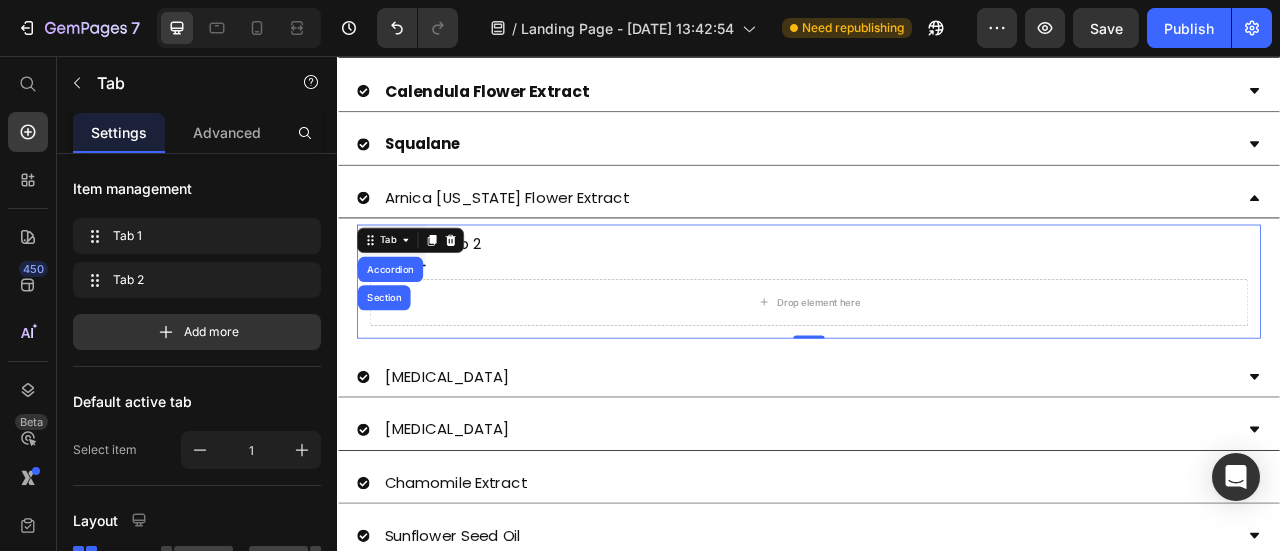 click on "Tab 1 Tab 2" at bounding box center (937, 296) 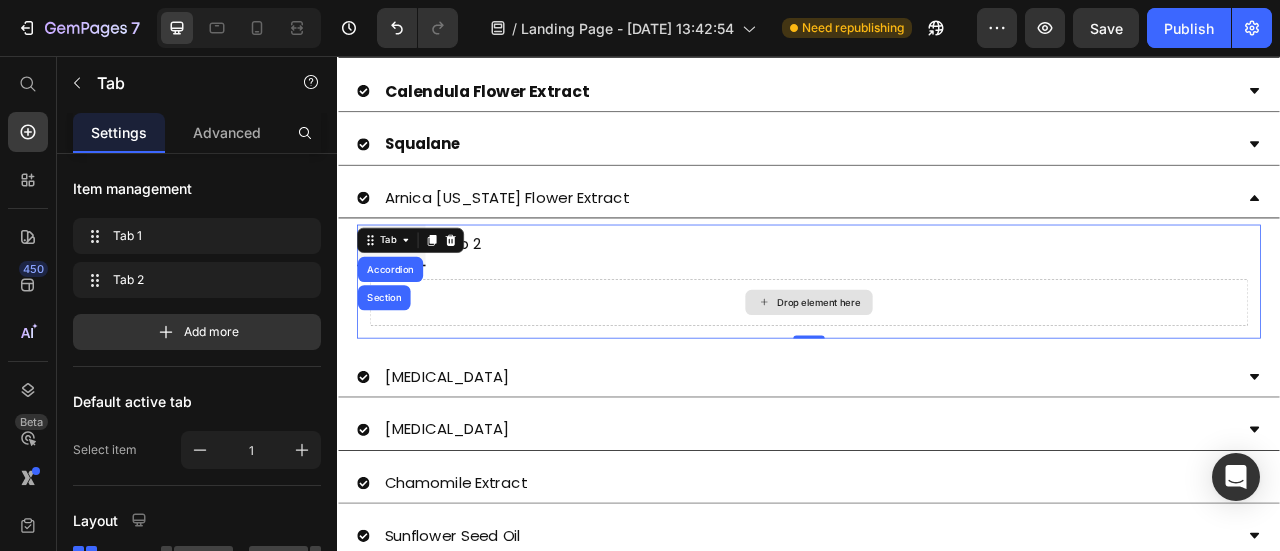 click on "Drop element here" at bounding box center [937, 369] 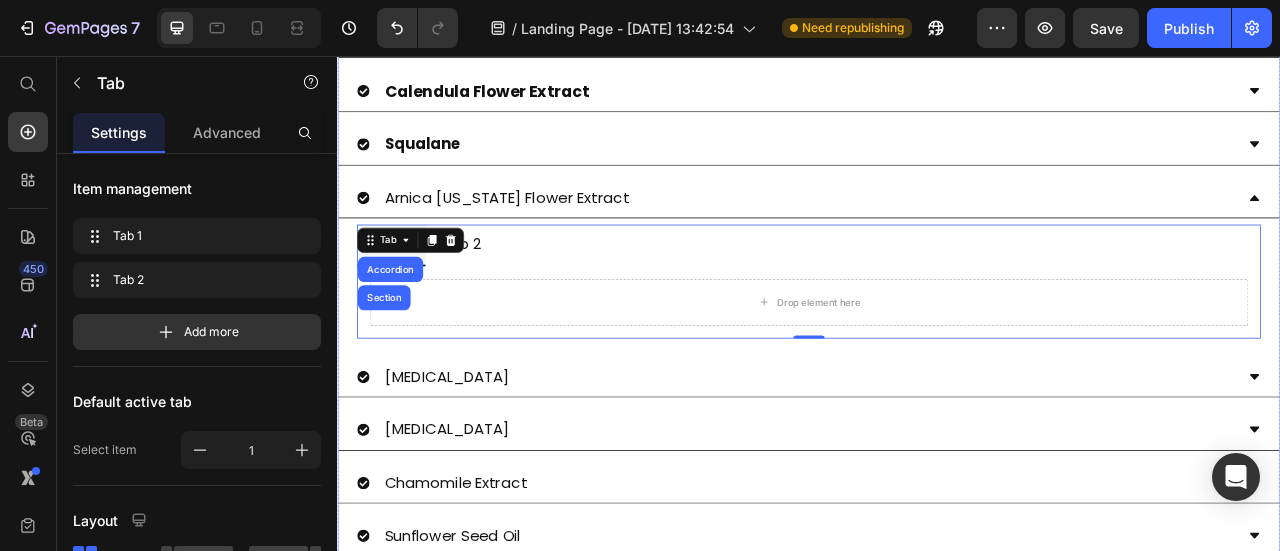 click on "[MEDICAL_DATA]" at bounding box center (921, 464) 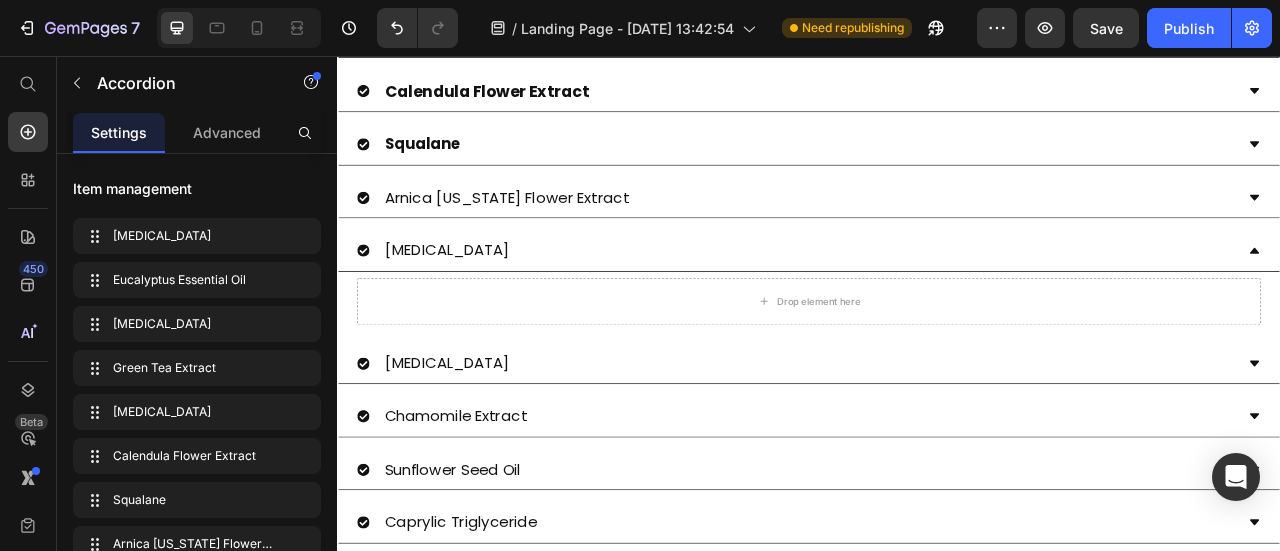 click on "Arnica [US_STATE] Flower Extract" at bounding box center (937, 237) 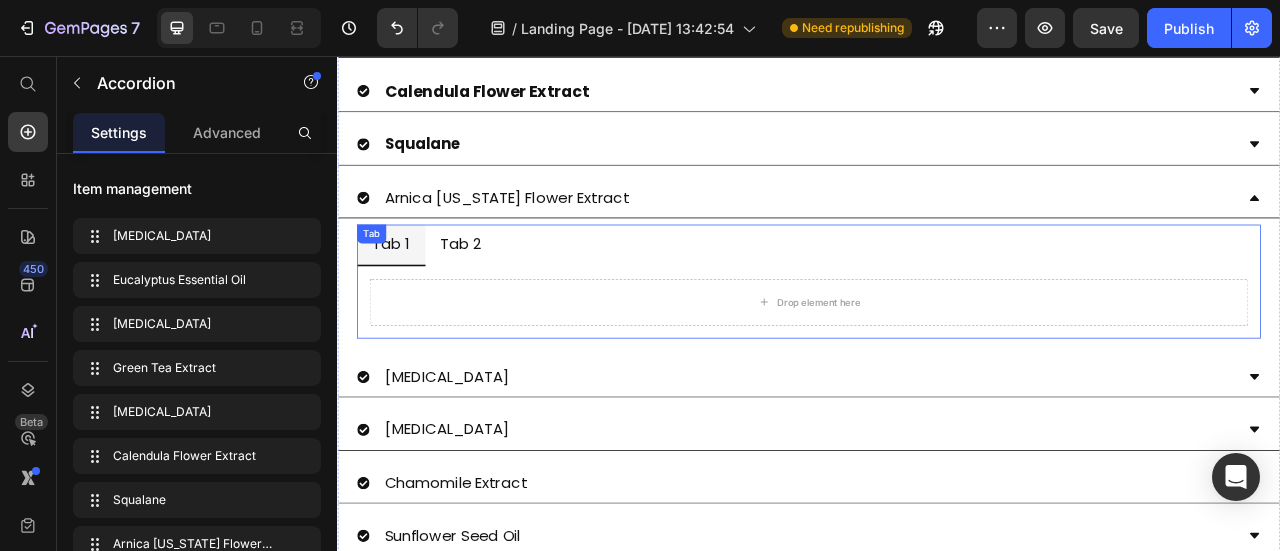 click on "Tab 1 Tab 2
Drop element here
Tab" at bounding box center [937, 342] 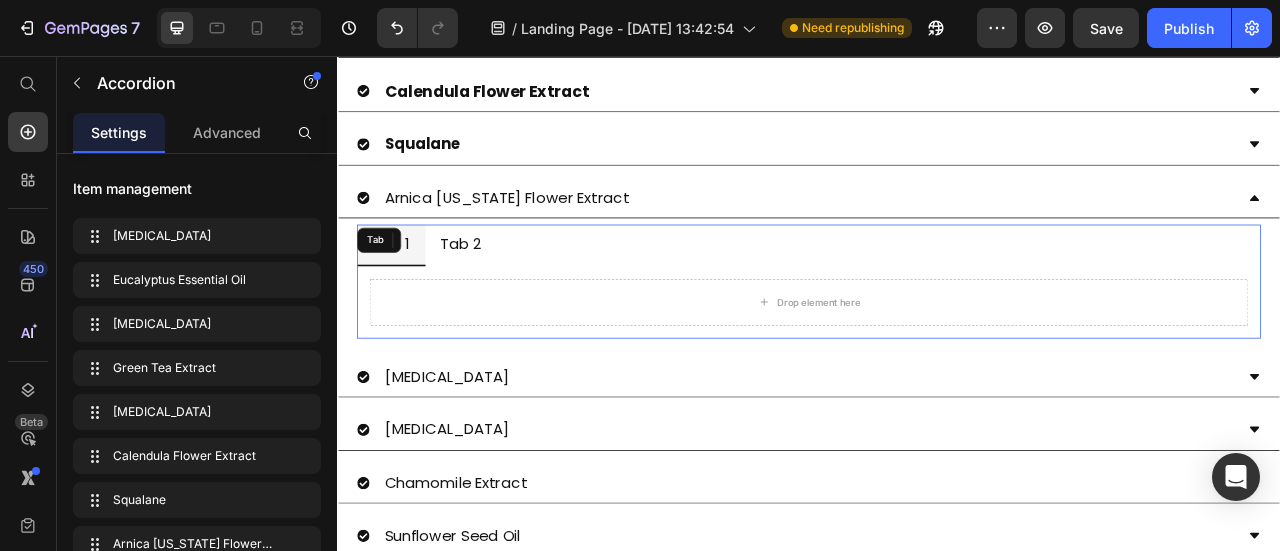 click on "Tab" at bounding box center (385, 290) 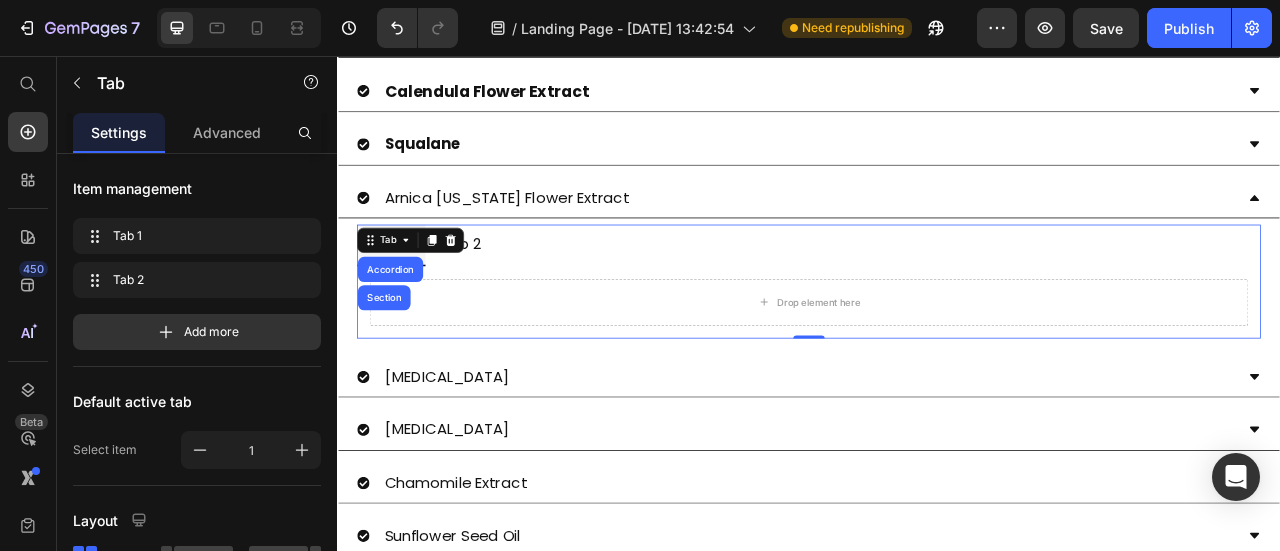 click on "Tab 1 Tab 2" at bounding box center [937, 296] 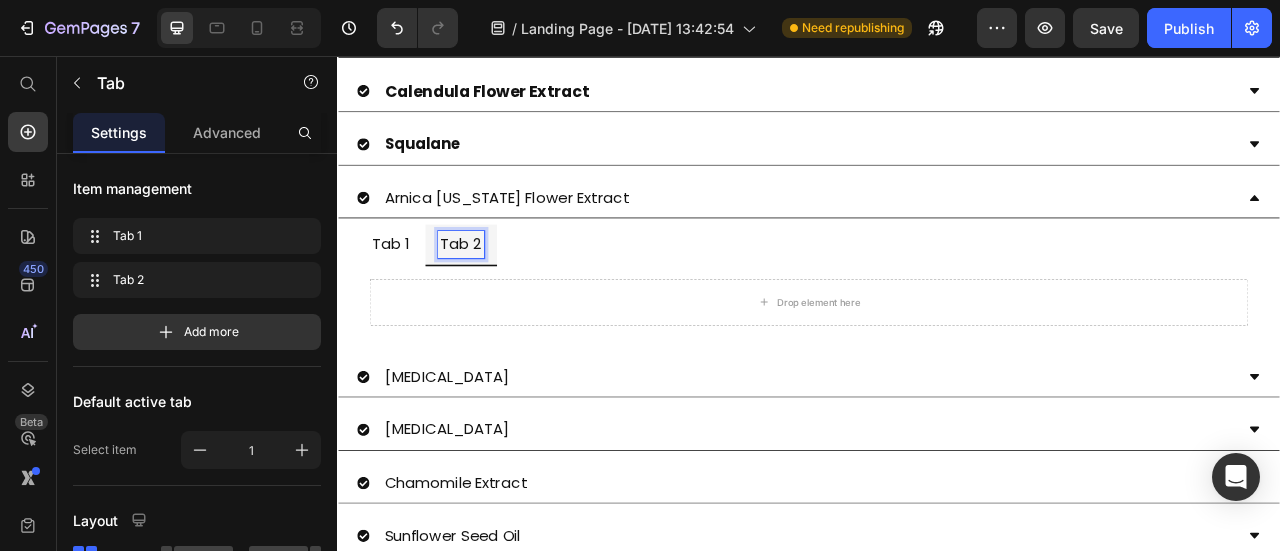 click on "Tab 1" at bounding box center [405, 295] 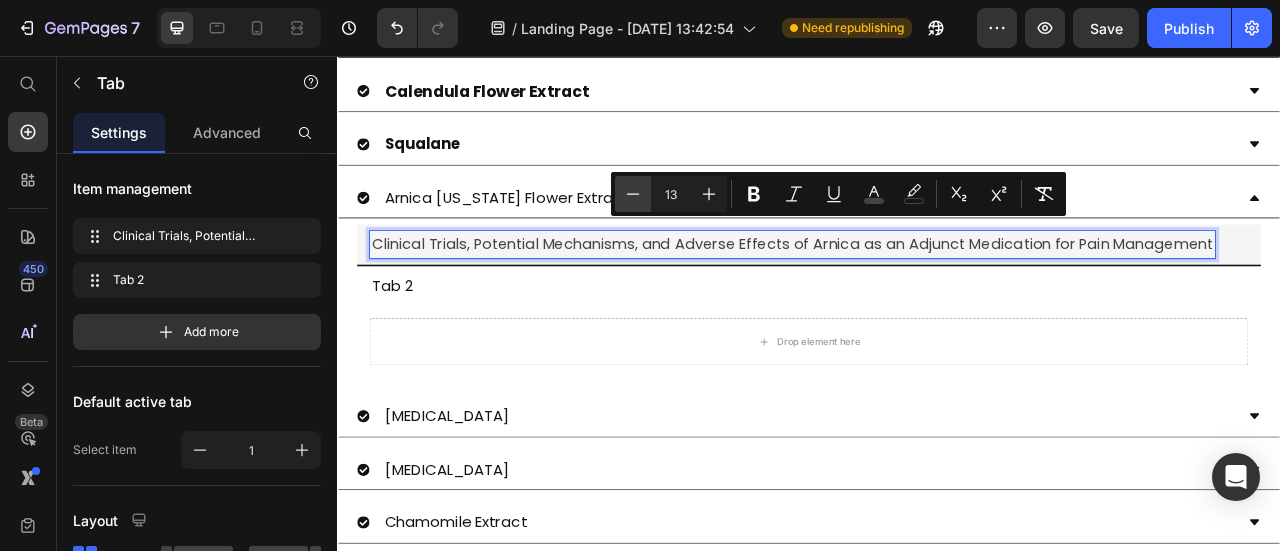 click on "Minus" at bounding box center (633, 194) 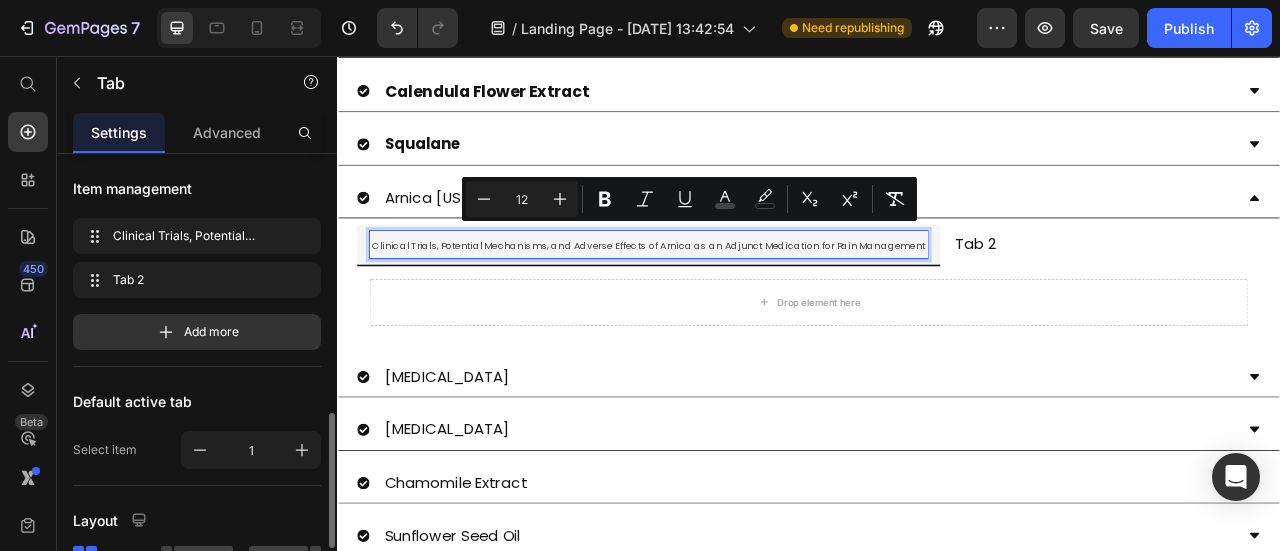 scroll, scrollTop: 300, scrollLeft: 0, axis: vertical 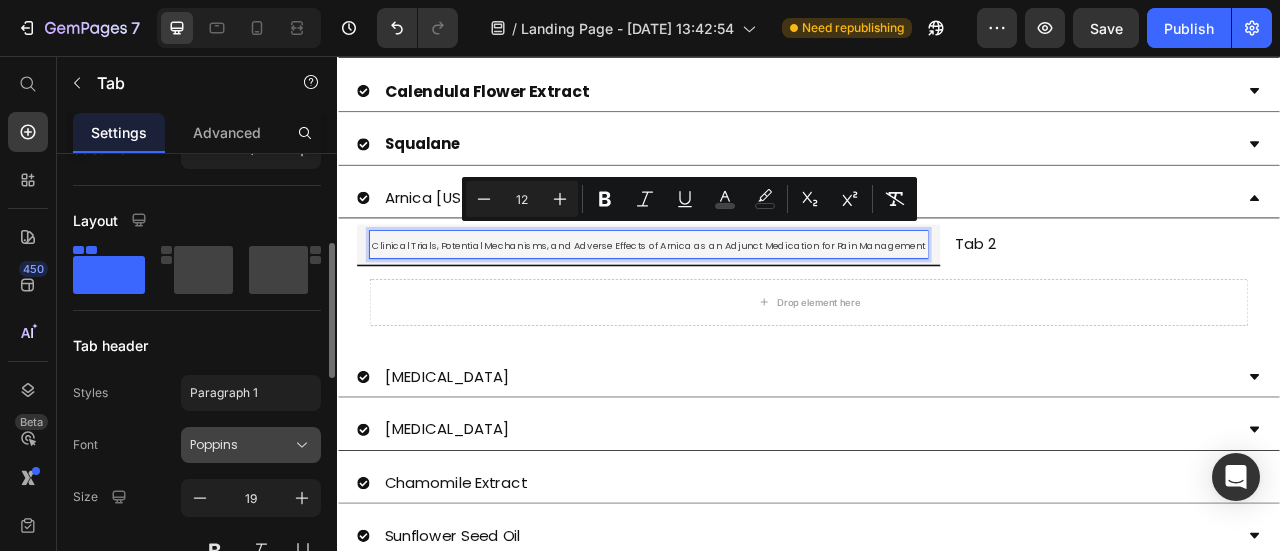 click on "Poppins" at bounding box center (241, 445) 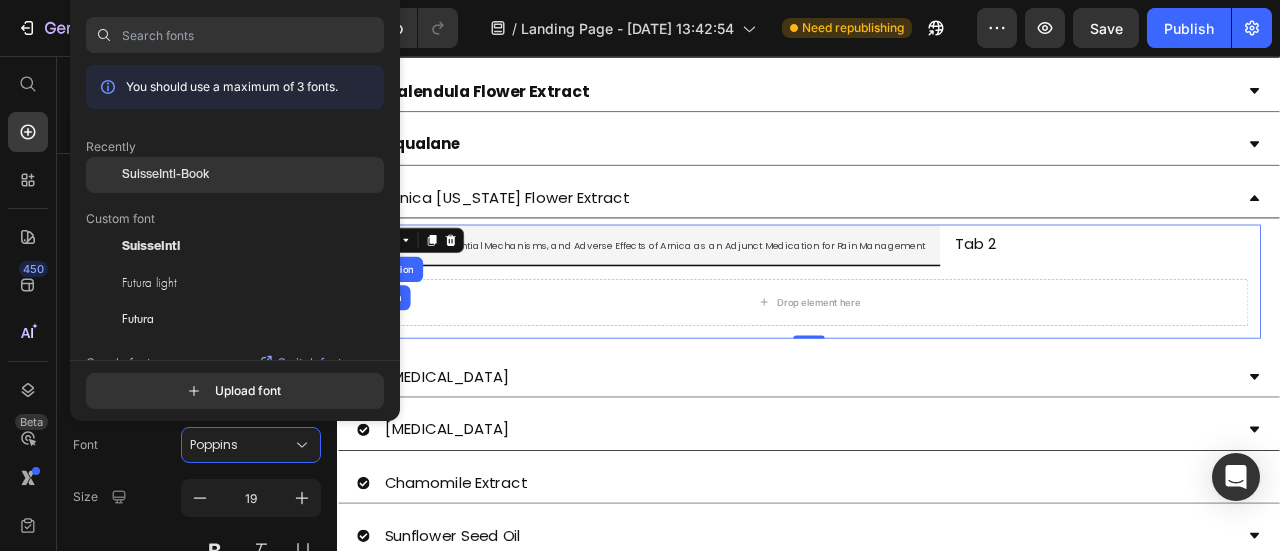 click on "SuisseIntl-Book" at bounding box center (165, 175) 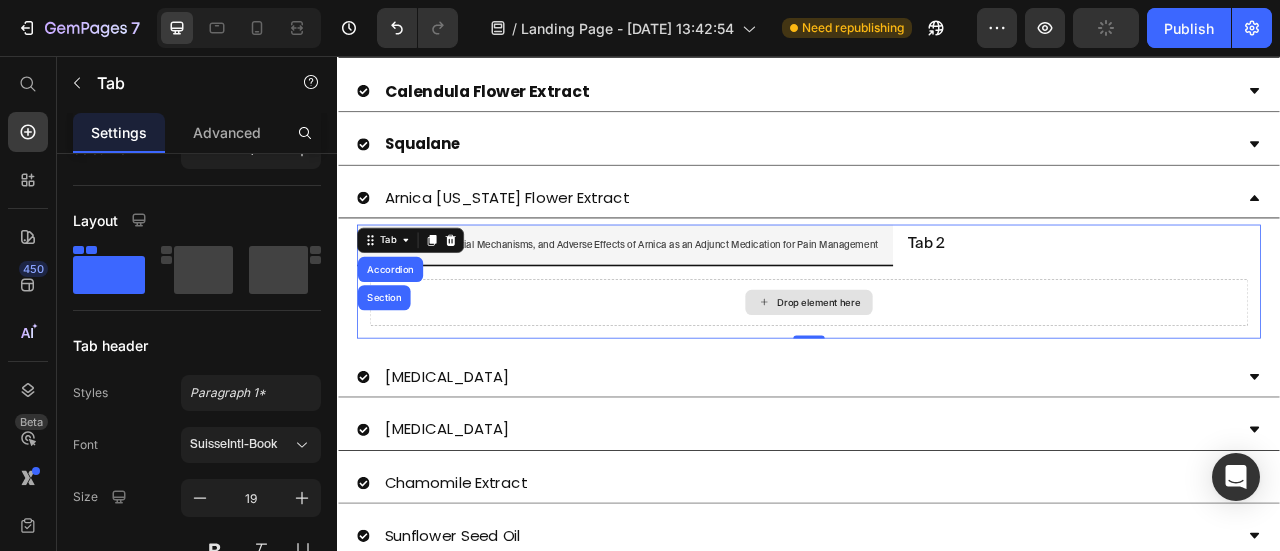 click on "Drop element here" at bounding box center (937, 369) 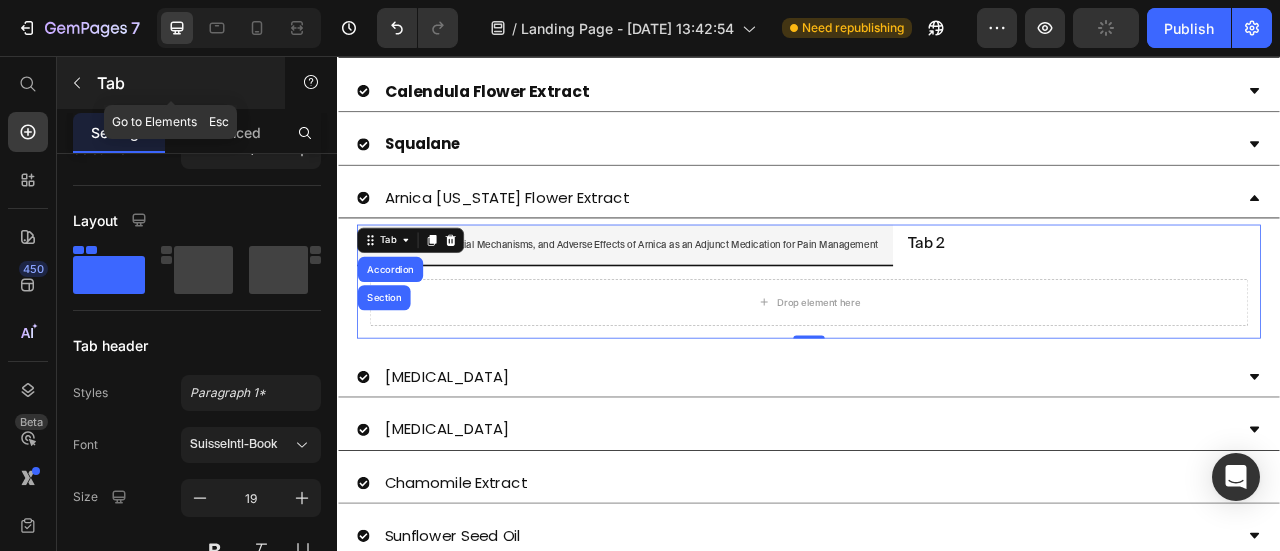 click 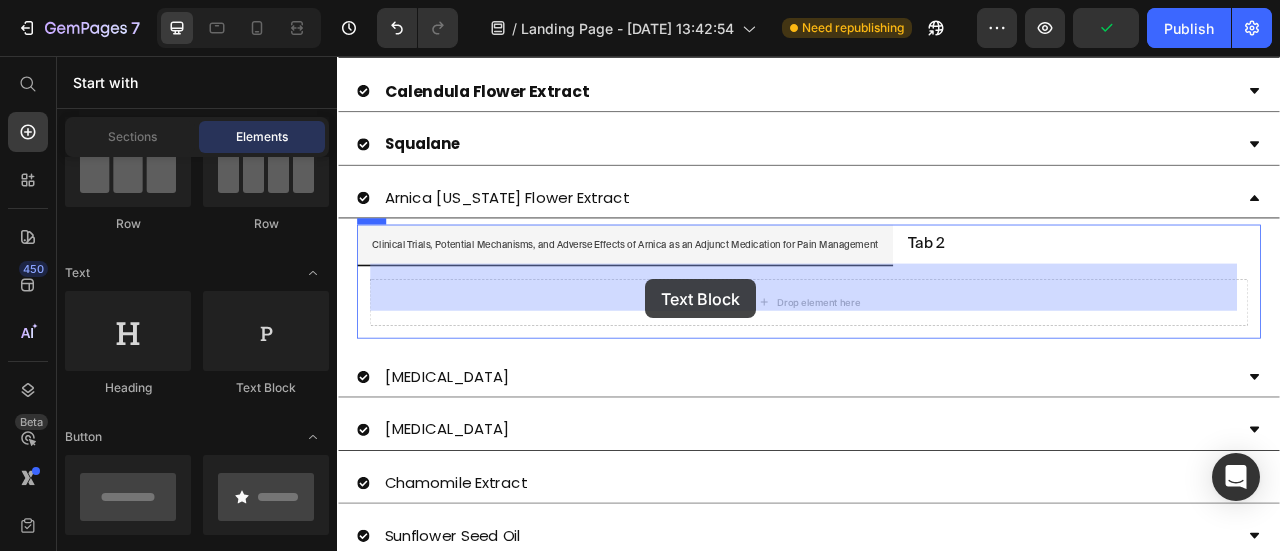 drag, startPoint x: 591, startPoint y: 378, endPoint x: 731, endPoint y: 339, distance: 145.33066 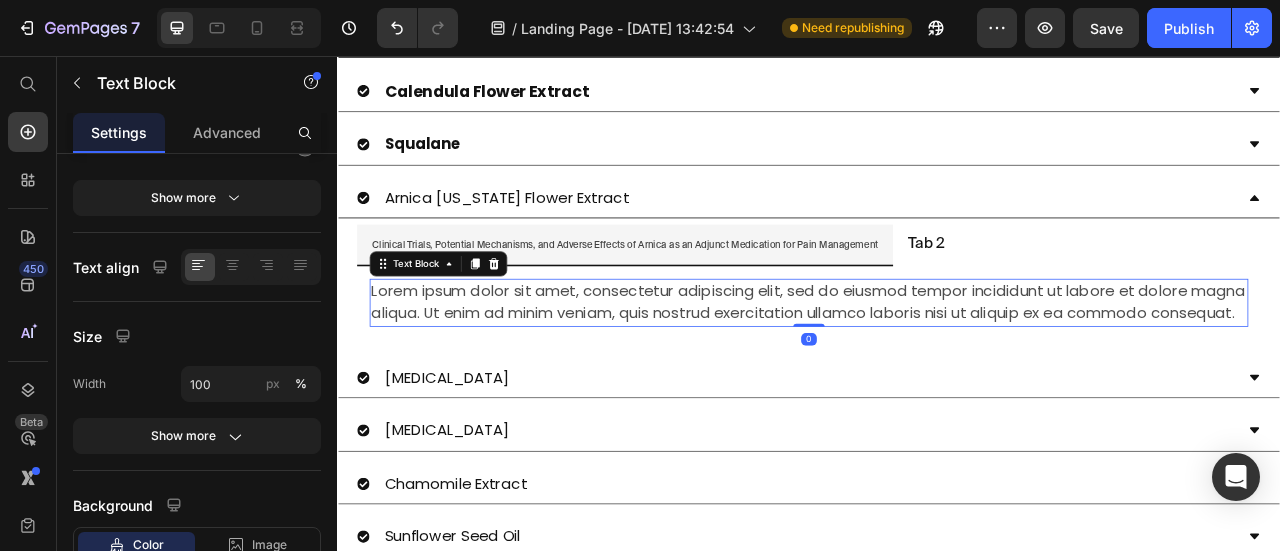 scroll, scrollTop: 0, scrollLeft: 0, axis: both 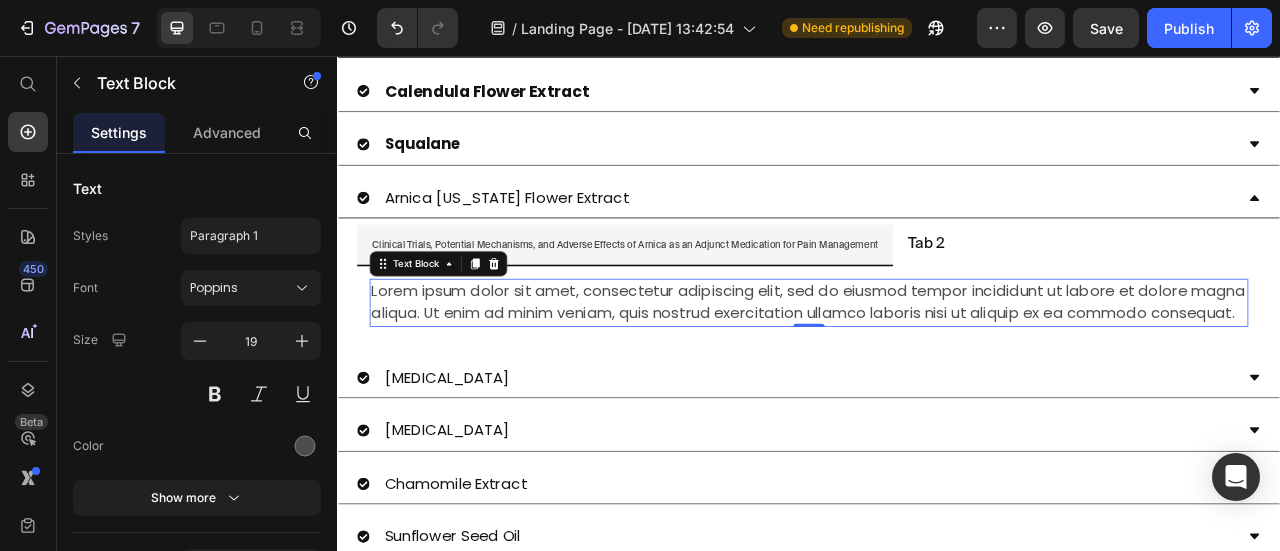 click on "Lorem ipsum dolor sit amet, consectetur adipiscing elit, sed do eiusmod tempor incididunt ut labore et dolore magna aliqua. Ut enim ad minim veniam, quis nostrud exercitation ullamco laboris nisi ut aliquip ex ea commodo consequat." at bounding box center (937, 369) 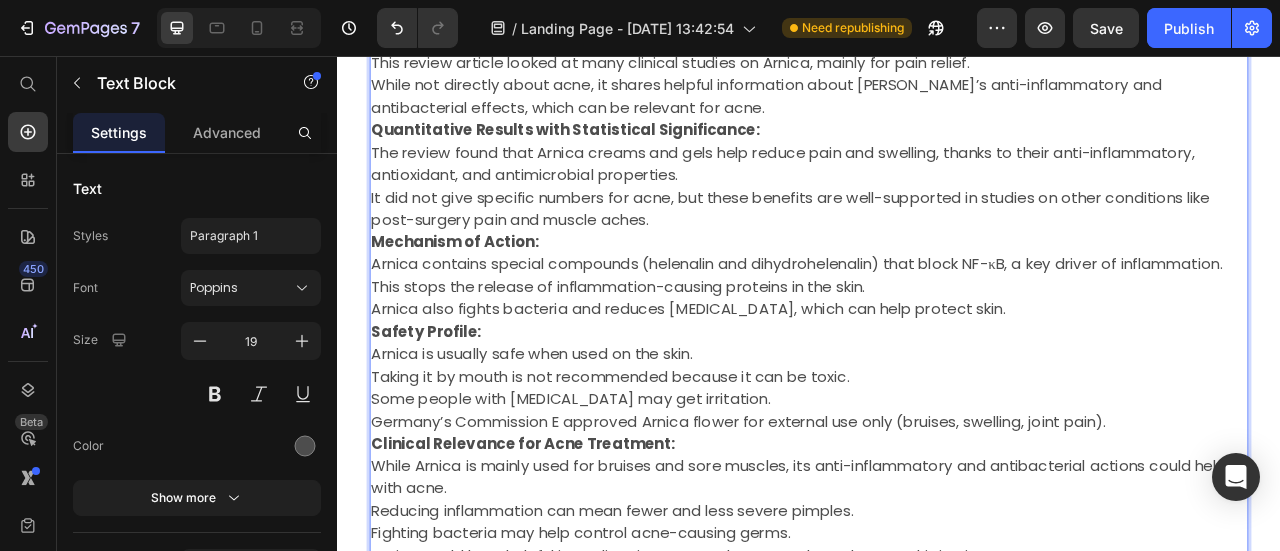 scroll, scrollTop: 1586, scrollLeft: 0, axis: vertical 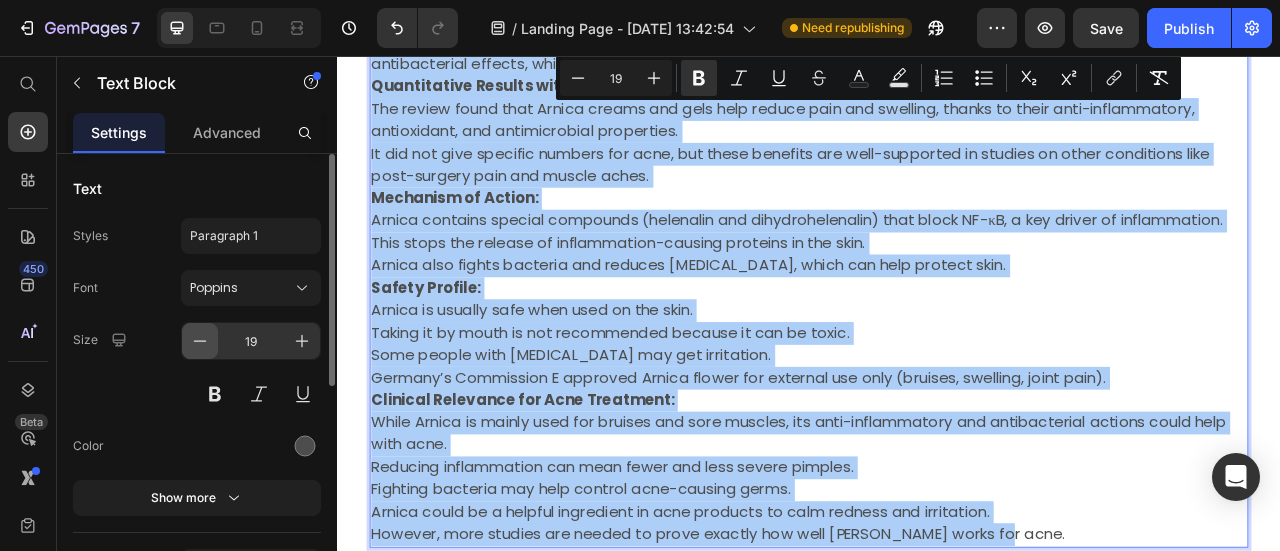 click 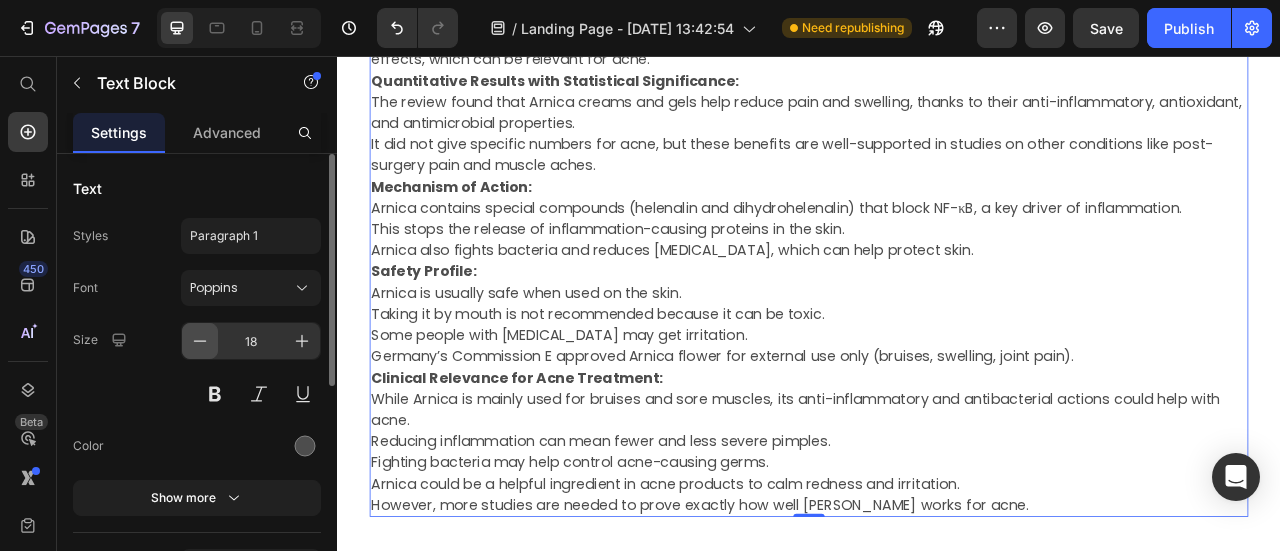 click 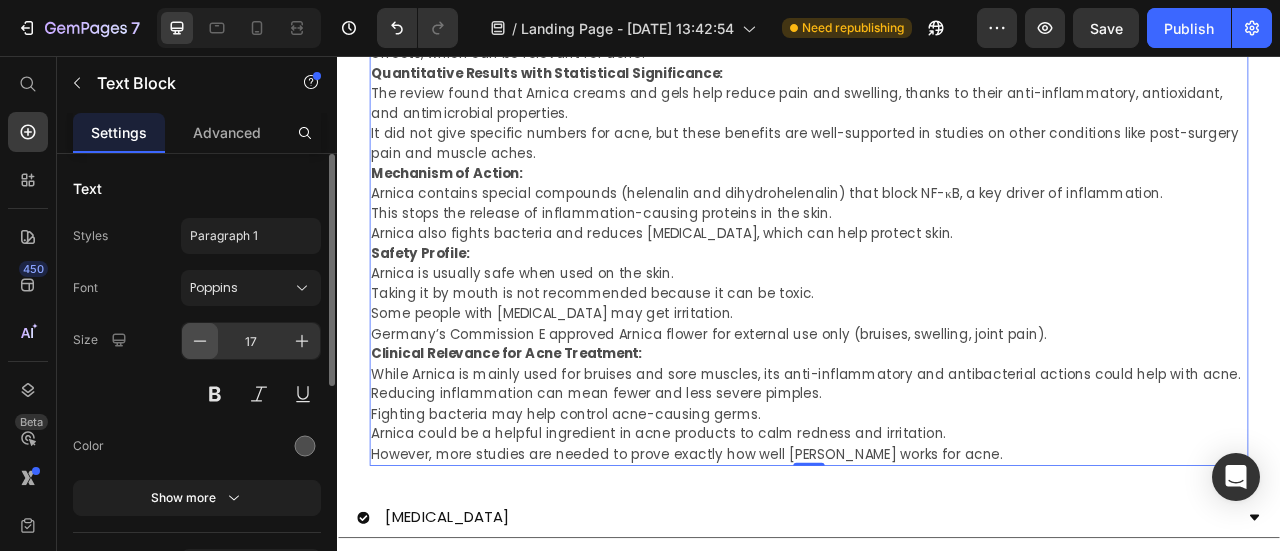 click 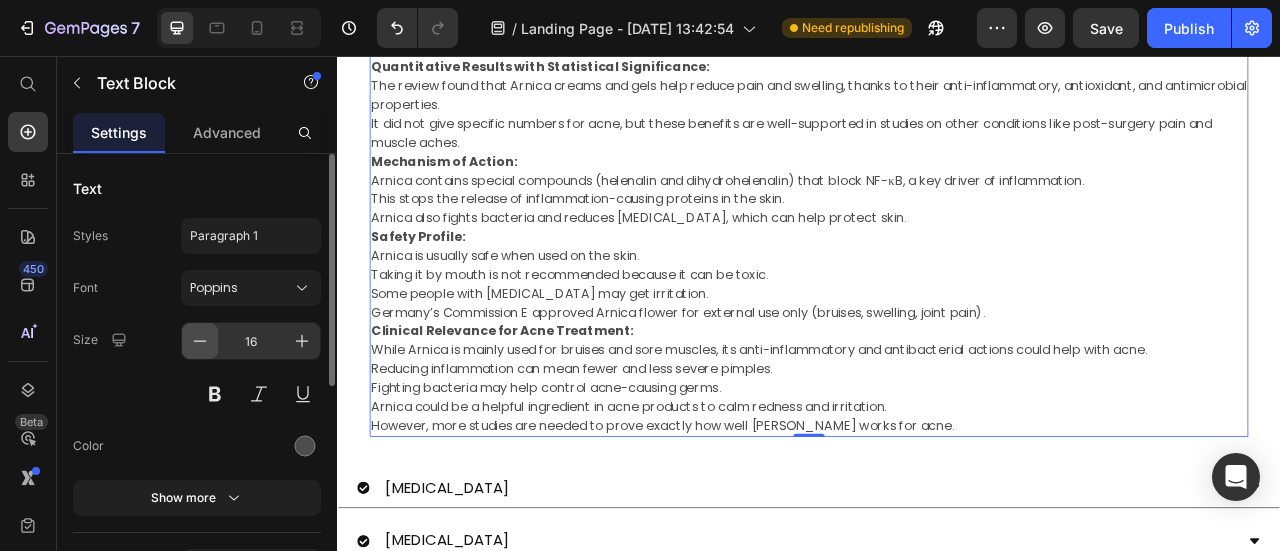 click 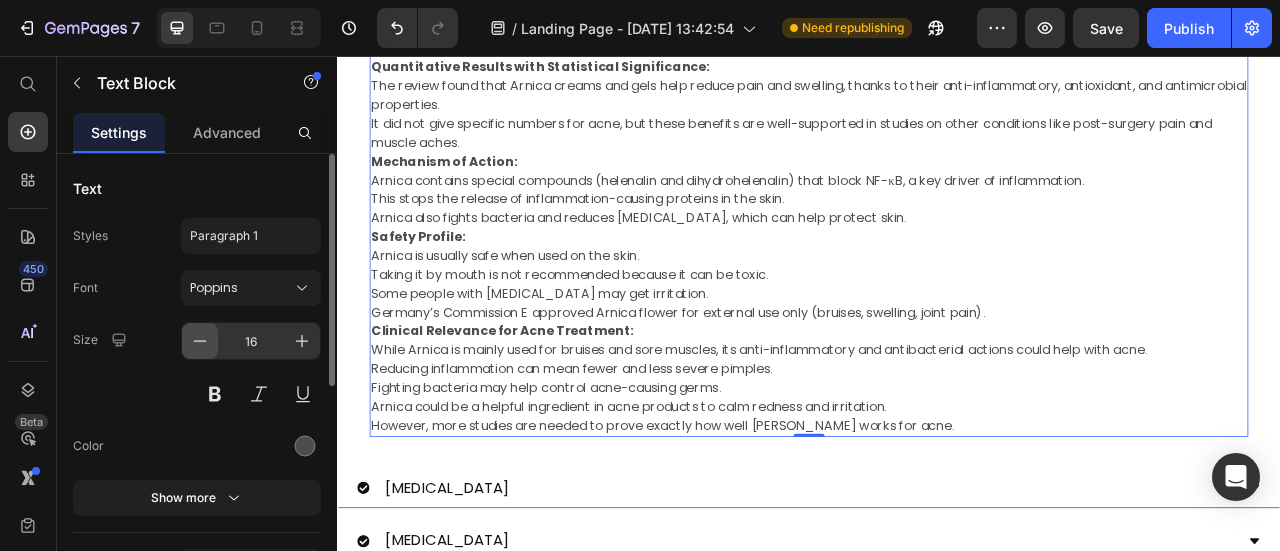 type on "15" 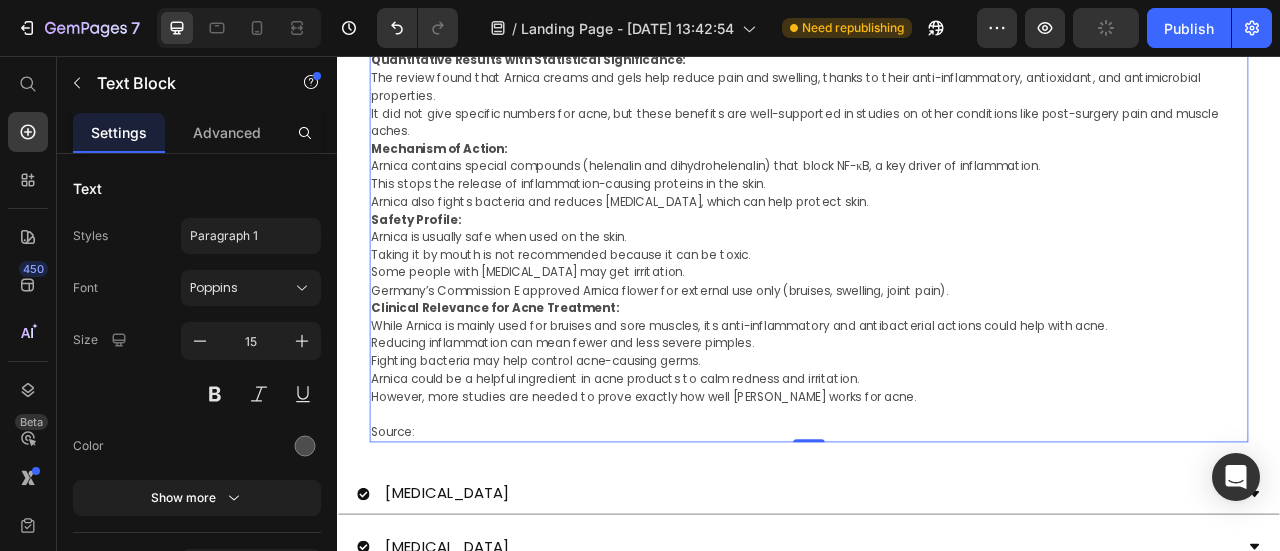 click on "Source:" at bounding box center [937, 534] 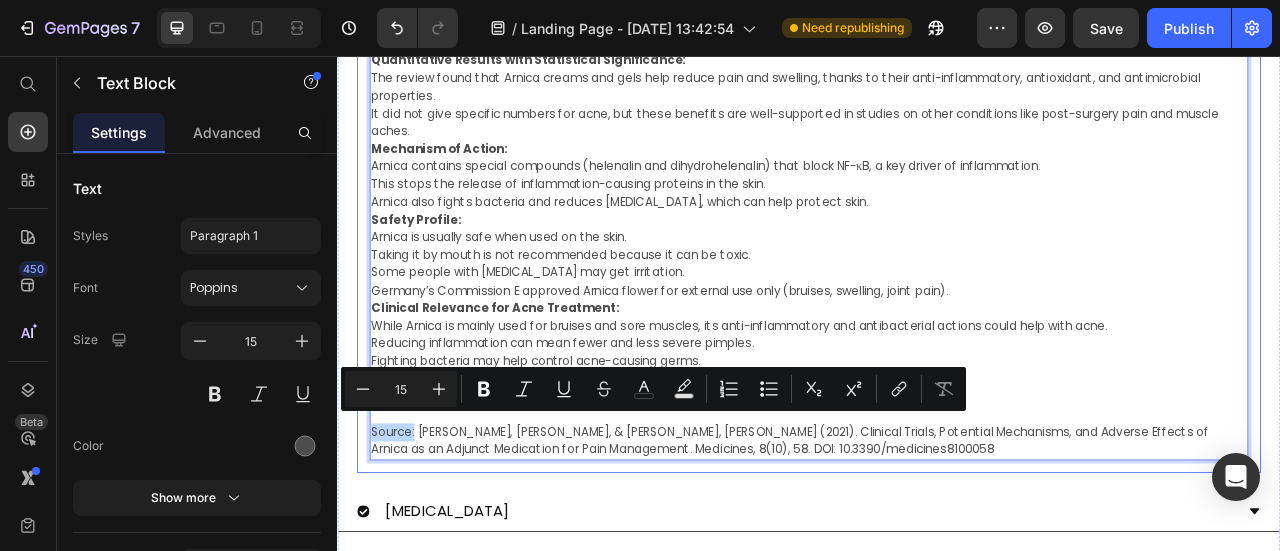 drag, startPoint x: 434, startPoint y: 520, endPoint x: 369, endPoint y: 521, distance: 65.00769 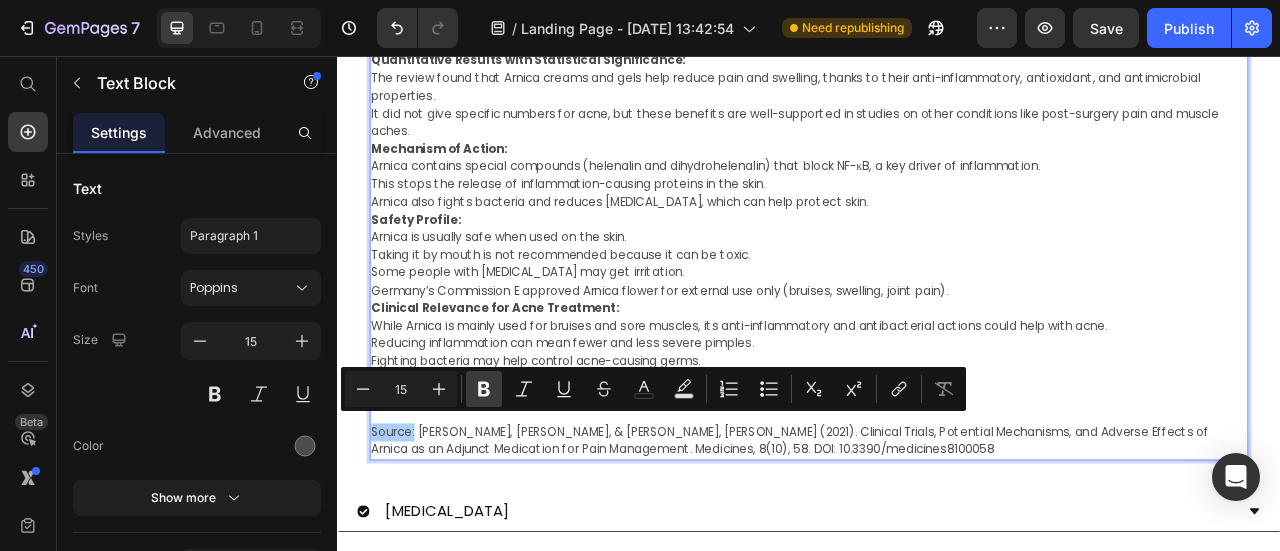 click 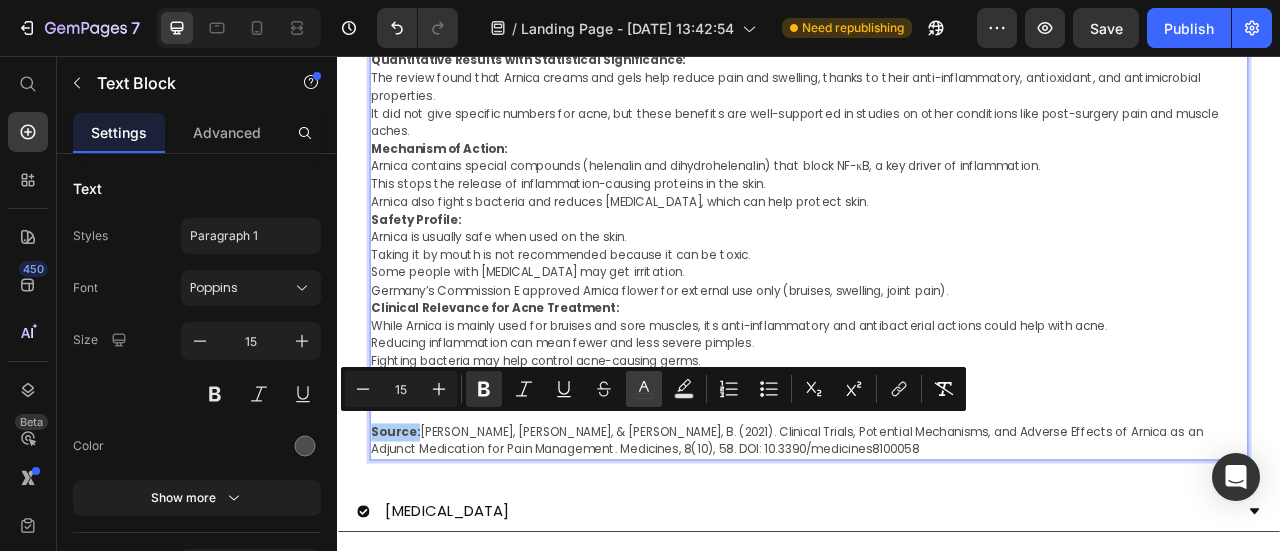 click 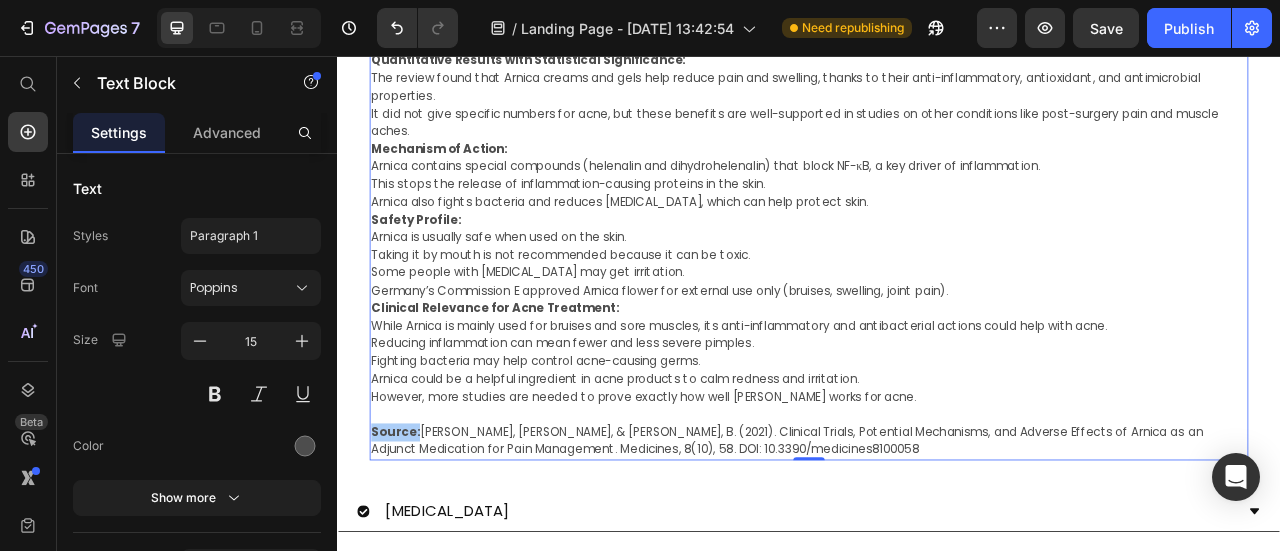 drag, startPoint x: 849, startPoint y: 315, endPoint x: 548, endPoint y: 341, distance: 302.12085 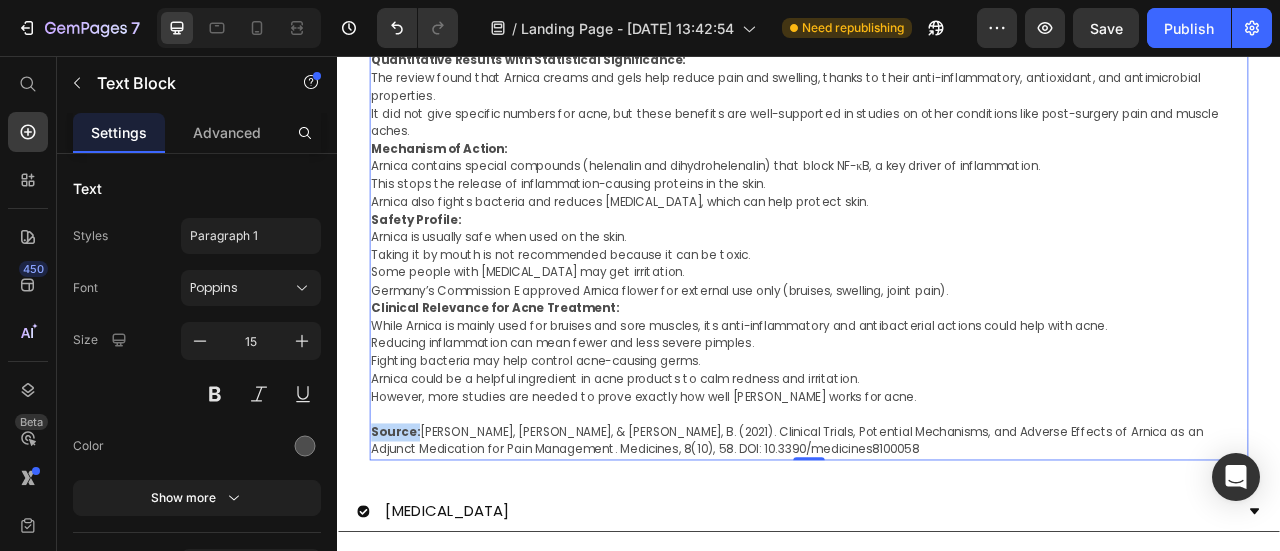 click on "Source:" at bounding box center [411, 533] 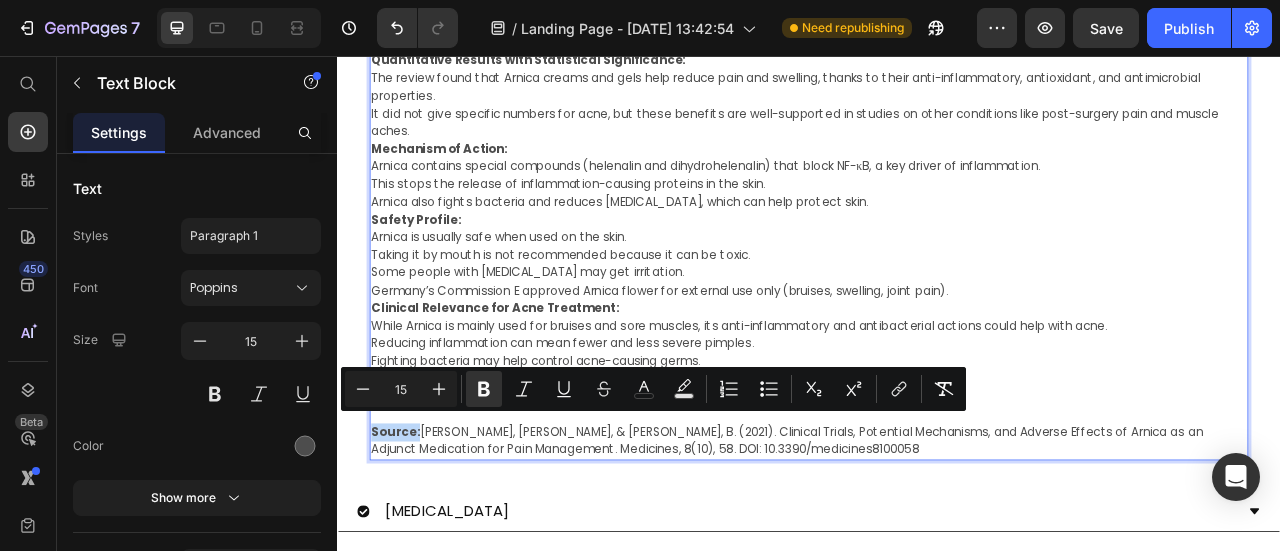 click on "Source:" at bounding box center (411, 533) 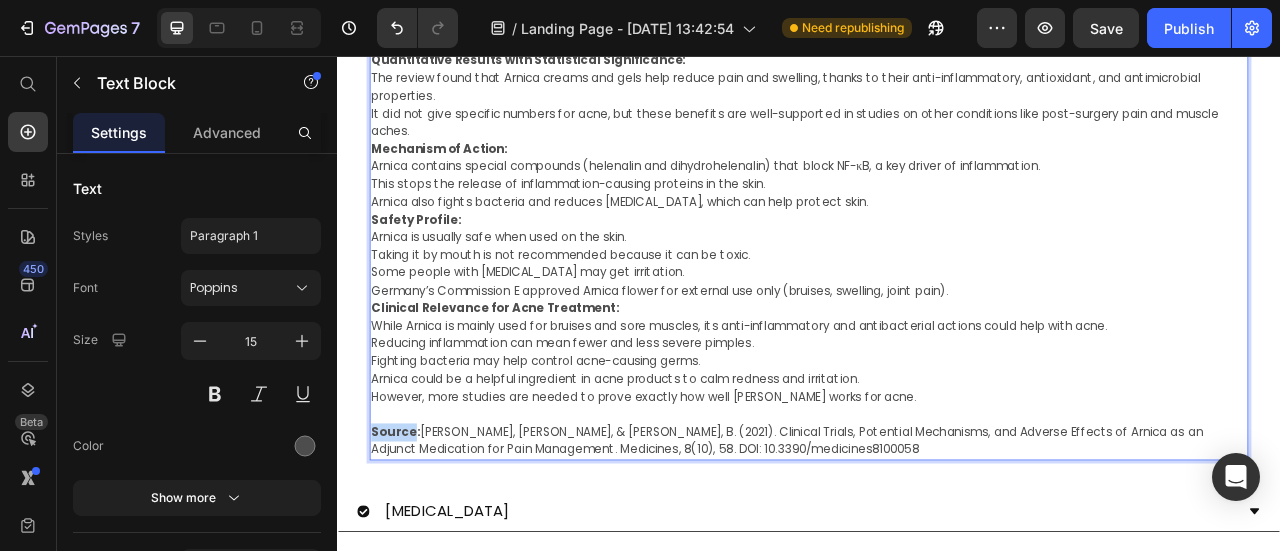click on "Source:" at bounding box center (411, 533) 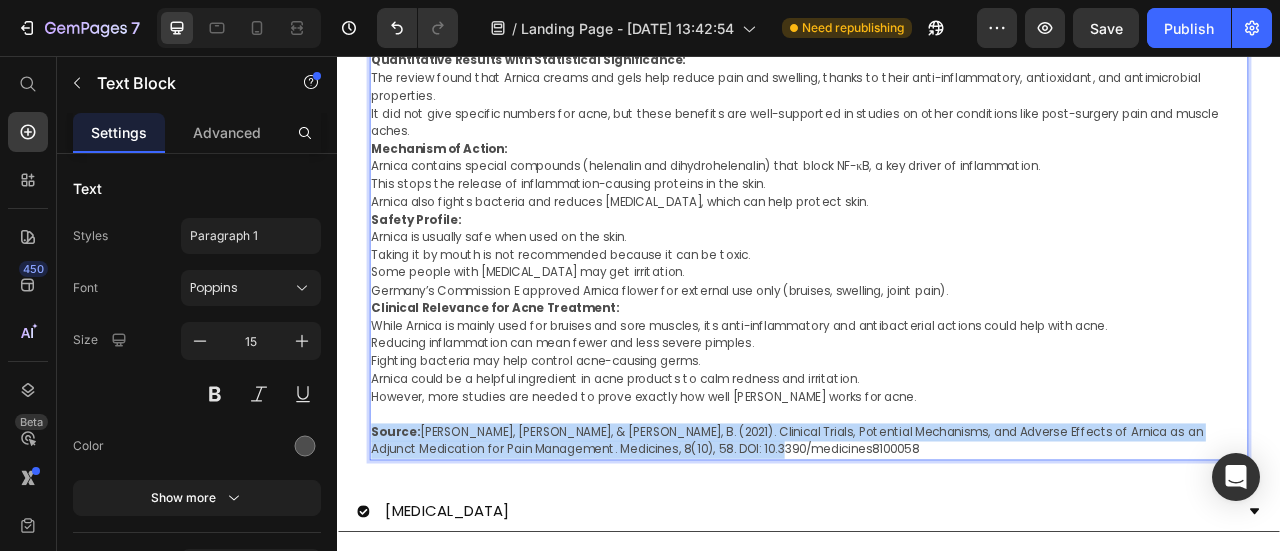 click on "Source:" at bounding box center [411, 533] 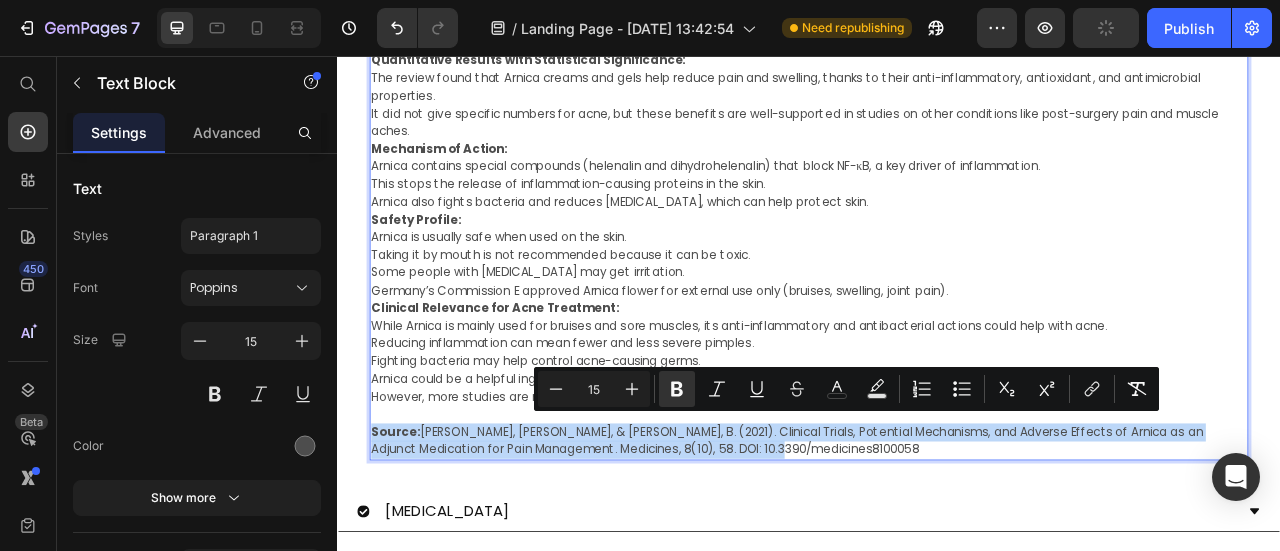 click on "Source:  [PERSON_NAME], [PERSON_NAME], & [PERSON_NAME], [PERSON_NAME] (2021). Clinical Trials, Potential Mechanisms, and Adverse Effects of Arnica as an Adjunct Medication for Pain Management. Medicines, 8(10), 58. DOI: 10.3390/medicines8100058" at bounding box center [937, 545] 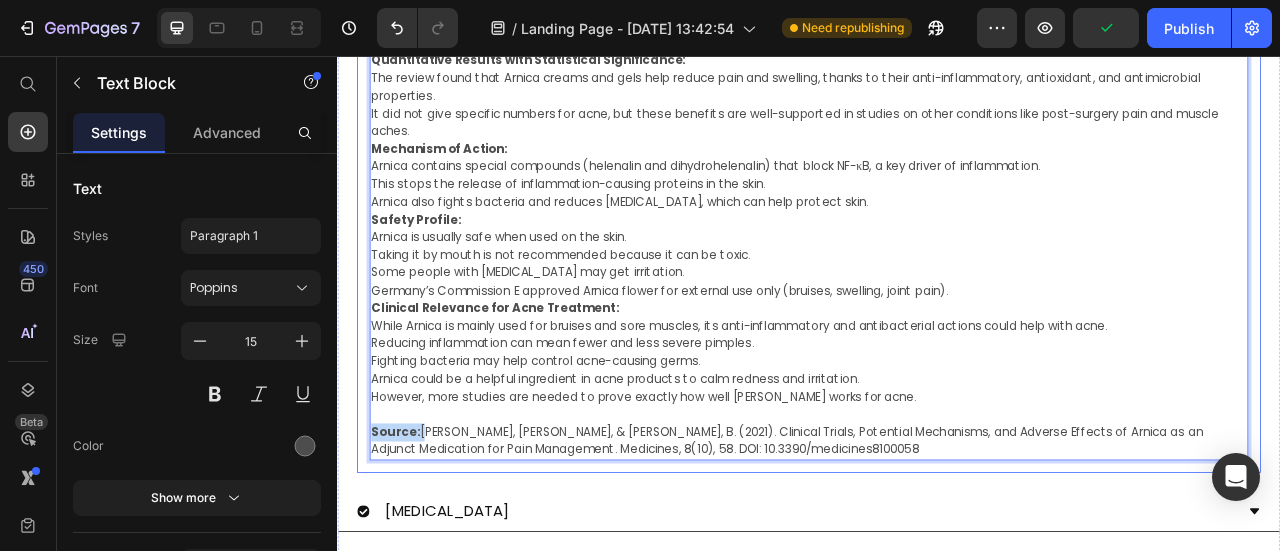 drag, startPoint x: 440, startPoint y: 521, endPoint x: 376, endPoint y: 520, distance: 64.00781 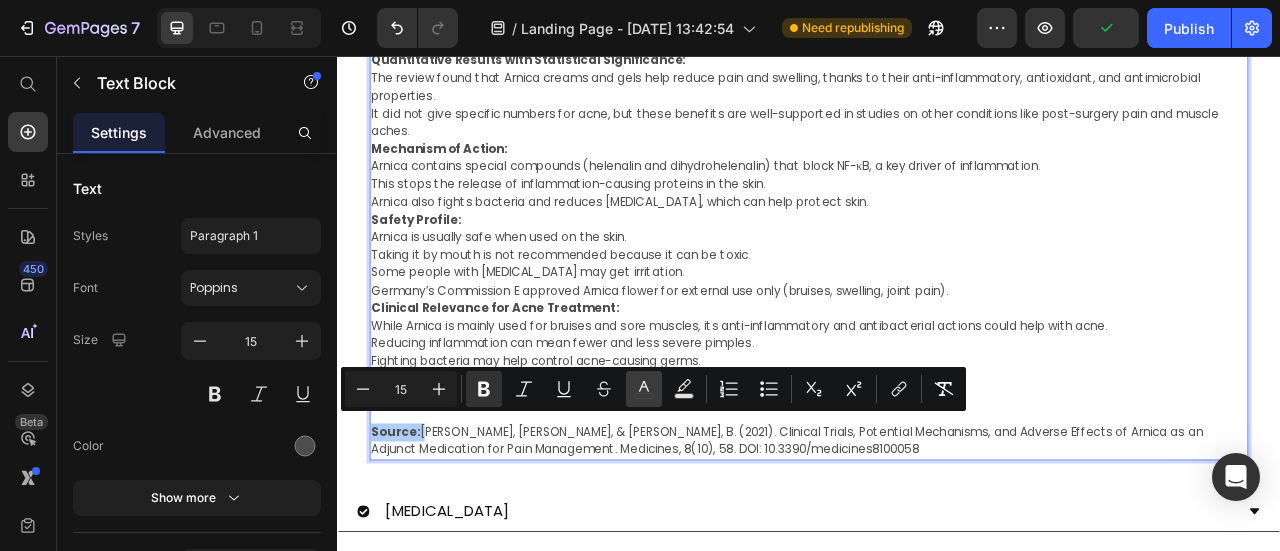 click 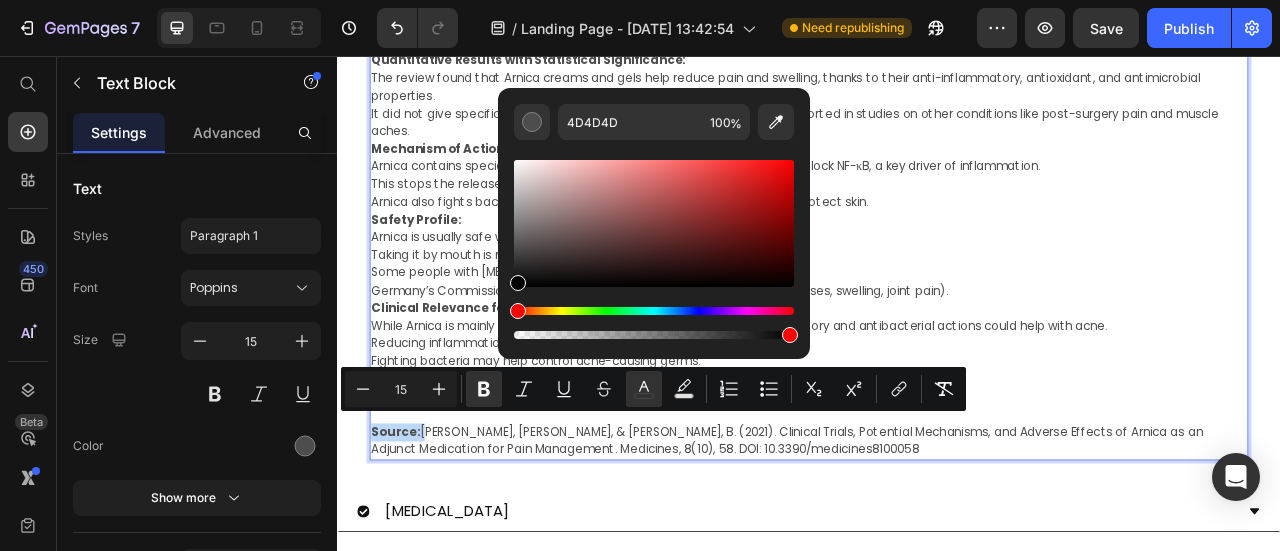 drag, startPoint x: 518, startPoint y: 255, endPoint x: 111, endPoint y: 318, distance: 411.84705 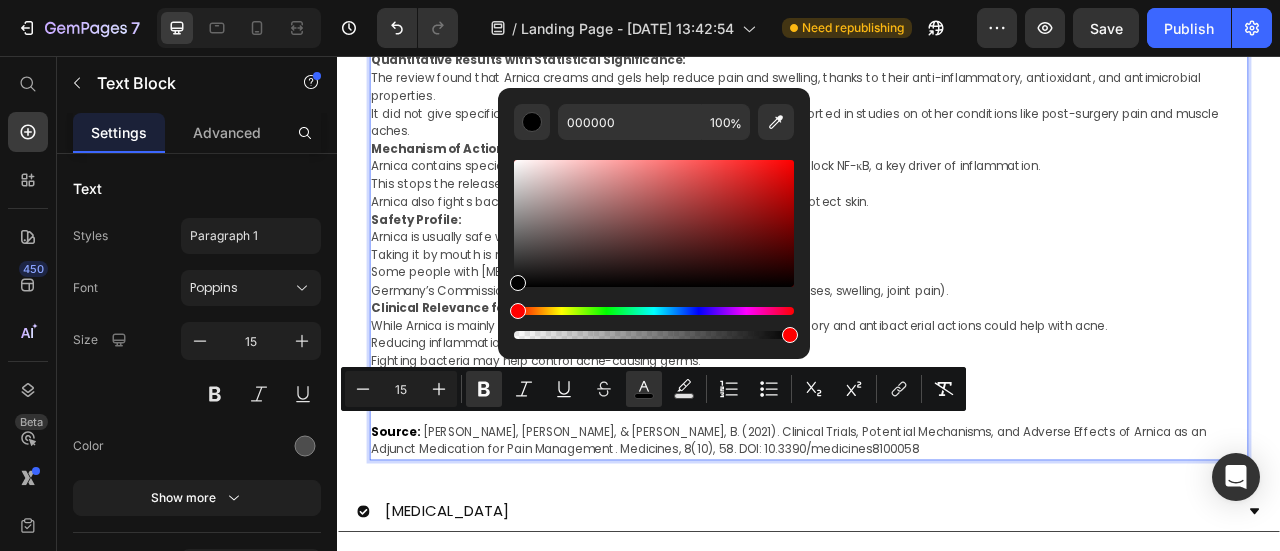 click on "Clinical Relevance for Acne Treatment:" at bounding box center (537, 375) 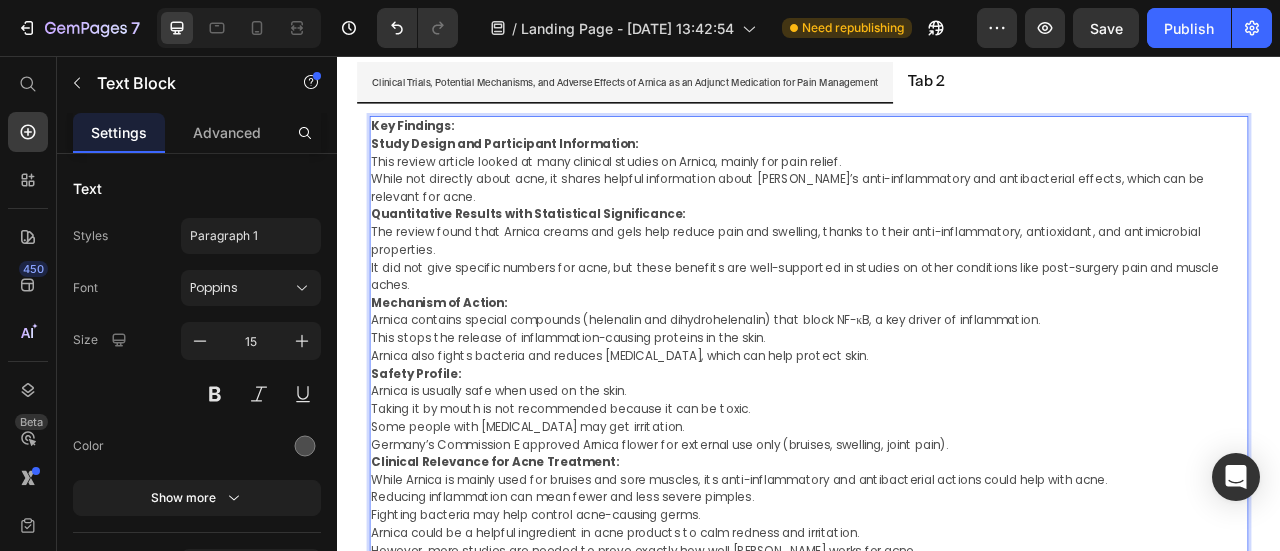 scroll, scrollTop: 1186, scrollLeft: 0, axis: vertical 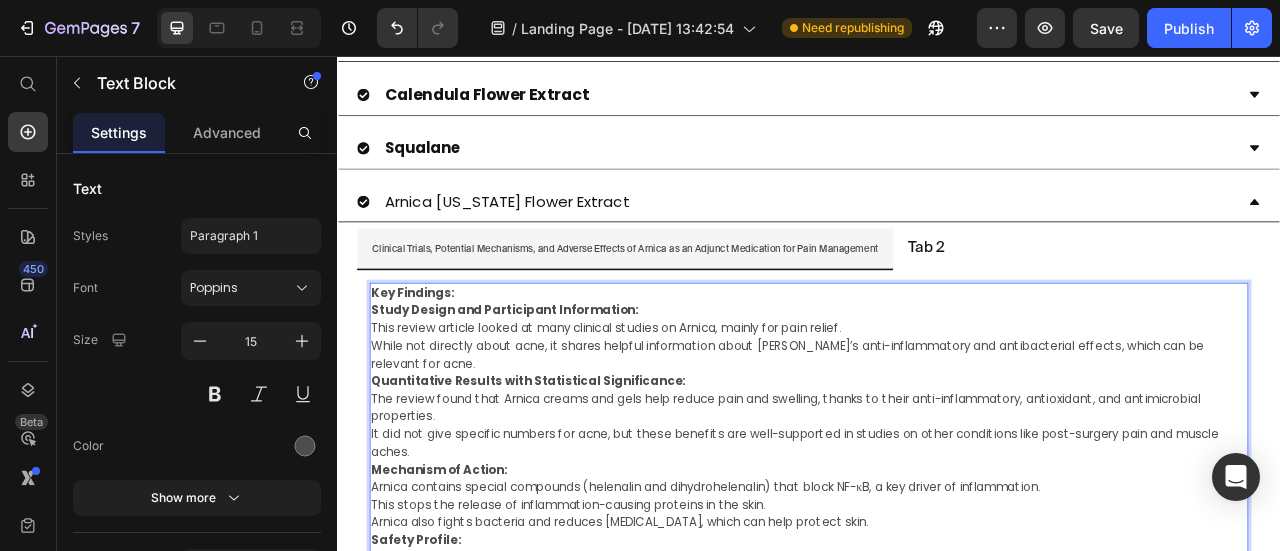 click on "Key Findings:" at bounding box center (937, 357) 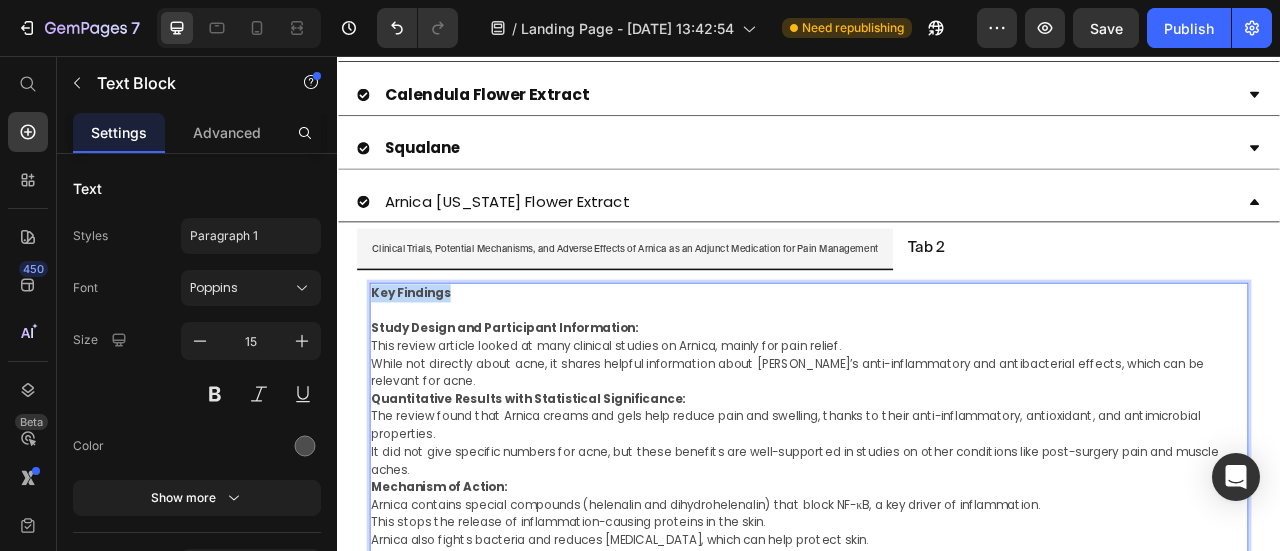 drag, startPoint x: 502, startPoint y: 336, endPoint x: 381, endPoint y: 336, distance: 121 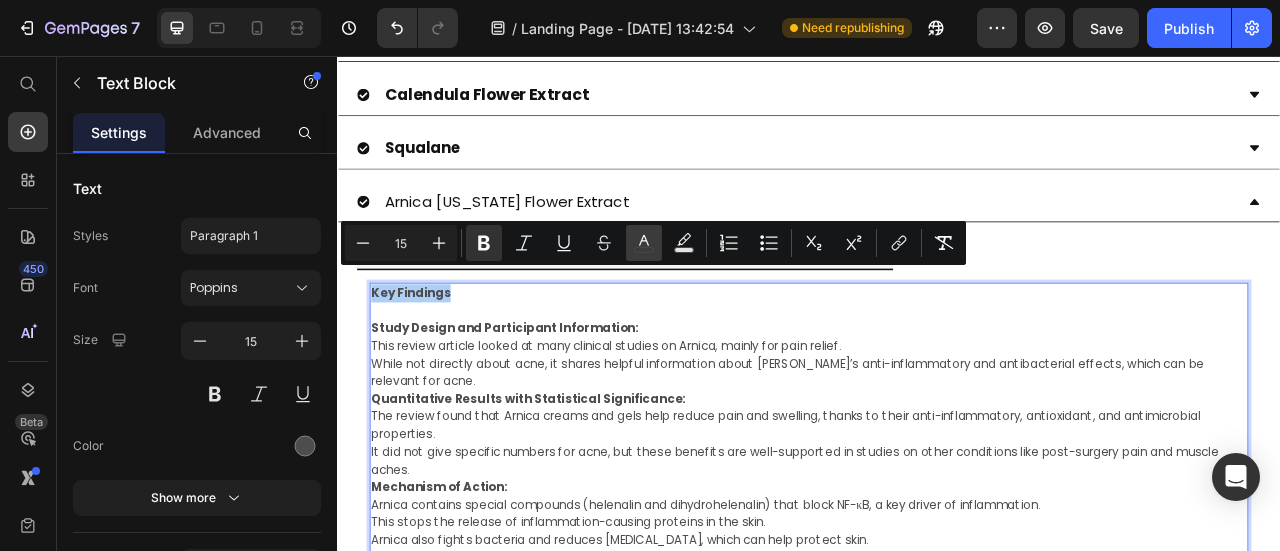 click 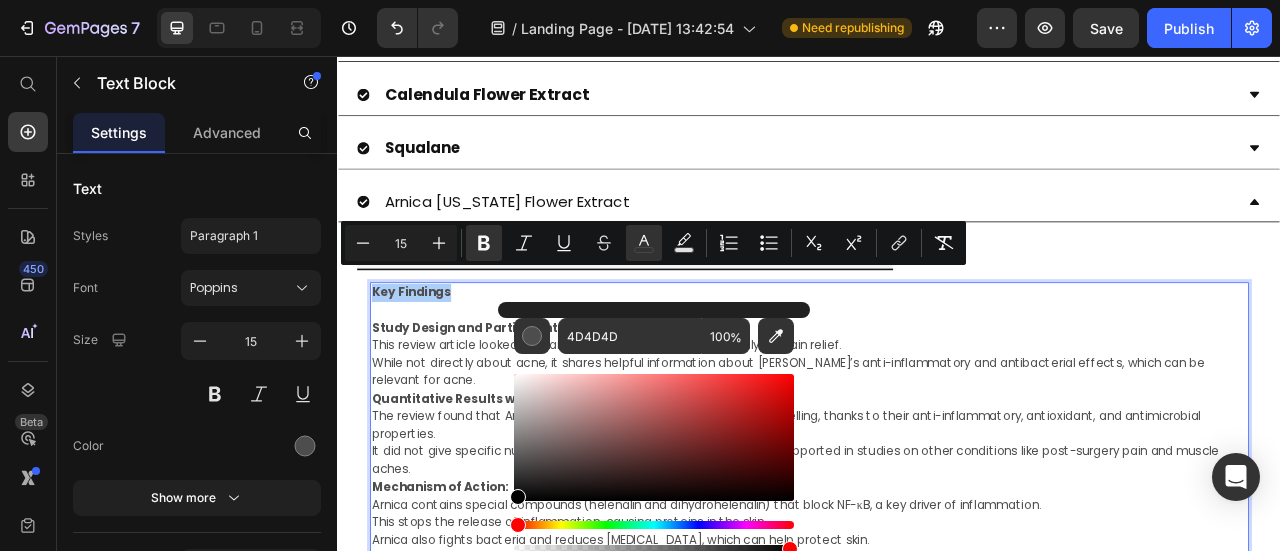 drag, startPoint x: 519, startPoint y: 481, endPoint x: 513, endPoint y: 507, distance: 26.683329 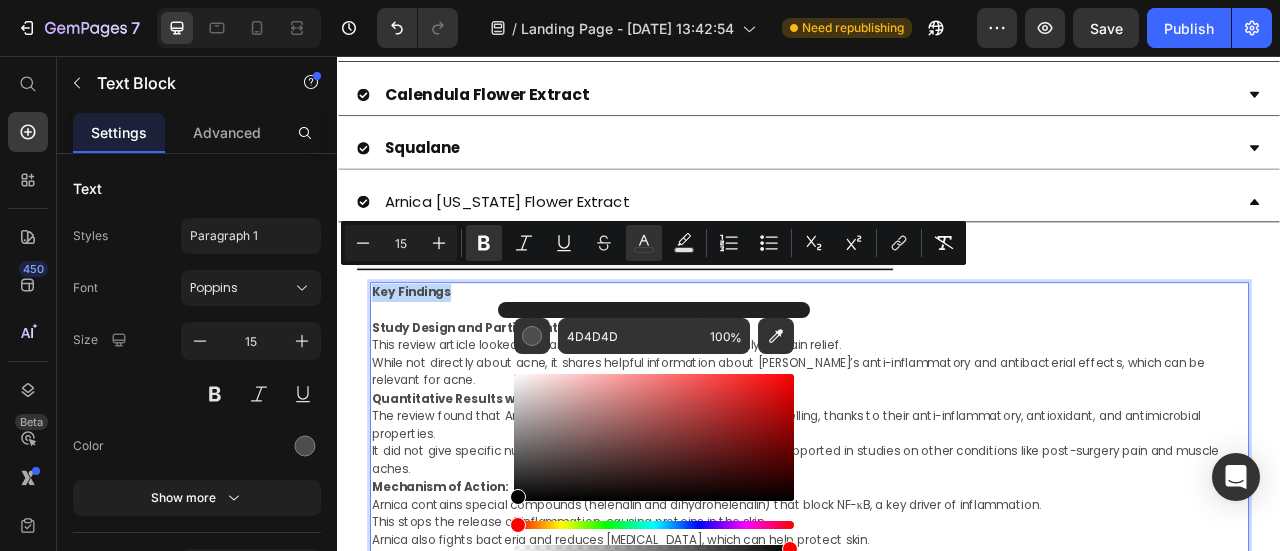 type on "000000" 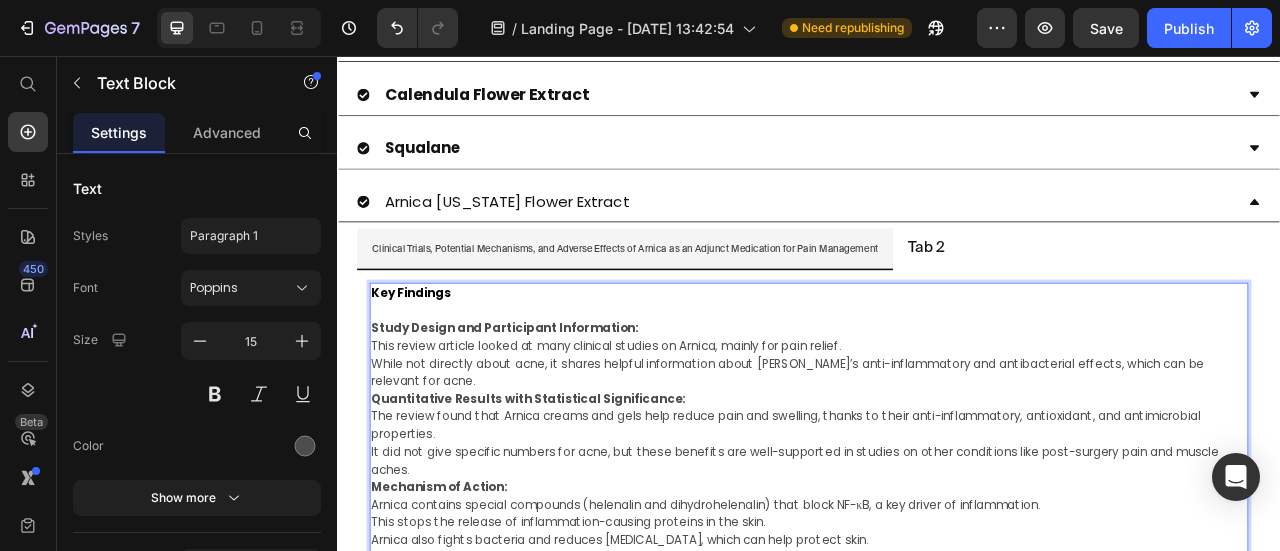 click on "While not directly about acne, it shares helpful information about [PERSON_NAME]’s anti-inflammatory and antibacterial effects, which can be relevant for acne." at bounding box center (937, 458) 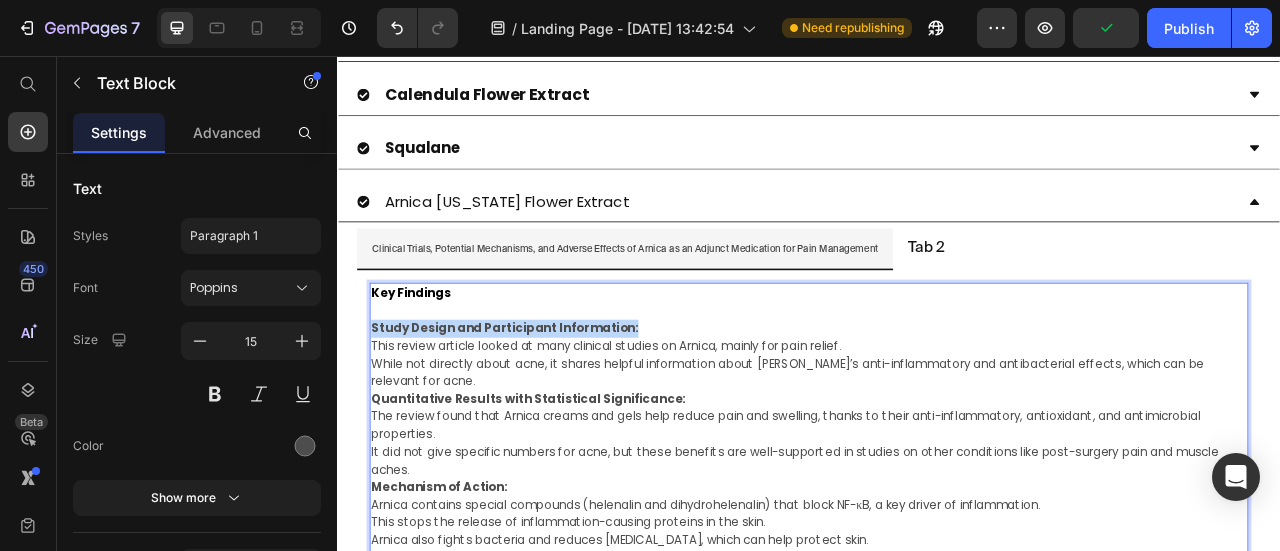 drag, startPoint x: 731, startPoint y: 374, endPoint x: 378, endPoint y: 374, distance: 353 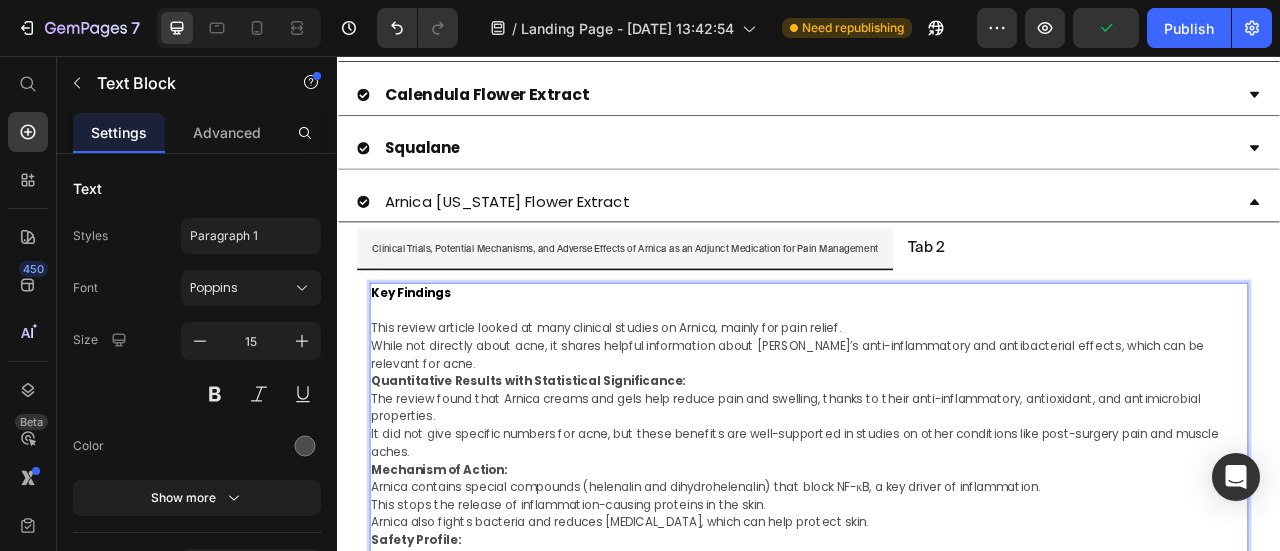 click on "While not directly about acne, it shares helpful information about [PERSON_NAME]’s anti-inflammatory and antibacterial effects, which can be relevant for acne." at bounding box center (937, 435) 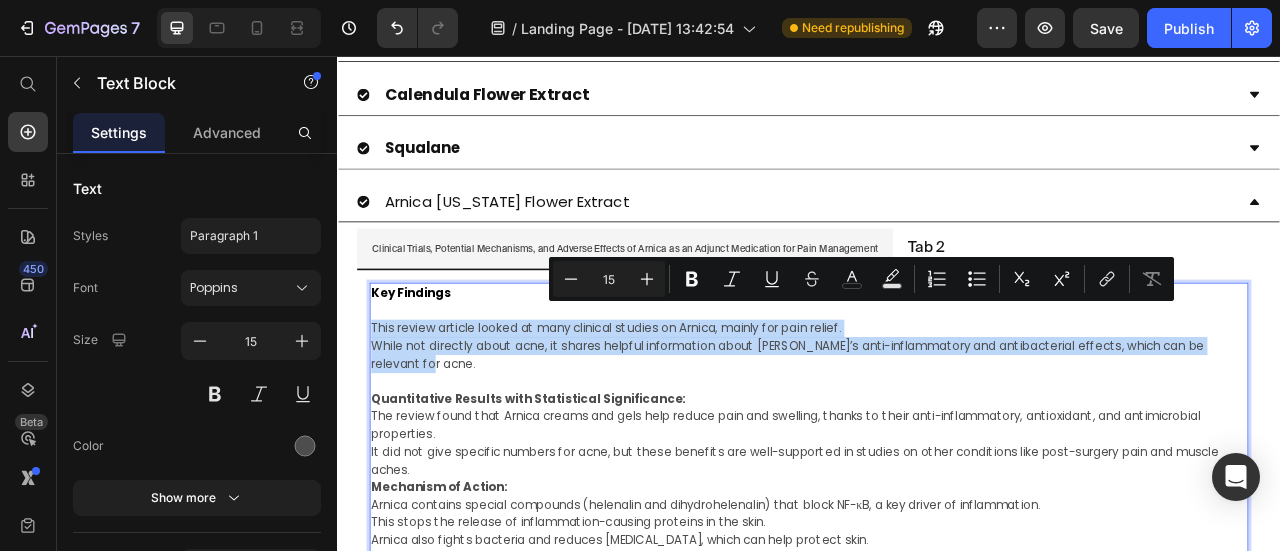 drag, startPoint x: 439, startPoint y: 428, endPoint x: 377, endPoint y: 379, distance: 79.025314 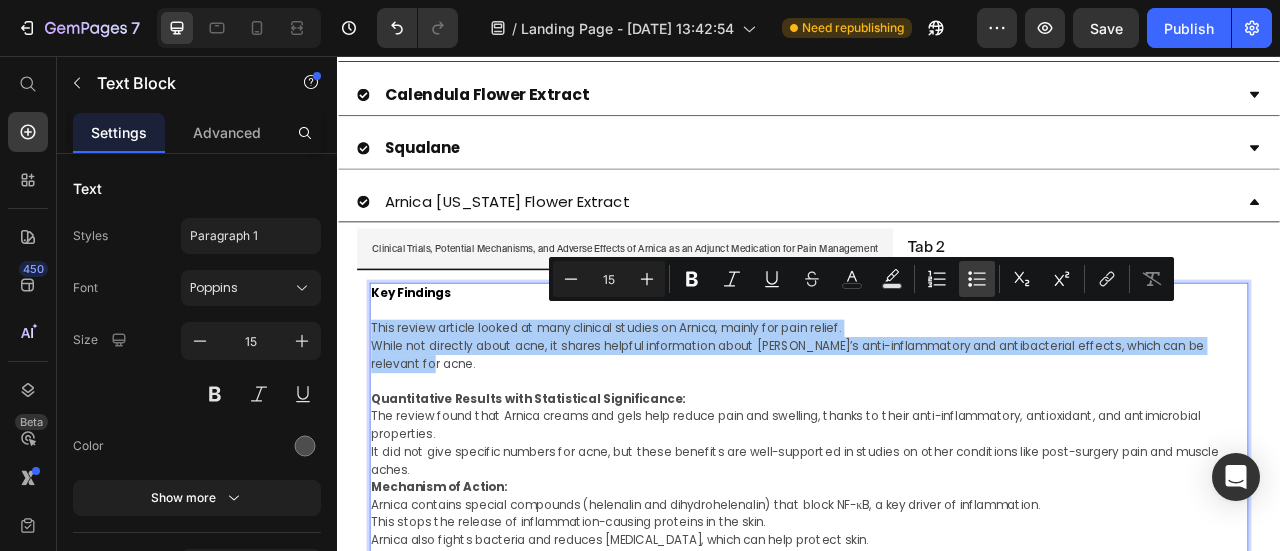click on "Bulleted List" at bounding box center (977, 279) 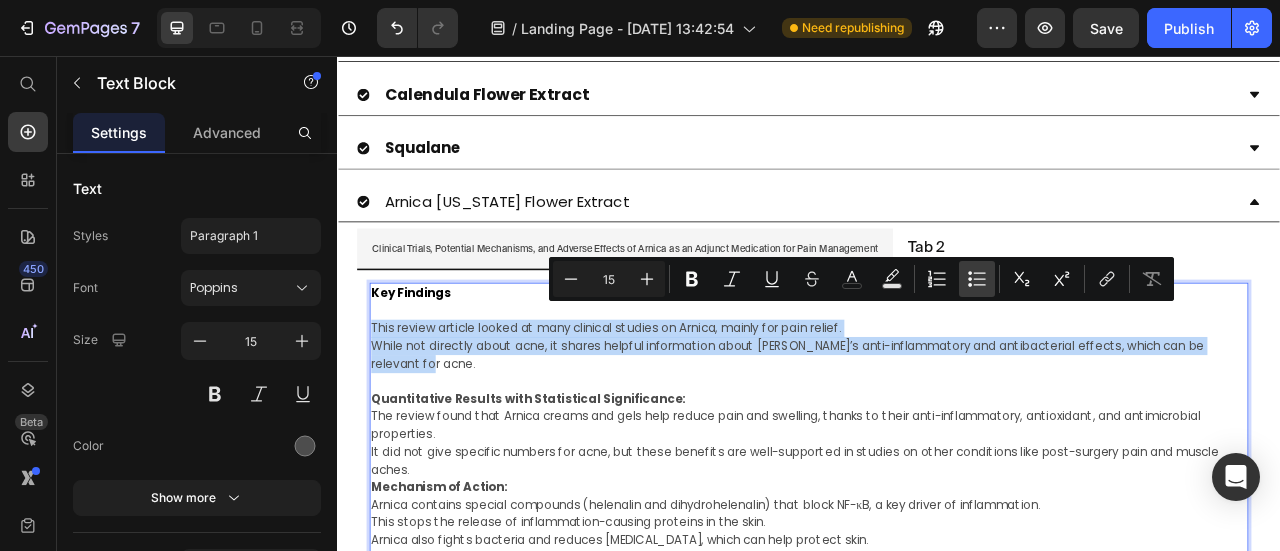 type on "15" 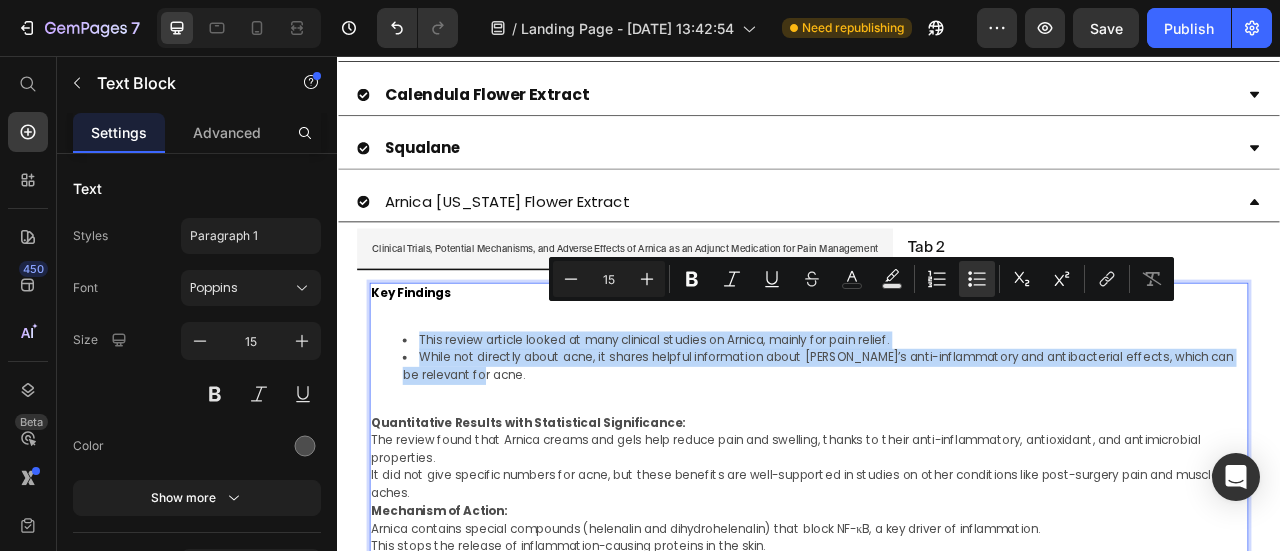 click on "This review article looked at many clinical studies on Arnica, mainly for pain relief. While not directly about acne, it shares helpful information about Arnica’s anti-inflammatory and antibacterial effects, which can be relevant for acne." at bounding box center [937, 440] 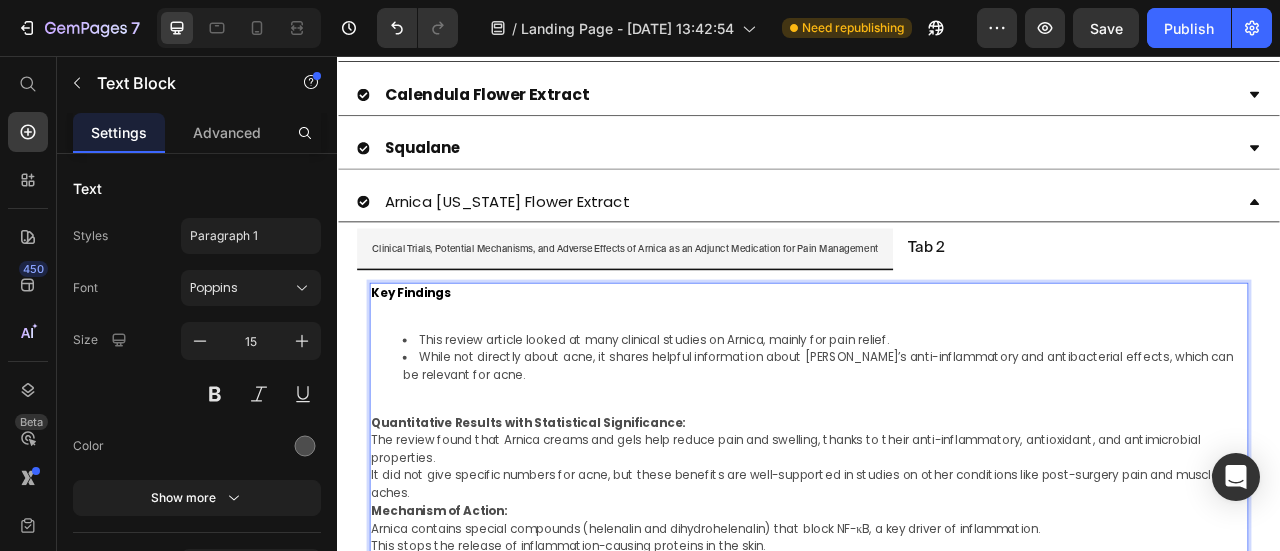 click at bounding box center (937, 379) 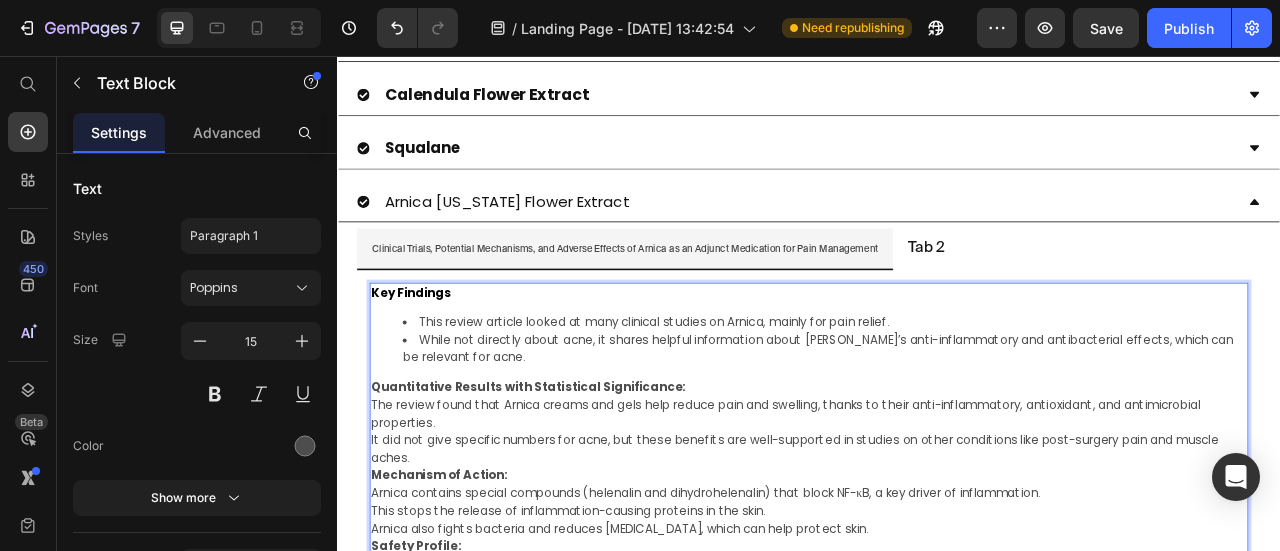 click on "Quantitative Results with Statistical Significance:" at bounding box center [937, 477] 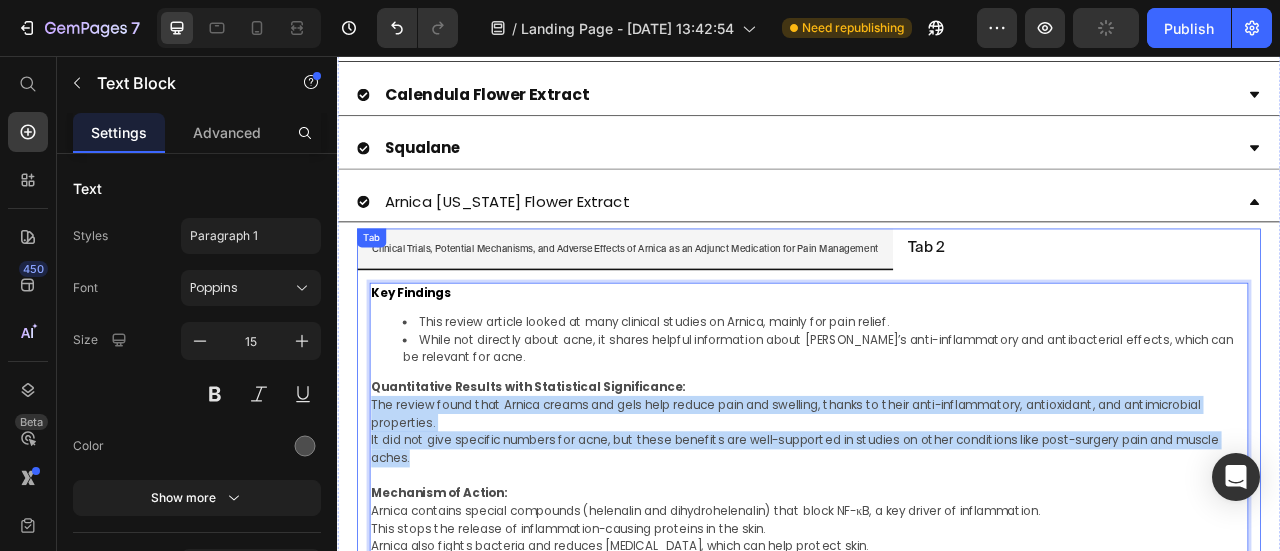 drag, startPoint x: 446, startPoint y: 551, endPoint x: 373, endPoint y: 487, distance: 97.082436 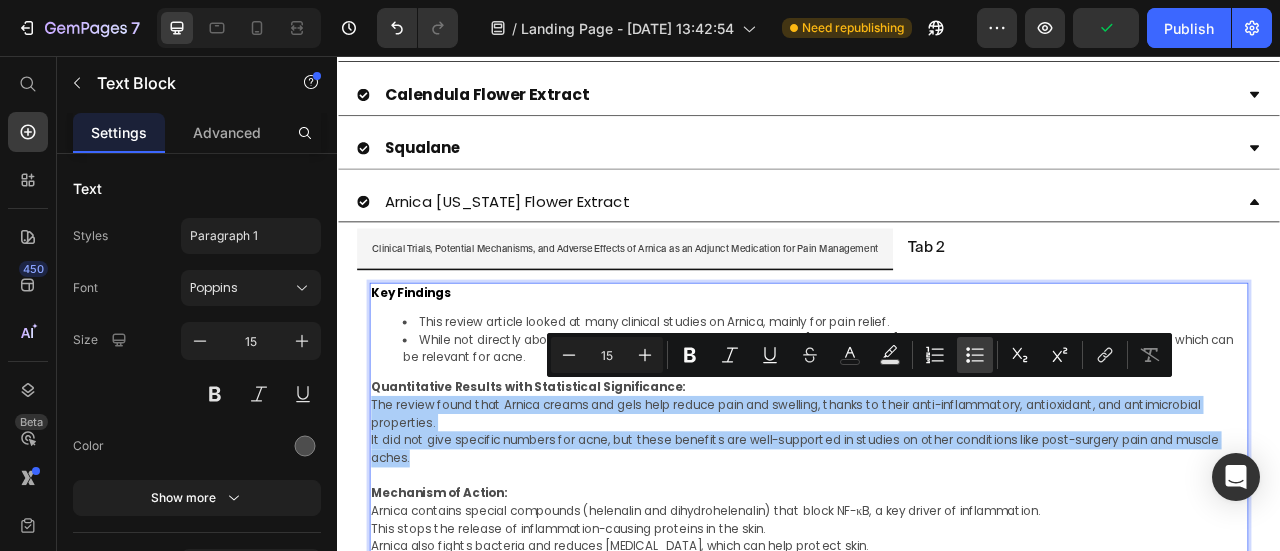 click 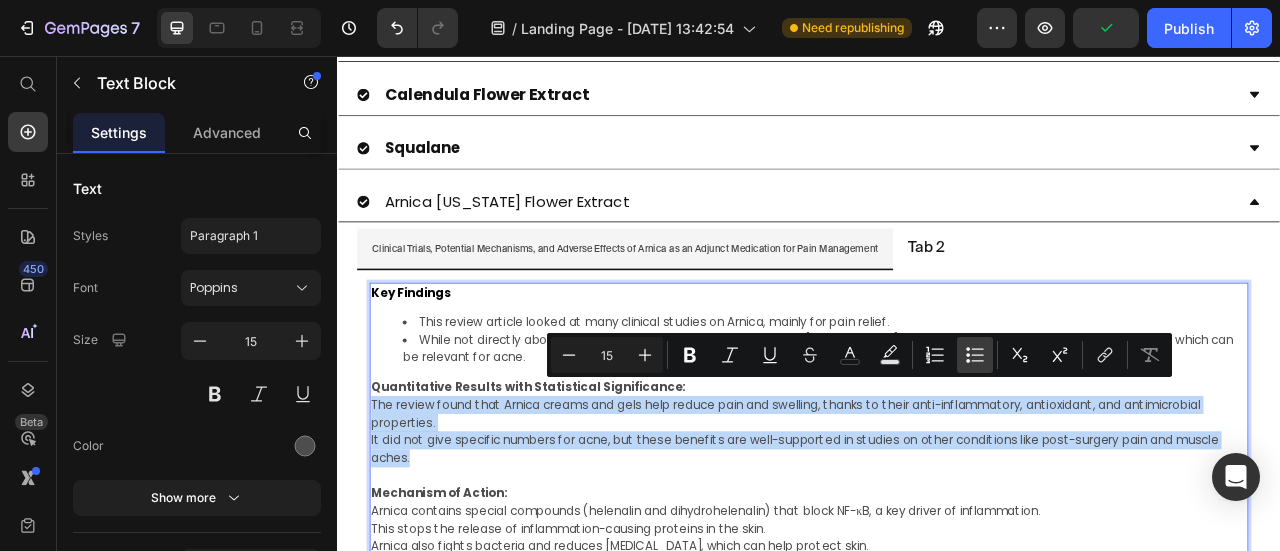 type on "15" 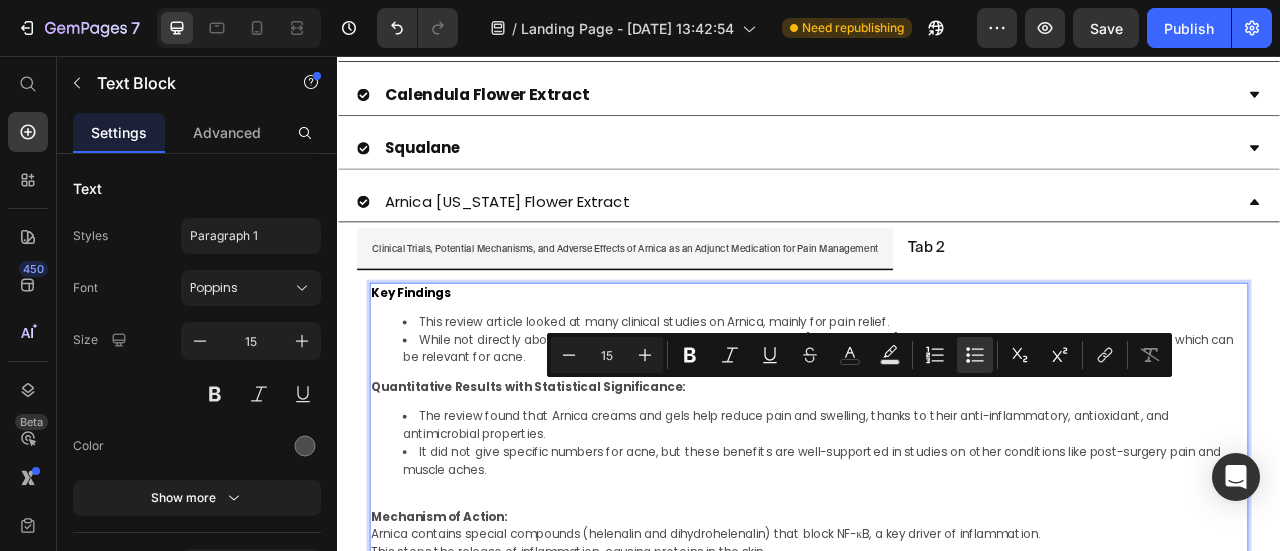 click on "The review found that Arnica creams and gels help reduce pain and swelling, thanks to their anti-inflammatory, antioxidant, and antimicrobial properties." at bounding box center [957, 525] 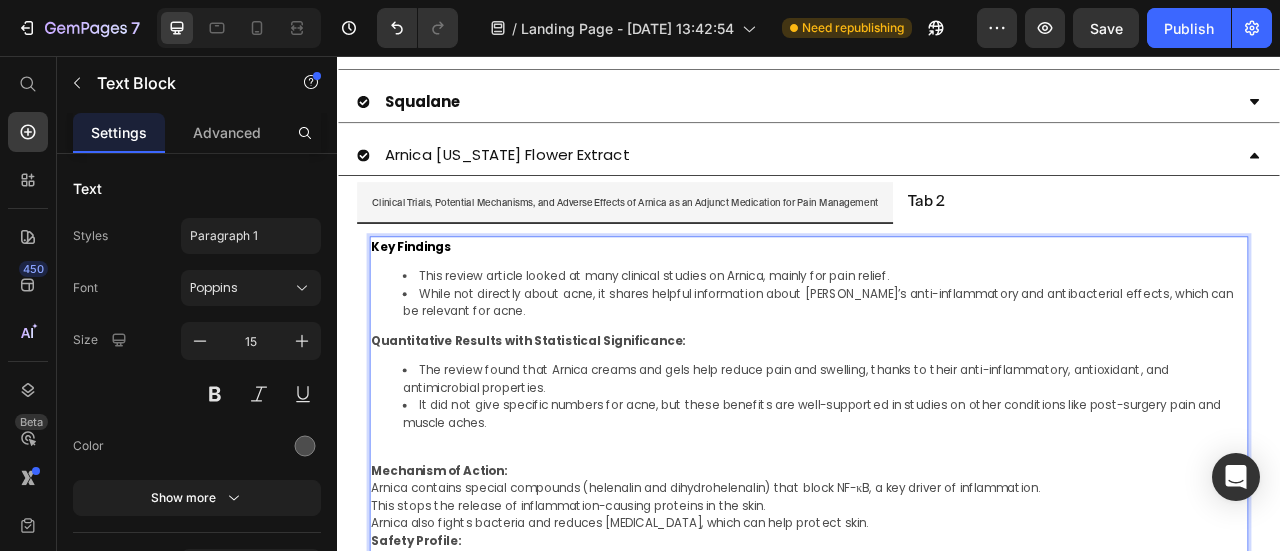 scroll, scrollTop: 1286, scrollLeft: 0, axis: vertical 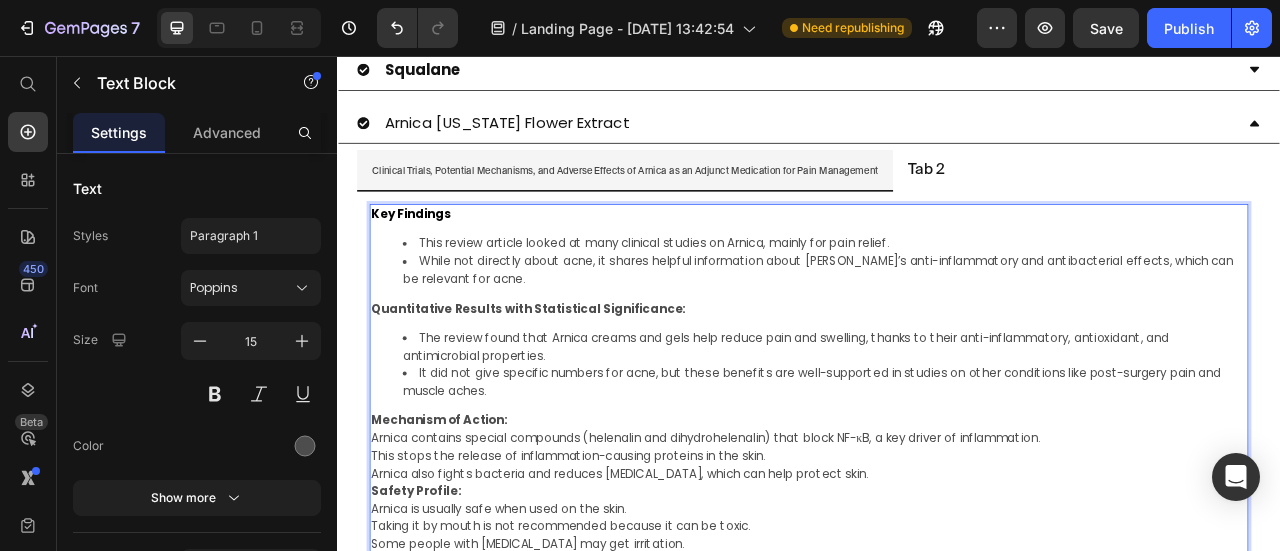 click on "Arnica also fights bacteria and reduces [MEDICAL_DATA], which can help protect skin." at bounding box center [937, 587] 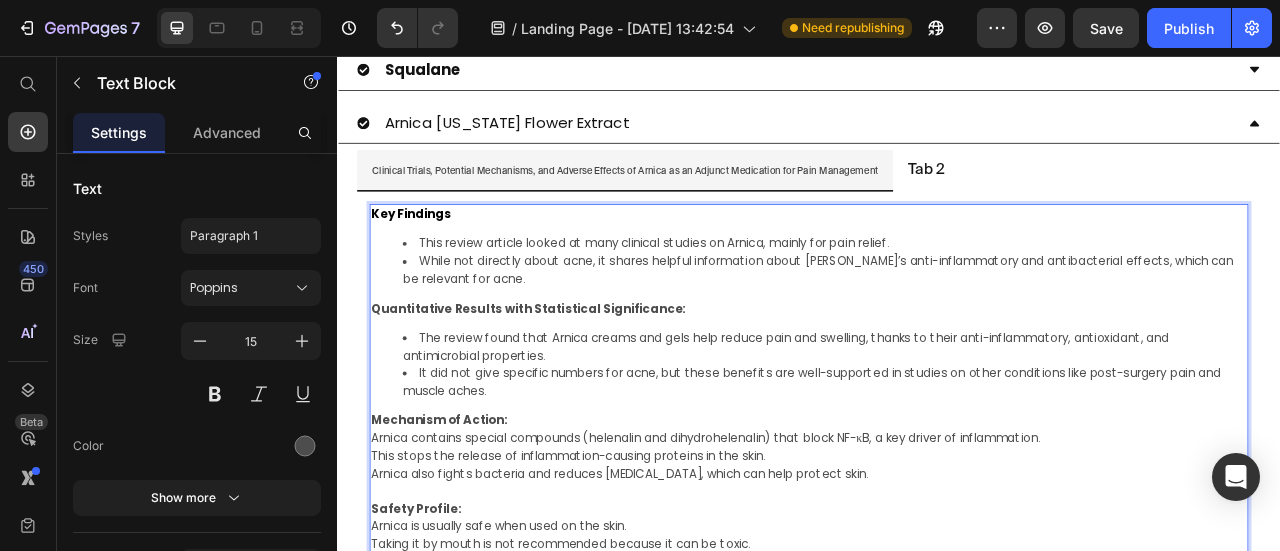 drag, startPoint x: 1007, startPoint y: 564, endPoint x: 379, endPoint y: 522, distance: 629.4029 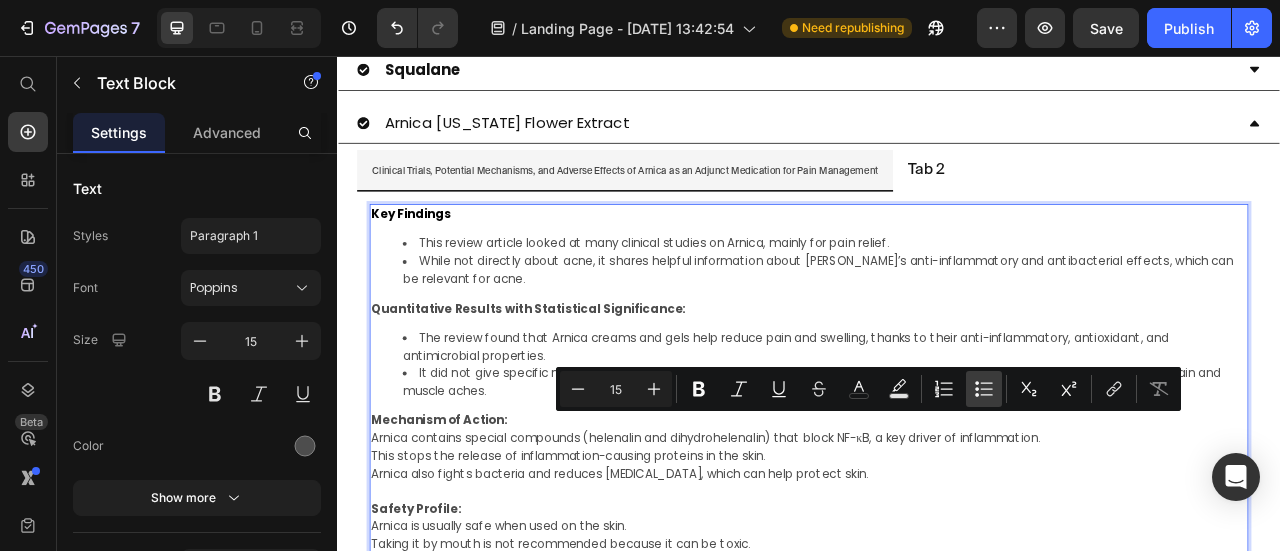click 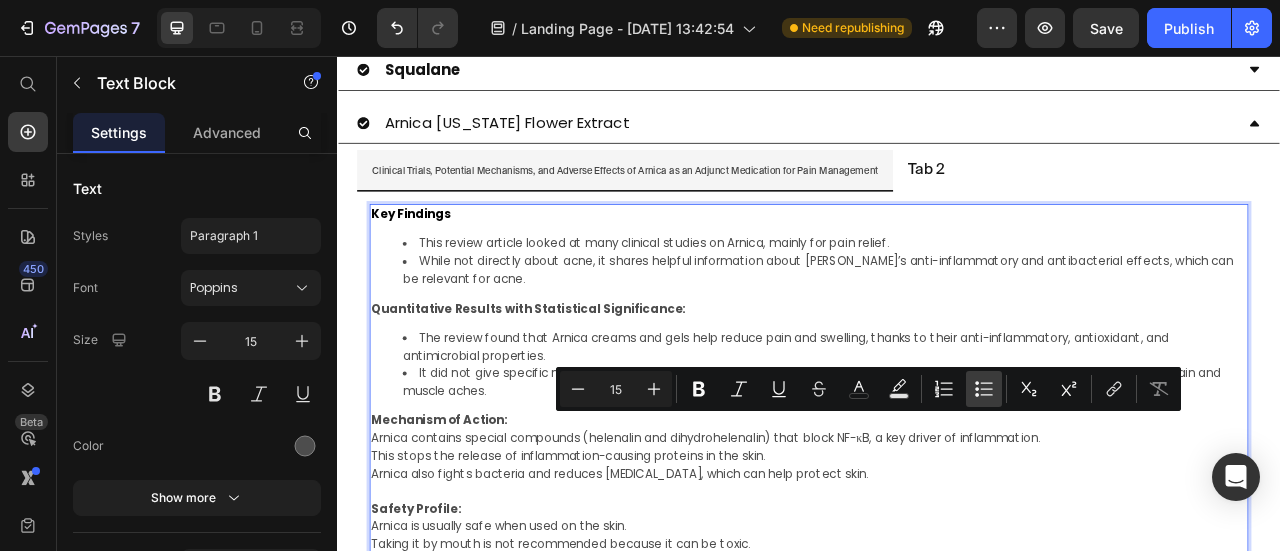type on "15" 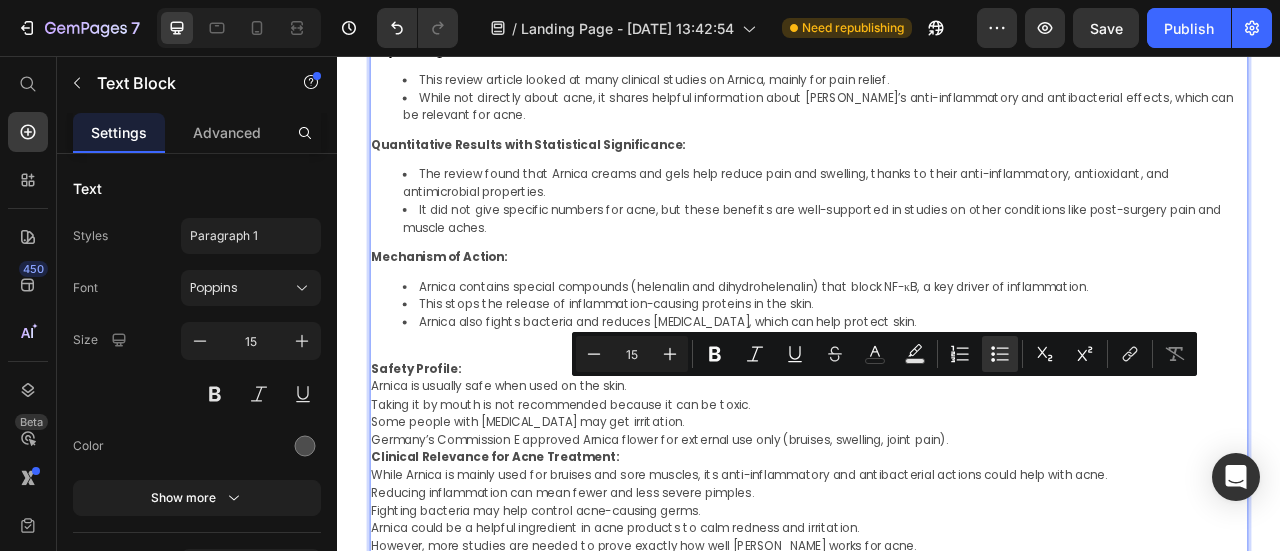 scroll, scrollTop: 1586, scrollLeft: 0, axis: vertical 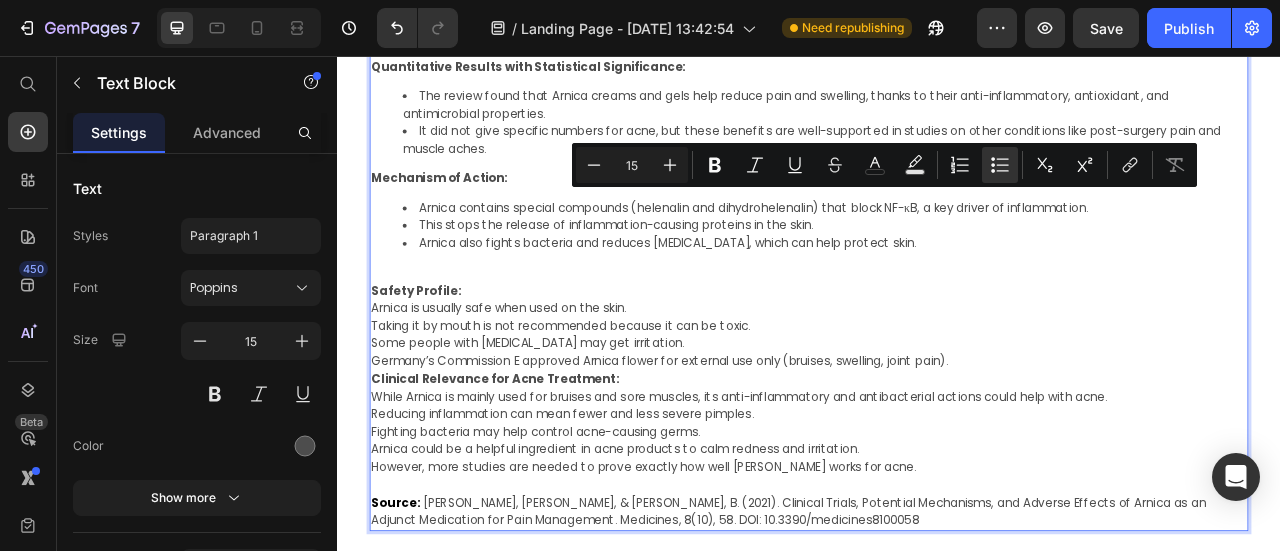click on "Germany’s Commission E approved Arnica flower for external use only (bruises, swelling, joint pain)." at bounding box center (937, 444) 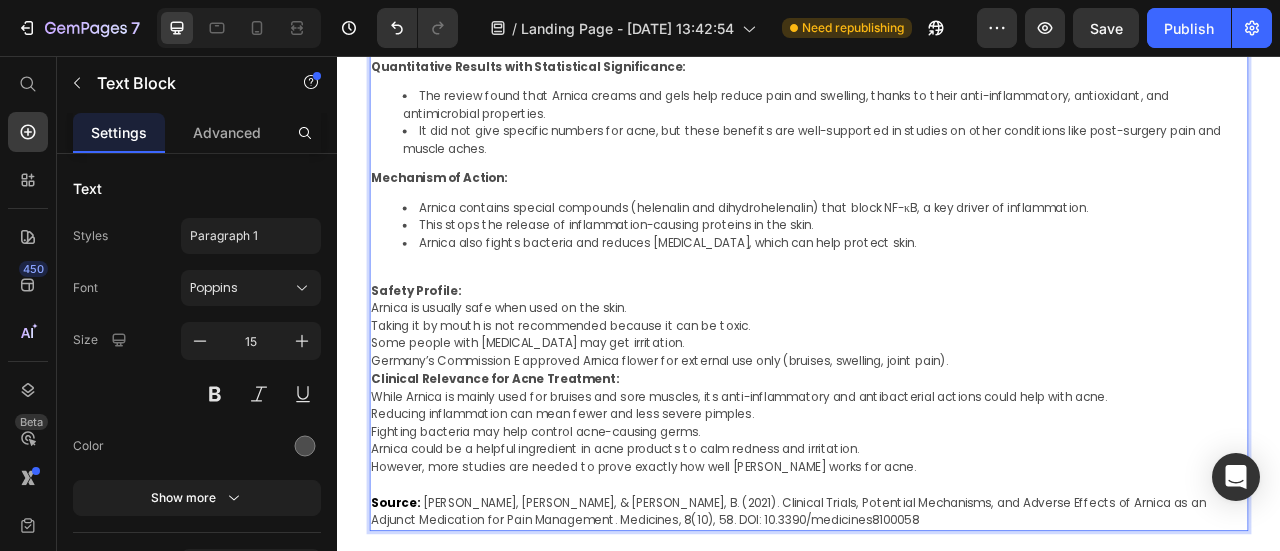 click on "Safety Profile:" at bounding box center [437, 353] 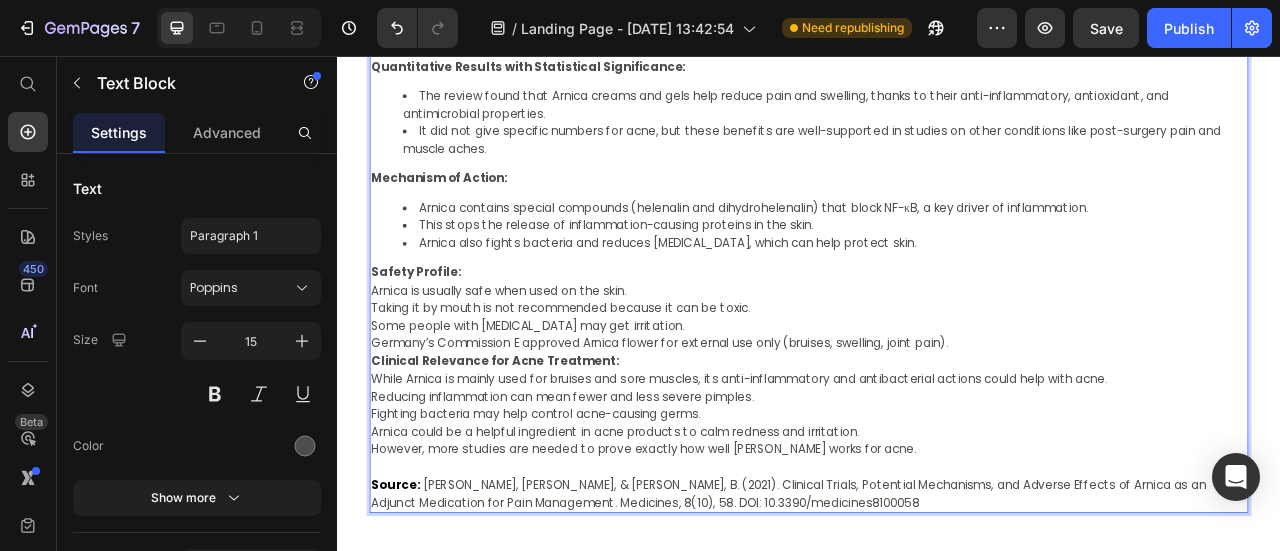 click on "Germany’s Commission E approved Arnica flower for external use only (bruises, swelling, joint pain)." at bounding box center [937, 421] 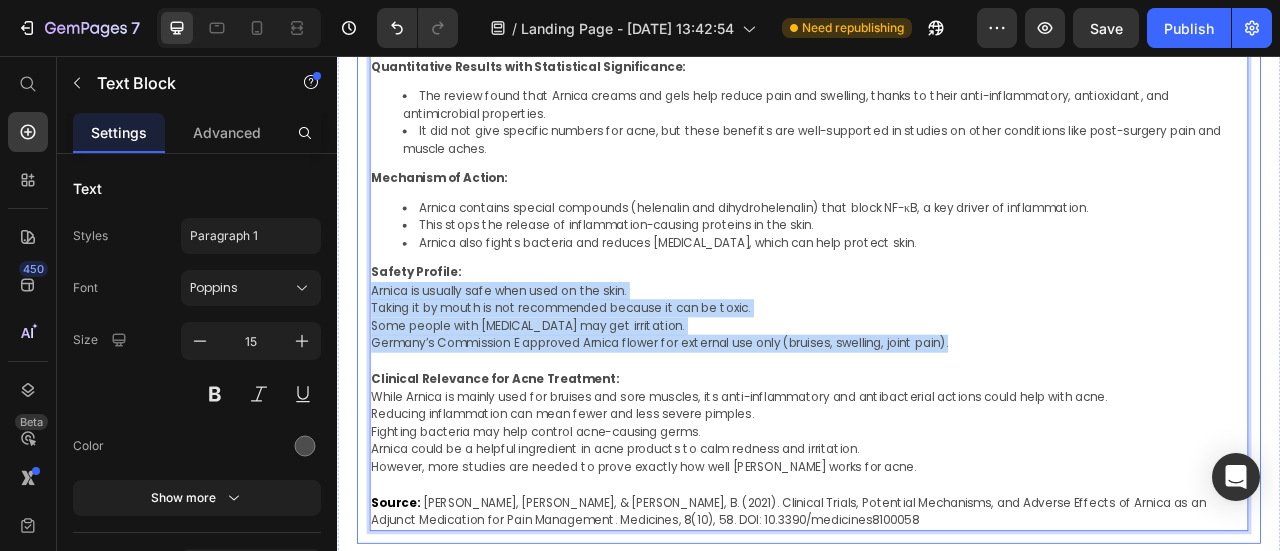drag, startPoint x: 1137, startPoint y: 415, endPoint x: 371, endPoint y: 349, distance: 768.8381 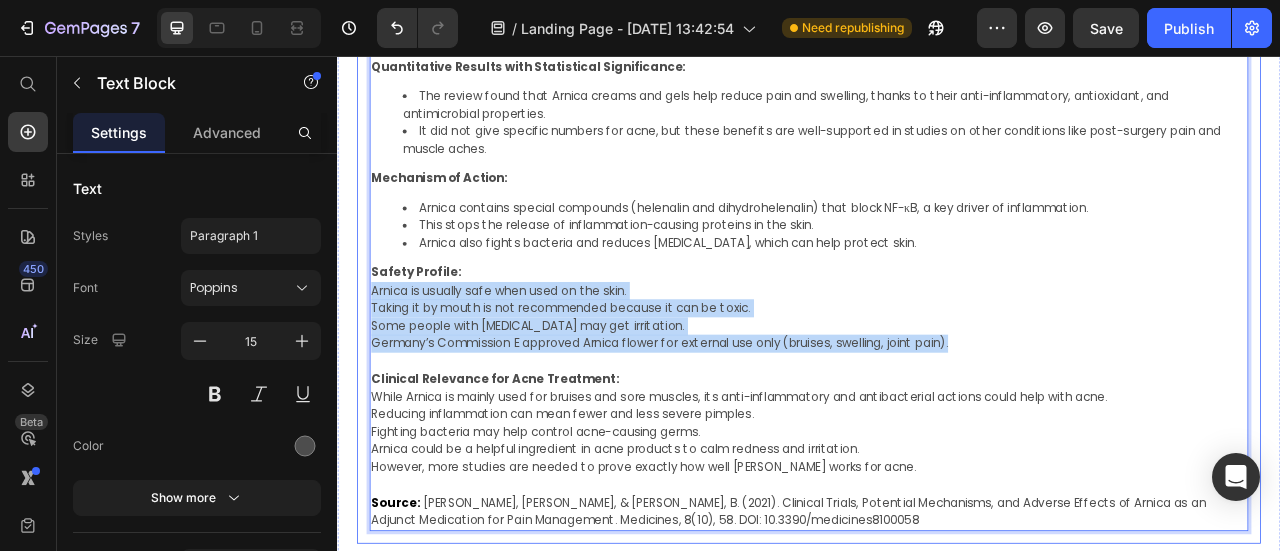 click on "Key Findings This review article looked at many clinical studies on Arnica, mainly for pain relief. While not directly about acne, it shares helpful information about Arnica’s anti-inflammatory and antibacterial effects, which can be relevant for acne. Quantitative Results with Statistical Significance: The review found that Arnica creams and gels help reduce pain and swelling, thanks to their anti-inflammatory, antioxidant, and antimicrobial properties. It did not give specific numbers for acne, but these benefits are well-supported in studies on other conditions like post-surgery pain and muscle aches. Mechanism of Action: Arnica contains special compounds (helenalin and dihydrohelenalin) that block NF-κB, a key driver of inflammation. This stops the release of inflammation-causing proteins in the skin. Arnica also fights bacteria and reduces [MEDICAL_DATA], which can help protect skin. Safety Profile: Arnica is usually safe when used on the skin. Some people with [MEDICAL_DATA] may get irritation." at bounding box center [937, 290] 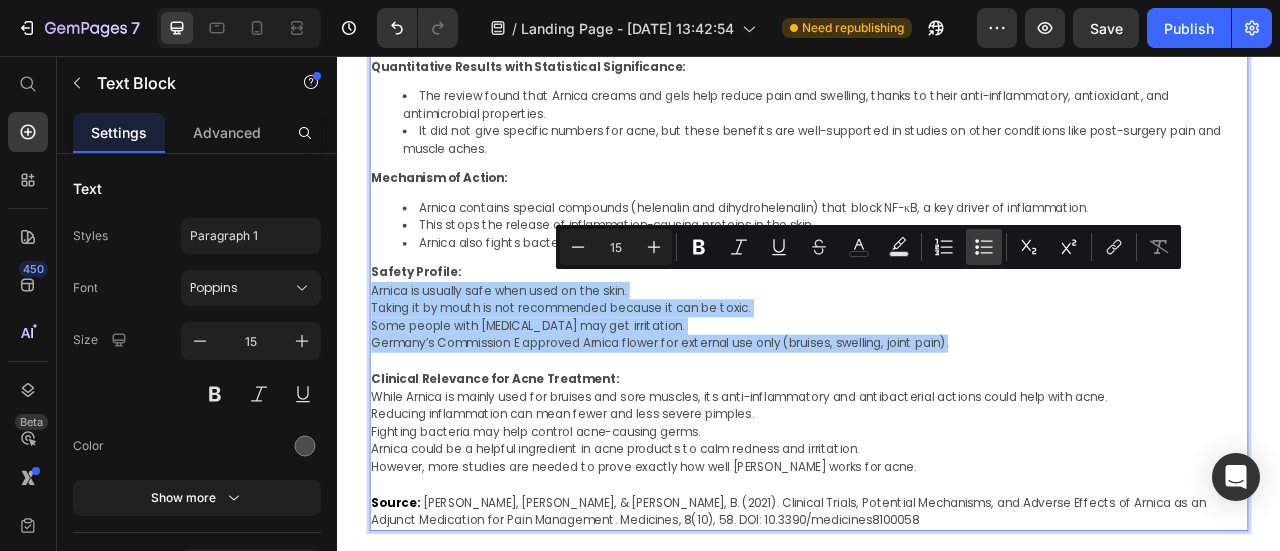 click 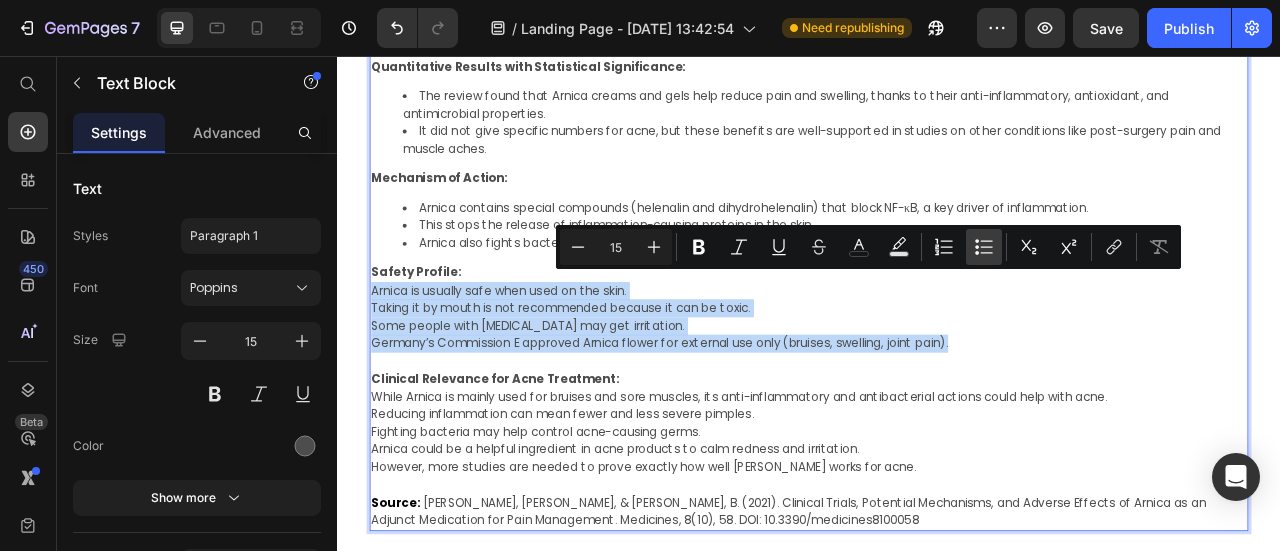 type on "15" 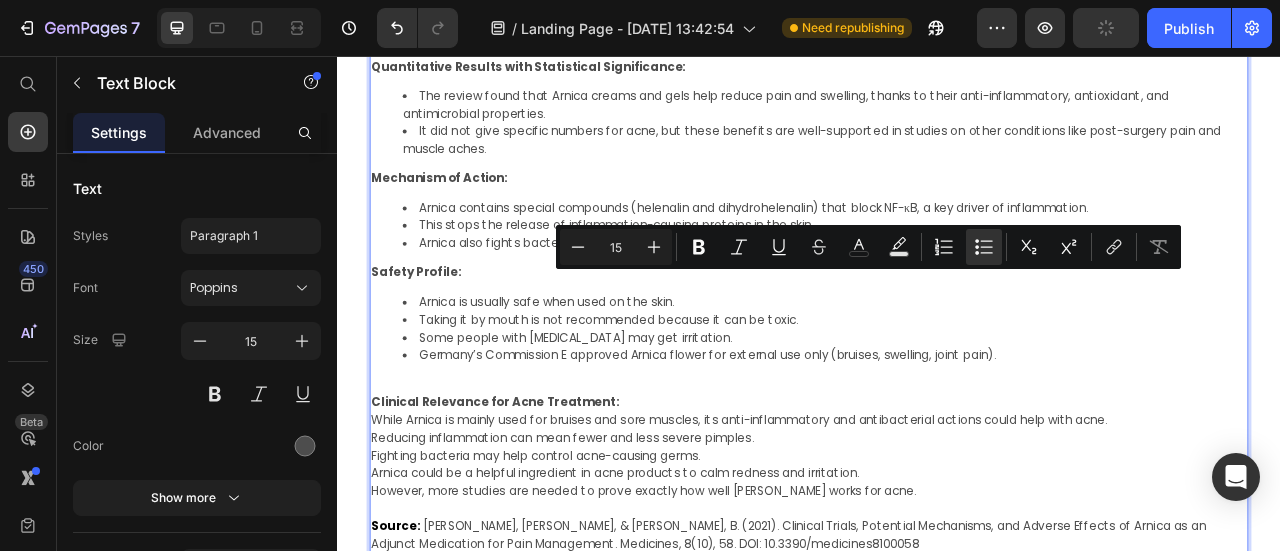 click on "Key Findings This review article looked at many clinical studies on Arnica, mainly for pain relief. While not directly about acne, it shares helpful information about Arnica’s anti-inflammatory and antibacterial effects, which can be relevant for acne. Quantitative Results with Statistical Significance: The review found that Arnica creams and gels help reduce pain and swelling, thanks to their anti-inflammatory, antioxidant, and antimicrobial properties. It did not give specific numbers for acne, but these benefits are well-supported in studies on other conditions like post-surgery pain and muscle aches. Mechanism of Action: Arnica contains special compounds (helenalin and dihydrohelenalin) that block NF-κB, a key driver of inflammation. This stops the release of inflammation-causing proteins in the skin. Arnica also fights bacteria and reduces [MEDICAL_DATA], which can help protect skin. Safety Profile: Arnica is usually safe when used on the skin. Some people with [MEDICAL_DATA] may get irritation." at bounding box center [937, 313] 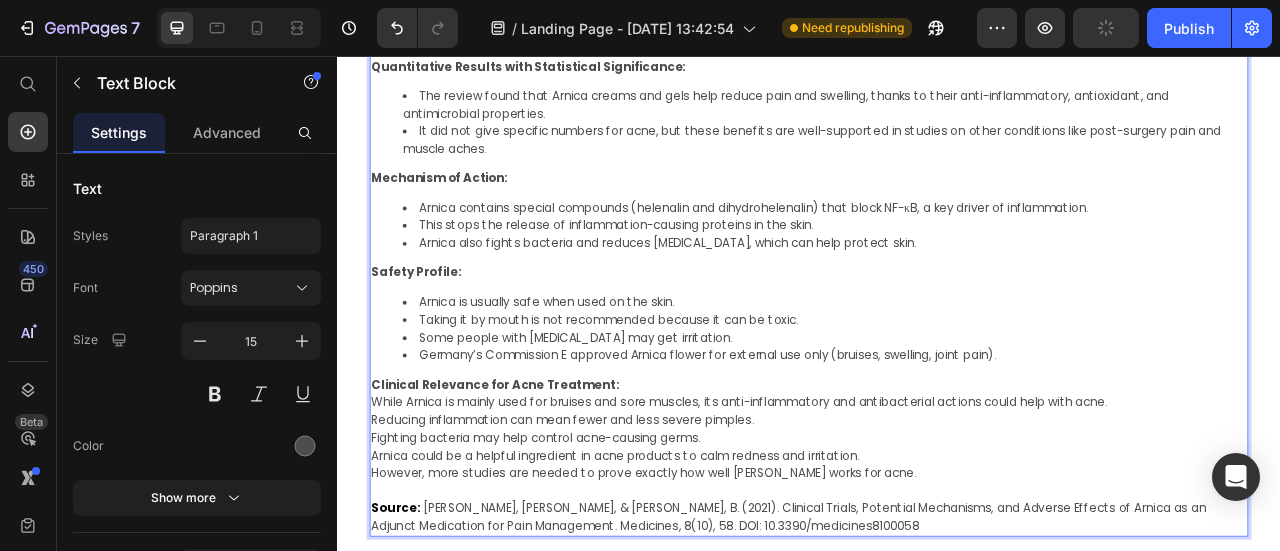 click on "Clinical Relevance for Acne Treatment:" at bounding box center [937, 474] 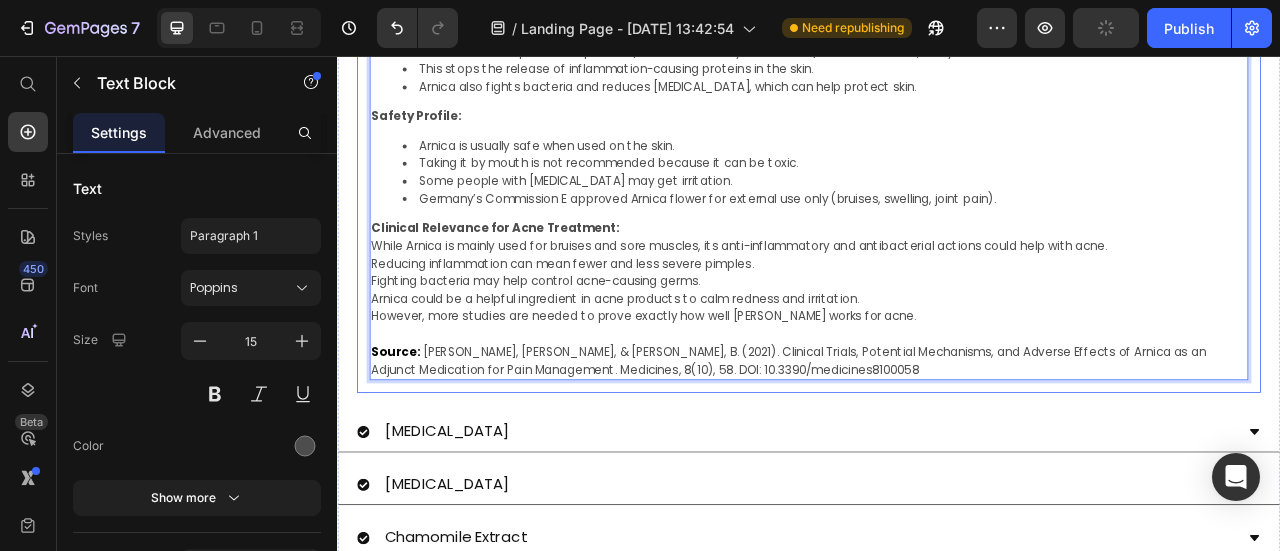 scroll, scrollTop: 1786, scrollLeft: 0, axis: vertical 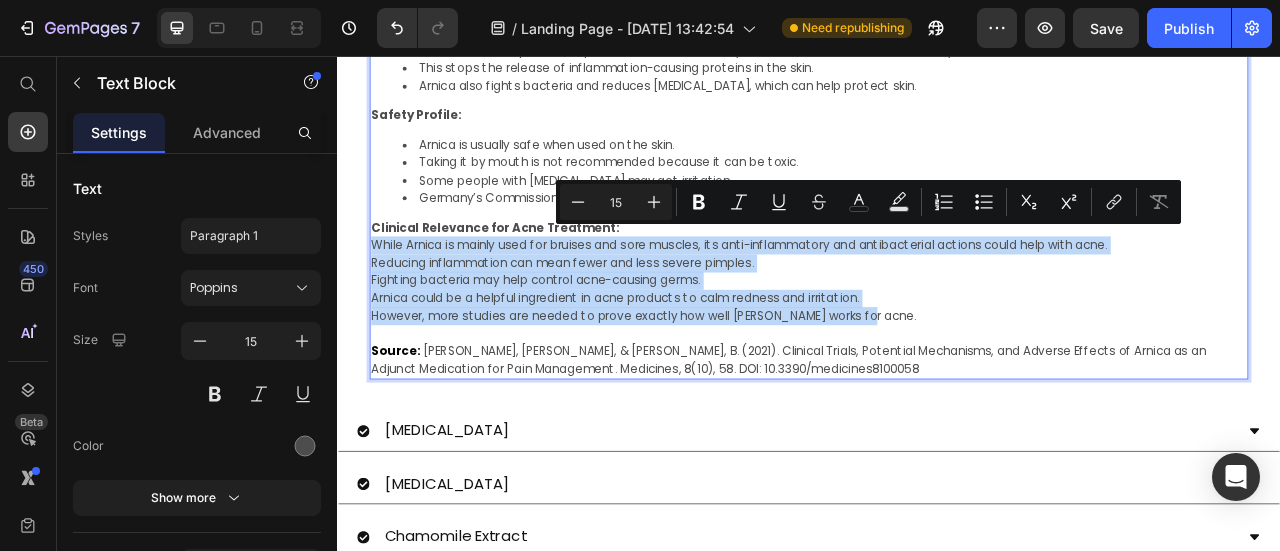 drag, startPoint x: 1027, startPoint y: 375, endPoint x: 381, endPoint y: 288, distance: 651.83203 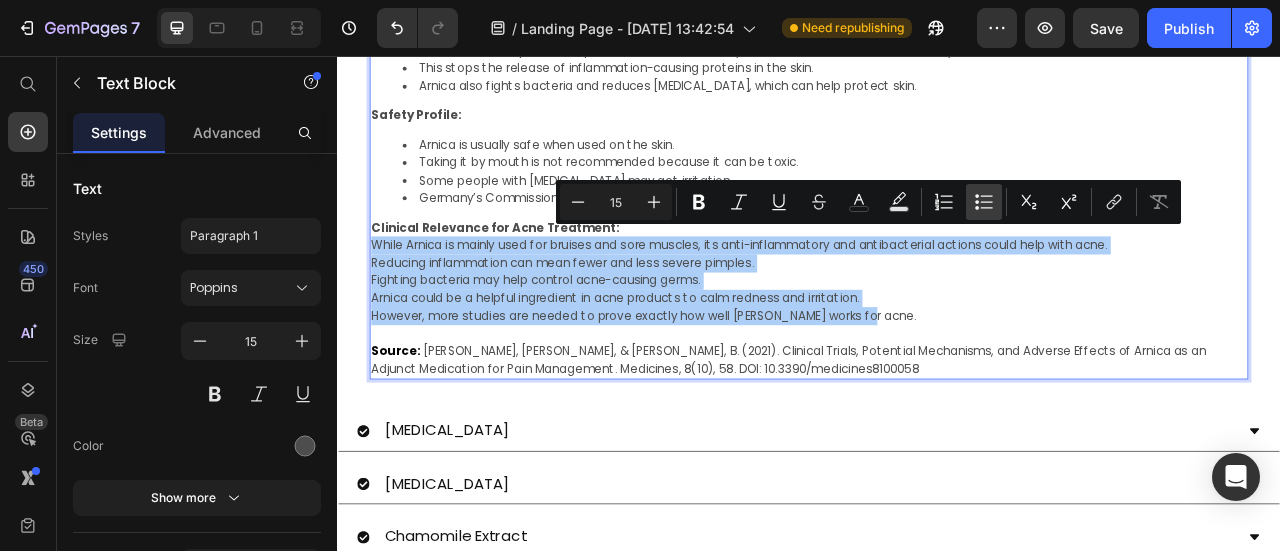 click 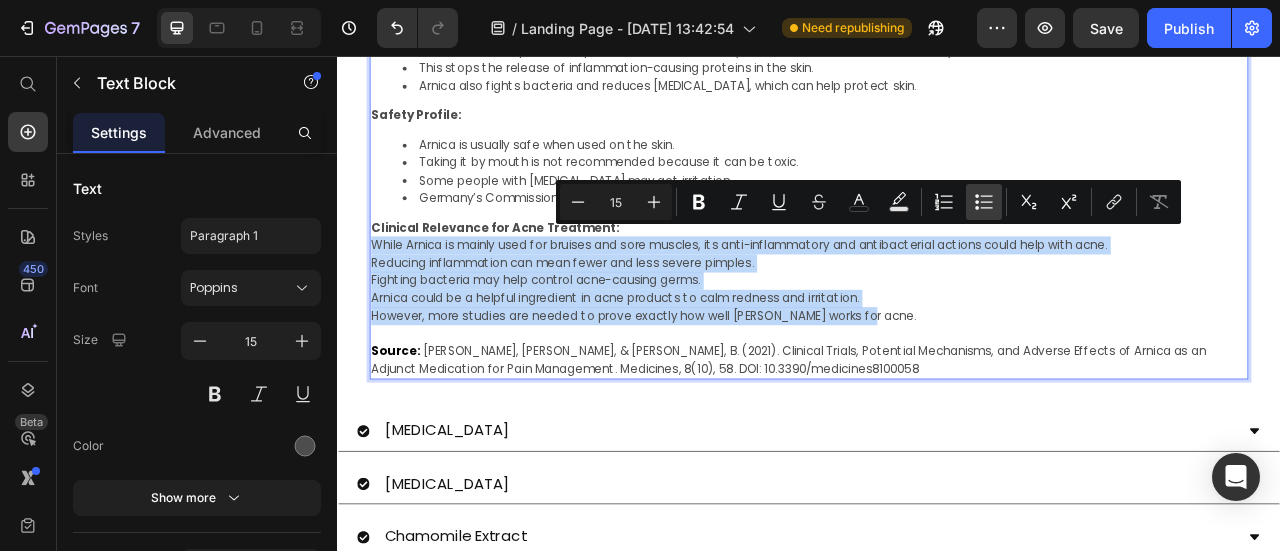 type on "15" 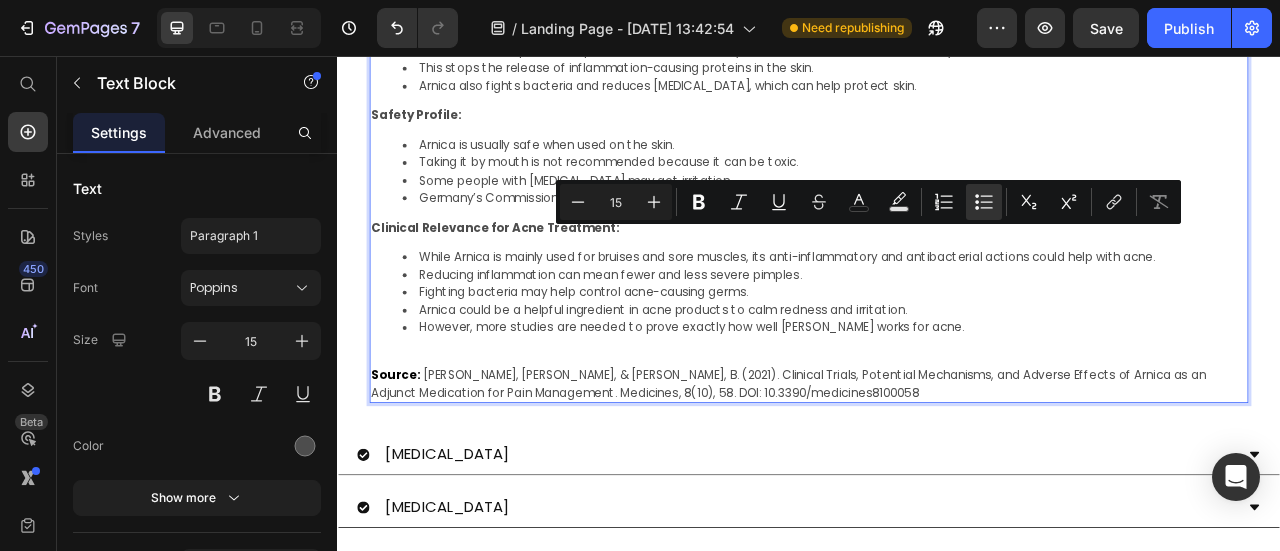 click on "Reducing inflammation can mean fewer and less severe pimples." at bounding box center [957, 334] 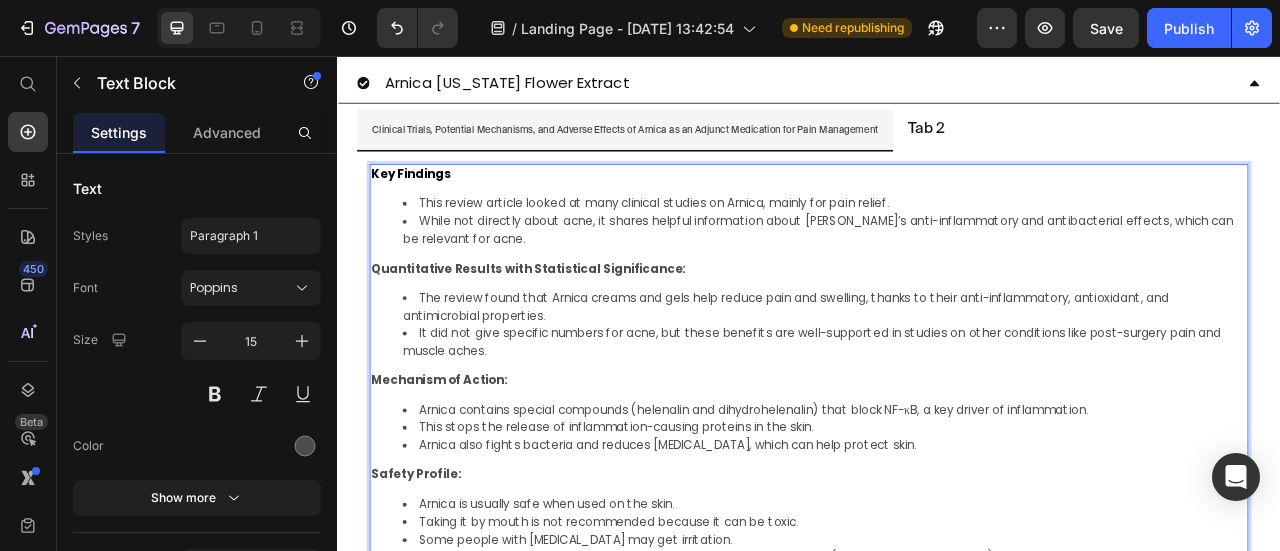 scroll, scrollTop: 1086, scrollLeft: 0, axis: vertical 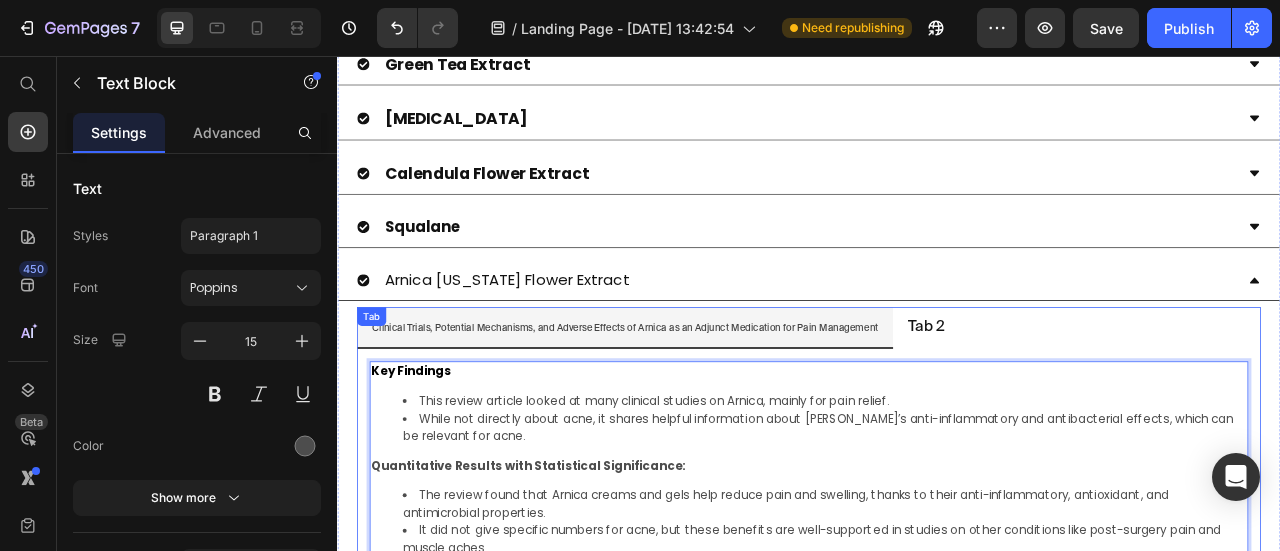 click on "Tab 2" at bounding box center (1086, 400) 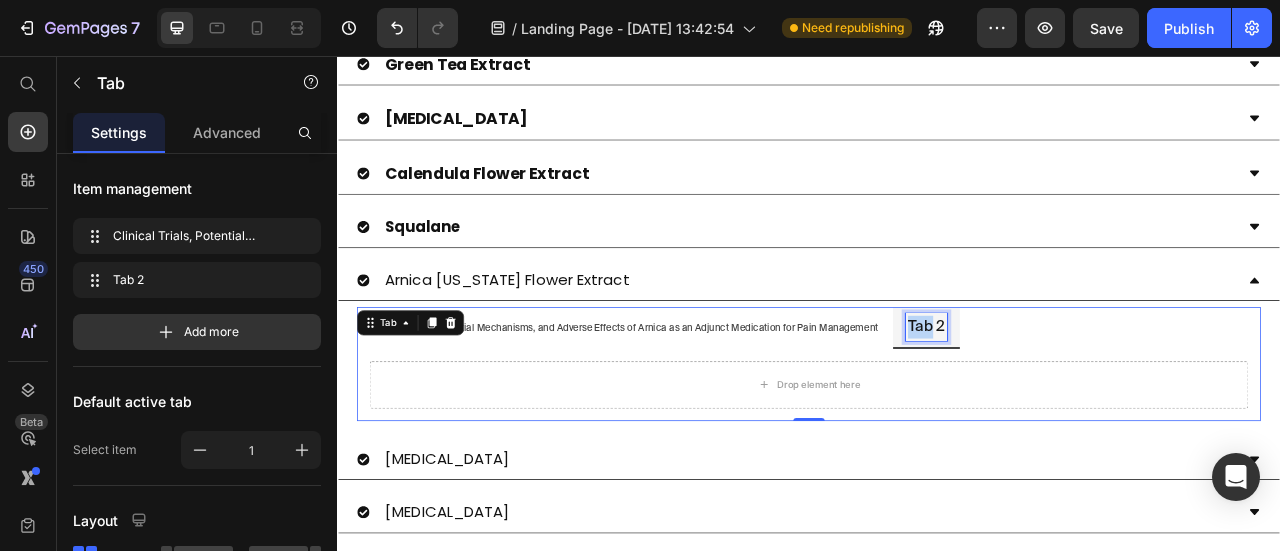 click on "Tab 2" at bounding box center (1086, 400) 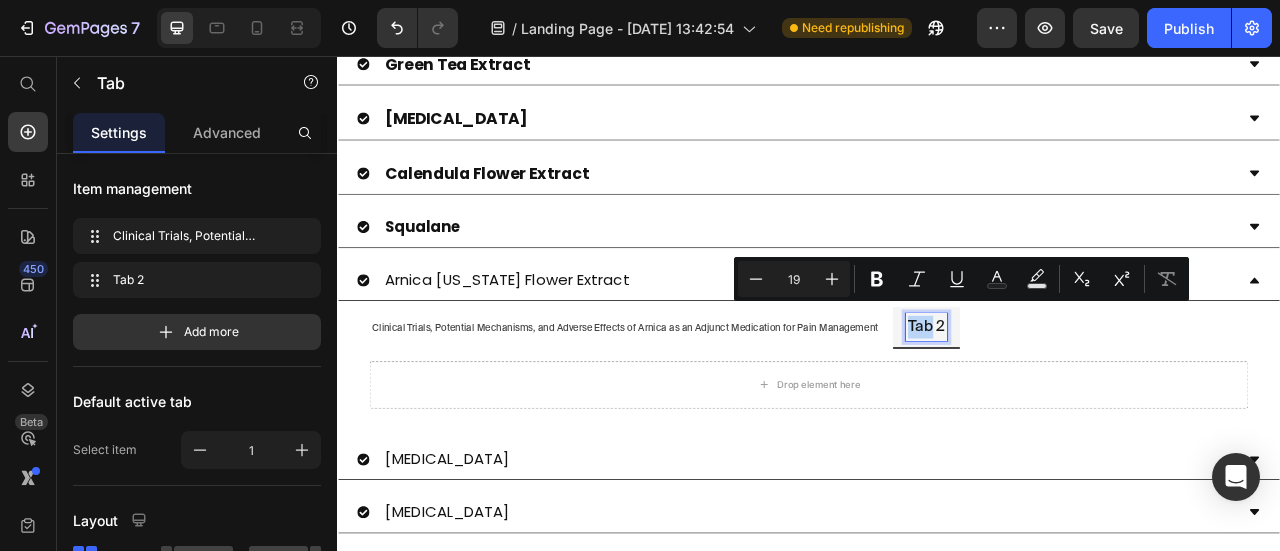click on "Tab 2" at bounding box center (1086, 400) 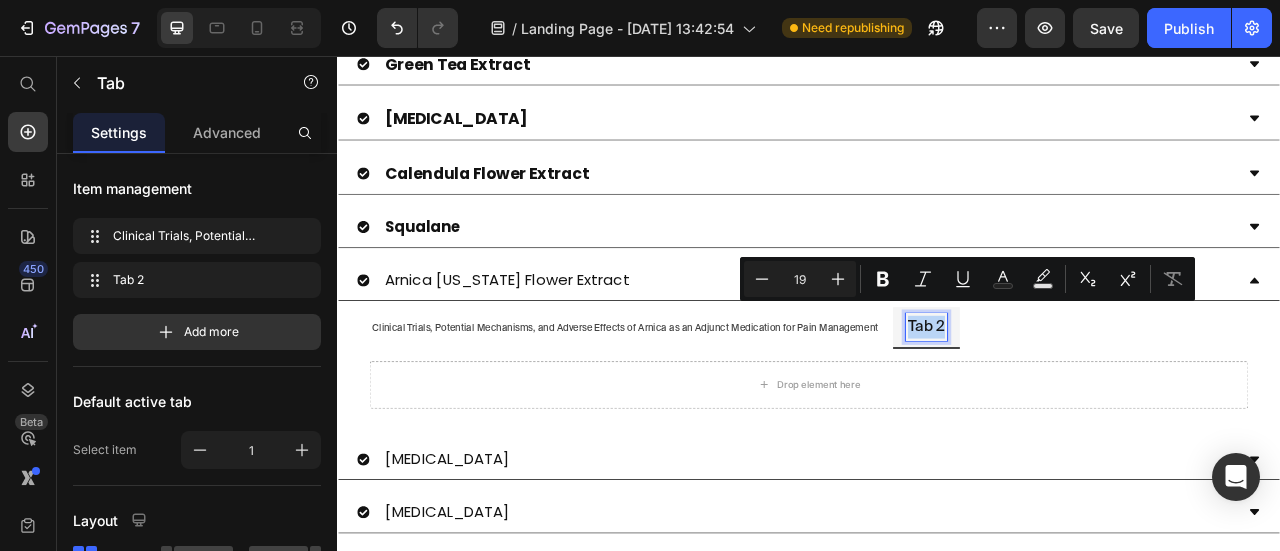 type on "13" 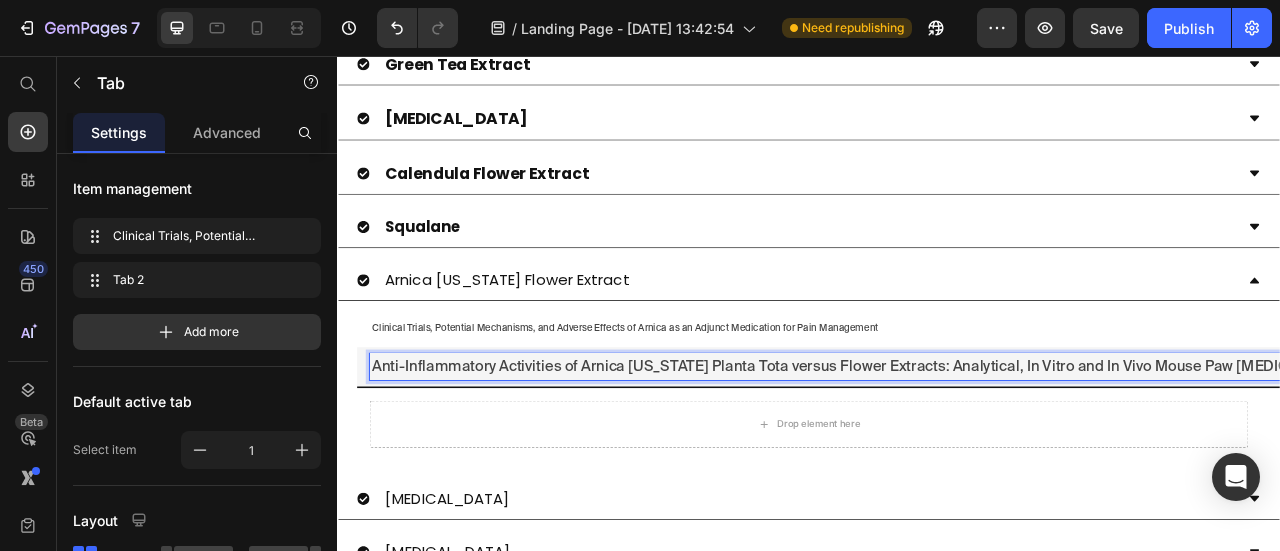 scroll, scrollTop: 0, scrollLeft: 151, axis: horizontal 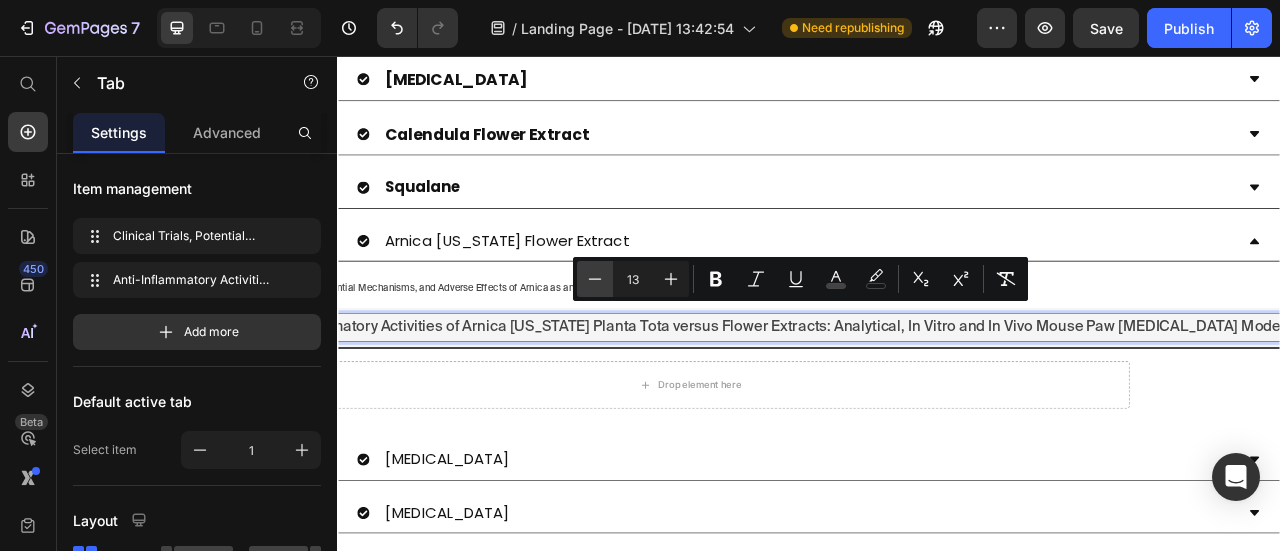 click 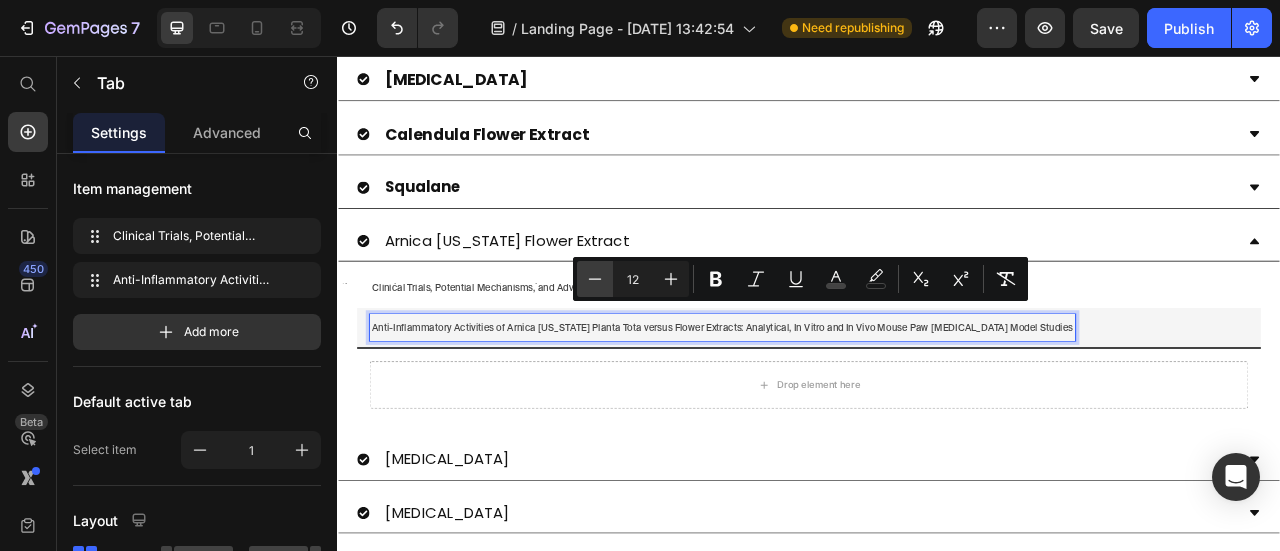 scroll, scrollTop: 0, scrollLeft: 0, axis: both 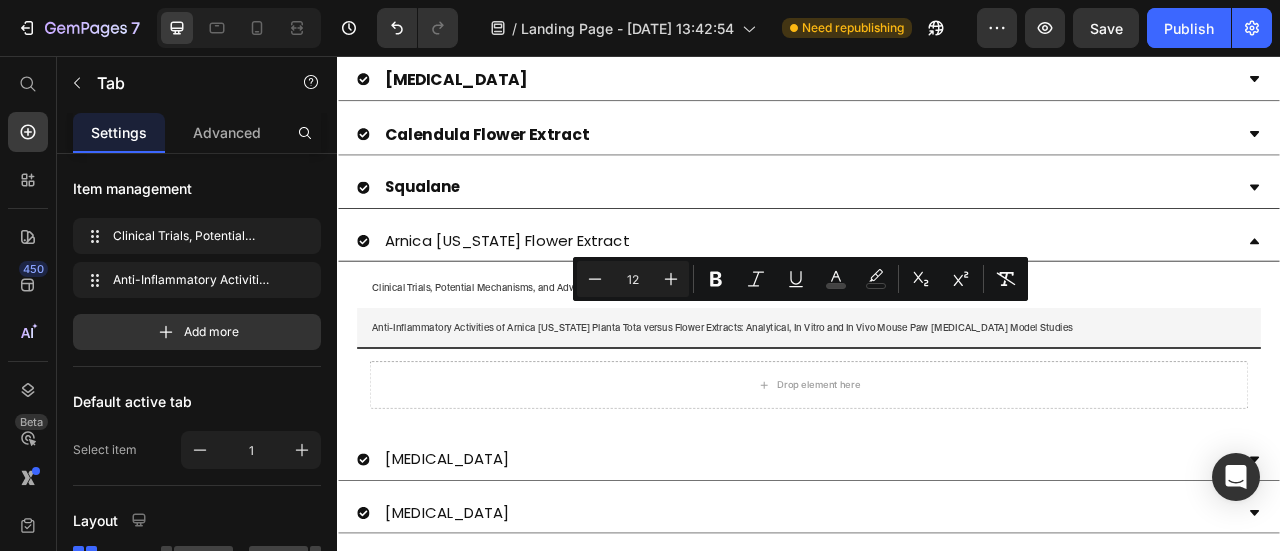 click on "Anti-Inflammatory Activities of Arnica [US_STATE] Planta Tota versus Flower Extracts: Analytical, In Vitro and In Vivo Mouse Paw [MEDICAL_DATA] Model Studies" at bounding box center [937, 402] 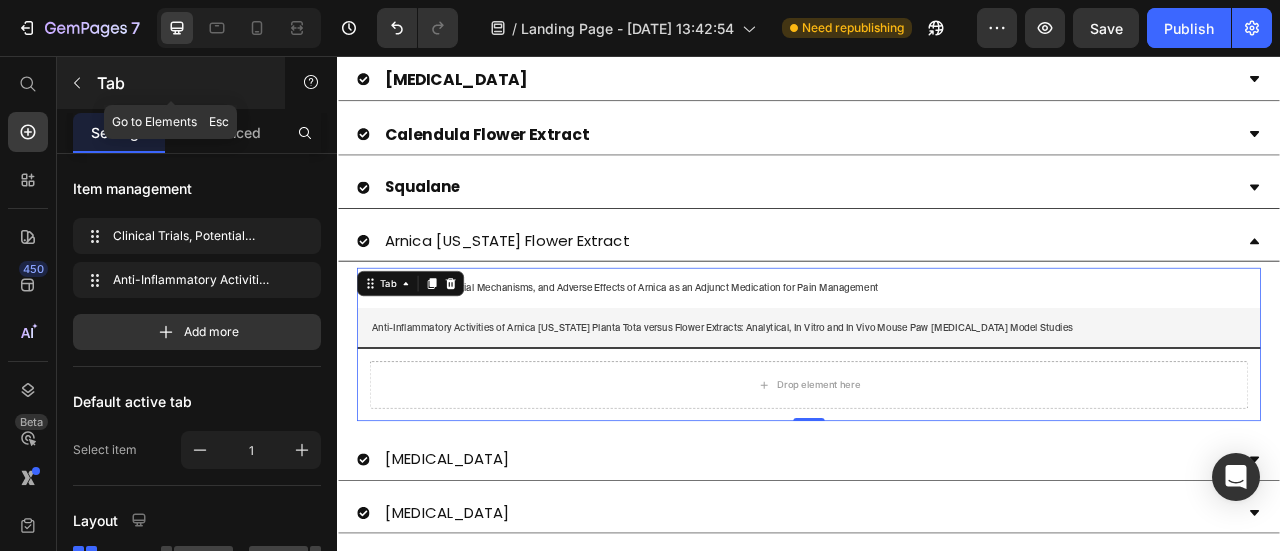 click 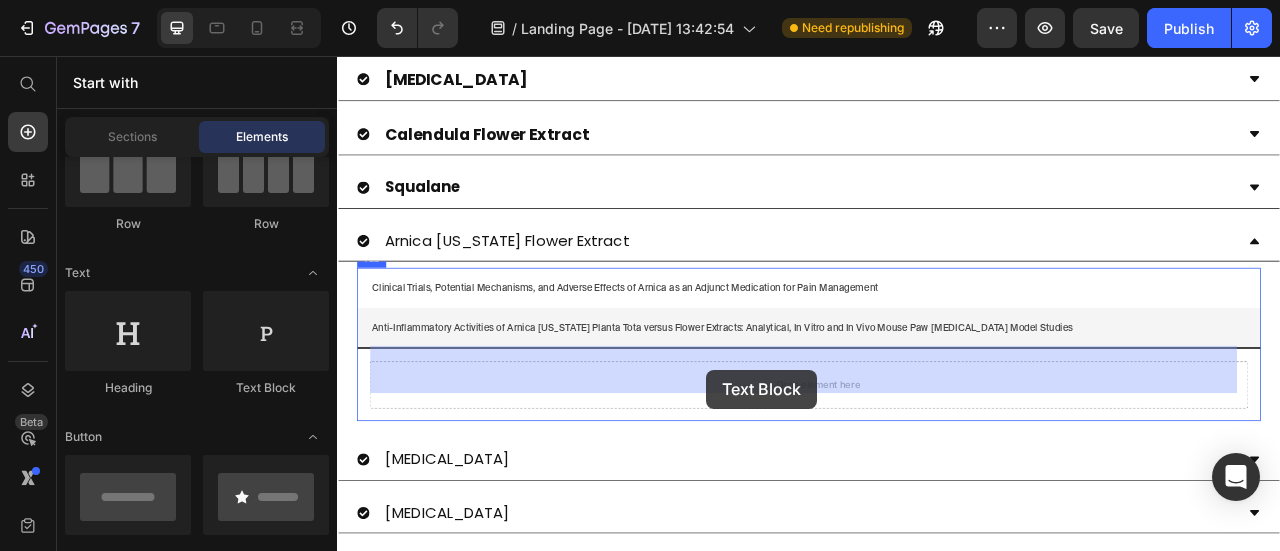 drag, startPoint x: 613, startPoint y: 385, endPoint x: 808, endPoint y: 455, distance: 207.18349 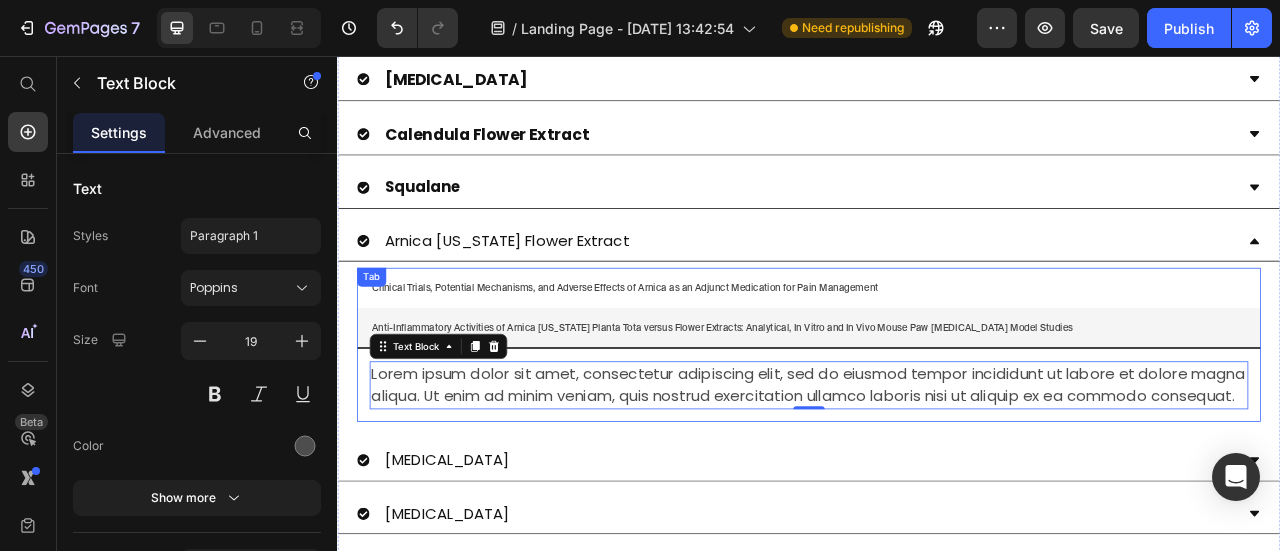 click on "Clinical Trials, Potential Mechanisms, and Adverse Effects of Arnica as an Adjunct Medication for Pain Management" at bounding box center (703, 352) 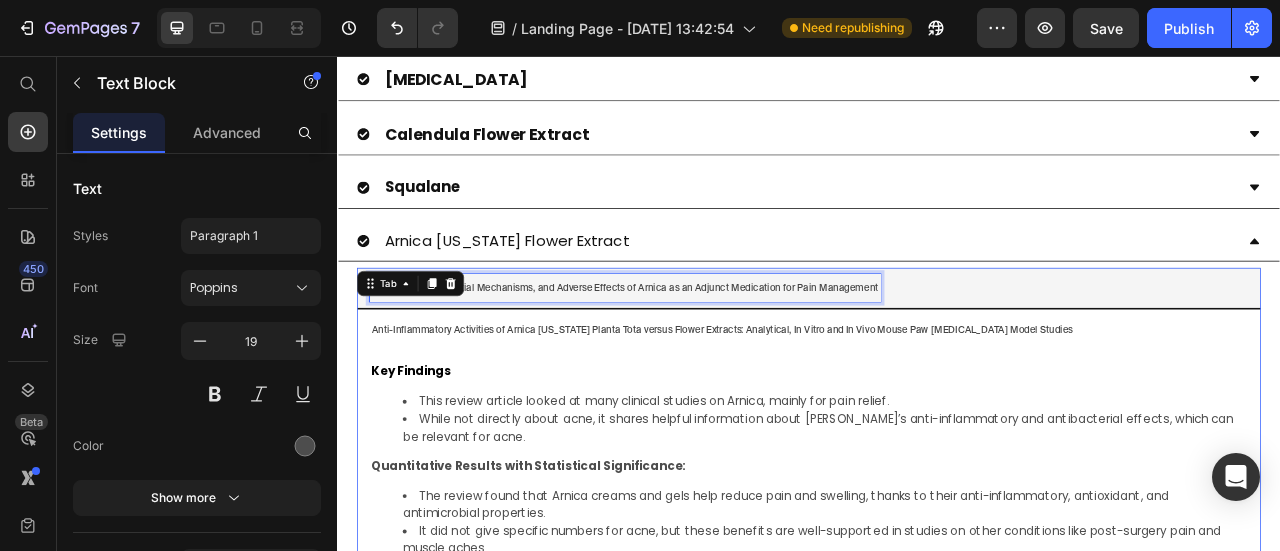 click on "Clinical Trials, Potential Mechanisms, and Adverse Effects of Arnica as an Adjunct Medication for Pain Management" at bounding box center (703, 352) 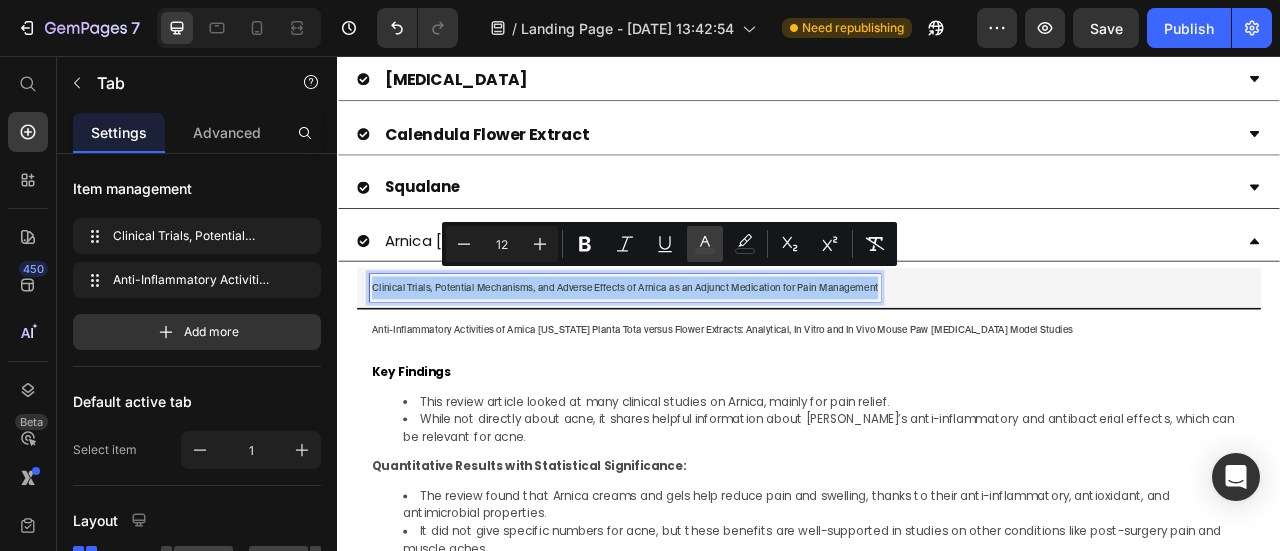 click 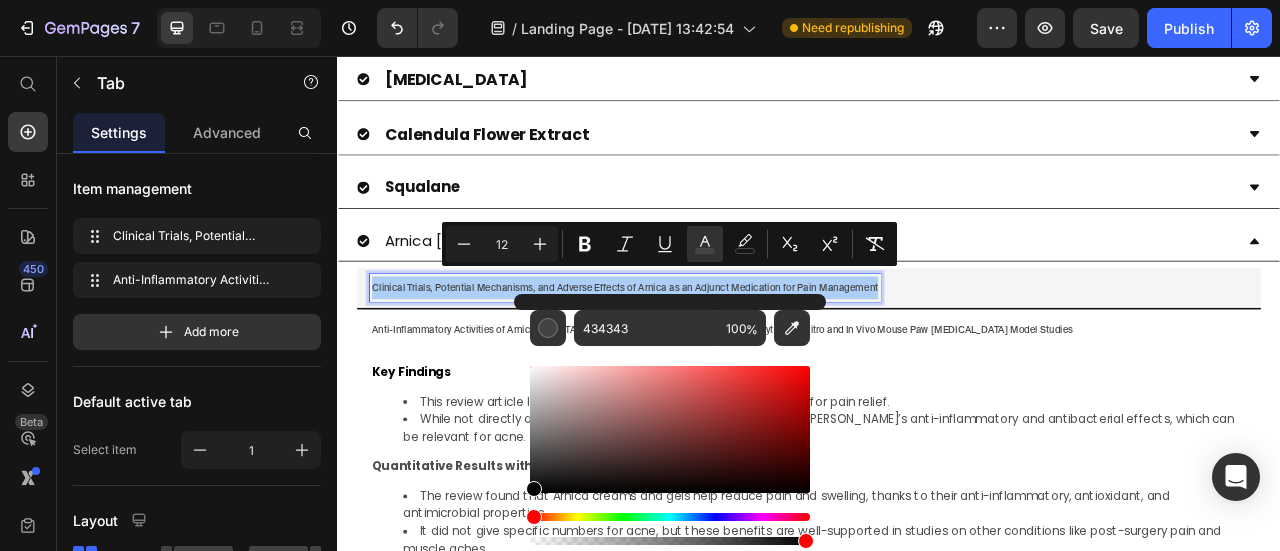 drag, startPoint x: 532, startPoint y: 463, endPoint x: 529, endPoint y: 494, distance: 31.144823 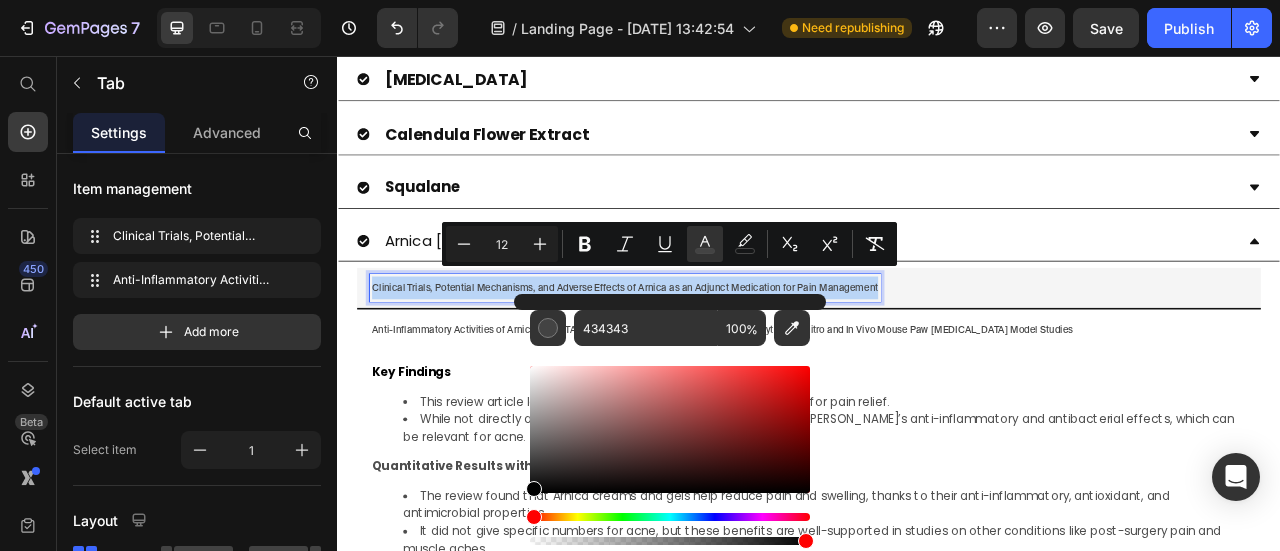 type on "000000" 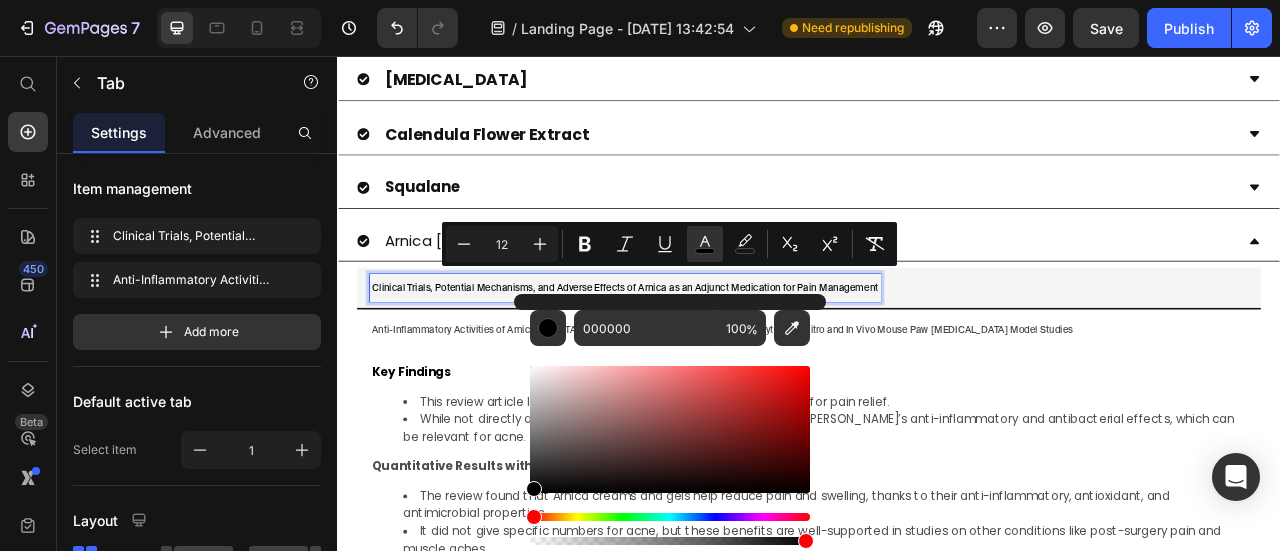 click on "Anti-Inflammatory Activities of Arnica [US_STATE] Planta Tota versus Flower Extracts: Analytical, In Vitro and In Vivo Mouse Paw [MEDICAL_DATA] Model Studies" at bounding box center [827, 405] 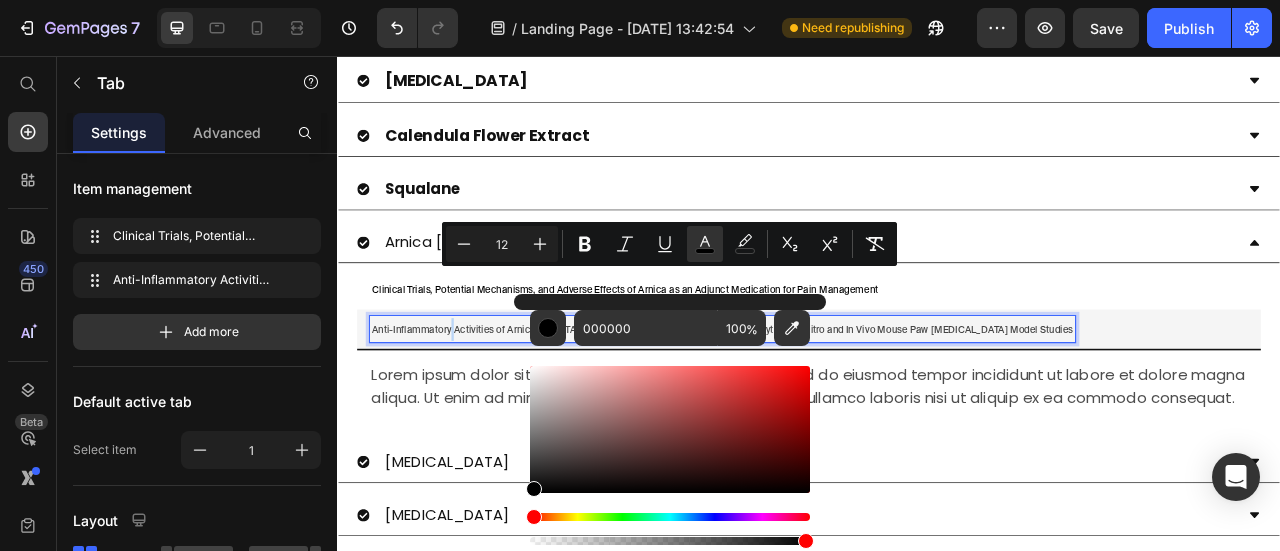 click on "Anti-Inflammatory Activities of Arnica [US_STATE] Planta Tota versus Flower Extracts: Analytical, In Vitro and In Vivo Mouse Paw [MEDICAL_DATA] Model Studies" at bounding box center [827, 405] 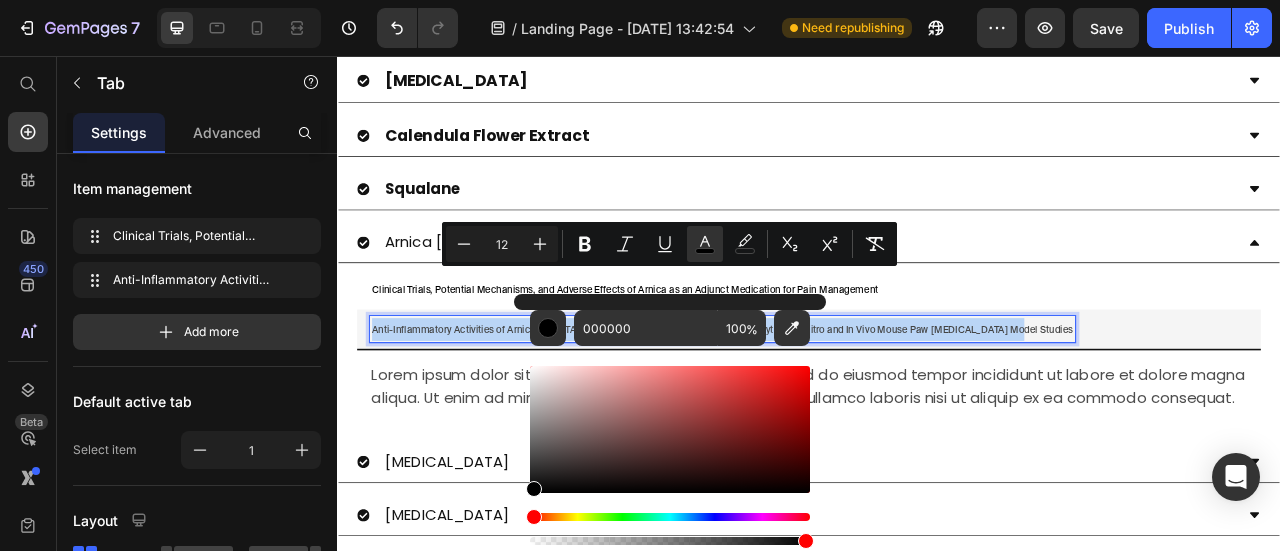 click on "Anti-Inflammatory Activities of Arnica [US_STATE] Planta Tota versus Flower Extracts: Analytical, In Vitro and In Vivo Mouse Paw [MEDICAL_DATA] Model Studies" at bounding box center (827, 405) 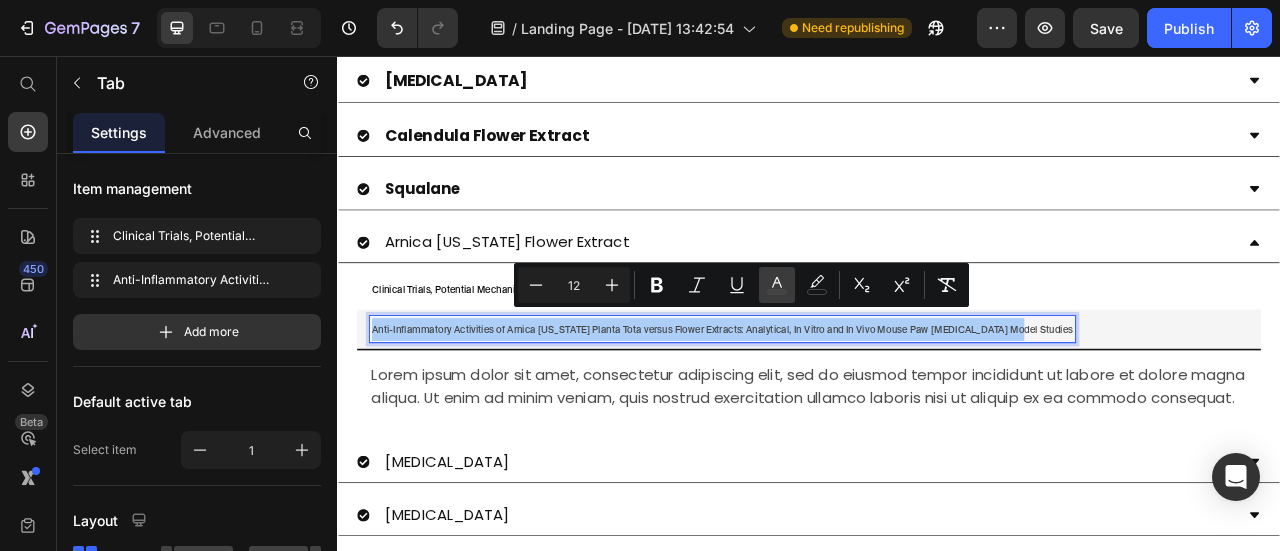 click on "color" at bounding box center (777, 285) 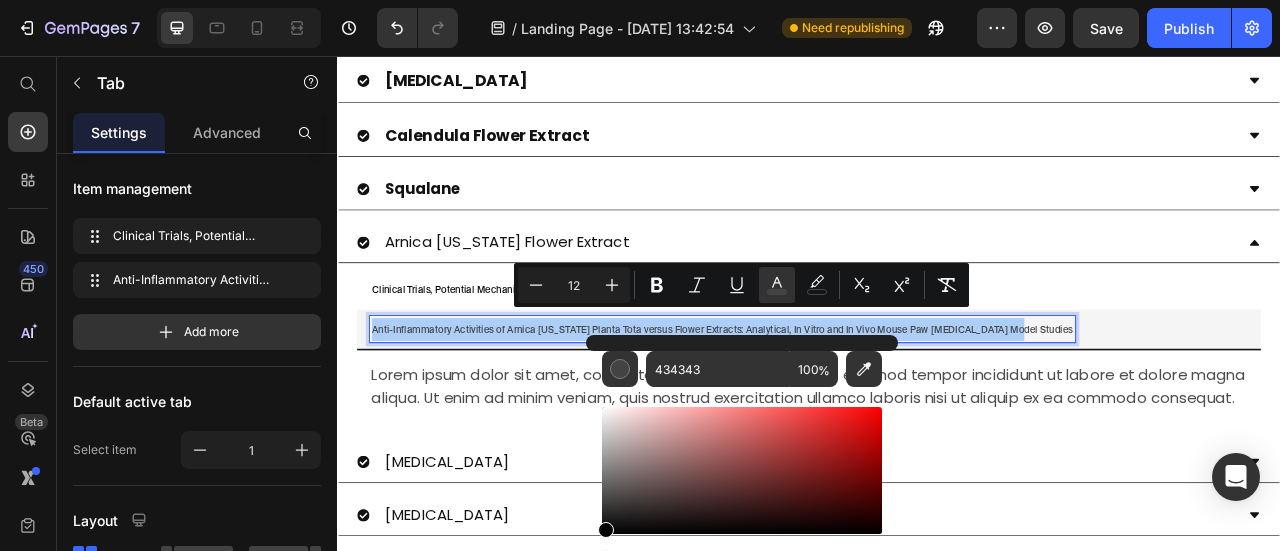 drag, startPoint x: 605, startPoint y: 505, endPoint x: 598, endPoint y: 543, distance: 38.63936 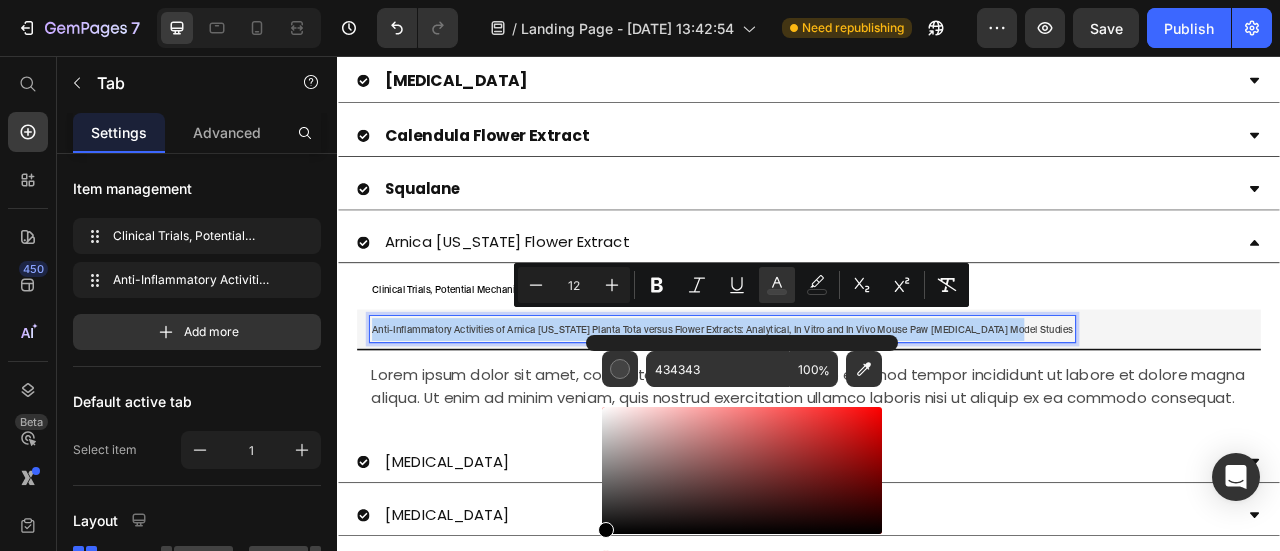 type on "000000" 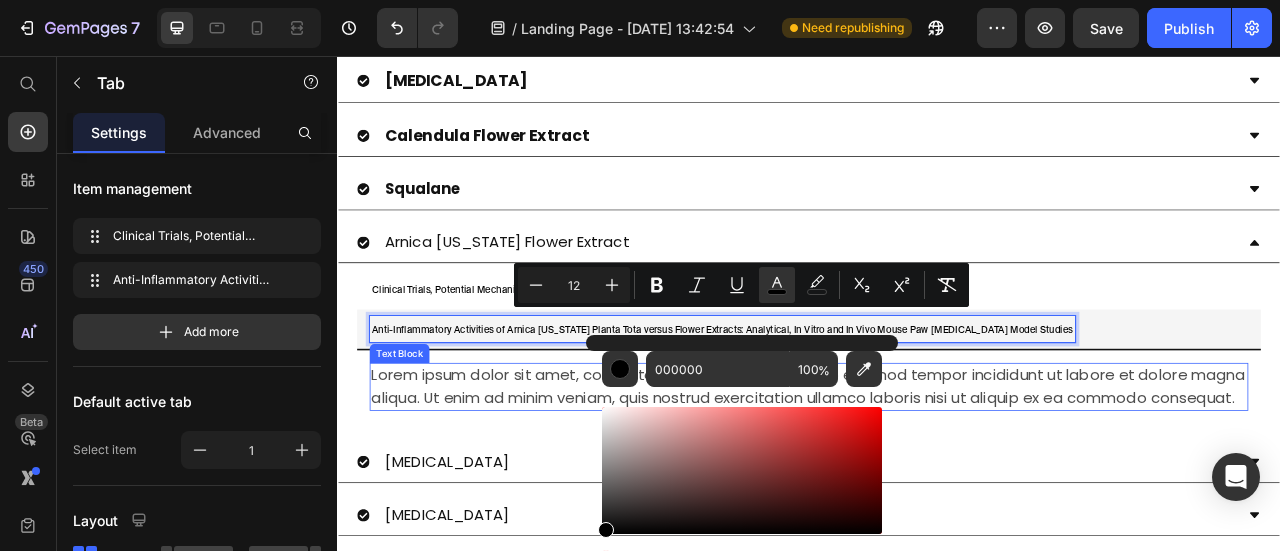 click on "Lorem ipsum dolor sit amet, consectetur adipiscing elit, sed do eiusmod tempor incididunt ut labore et dolore magna aliqua. Ut enim ad minim veniam, quis nostrud exercitation ullamco laboris nisi ut aliquip ex ea commodo consequat." at bounding box center [937, 476] 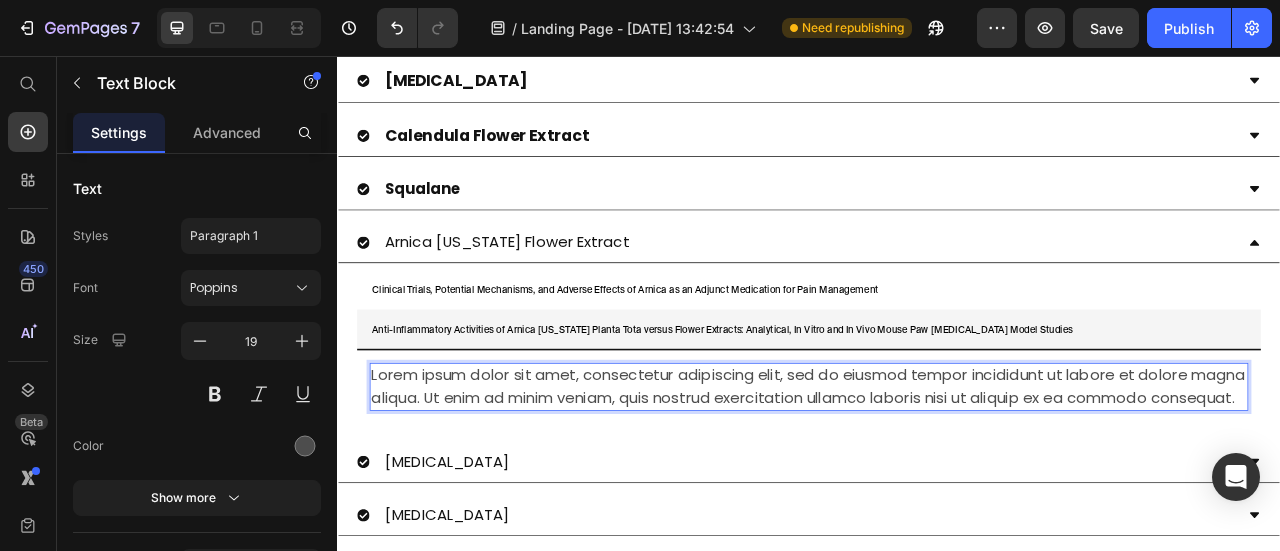 click on "Lorem ipsum dolor sit amet, consectetur adipiscing elit, sed do eiusmod tempor incididunt ut labore et dolore magna aliqua. Ut enim ad minim veniam, quis nostrud exercitation ullamco laboris nisi ut aliquip ex ea commodo consequat." at bounding box center [937, 476] 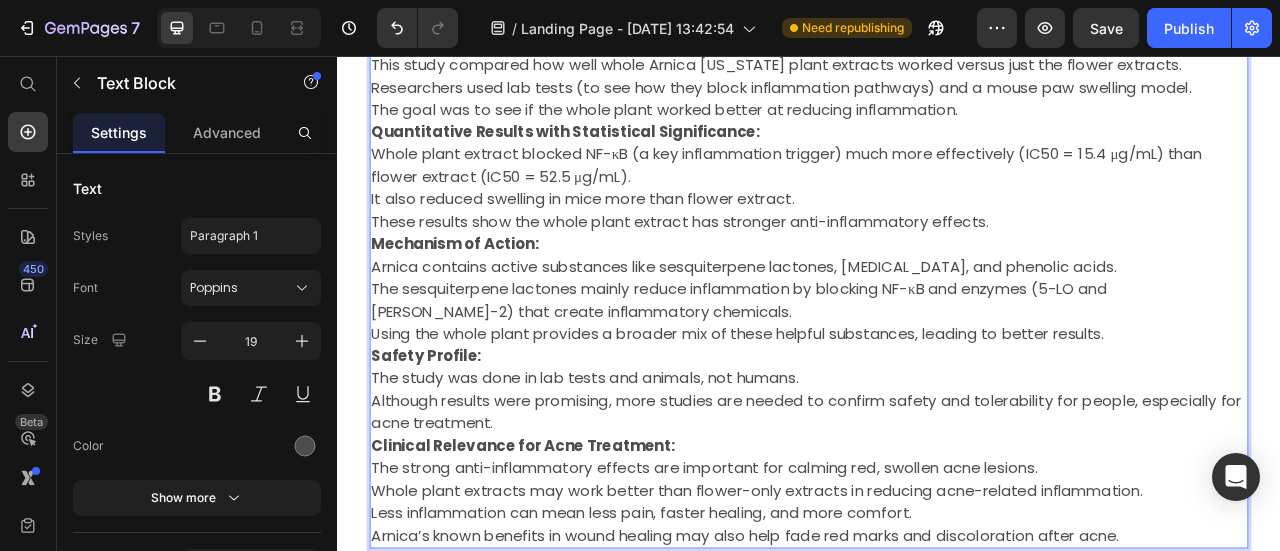 scroll, scrollTop: 1678, scrollLeft: 0, axis: vertical 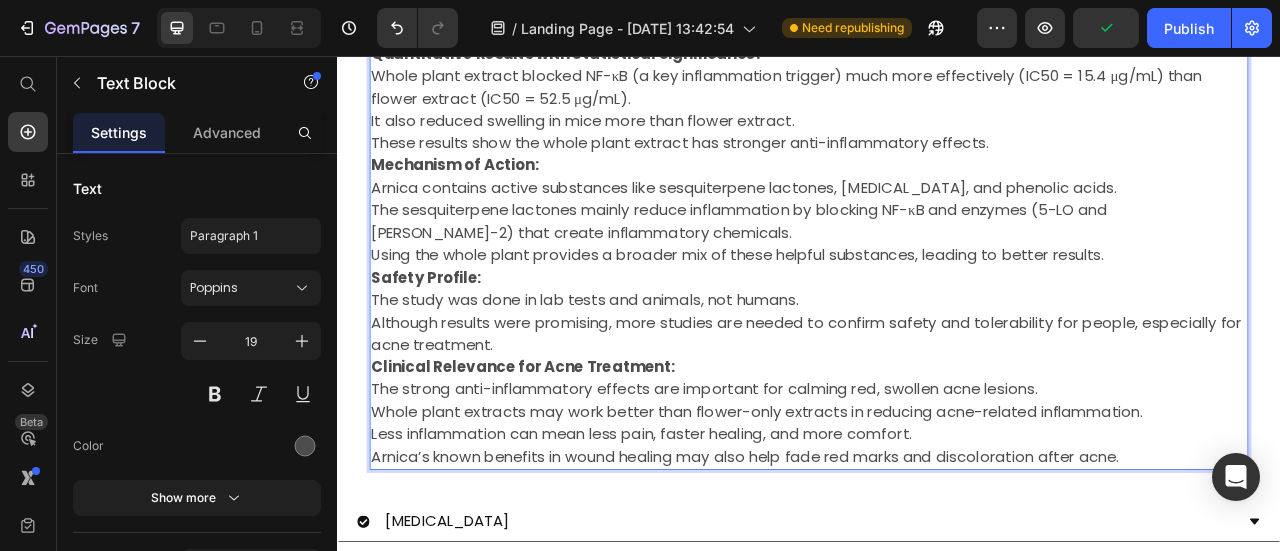 click on "Arnica’s known benefits in wound healing may also help fade red marks and discoloration after acne." at bounding box center (937, 566) 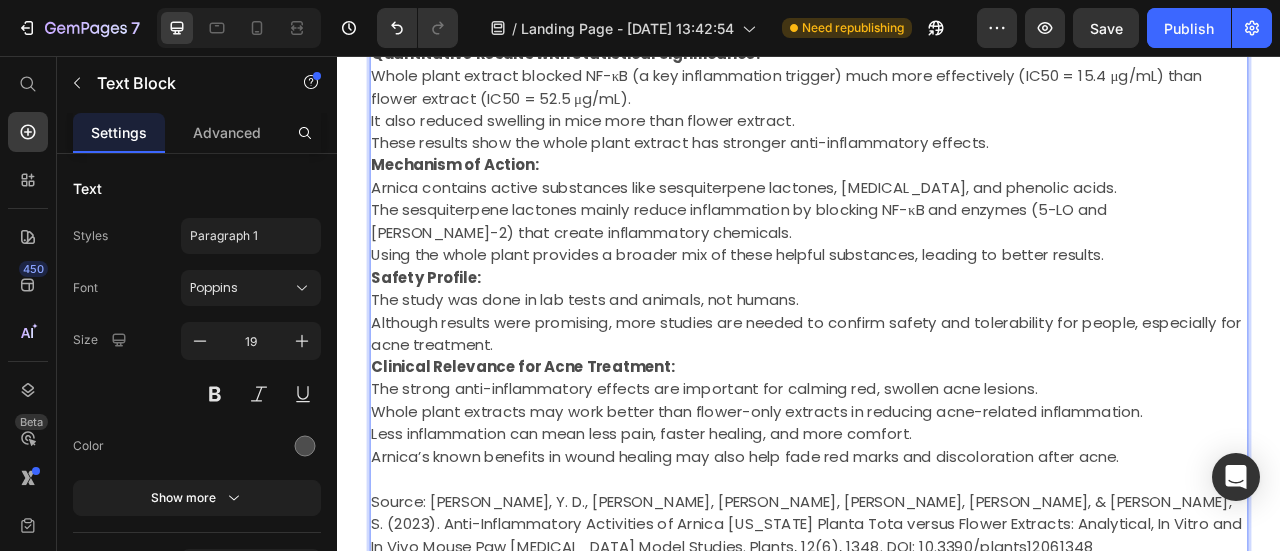 scroll, scrollTop: 1692, scrollLeft: 0, axis: vertical 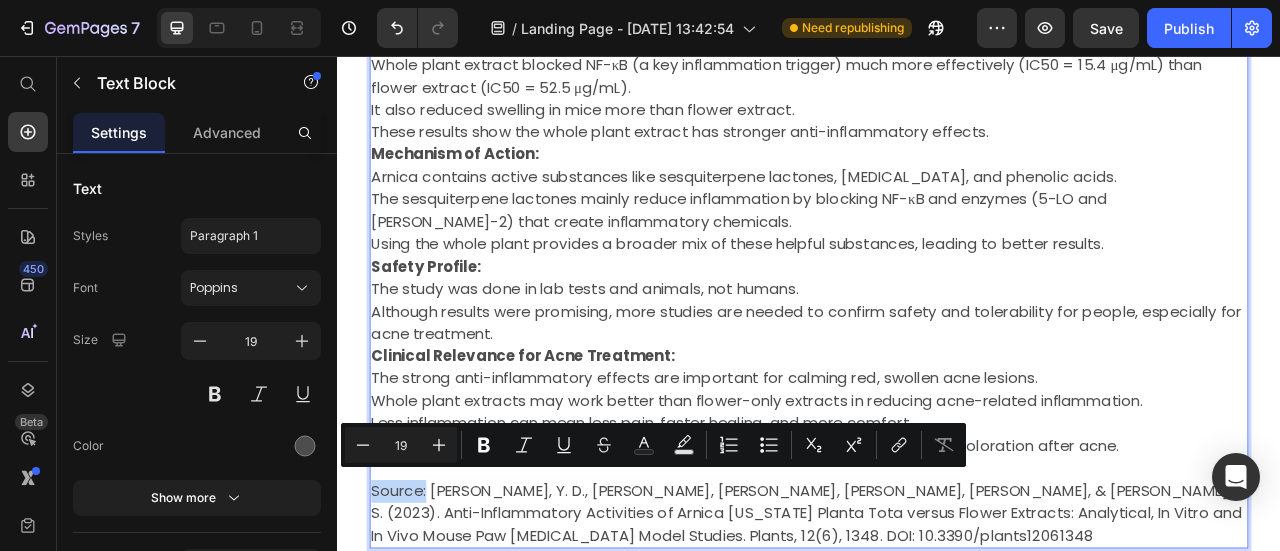 drag, startPoint x: 451, startPoint y: 592, endPoint x: 380, endPoint y: 595, distance: 71.063354 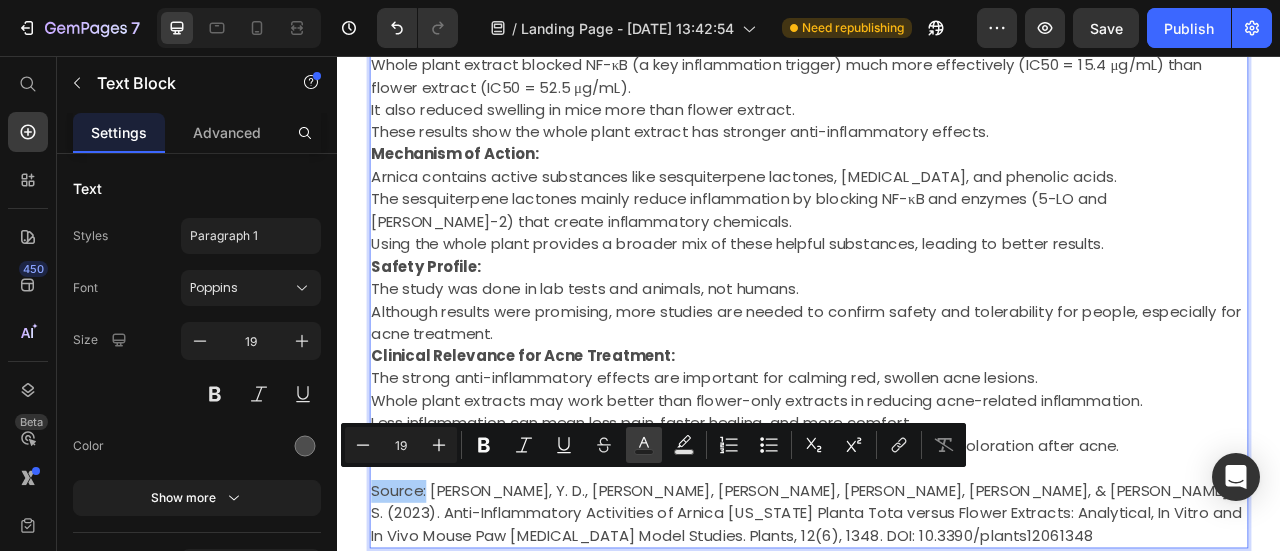 click 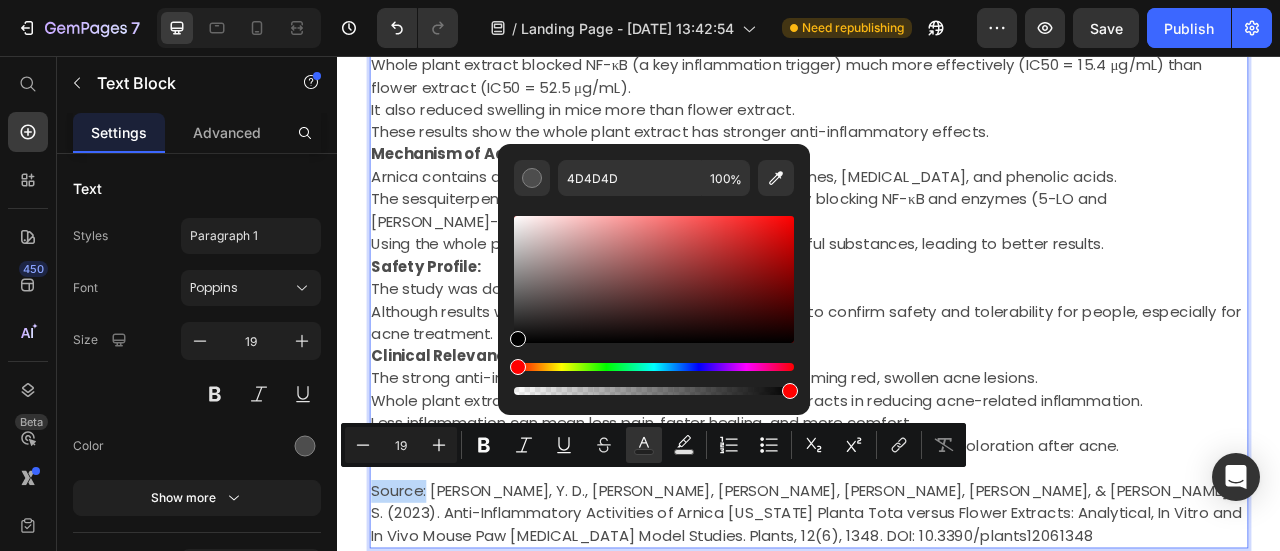 drag, startPoint x: 517, startPoint y: 311, endPoint x: 509, endPoint y: 359, distance: 48.6621 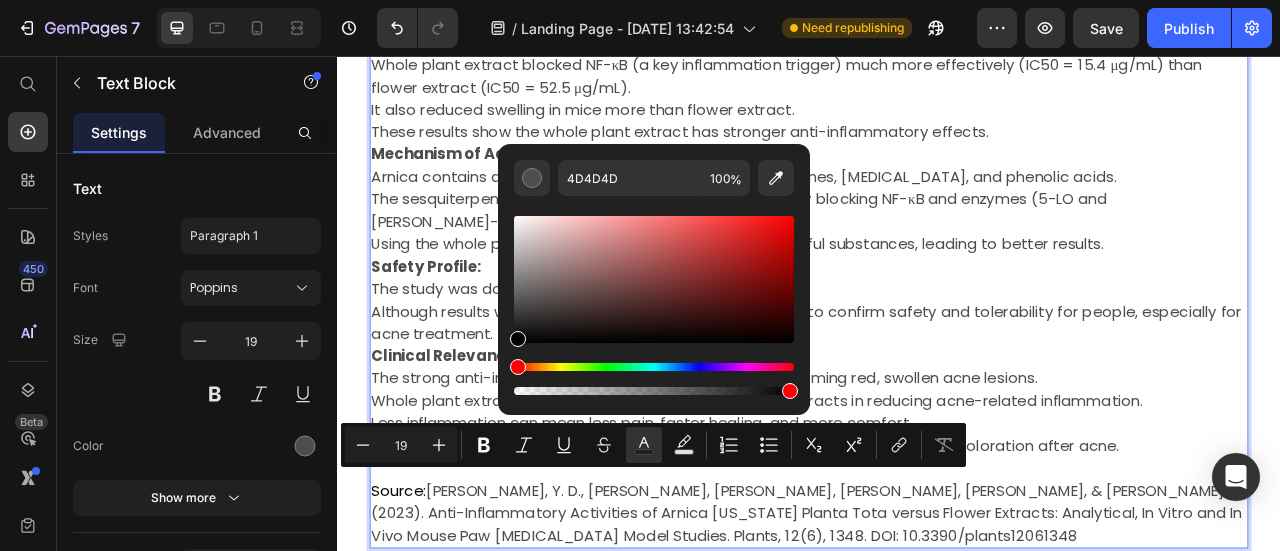 type on "000000" 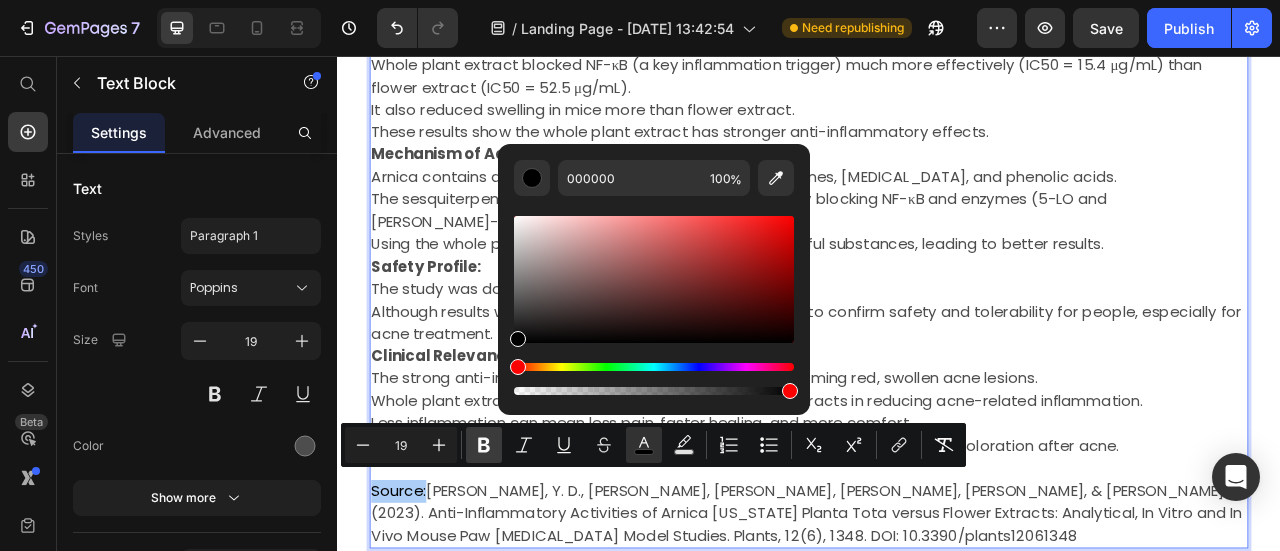 click 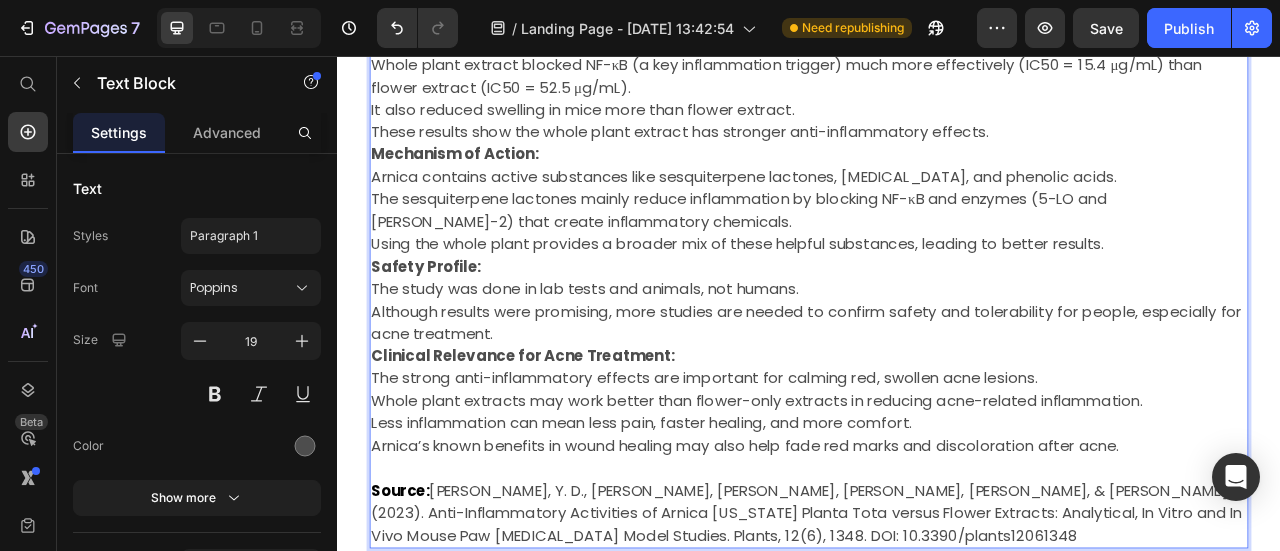 click on "Source:  [PERSON_NAME], Y. D., [PERSON_NAME], [PERSON_NAME], [PERSON_NAME], [PERSON_NAME], & [PERSON_NAME], S. (2023). Anti-Inflammatory Activities of Arnica [US_STATE] Planta Tota versus Flower Extracts: Analytical, In Vitro and In Vivo Mouse Paw [MEDICAL_DATA] Model Studies. Plants, 12(6), 1348. DOI: 10.3390/plants12061348" at bounding box center (937, 638) 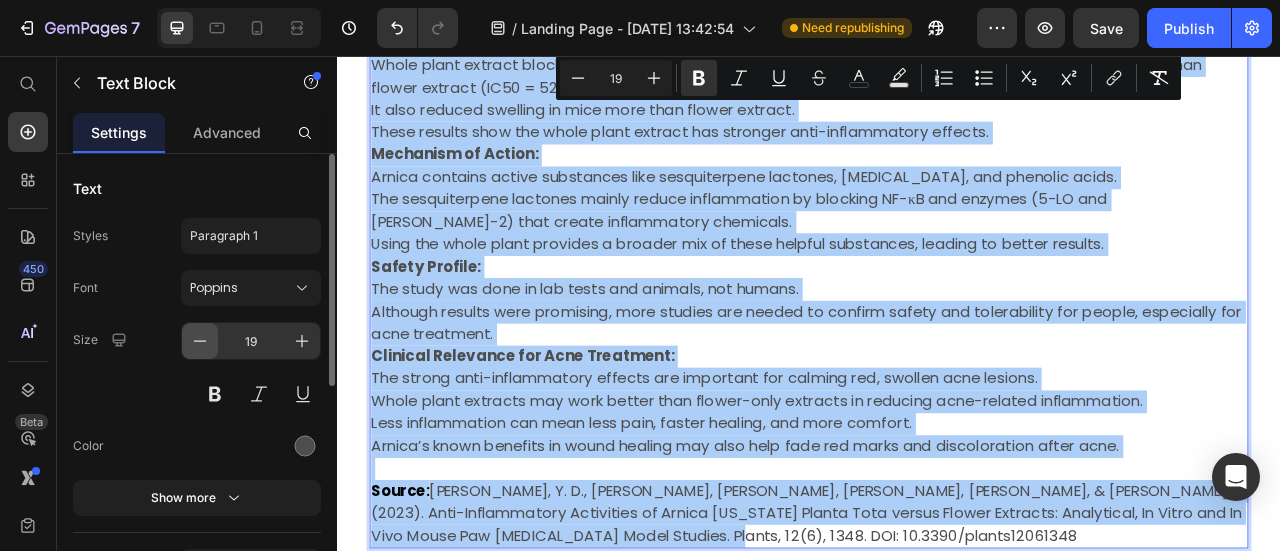 click 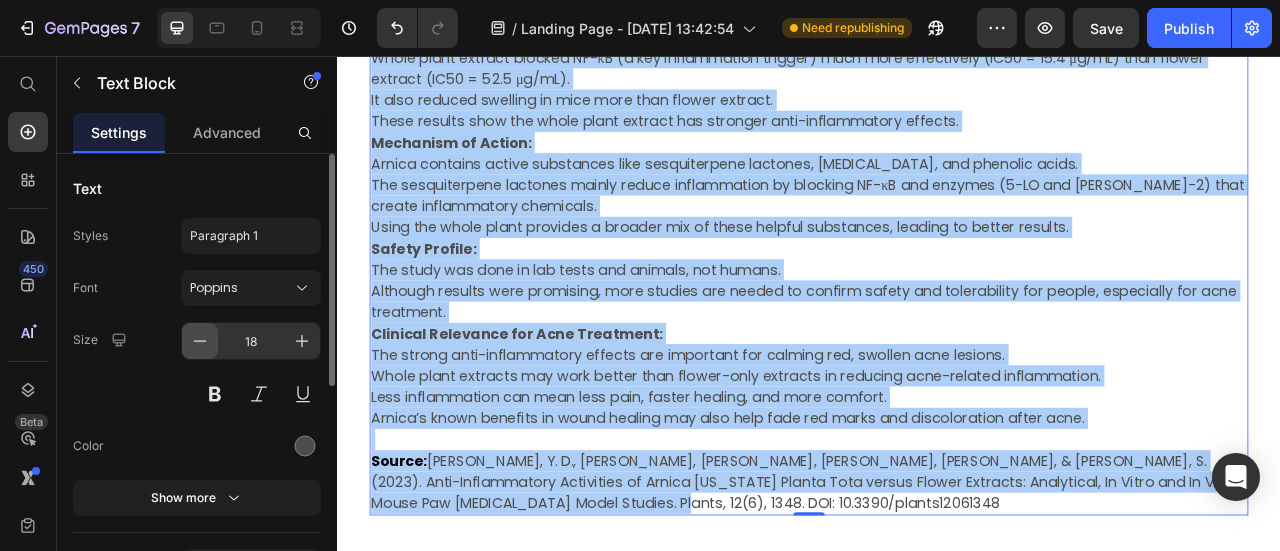 scroll, scrollTop: 1684, scrollLeft: 0, axis: vertical 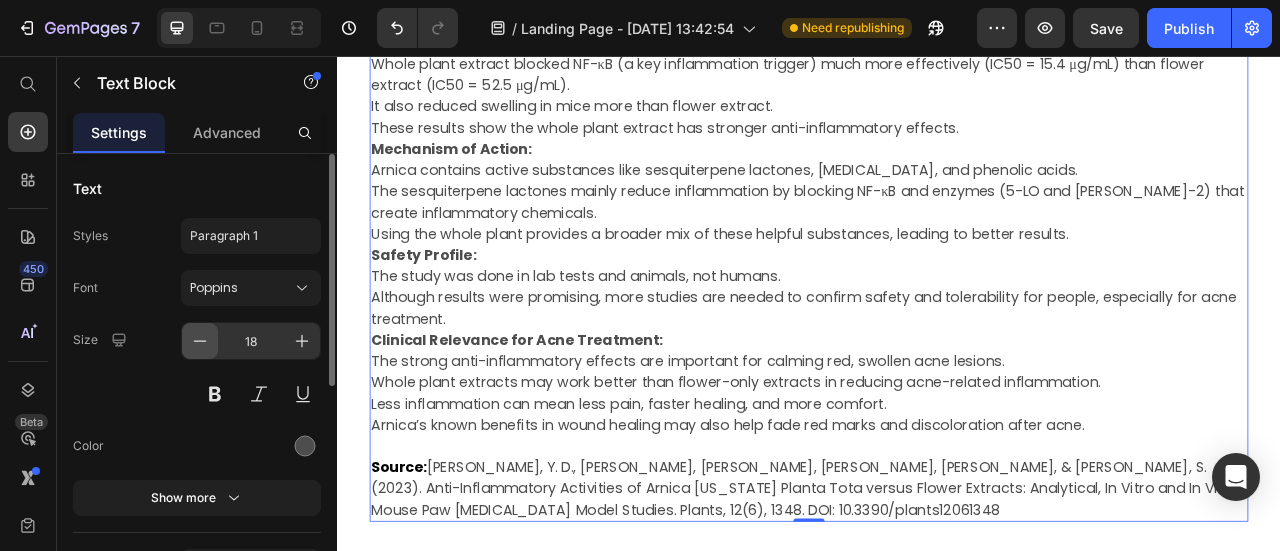 click 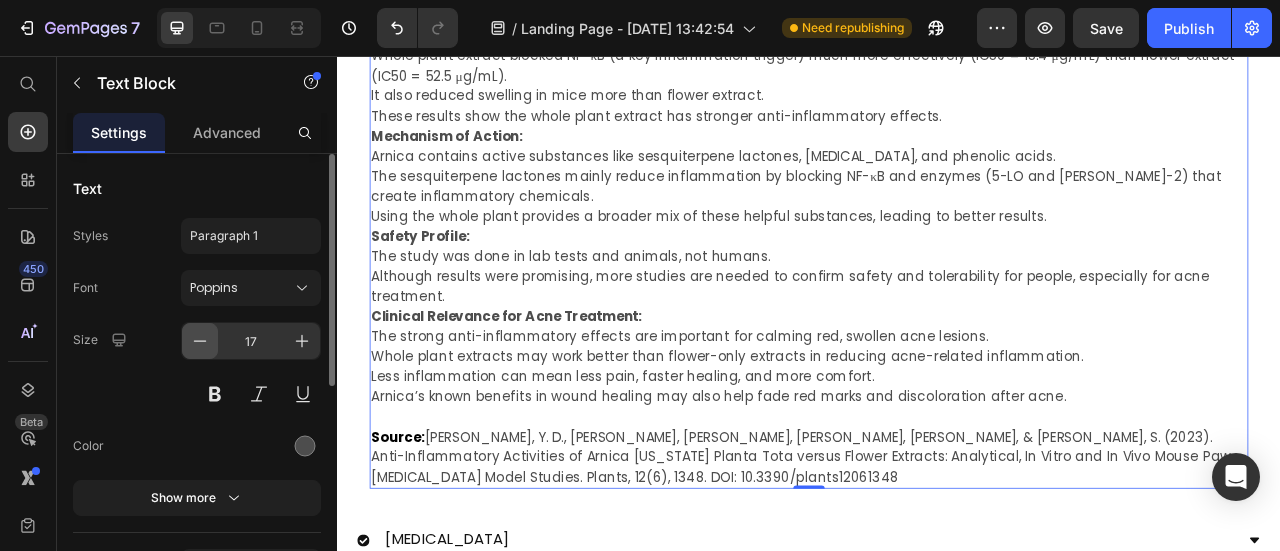 click 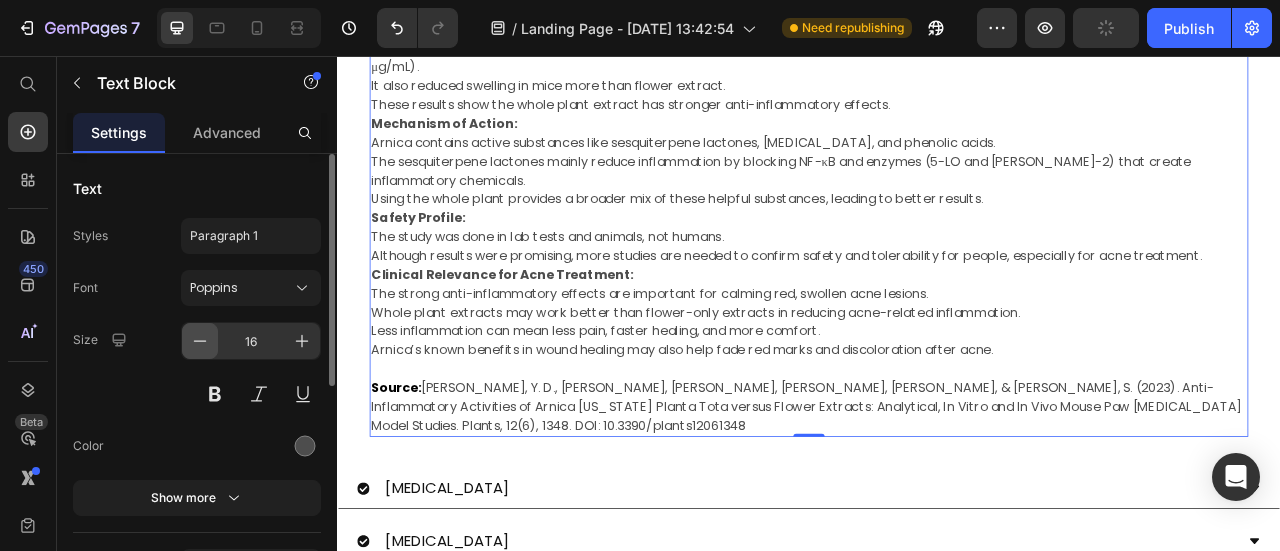 click 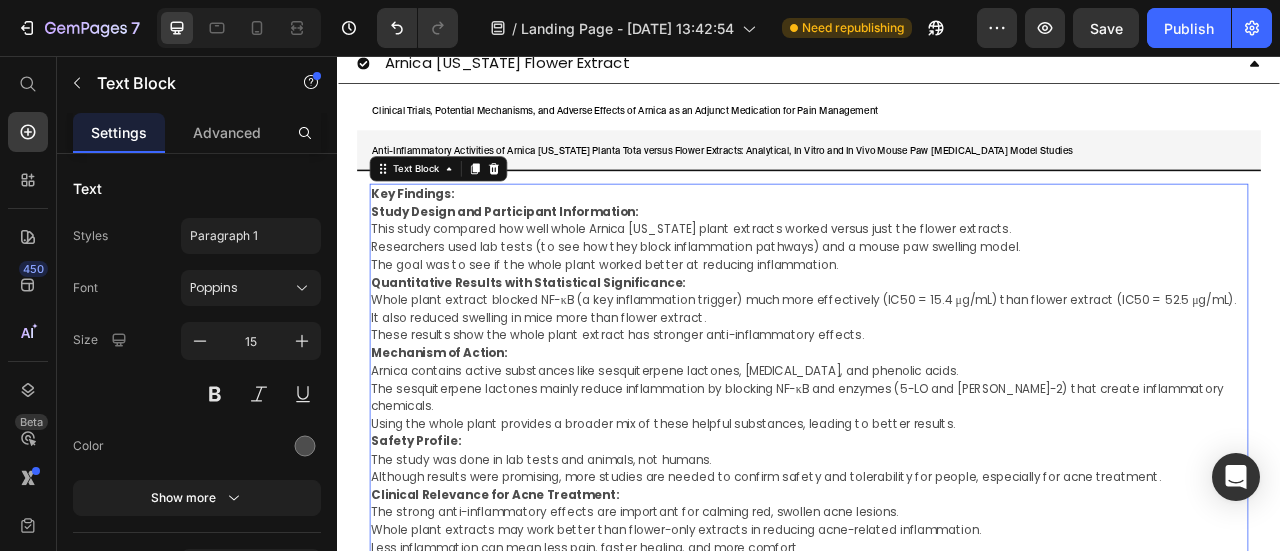 scroll, scrollTop: 1284, scrollLeft: 0, axis: vertical 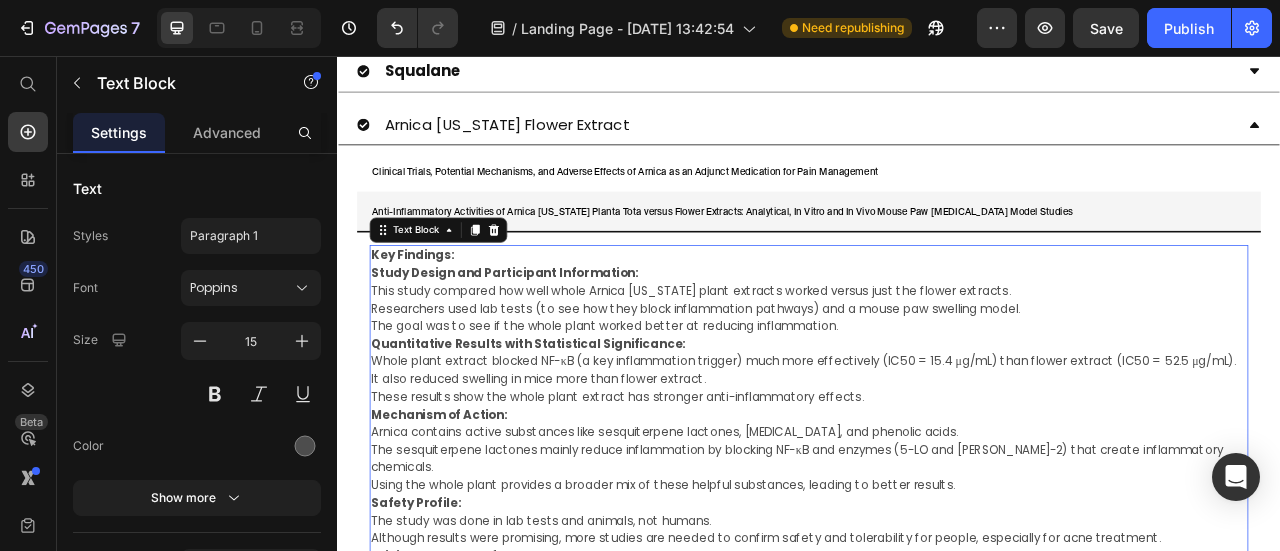 click on "It also reduced swelling in mice more than flower extract." at bounding box center [937, 467] 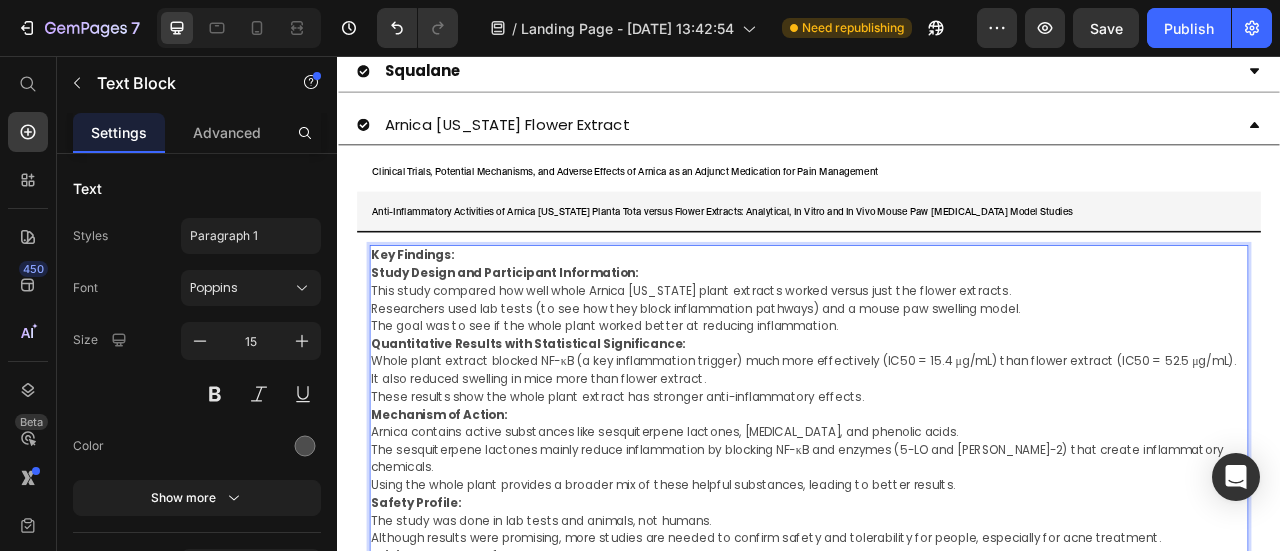 click on "Key Findings:" at bounding box center [937, 309] 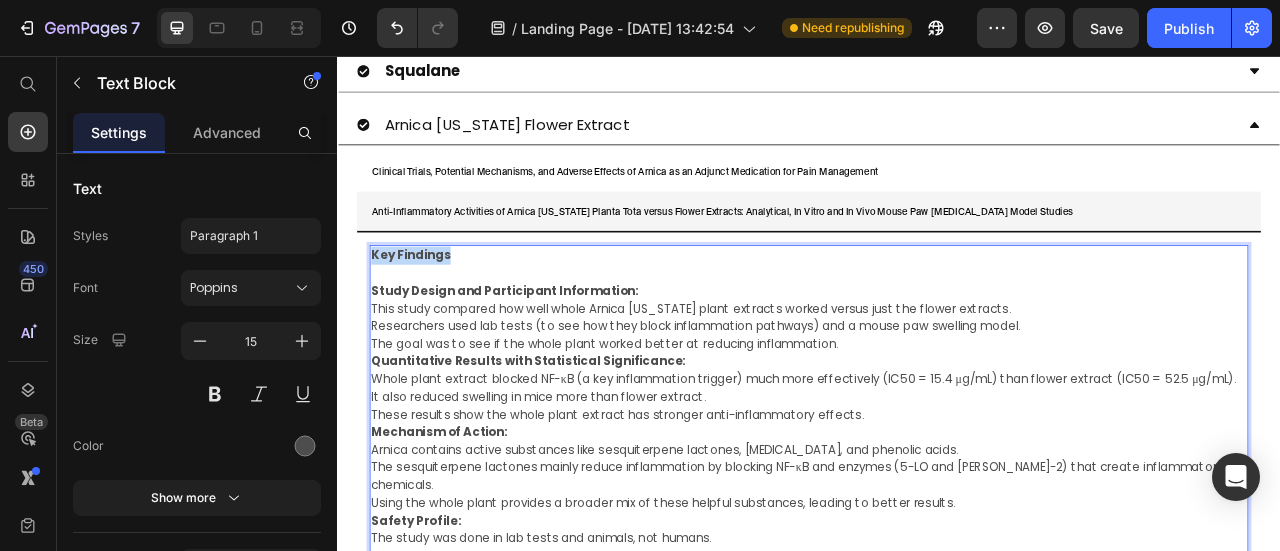 drag, startPoint x: 485, startPoint y: 292, endPoint x: 379, endPoint y: 292, distance: 106 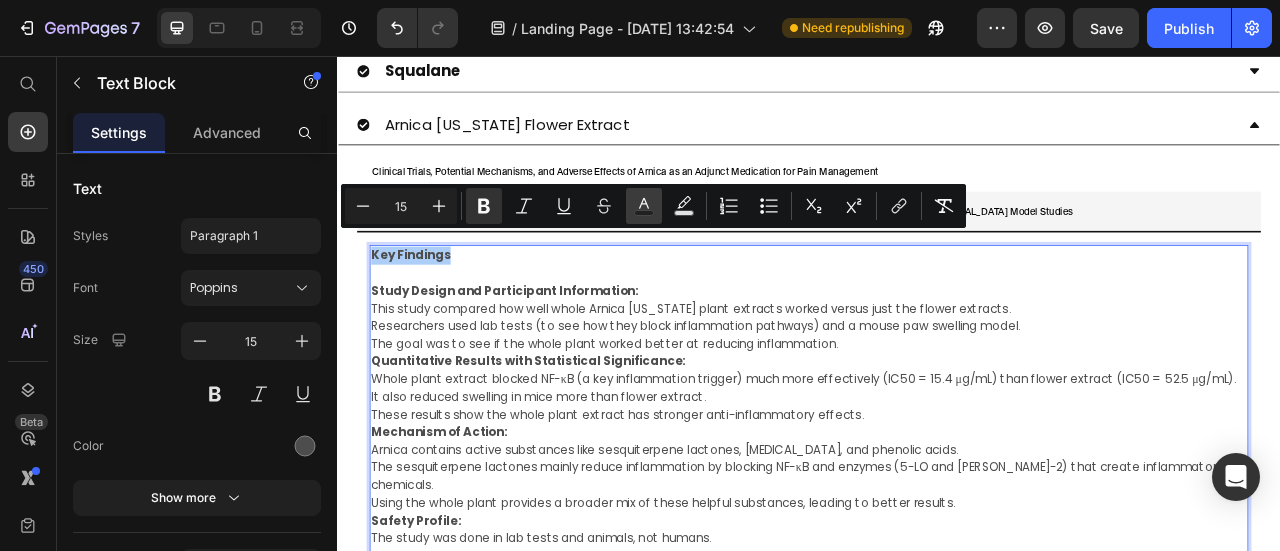 click 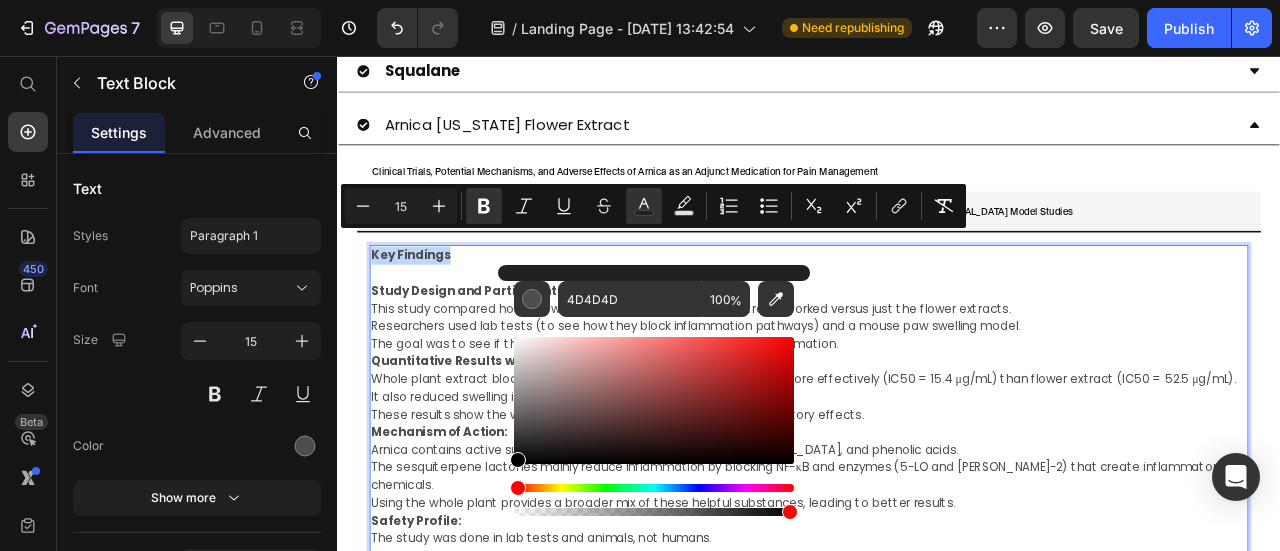 drag, startPoint x: 520, startPoint y: 432, endPoint x: 510, endPoint y: 465, distance: 34.48188 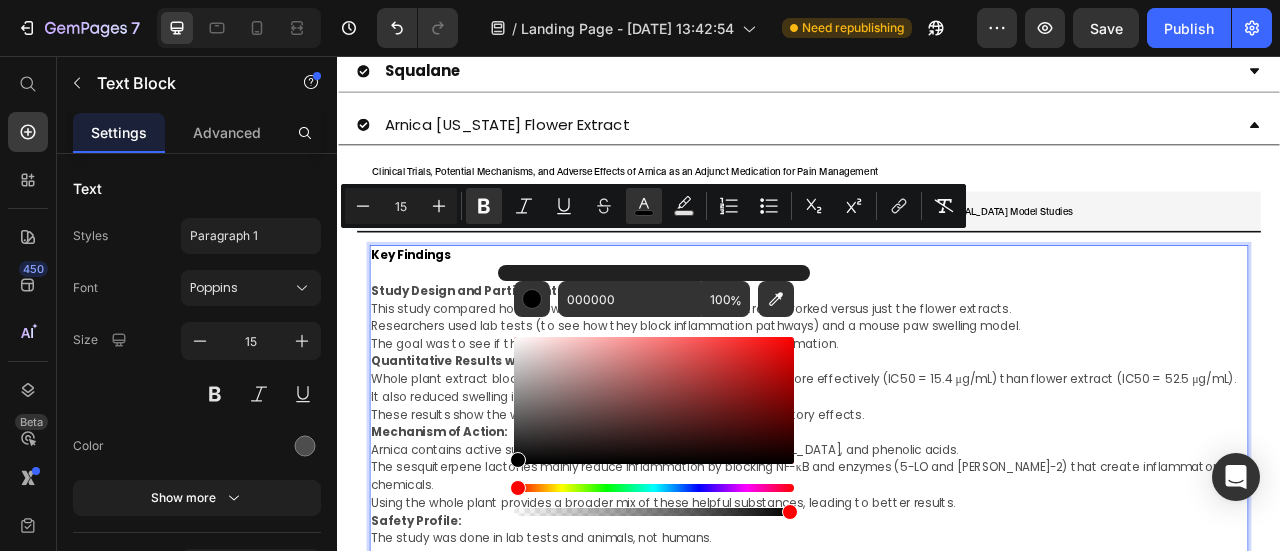 click on "Quantitative Results with Statistical Significance:" at bounding box center [580, 443] 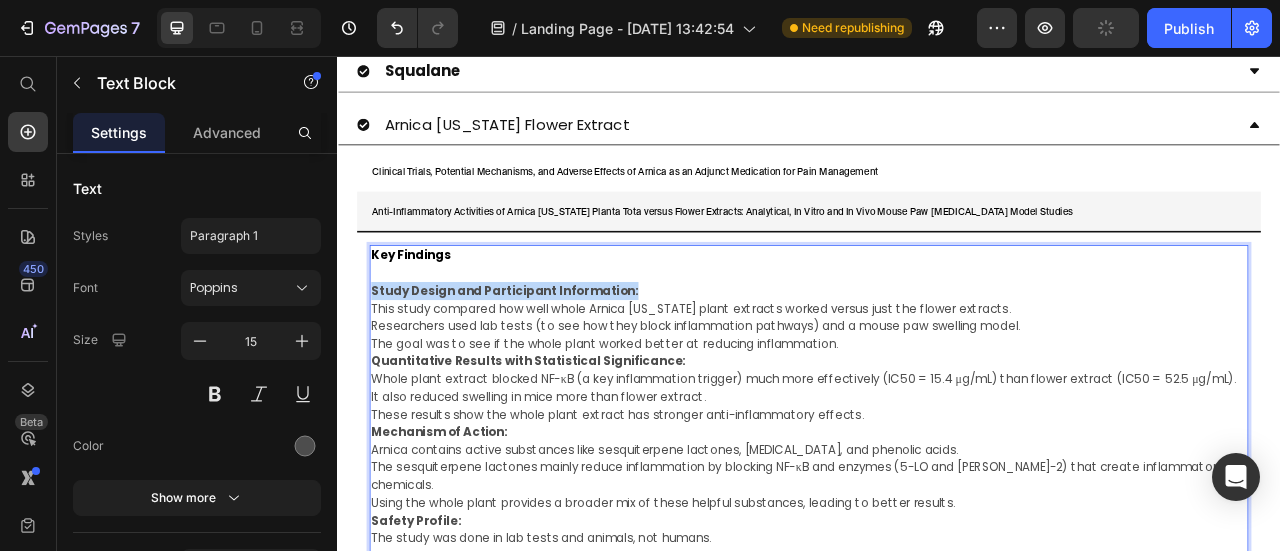 drag, startPoint x: 768, startPoint y: 331, endPoint x: 380, endPoint y: 339, distance: 388.08246 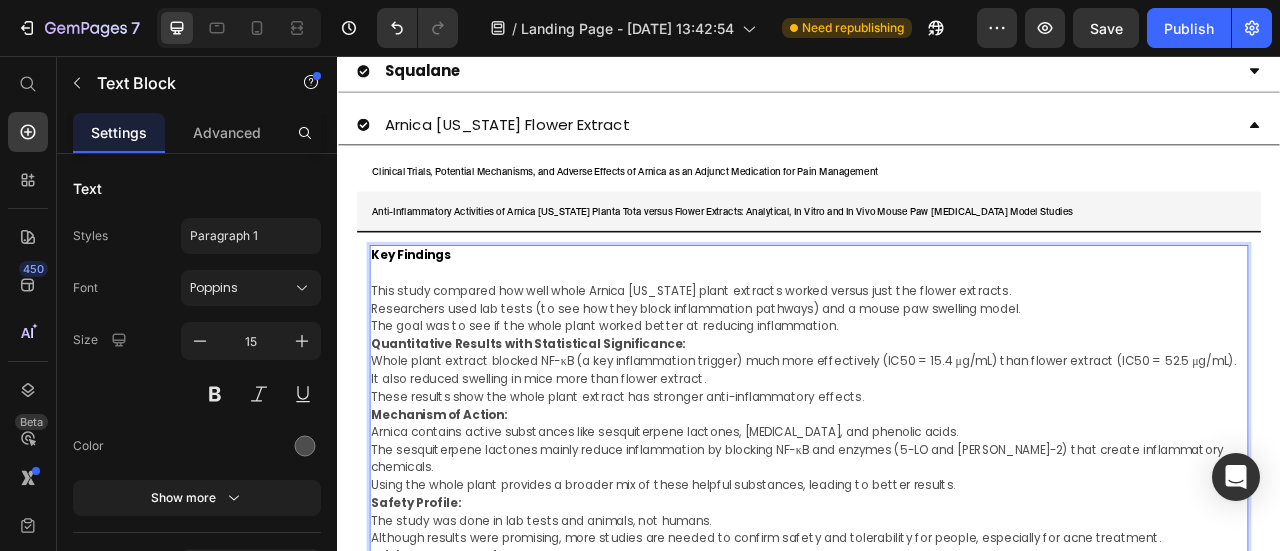 click on "The goal was to see if the whole plant worked better at reducing inflammation." at bounding box center [937, 399] 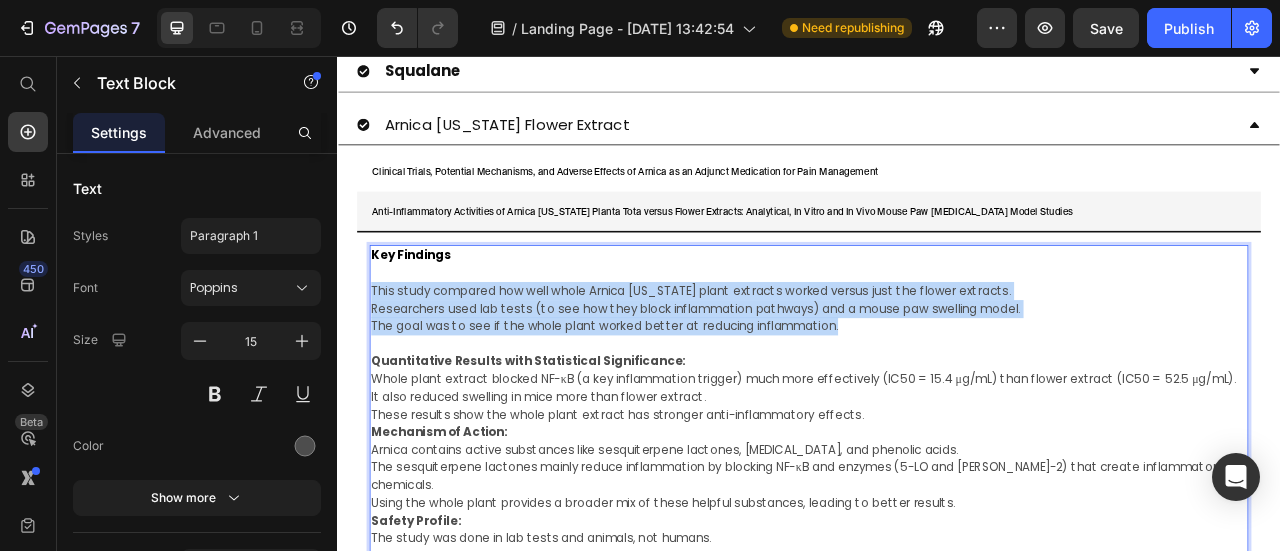 drag, startPoint x: 900, startPoint y: 384, endPoint x: 332, endPoint y: 344, distance: 569.40674 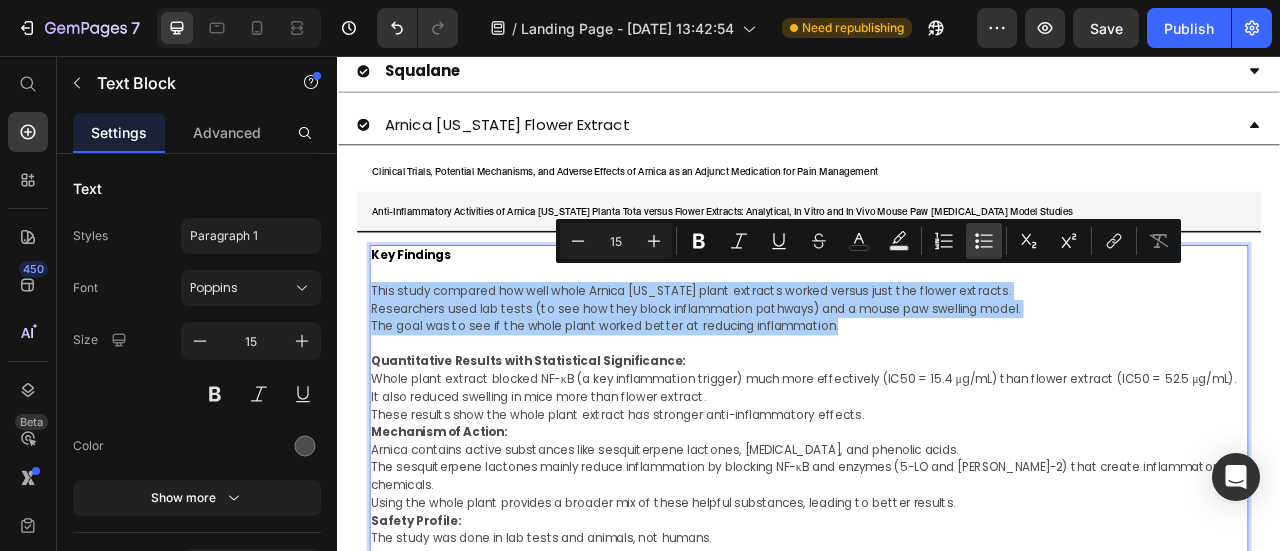 click 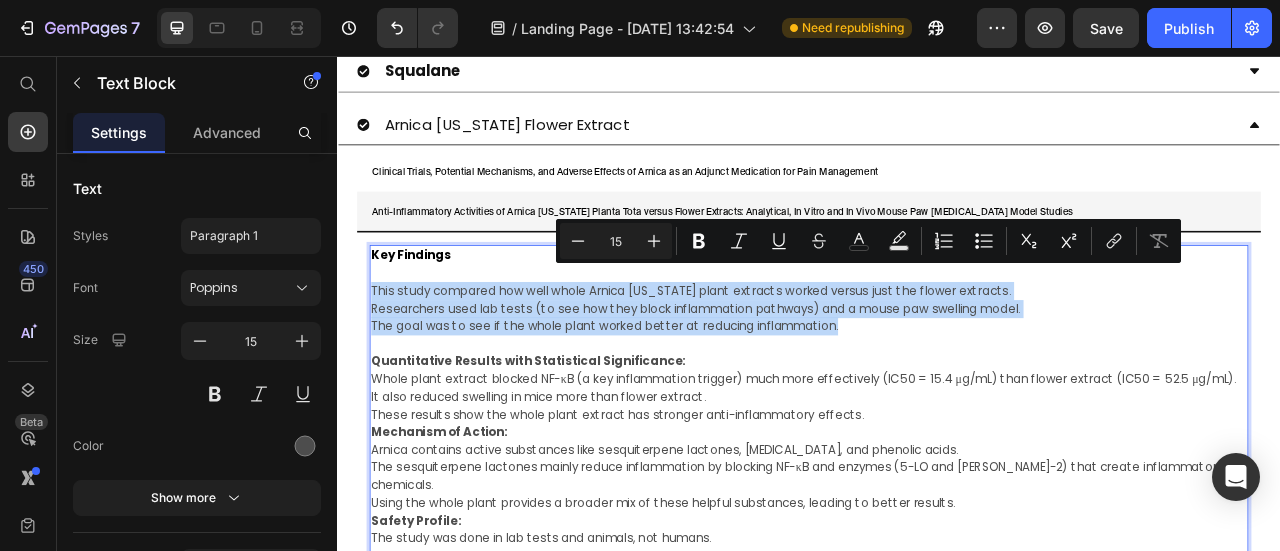 type on "15" 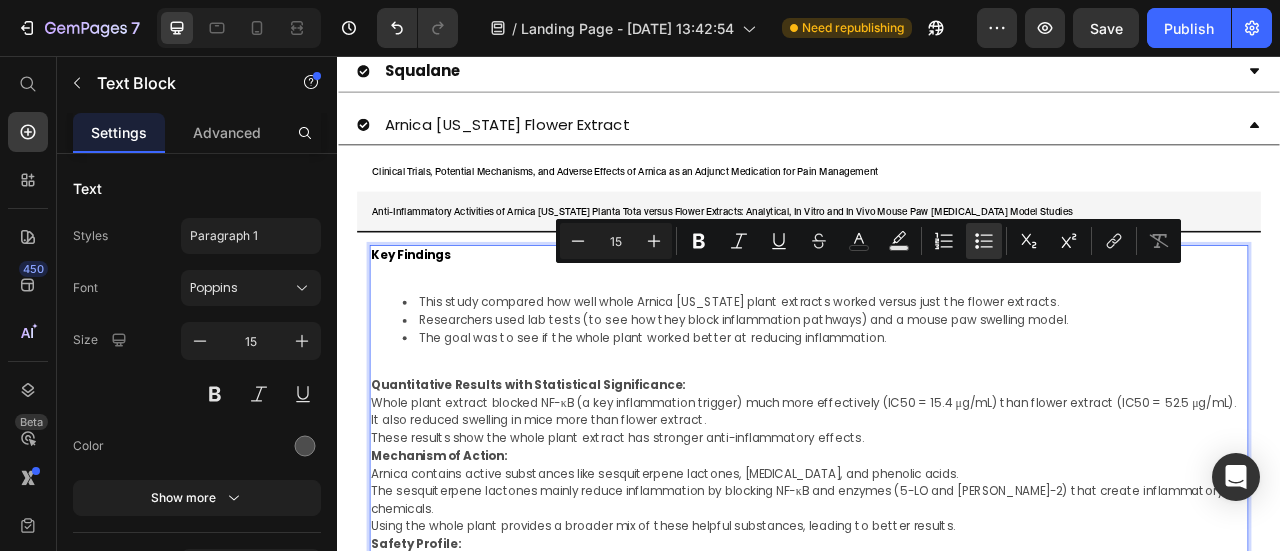 click on "This study compared how well whole Arnica [US_STATE] plant extracts worked versus just the flower extracts." at bounding box center [957, 369] 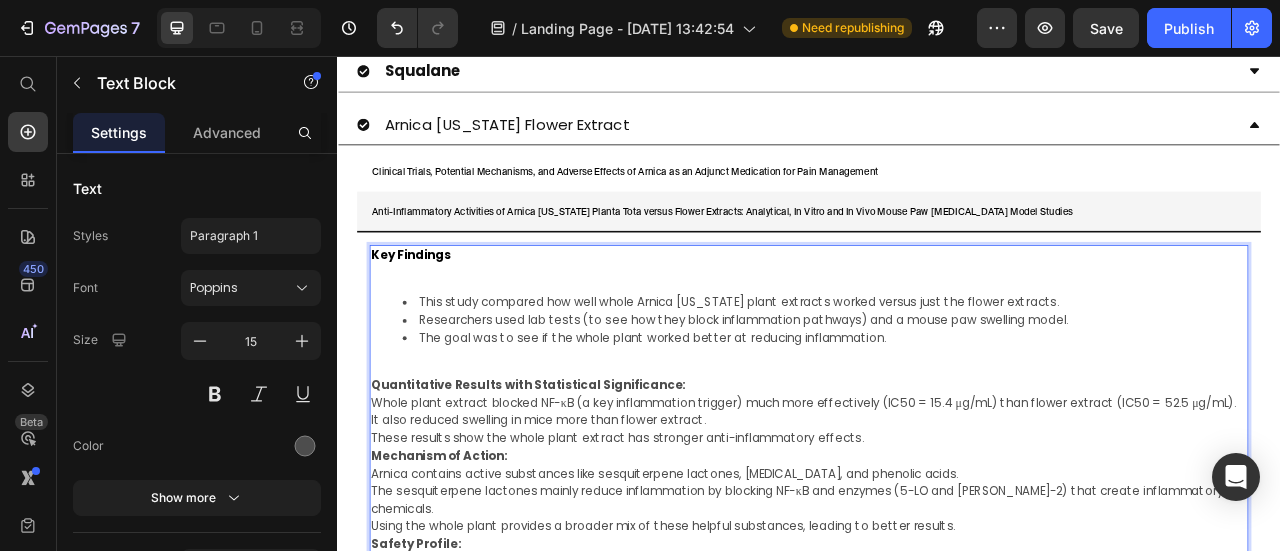 click at bounding box center (937, 332) 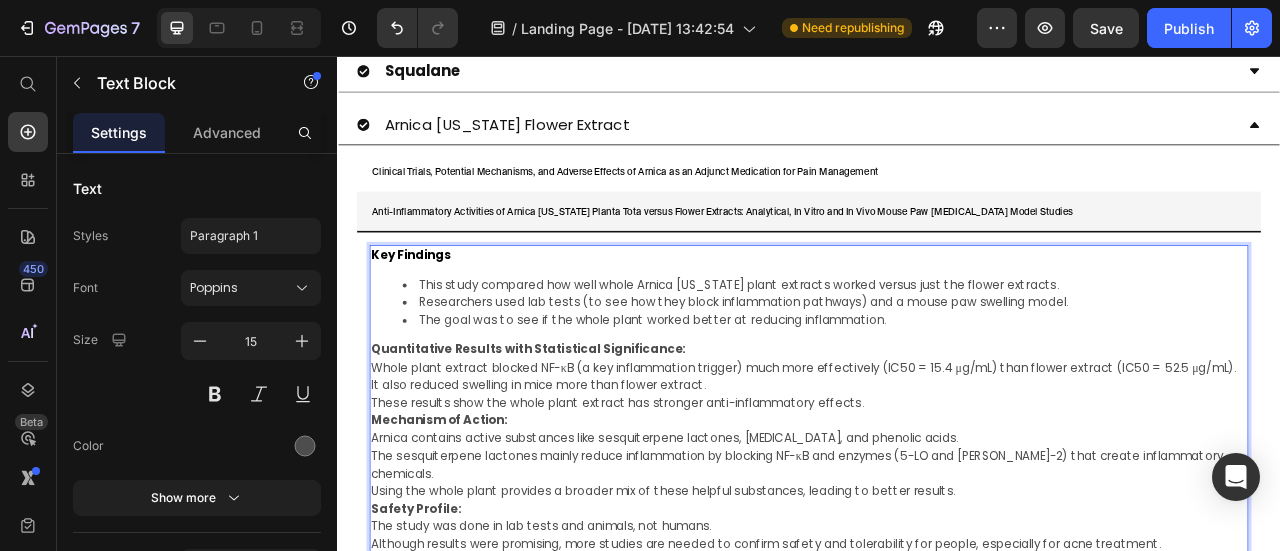 click on "These results show the whole plant extract has stronger anti-inflammatory effects." at bounding box center (937, 497) 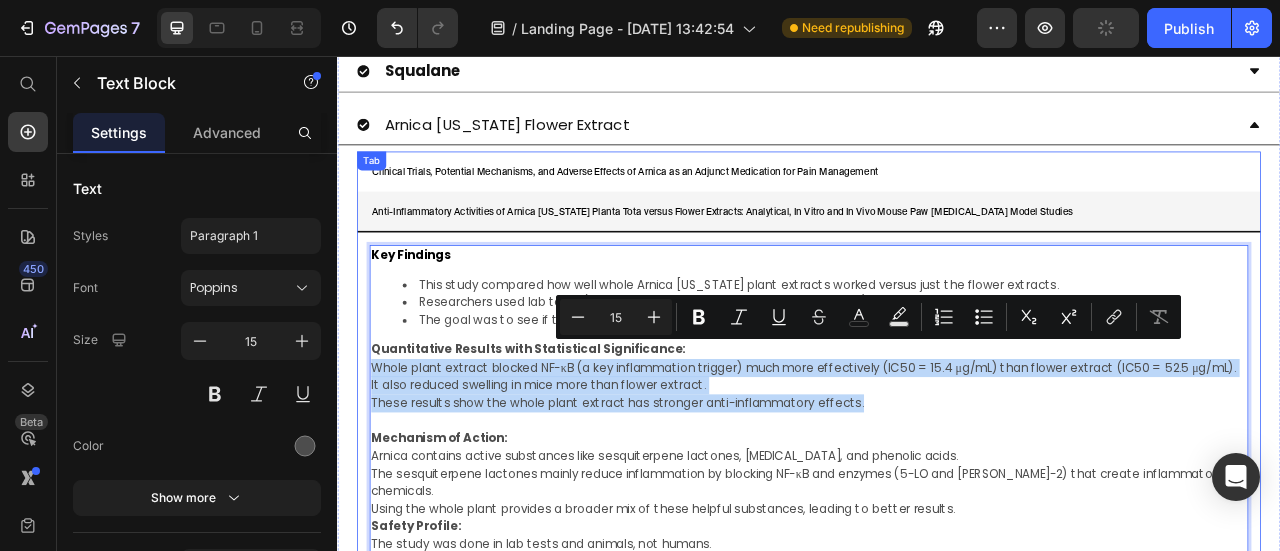 drag, startPoint x: 1012, startPoint y: 478, endPoint x: 370, endPoint y: 437, distance: 643.30786 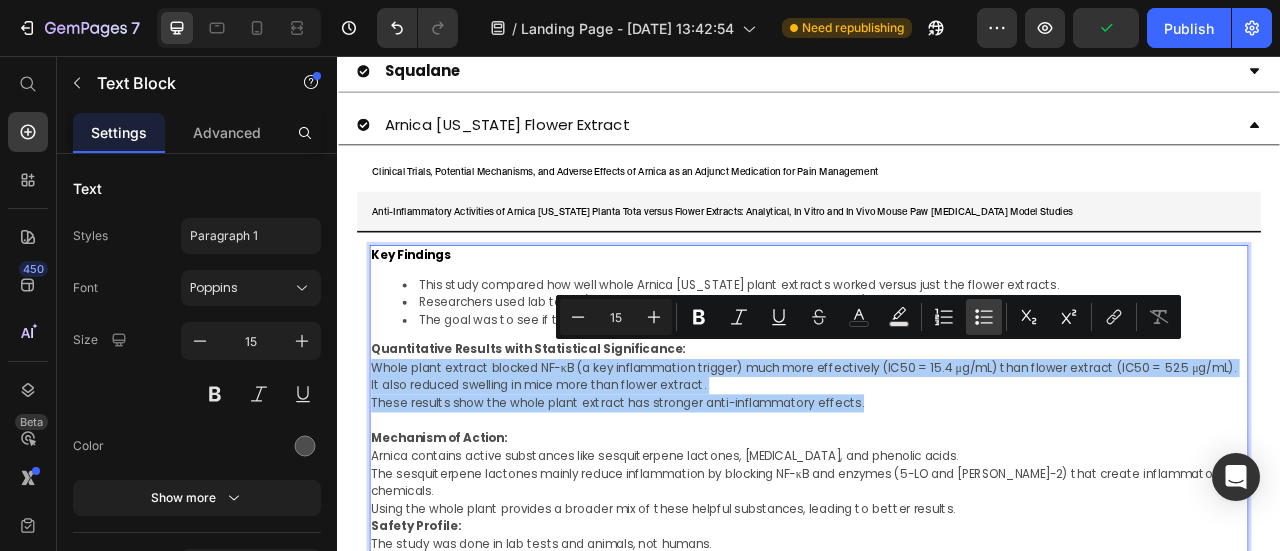 click on "Bulleted List" at bounding box center [984, 317] 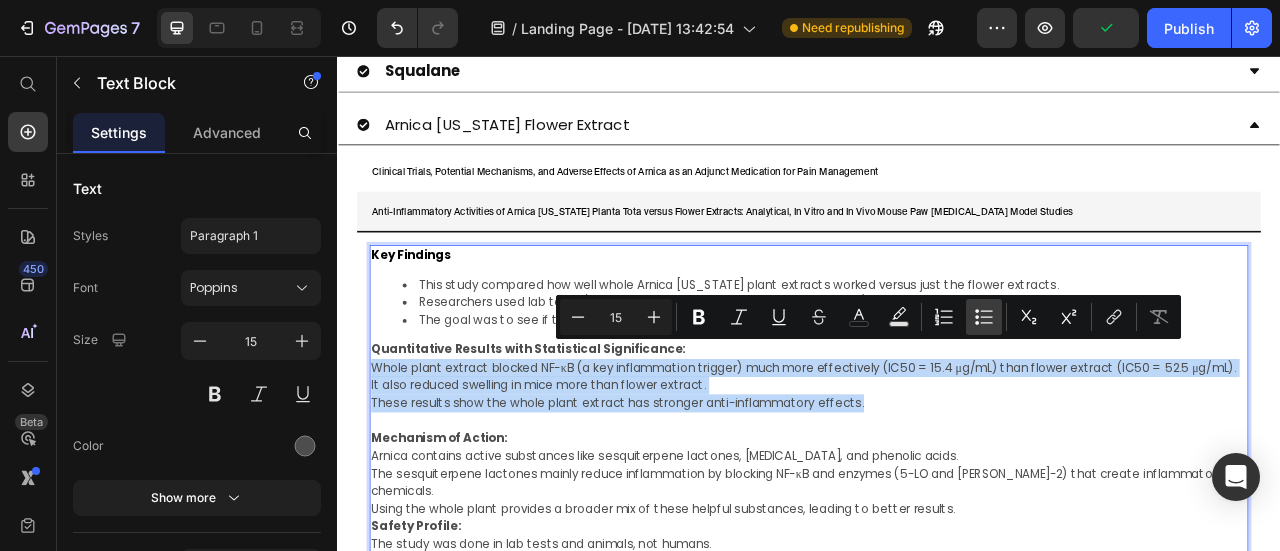 type on "15" 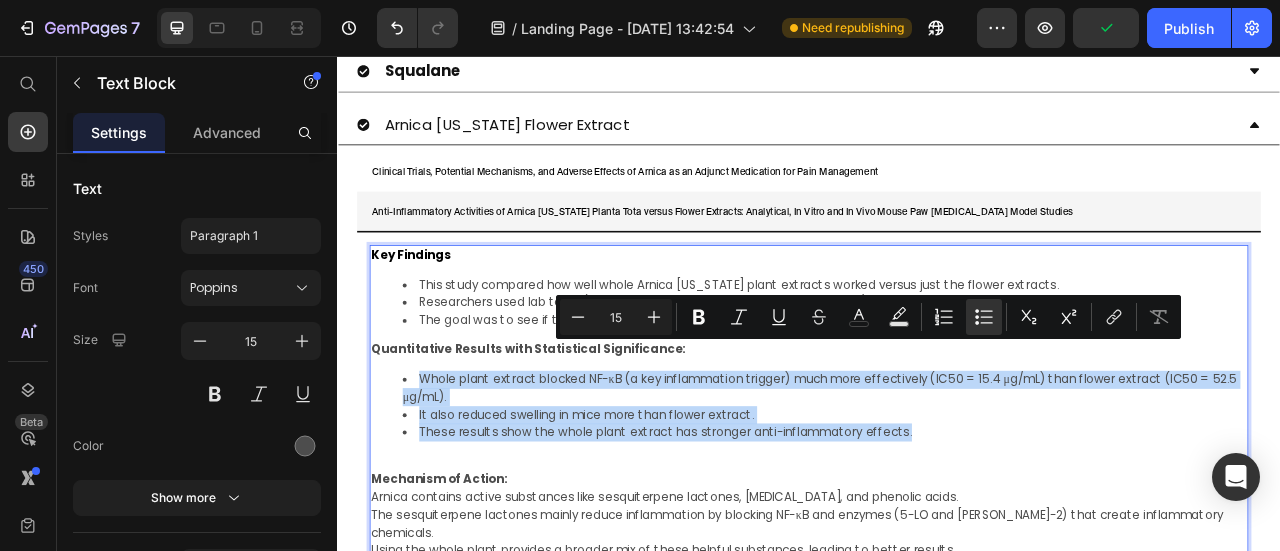 click on "Whole plant extract blocked NF-κB (a key inflammation trigger) much more effectively (IC50 = 15.4 μg/mL) than flower extract (IC50 = 52.5 μg/mL)." at bounding box center [957, 478] 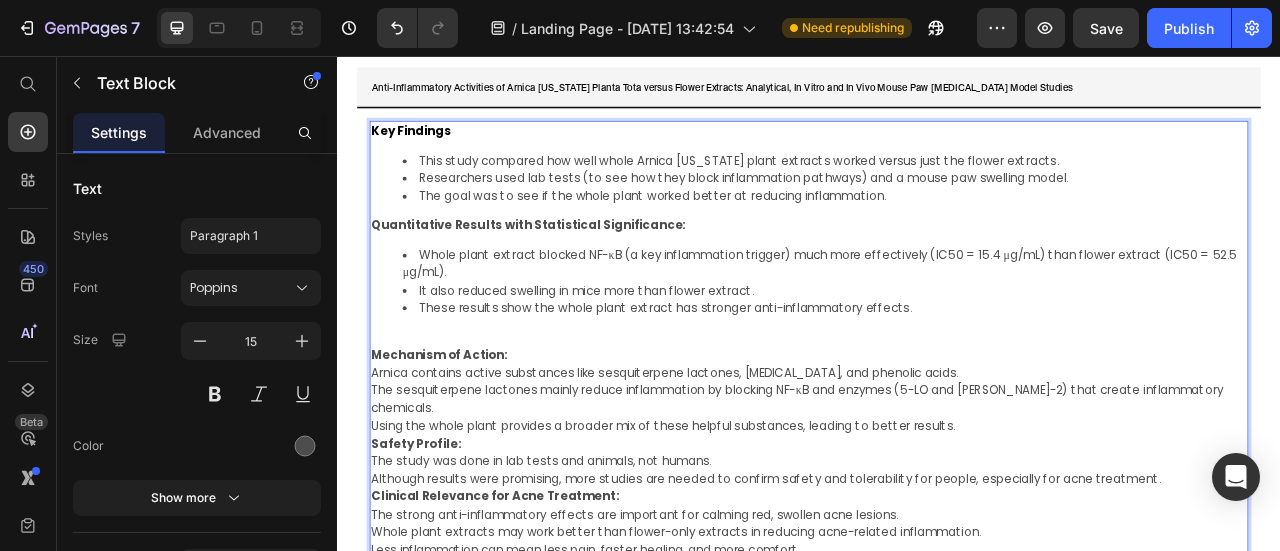 scroll, scrollTop: 1484, scrollLeft: 0, axis: vertical 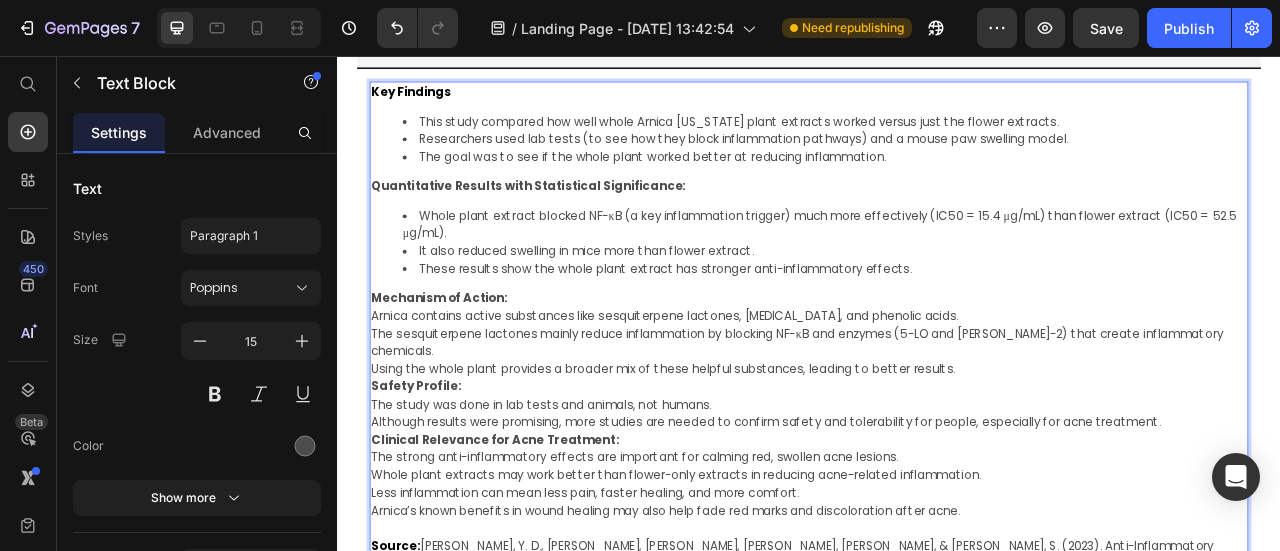 click on "Using the whole plant provides a broader mix of these helpful substances, leading to better results." at bounding box center (937, 454) 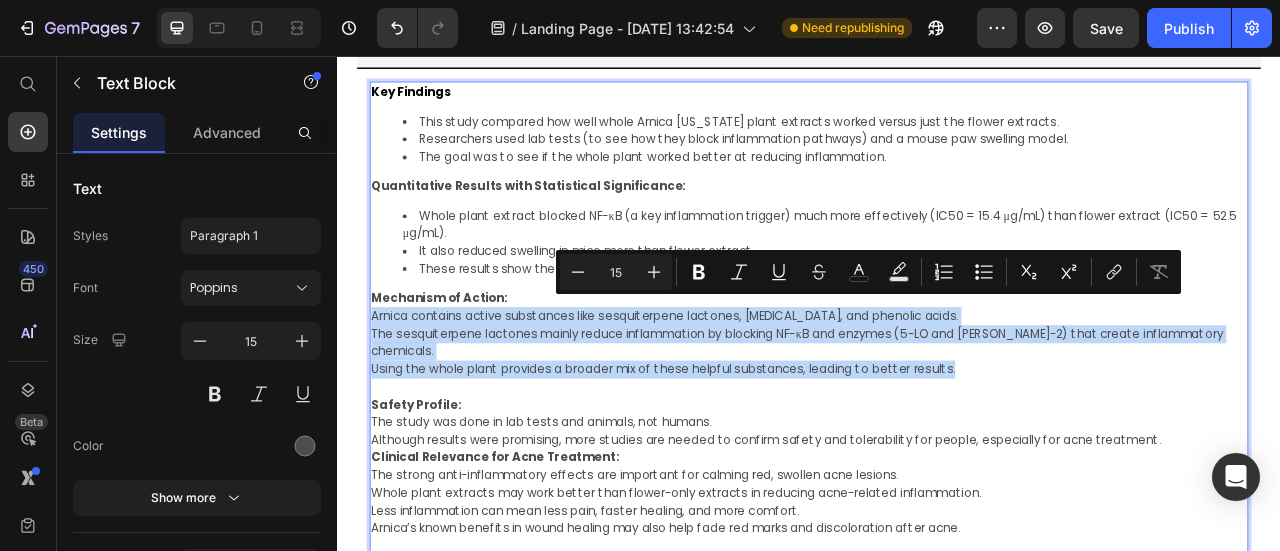 drag, startPoint x: 1106, startPoint y: 417, endPoint x: 635, endPoint y: 364, distance: 473.97256 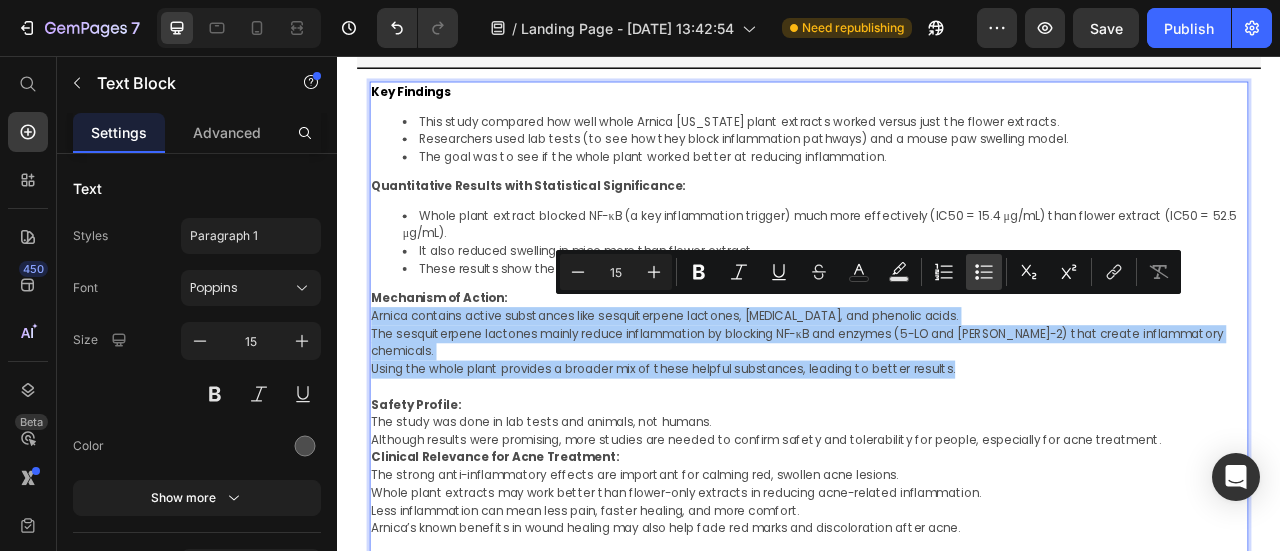 click 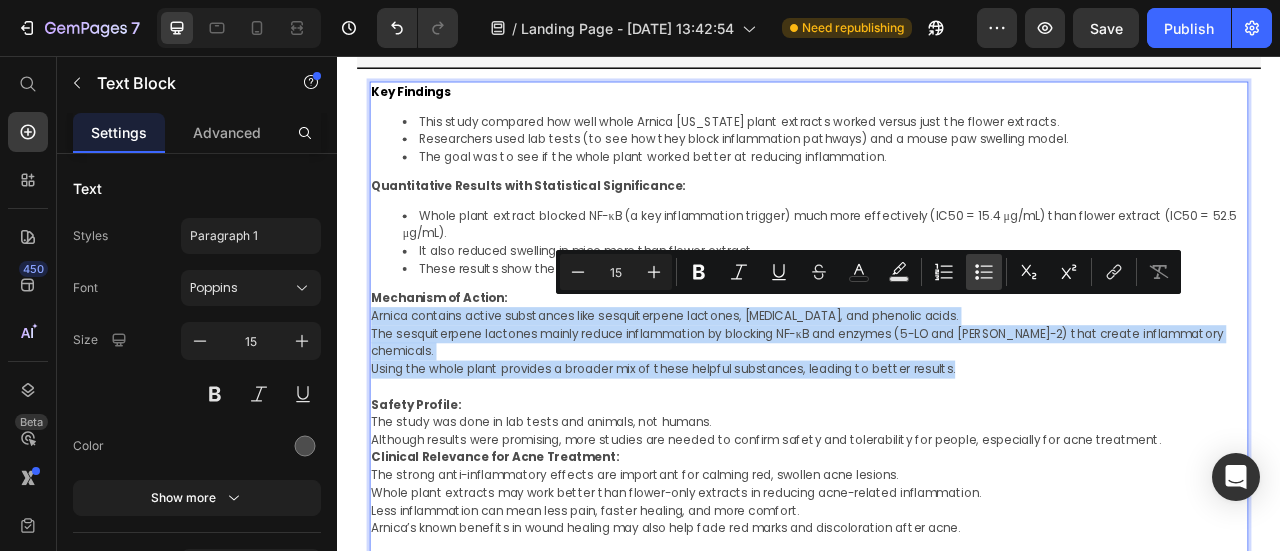 type on "15" 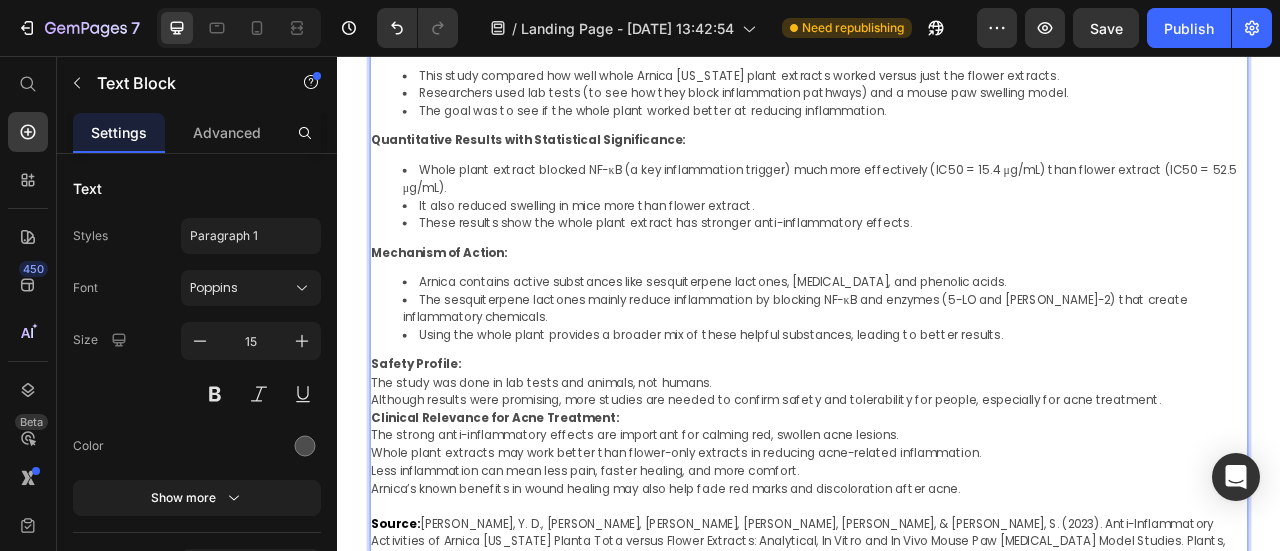 scroll, scrollTop: 1684, scrollLeft: 0, axis: vertical 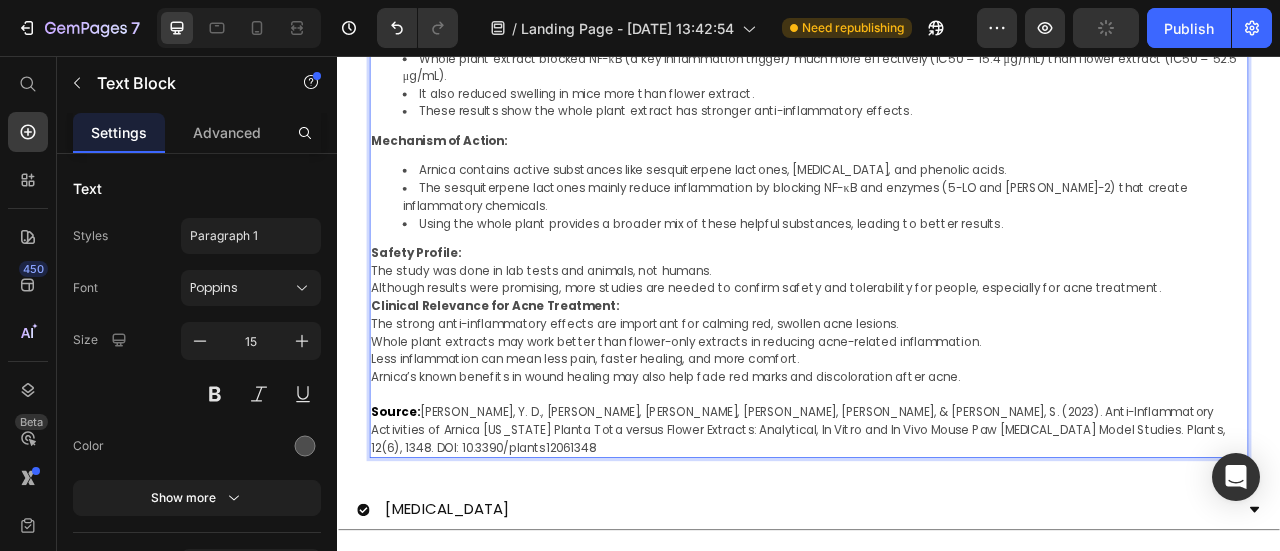 click on "Although results were promising, more studies are needed to confirm safety and tolerability for people, especially for acne treatment." at bounding box center [937, 351] 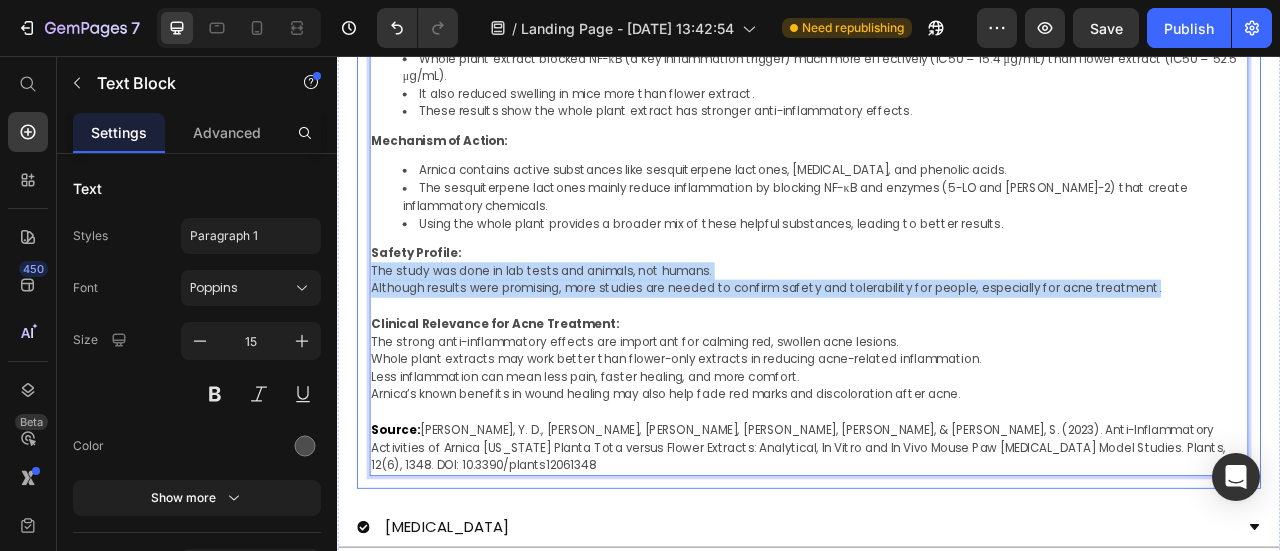 drag, startPoint x: 1401, startPoint y: 342, endPoint x: 373, endPoint y: 316, distance: 1028.3287 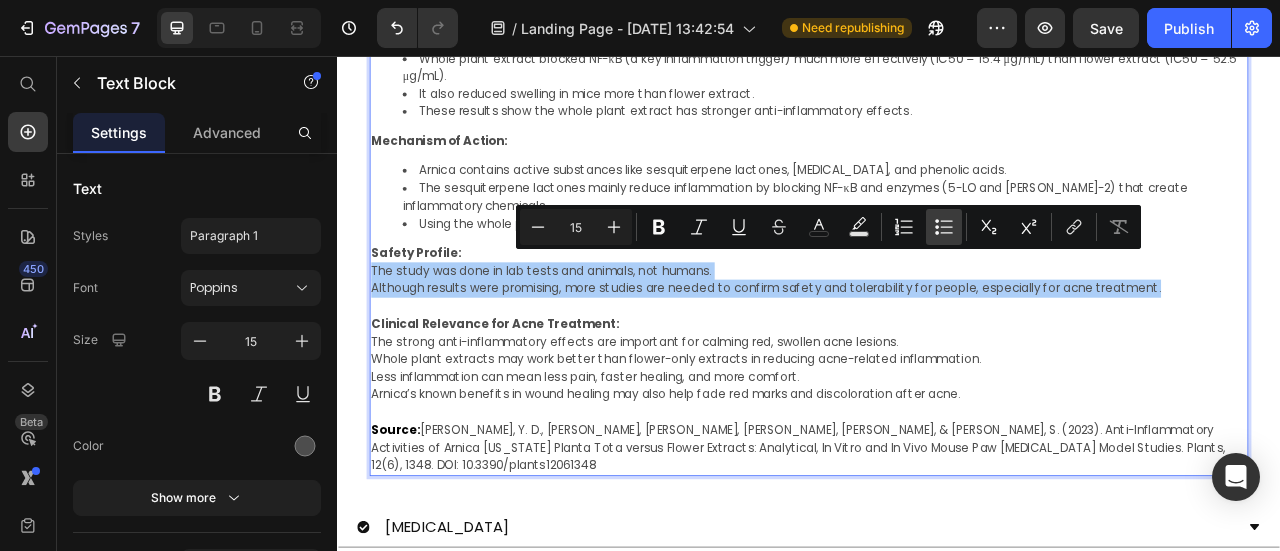 click 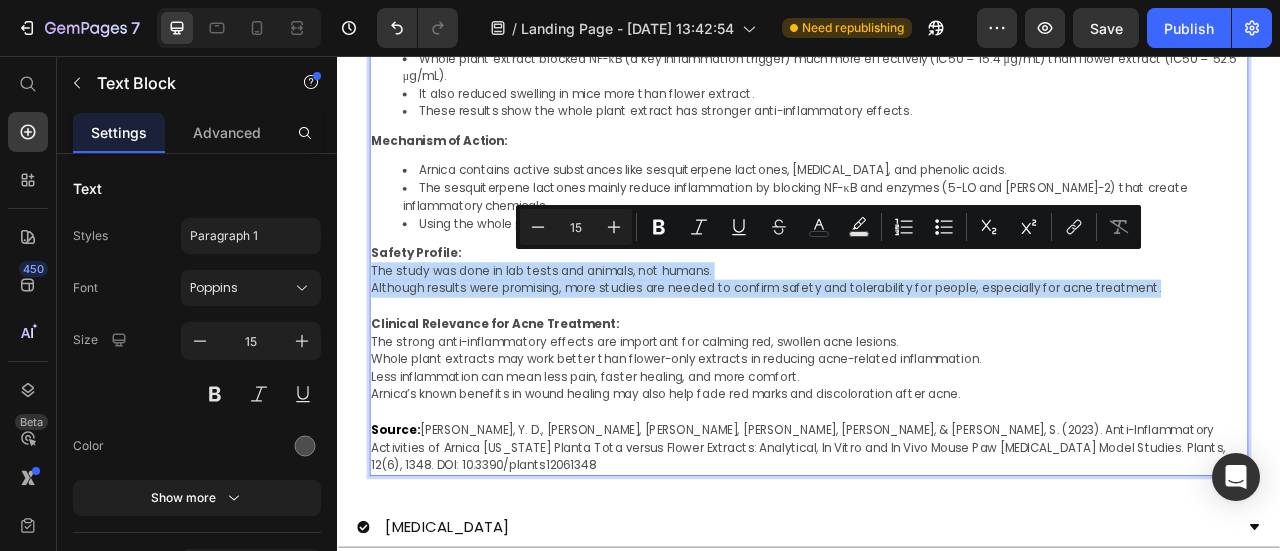 type on "15" 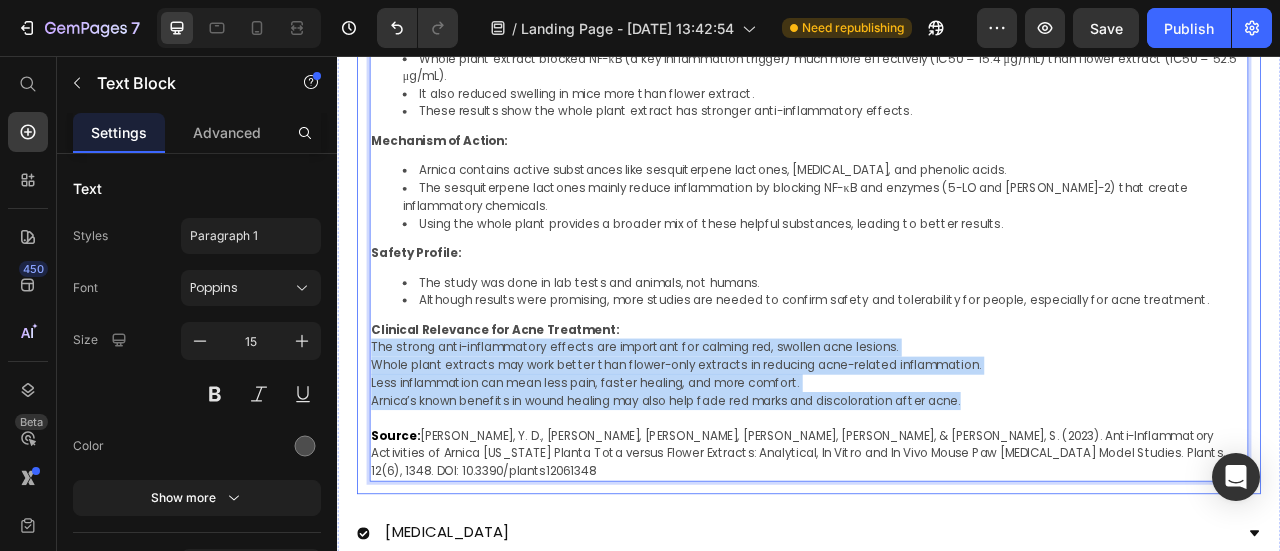 drag, startPoint x: 1165, startPoint y: 479, endPoint x: 366, endPoint y: 411, distance: 801.88837 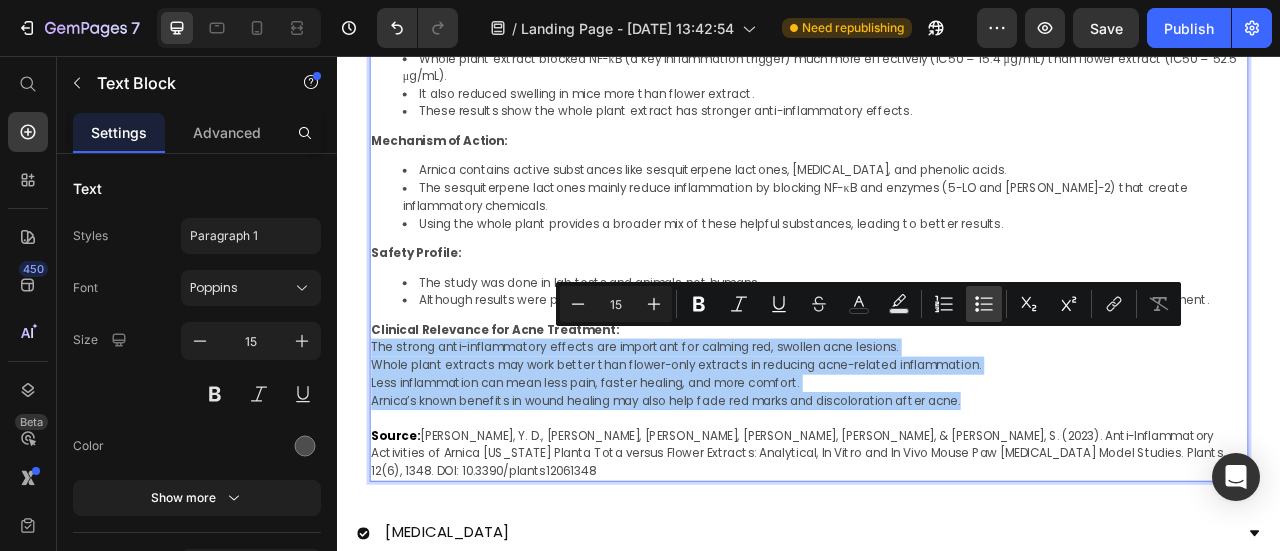 click 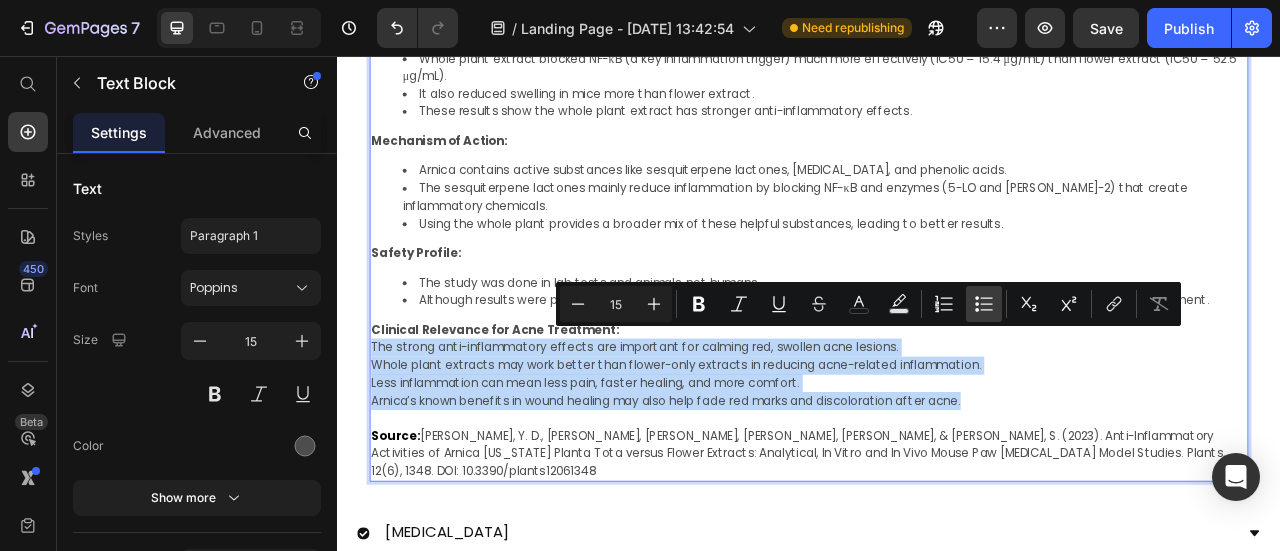 type on "15" 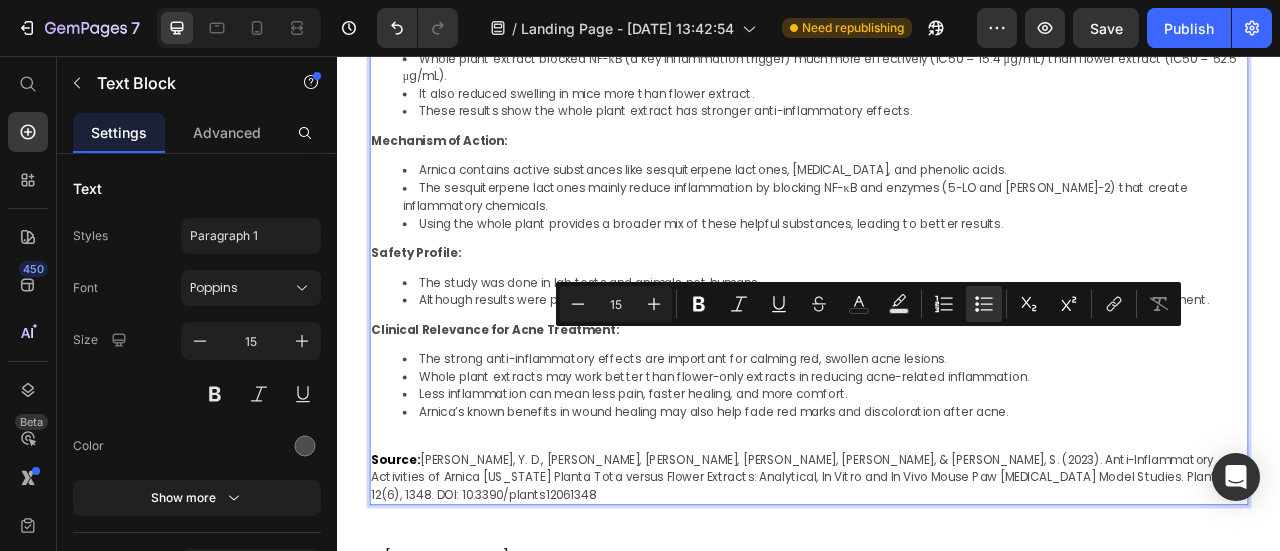 click at bounding box center (937, 546) 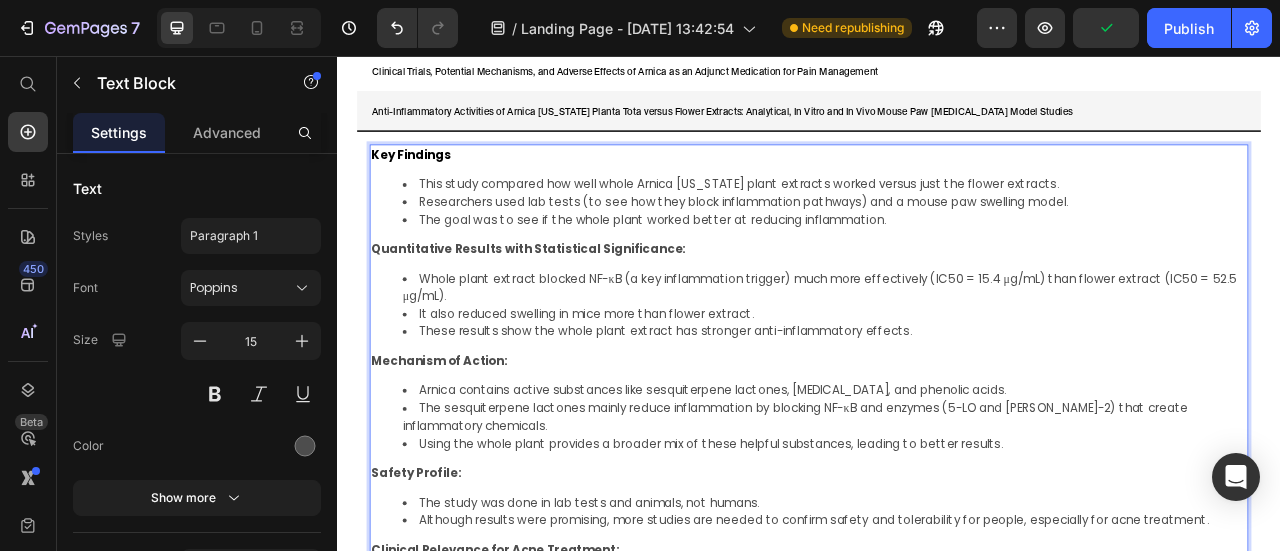 scroll, scrollTop: 1284, scrollLeft: 0, axis: vertical 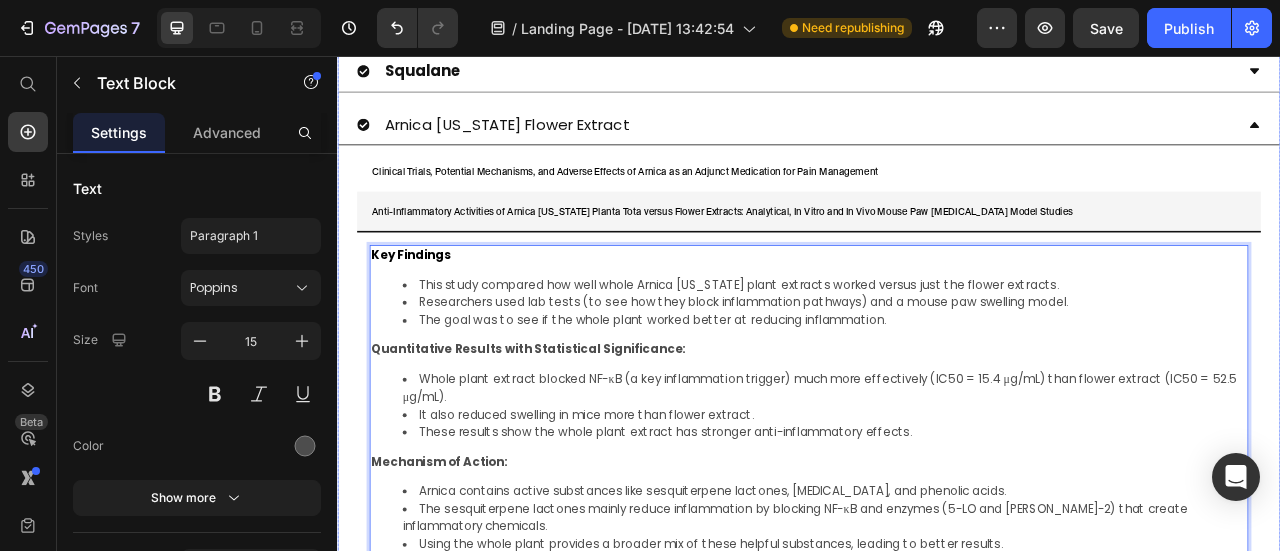 click on "Arnica [US_STATE] Flower Extract" at bounding box center (552, 143) 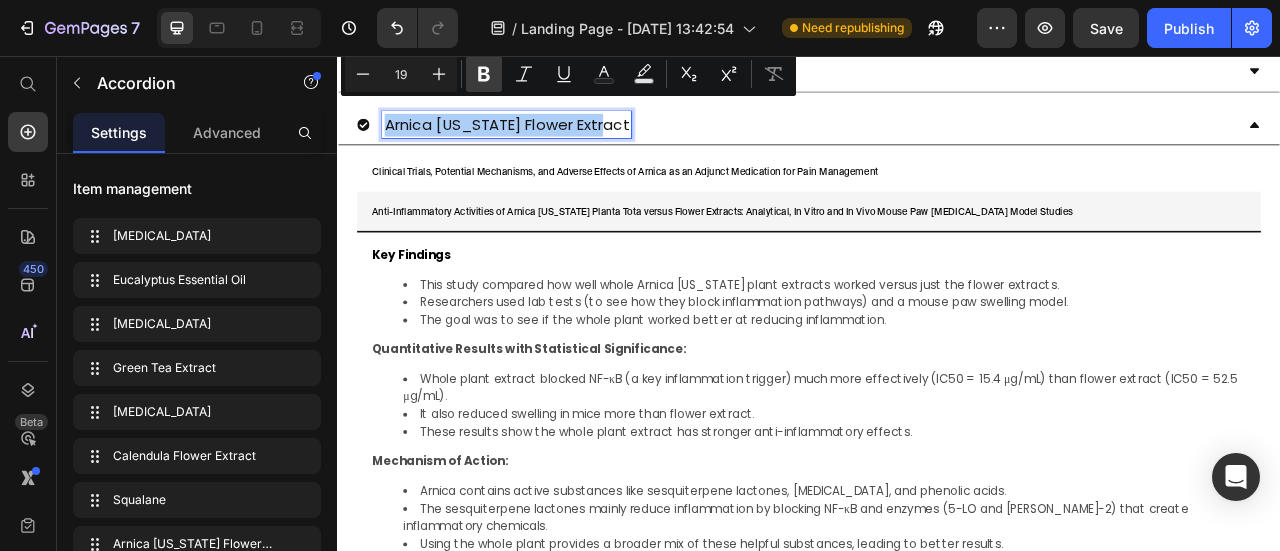click 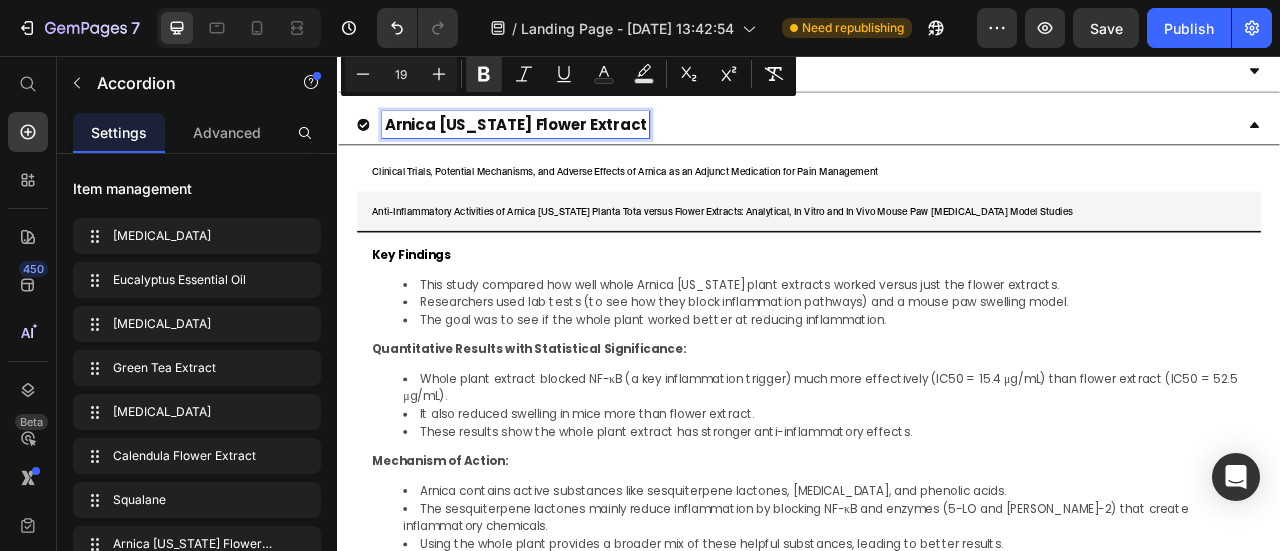 click on "Arnica [US_STATE] Flower Extract" at bounding box center [921, 143] 